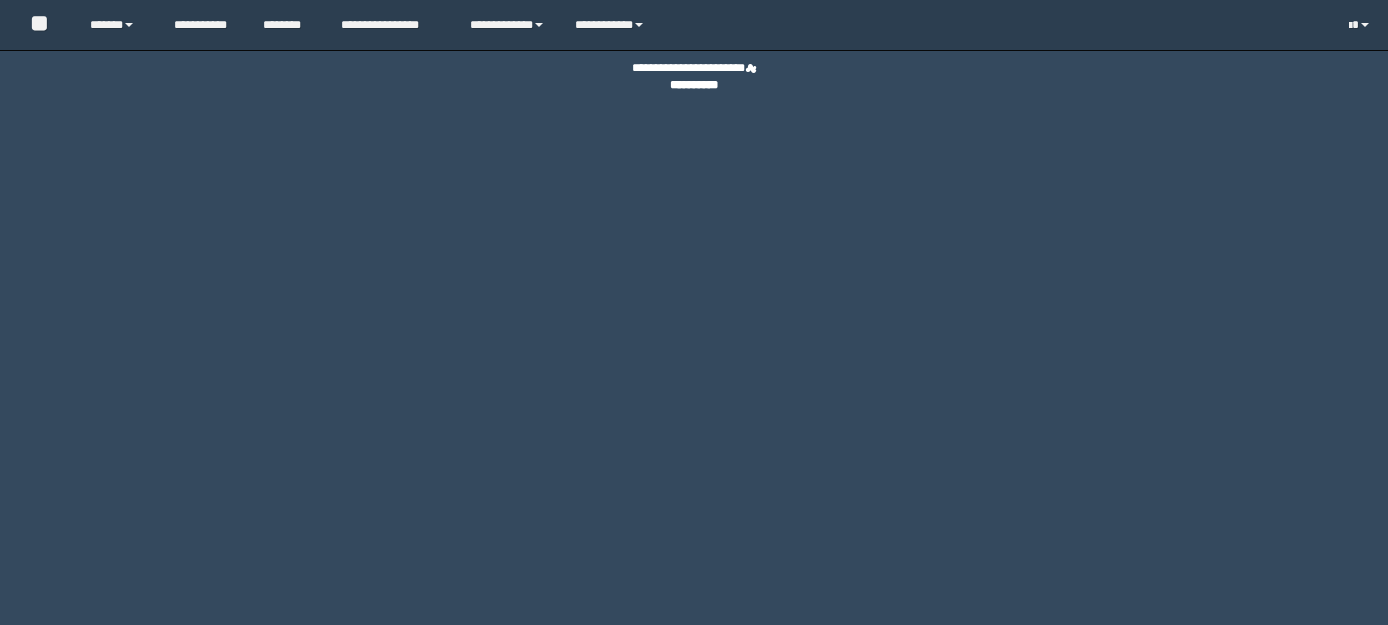 scroll, scrollTop: 0, scrollLeft: 0, axis: both 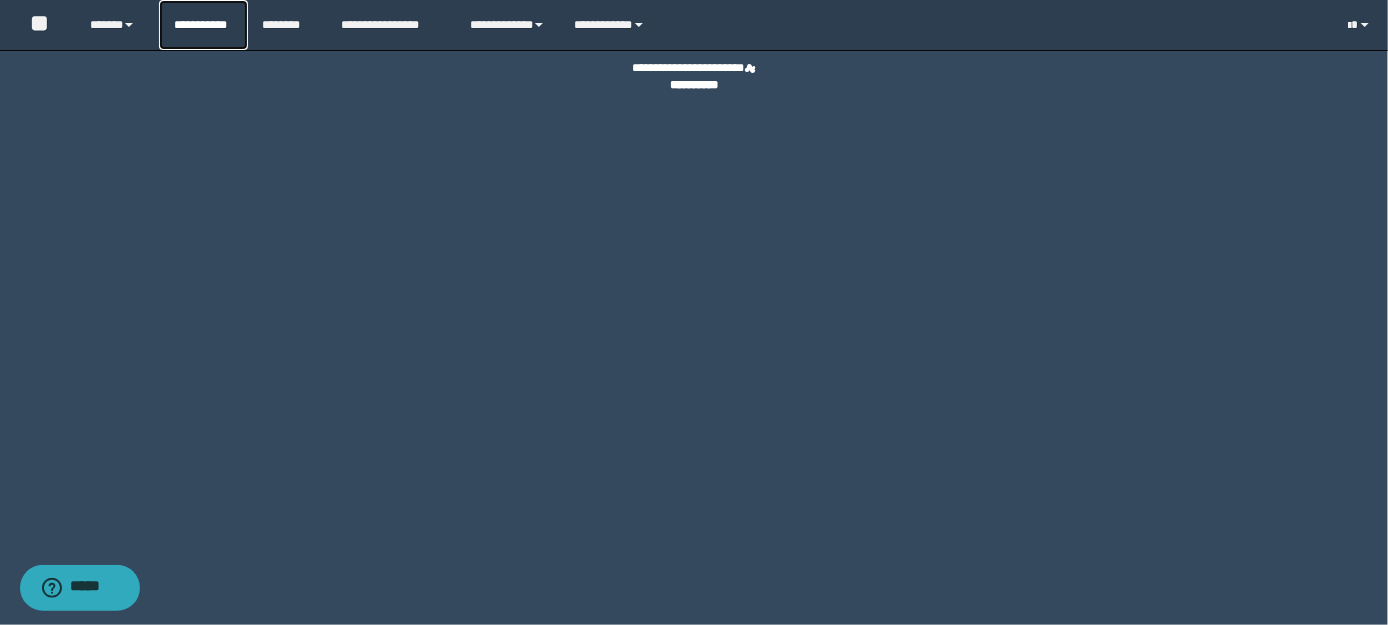 click on "**********" at bounding box center [203, 25] 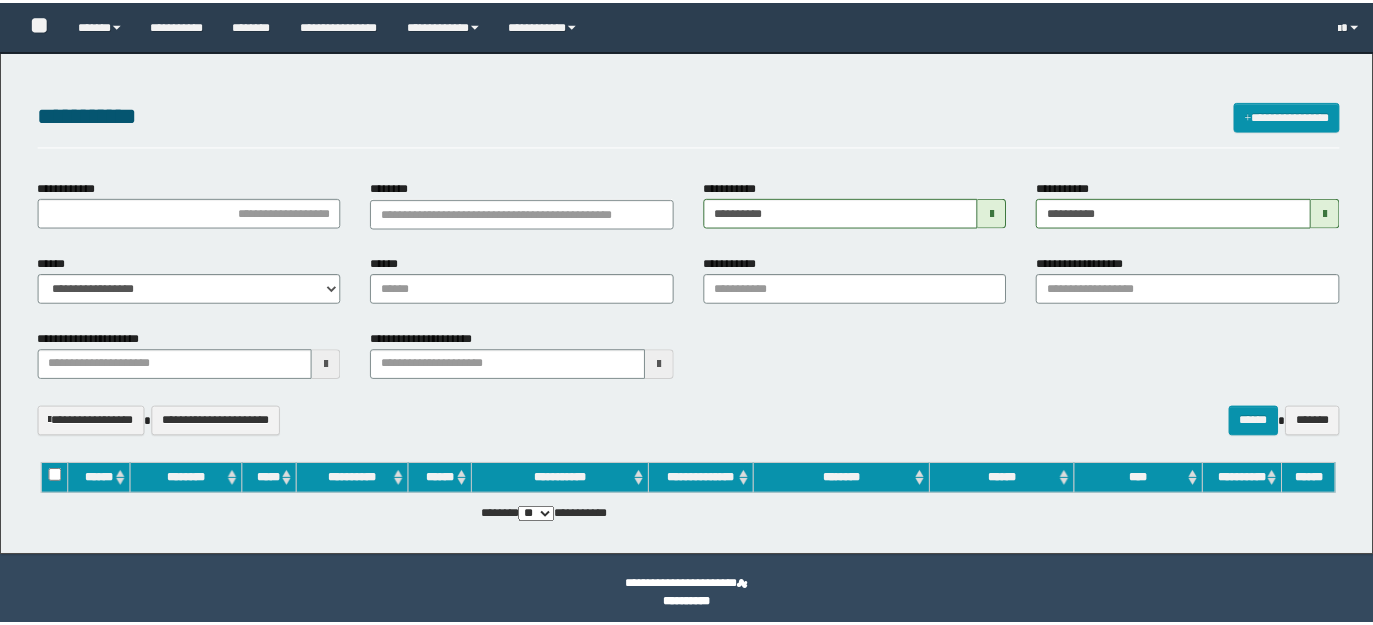 scroll, scrollTop: 0, scrollLeft: 0, axis: both 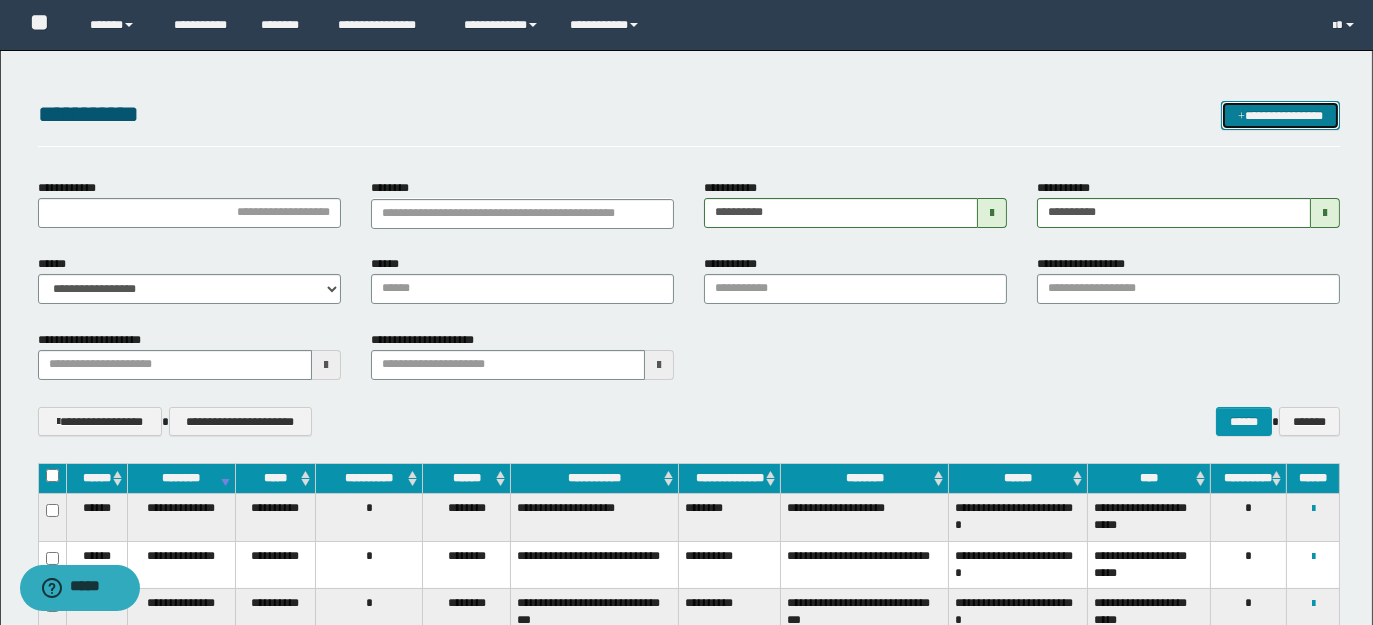 click on "**********" at bounding box center [1280, 115] 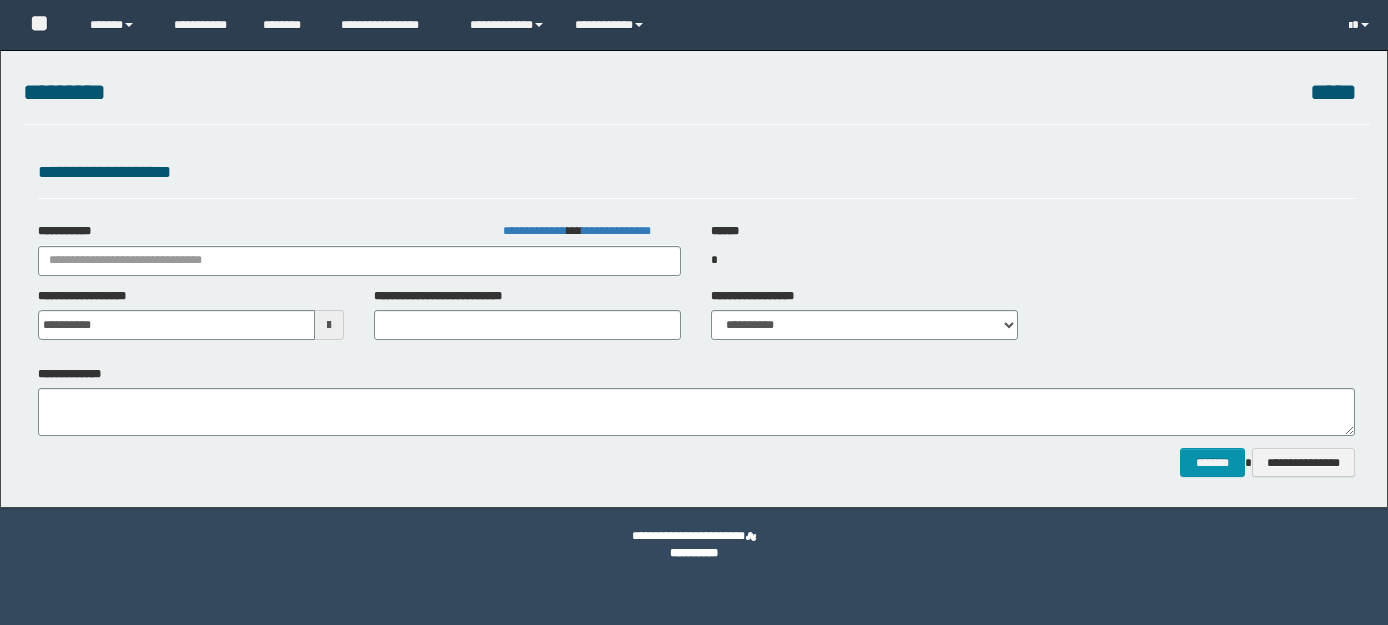 scroll, scrollTop: 0, scrollLeft: 0, axis: both 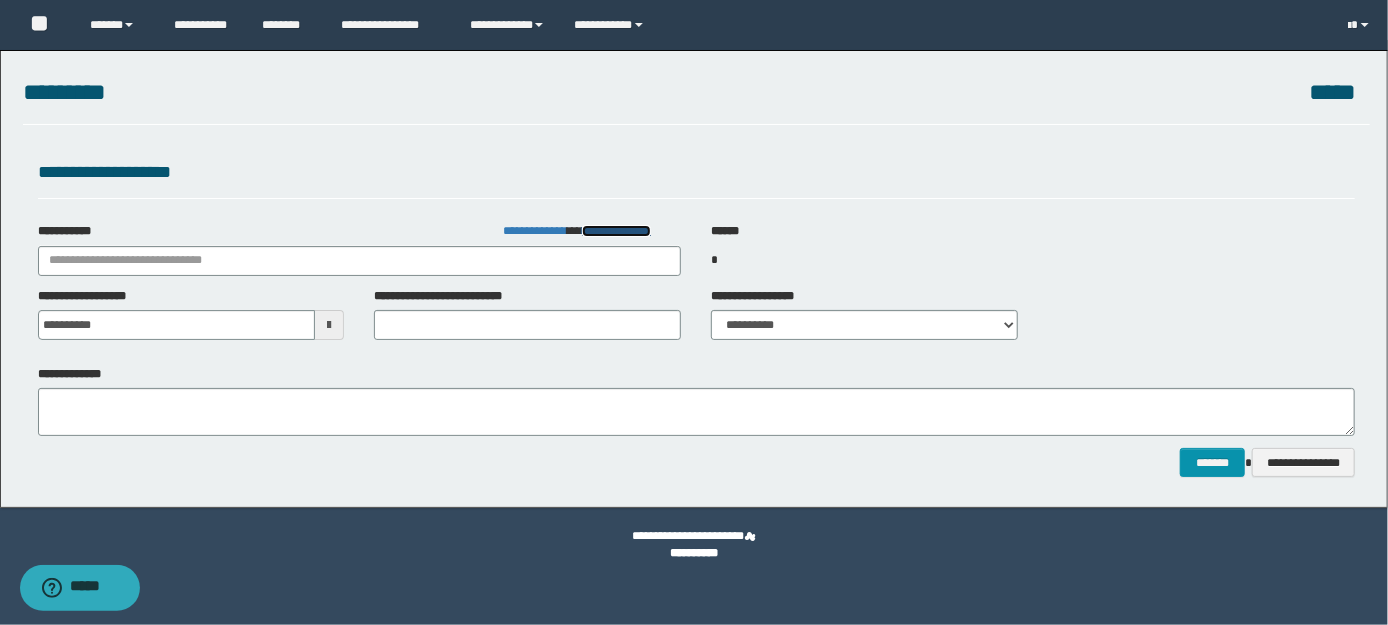 click on "**********" at bounding box center [616, 231] 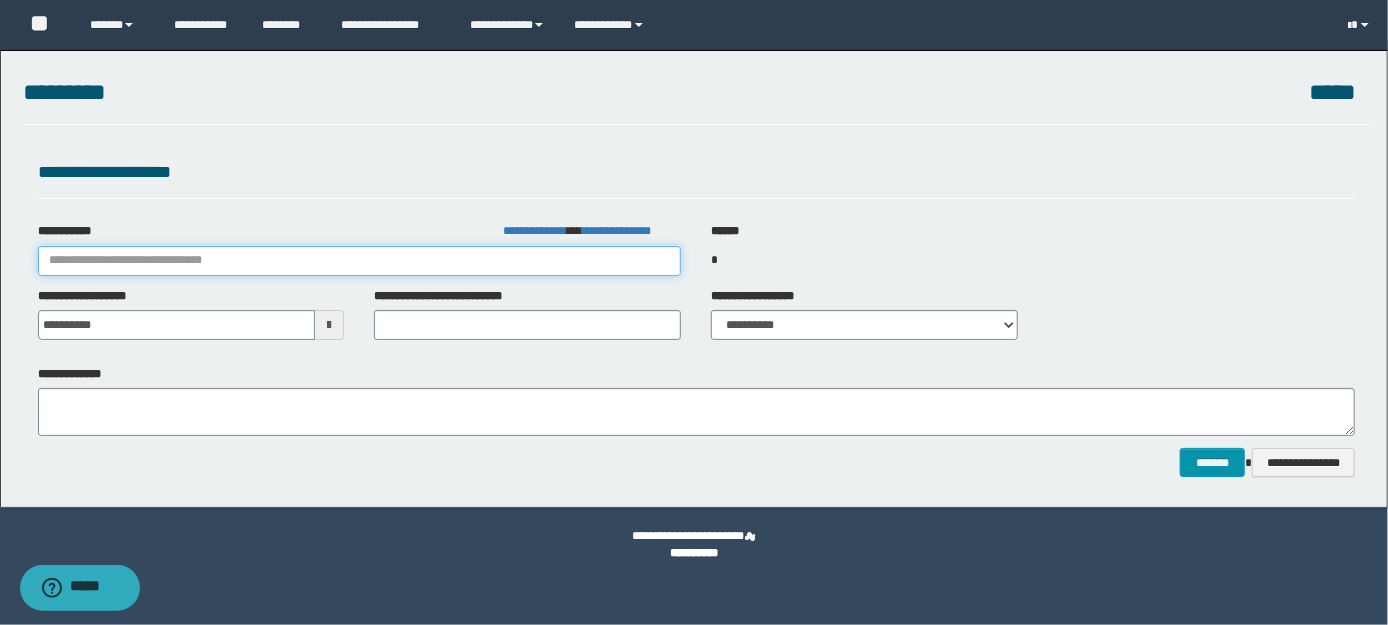 click on "**********" at bounding box center (360, 261) 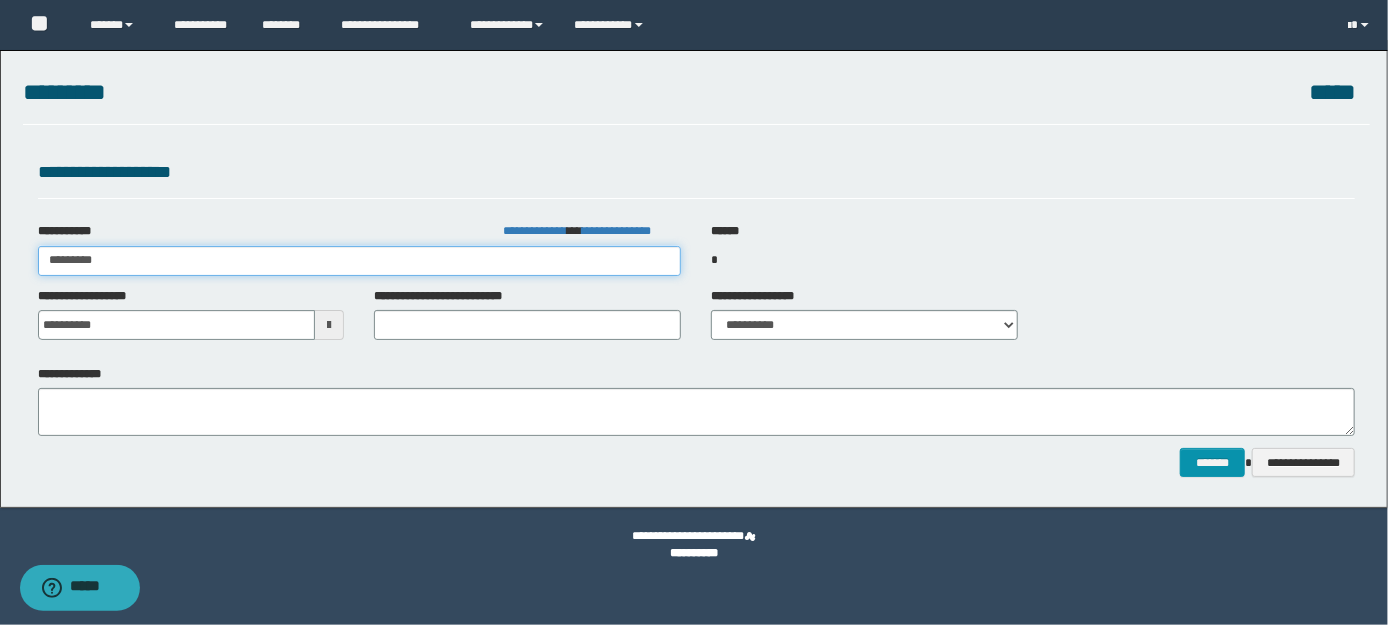 type on "**********" 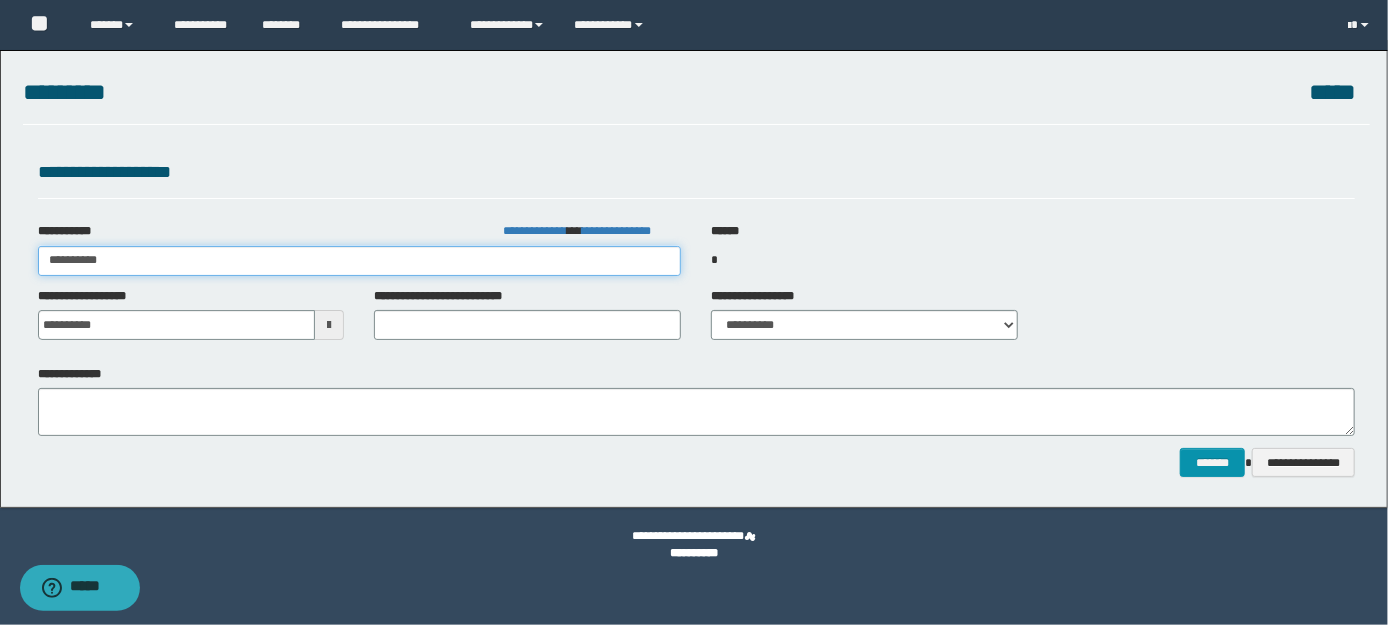type on "**********" 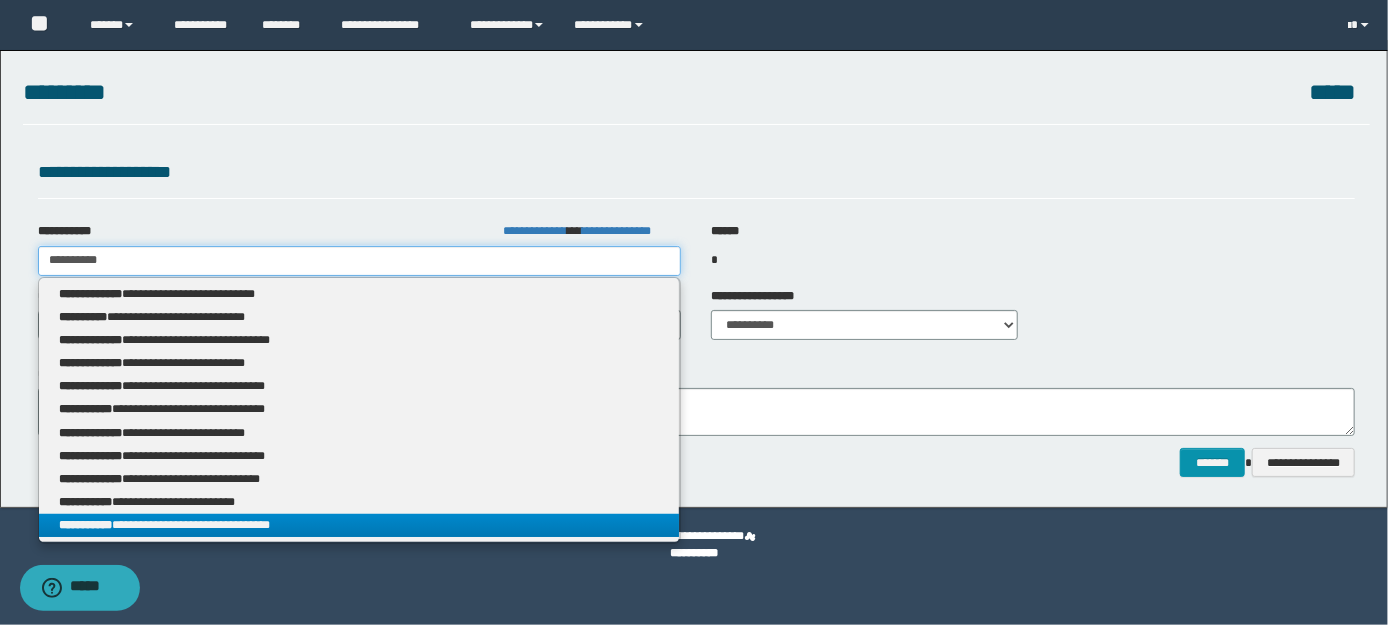 type on "**********" 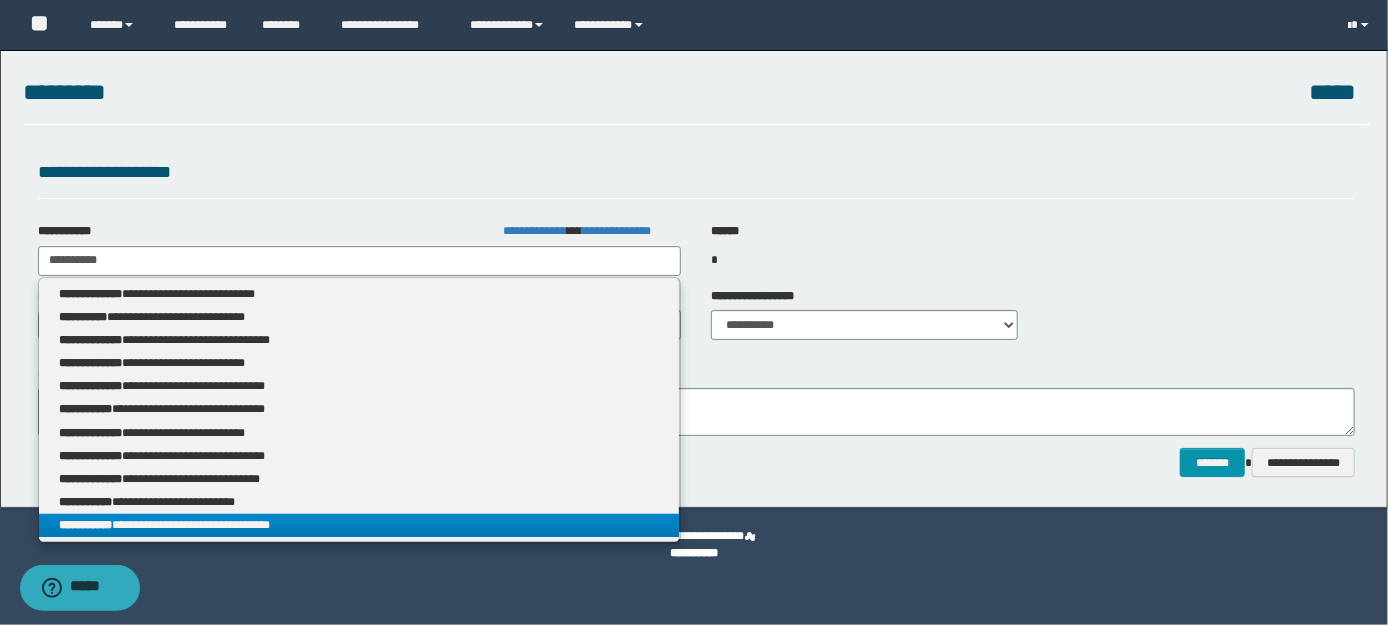click on "**********" at bounding box center [359, 525] 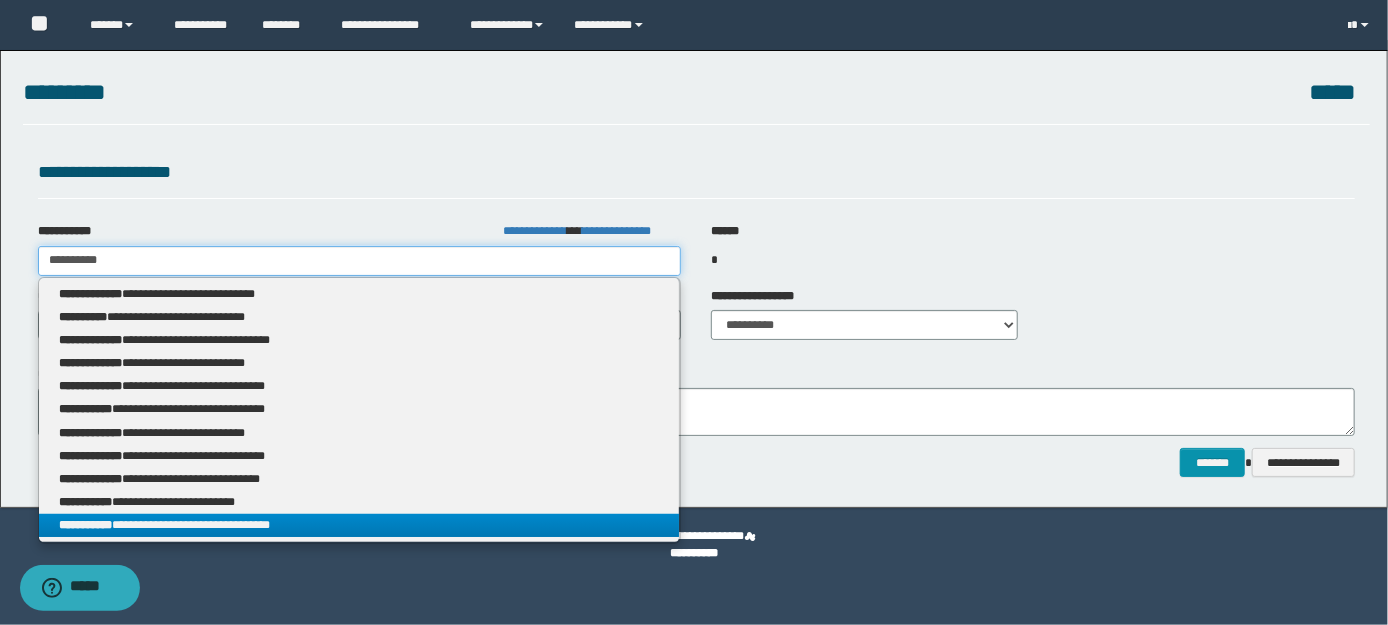 type 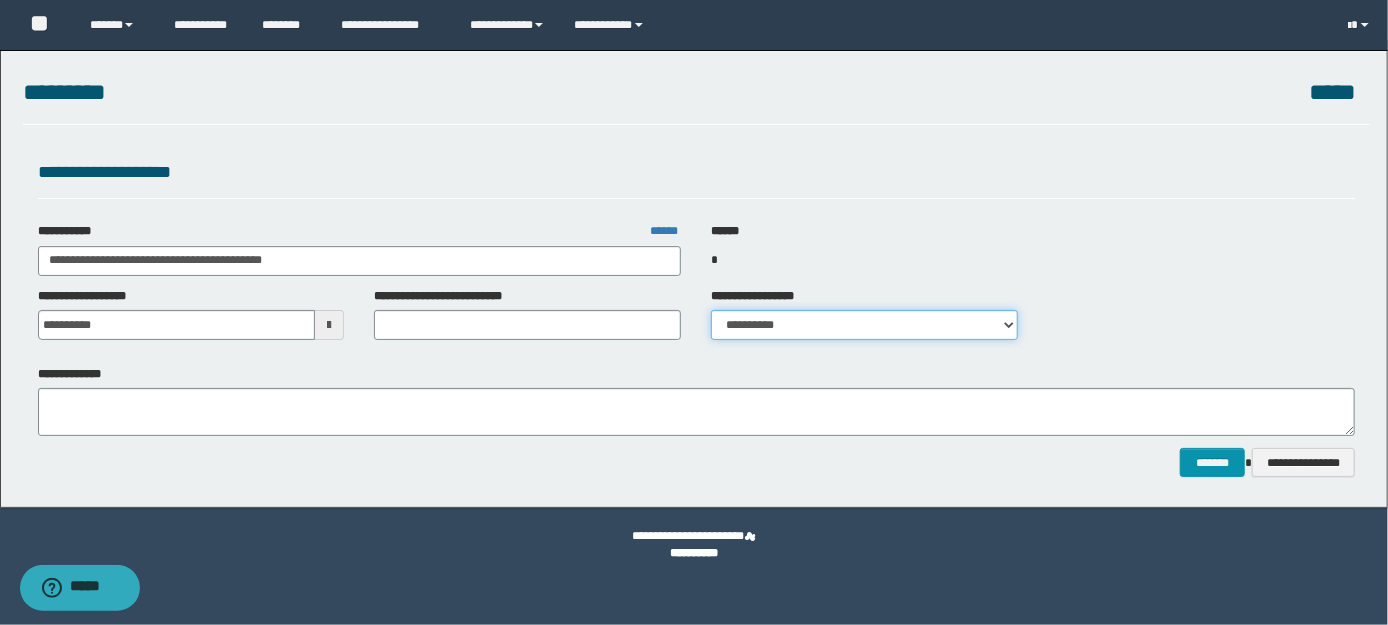 click on "**********" at bounding box center [864, 325] 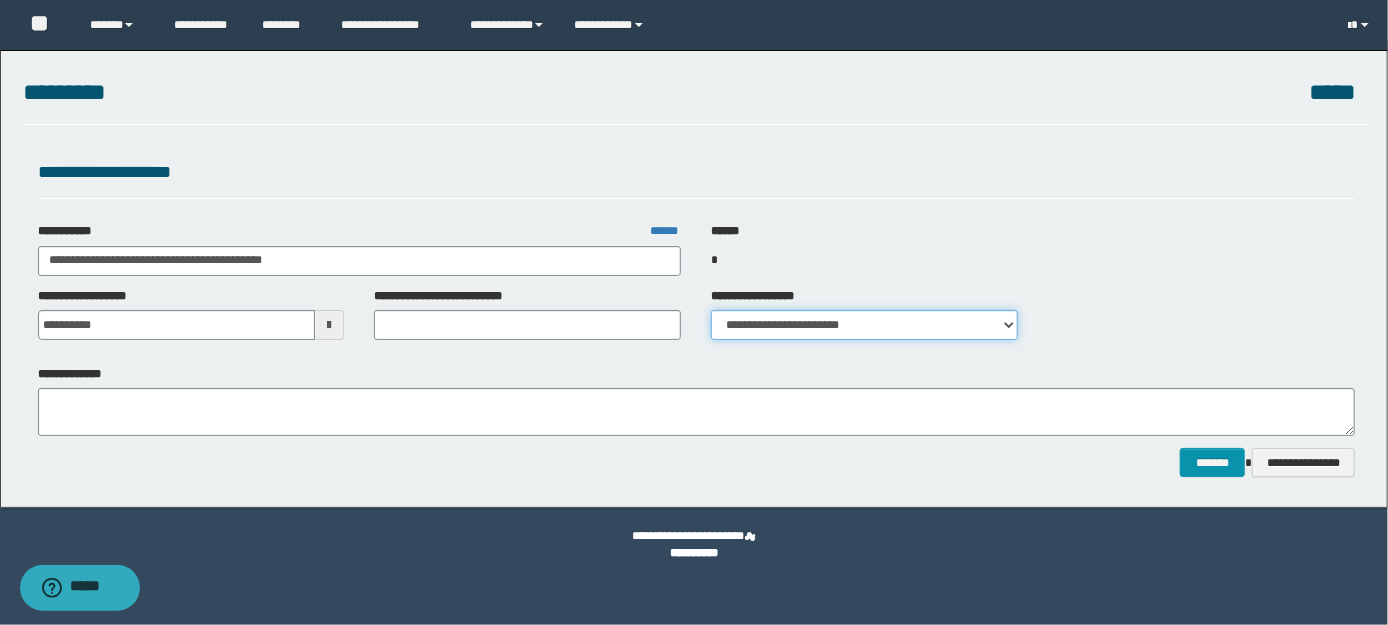 click on "**********" at bounding box center [864, 325] 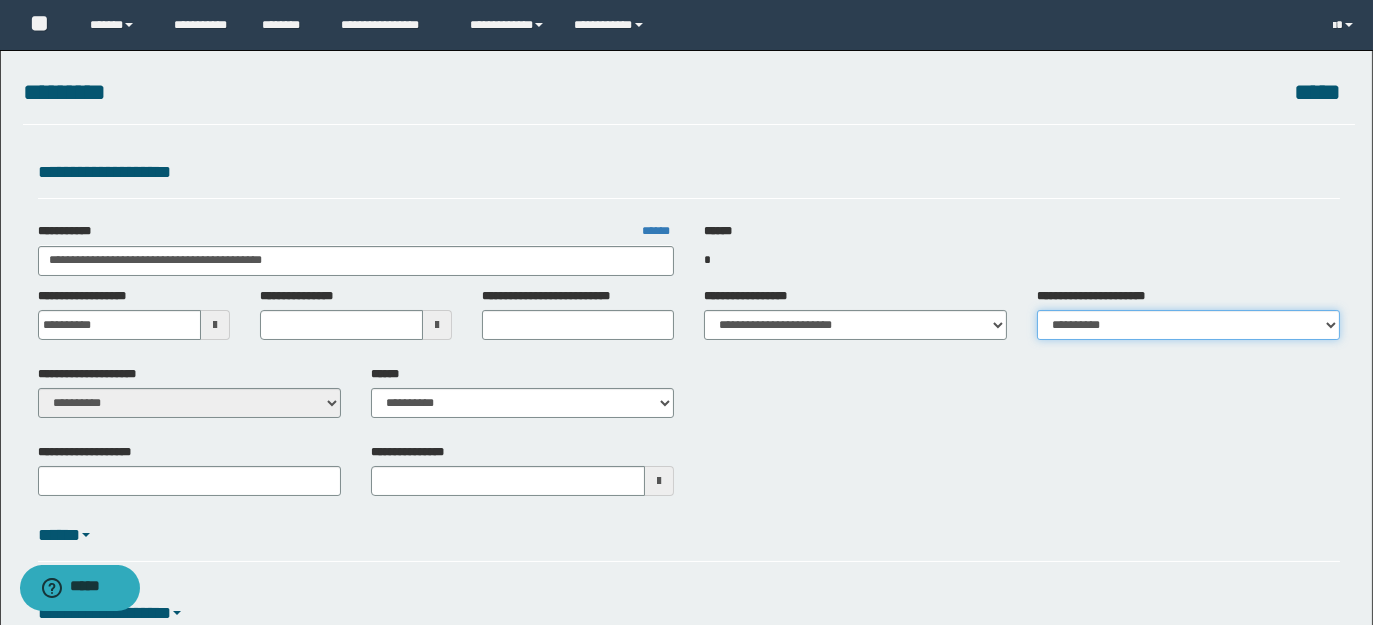 drag, startPoint x: 1330, startPoint y: 319, endPoint x: 1309, endPoint y: 327, distance: 22.472204 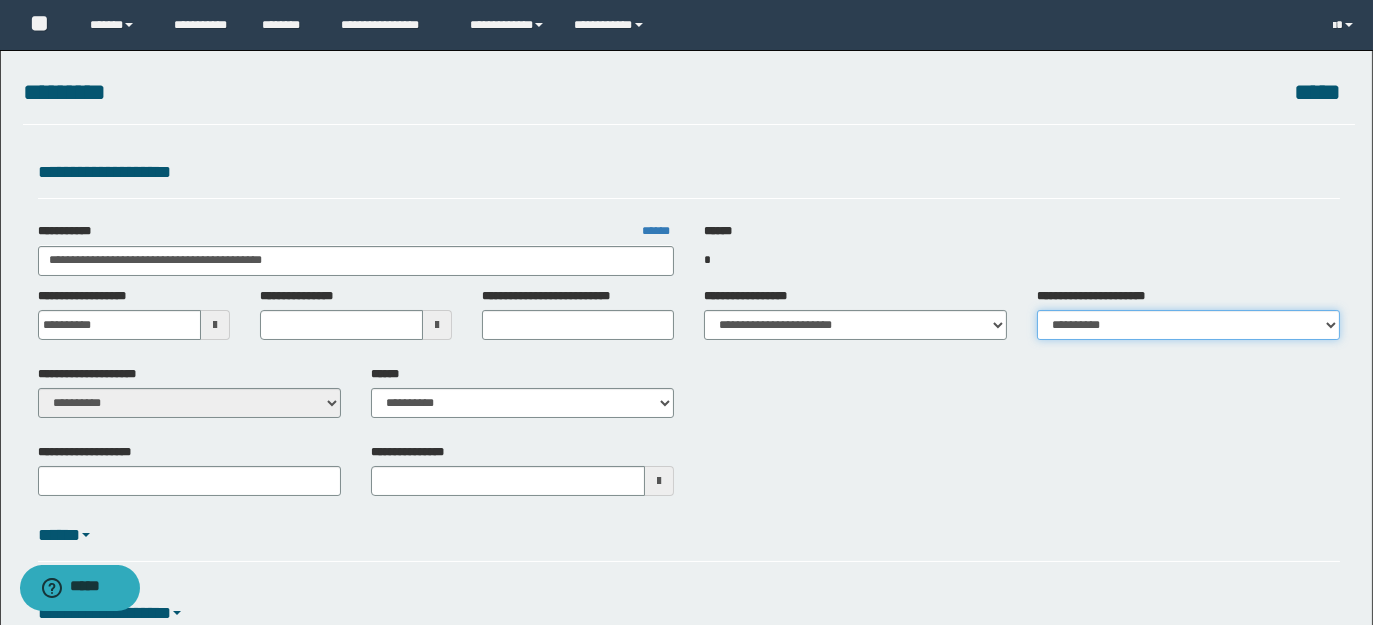 click on "**********" at bounding box center [1188, 325] 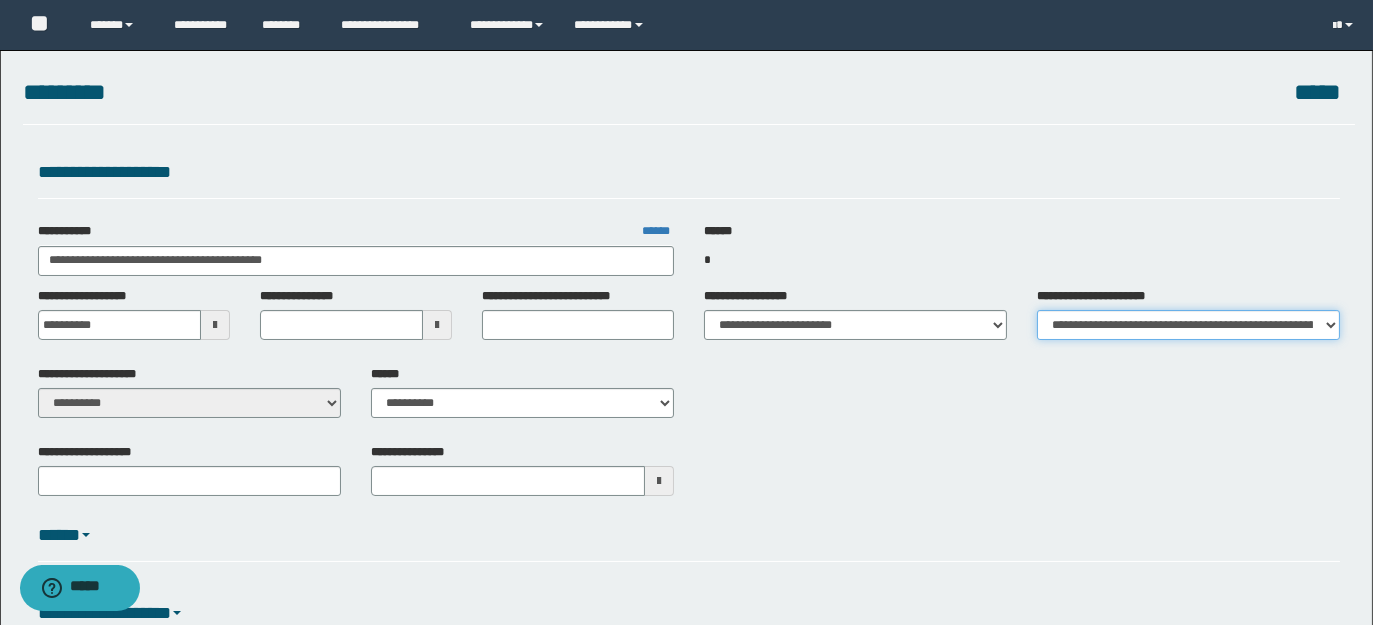 click on "**********" at bounding box center (1188, 325) 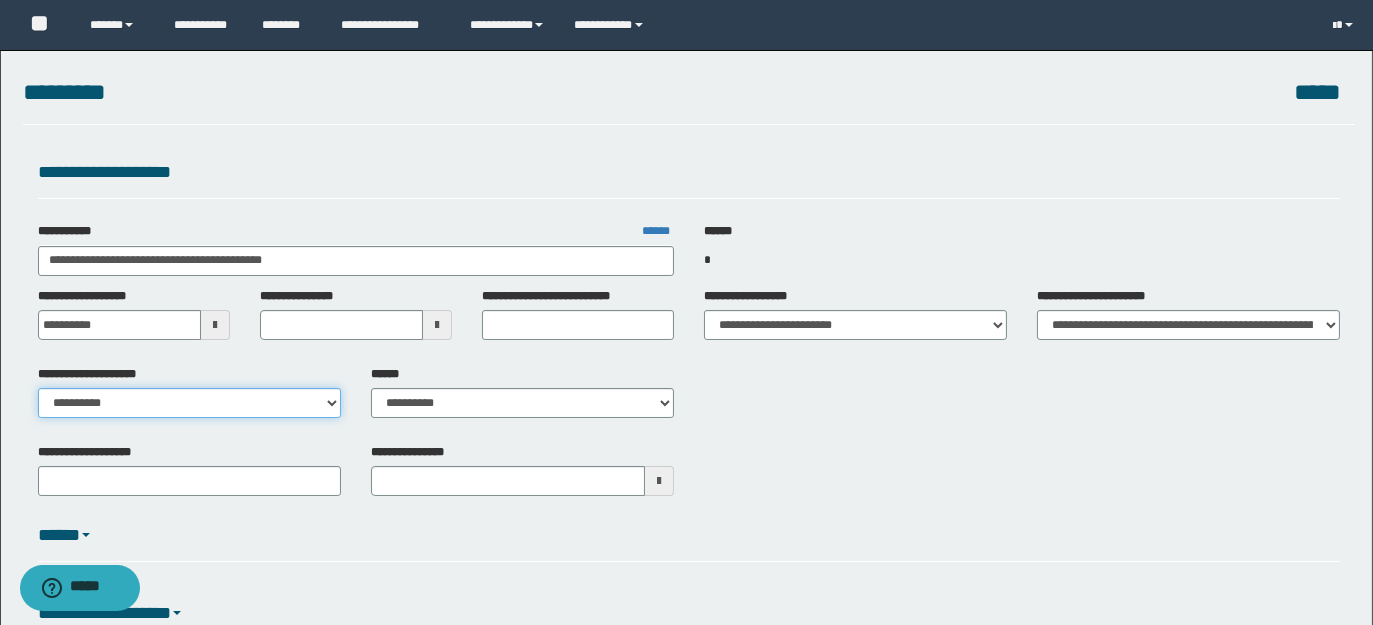 click on "**********" at bounding box center (189, 403) 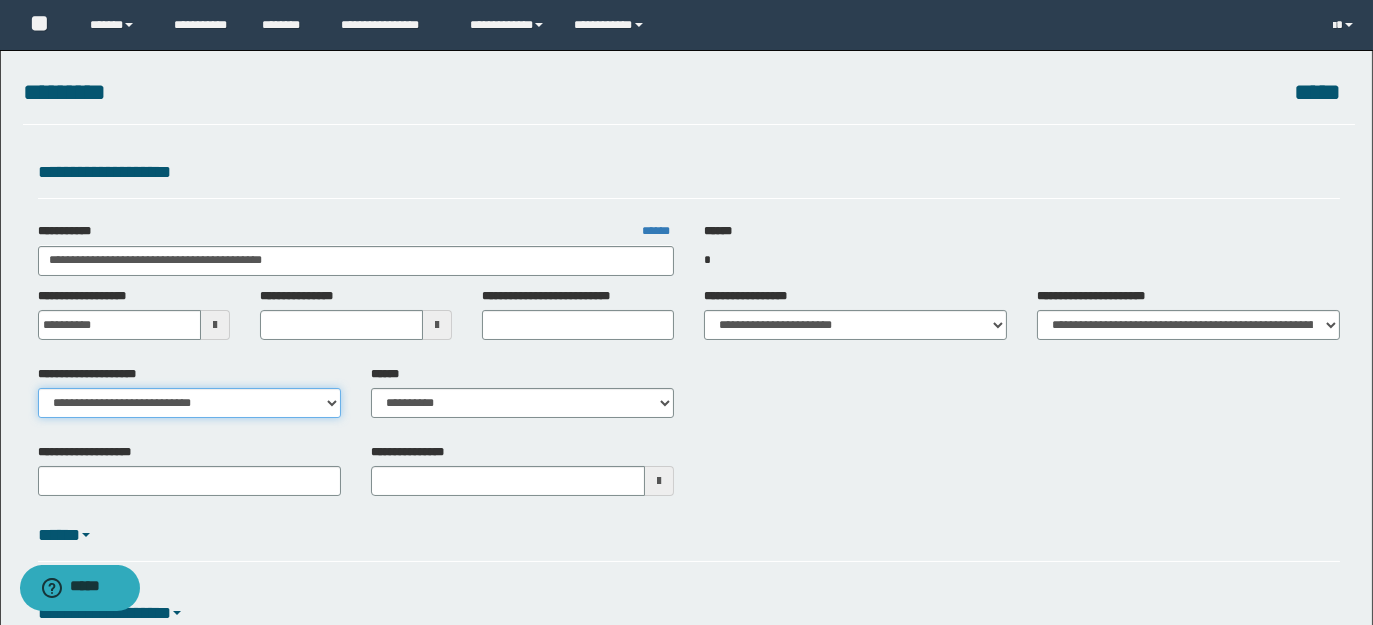 click on "**********" at bounding box center [189, 403] 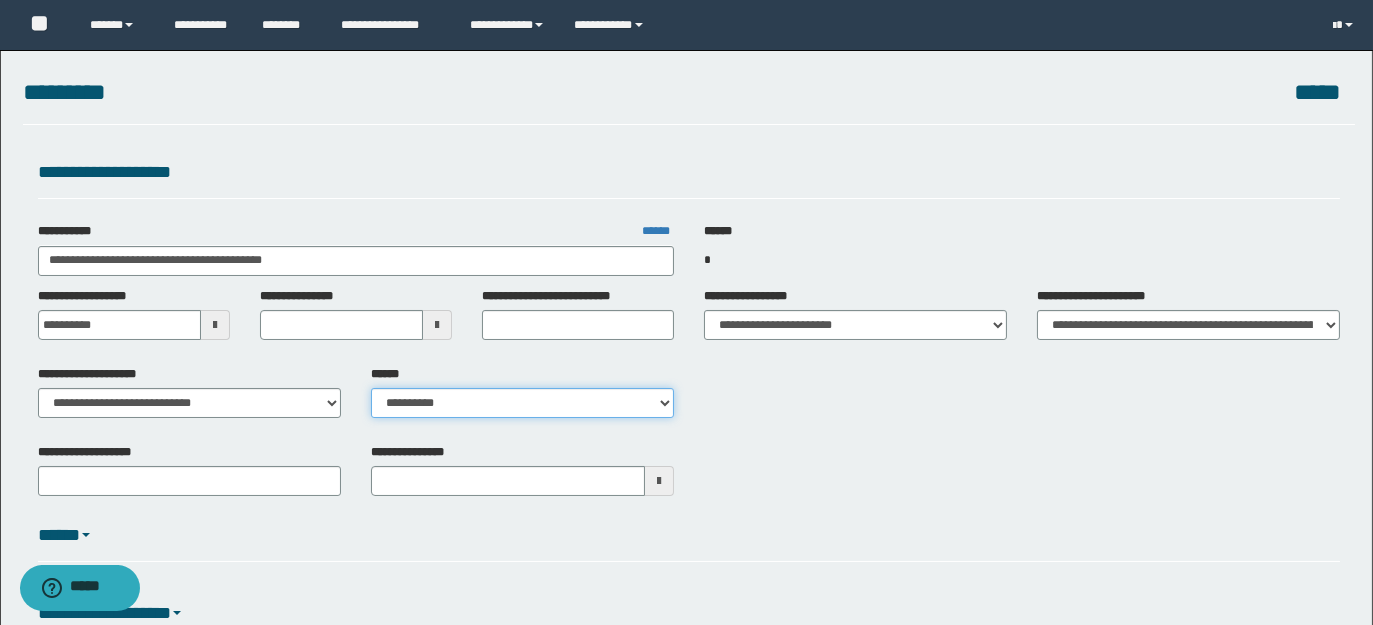 click on "**********" at bounding box center (522, 403) 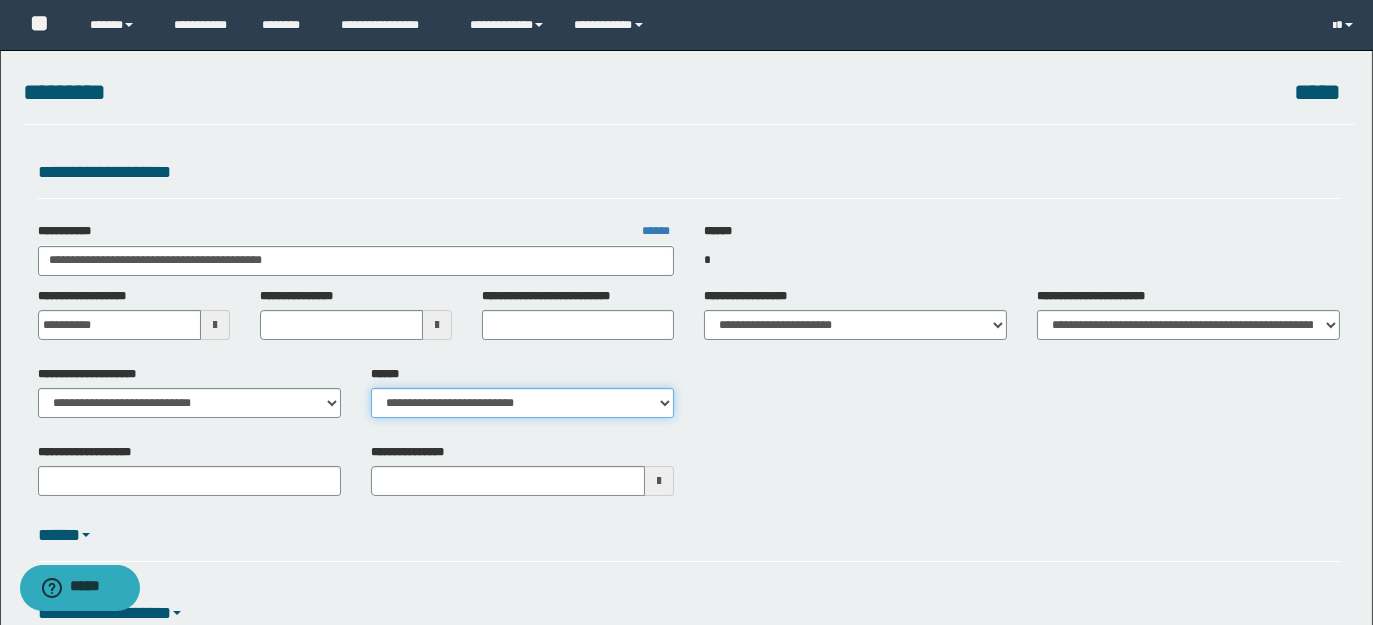 click on "**********" at bounding box center [522, 403] 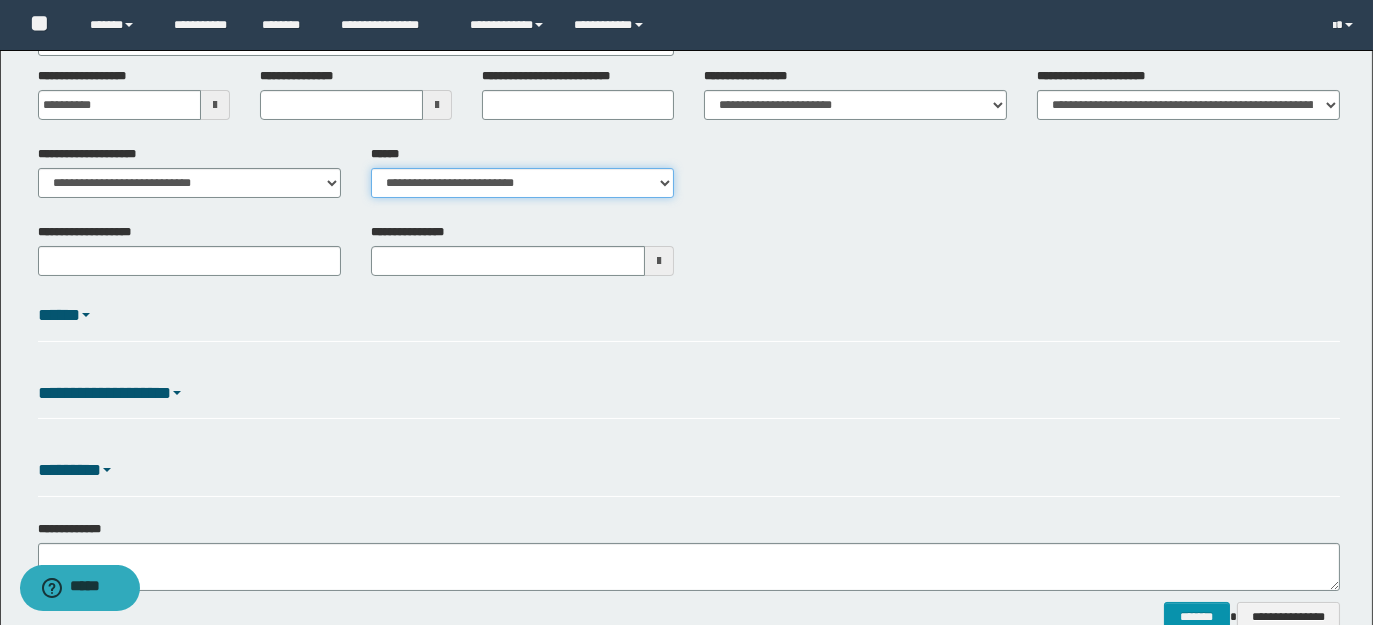 scroll, scrollTop: 330, scrollLeft: 0, axis: vertical 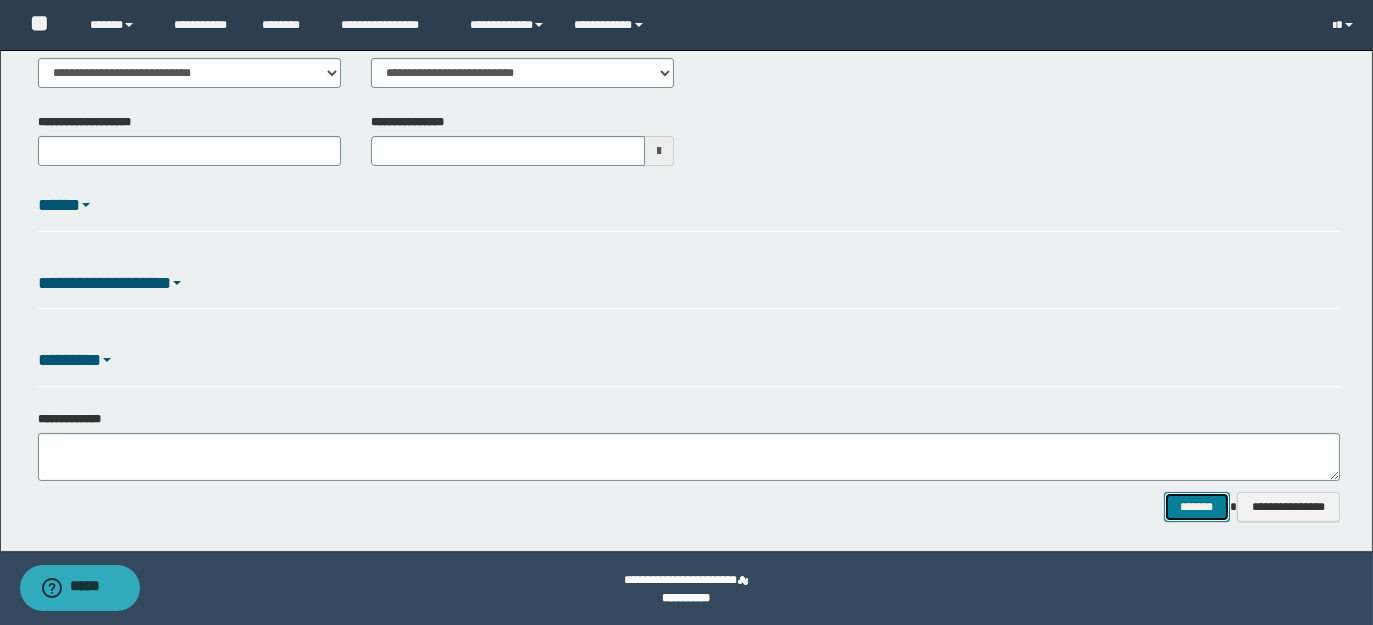 click on "*******" at bounding box center [1196, 506] 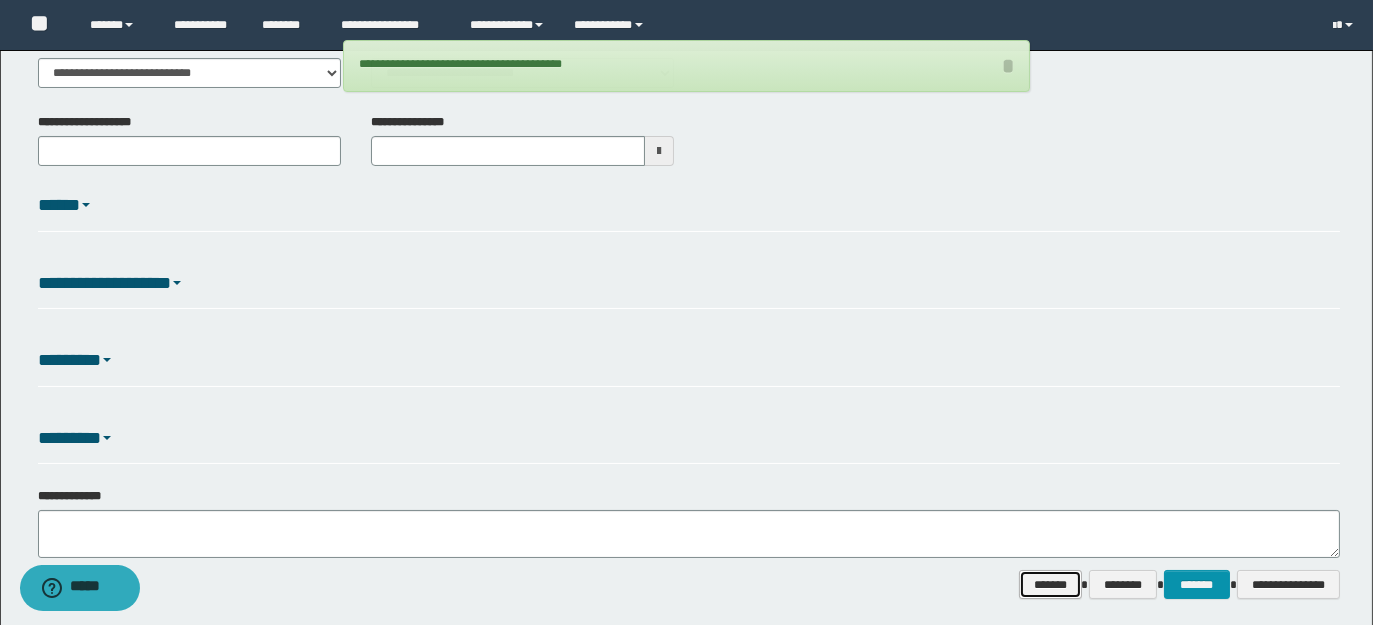 click on "*******" at bounding box center (1050, 584) 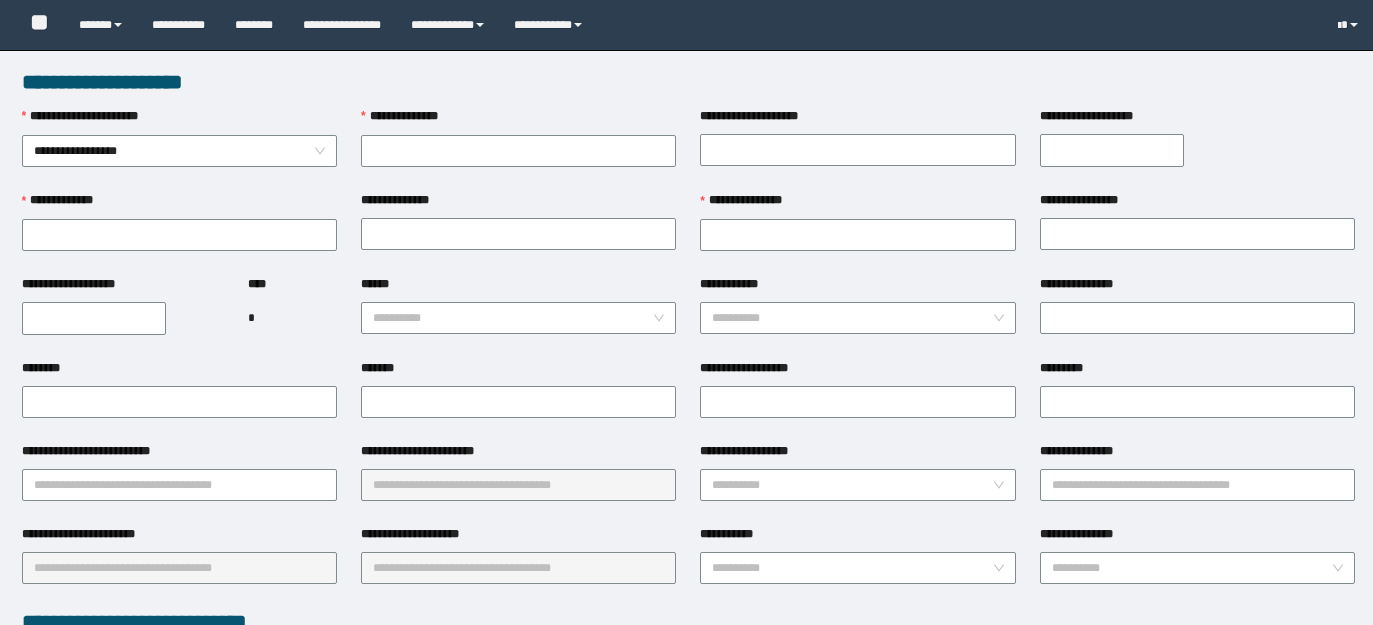 scroll, scrollTop: 0, scrollLeft: 0, axis: both 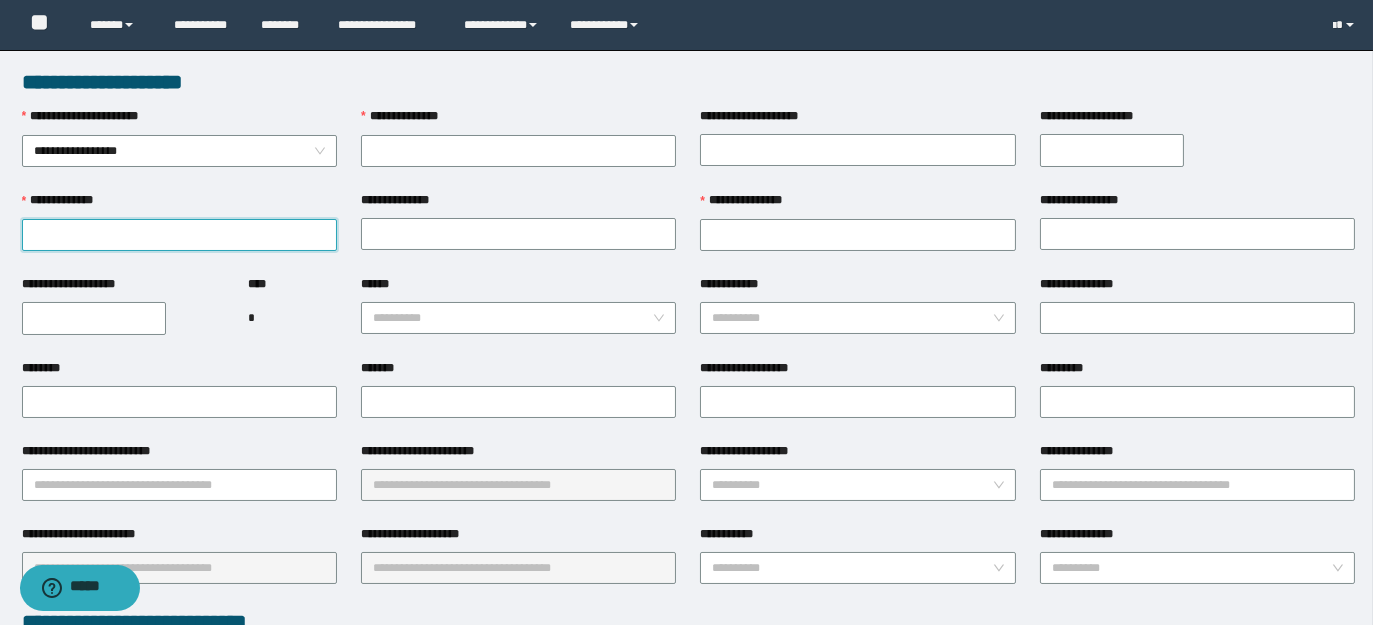 paste on "**********" 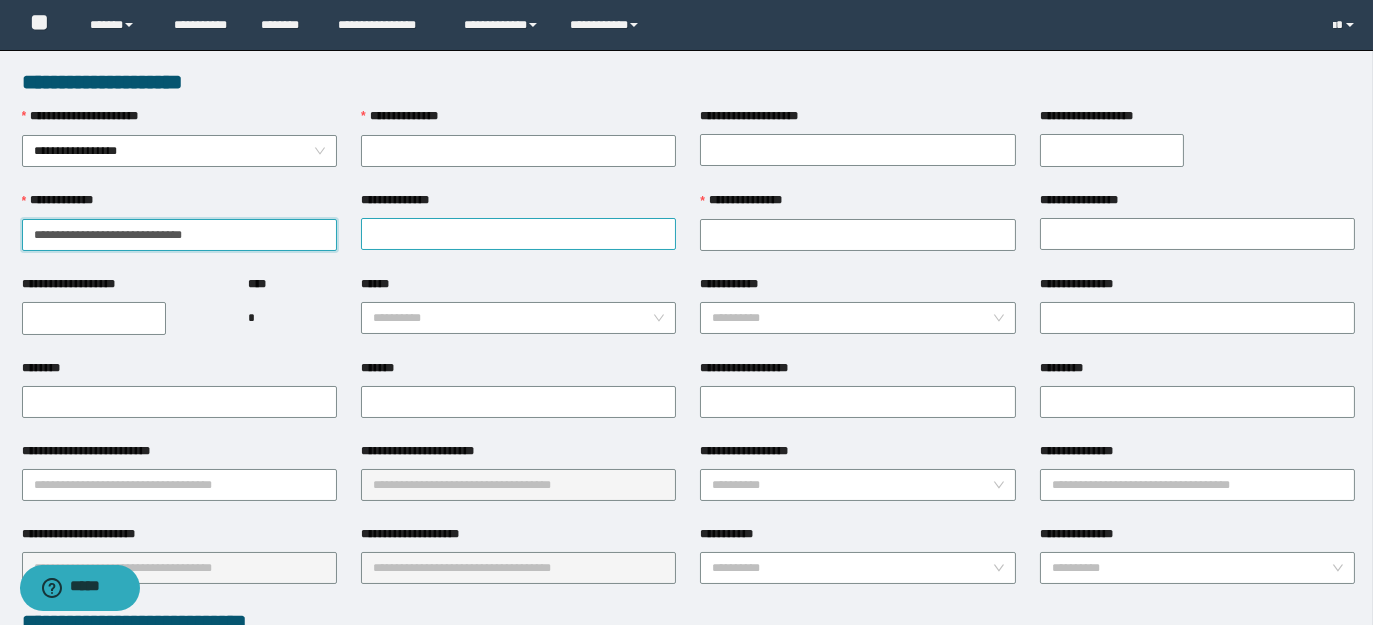 type on "**********" 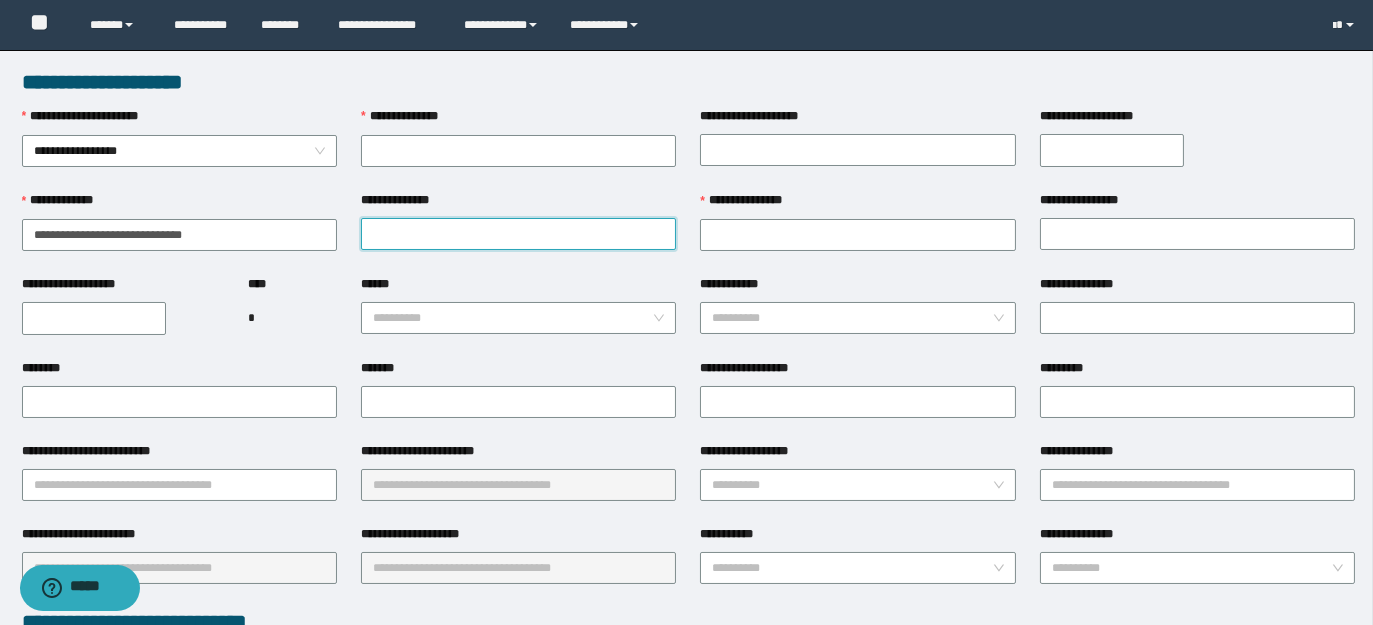 paste on "**********" 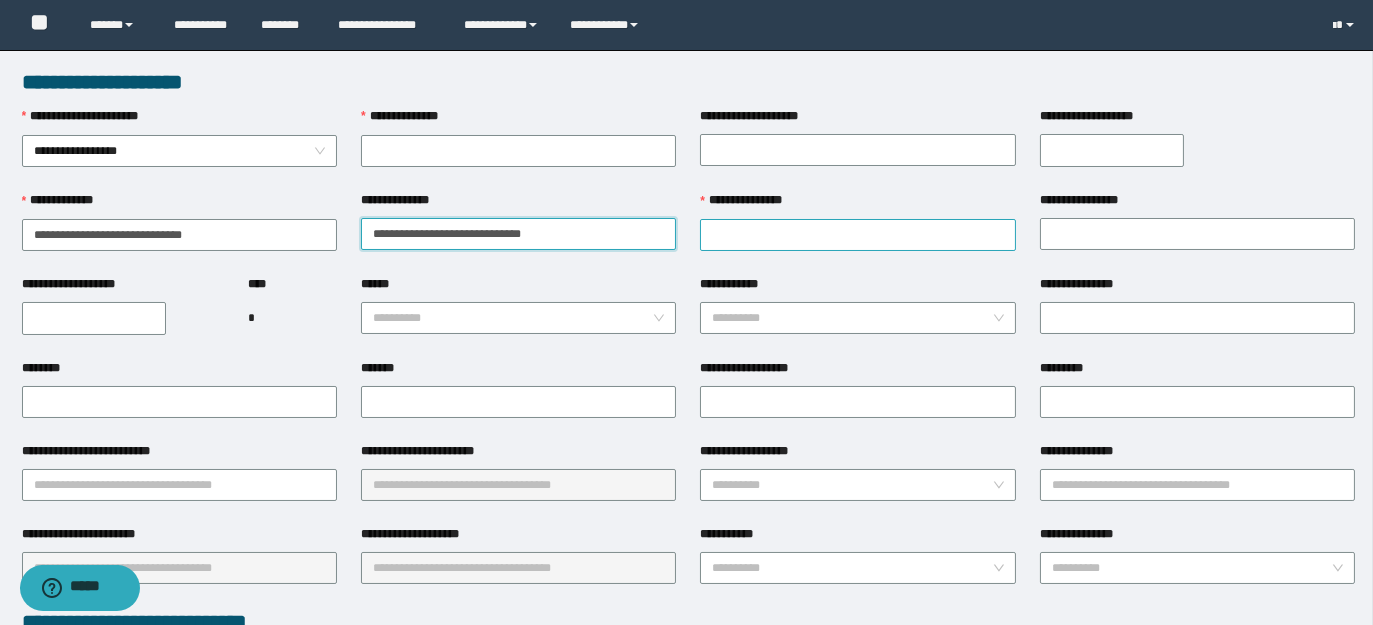 type on "**********" 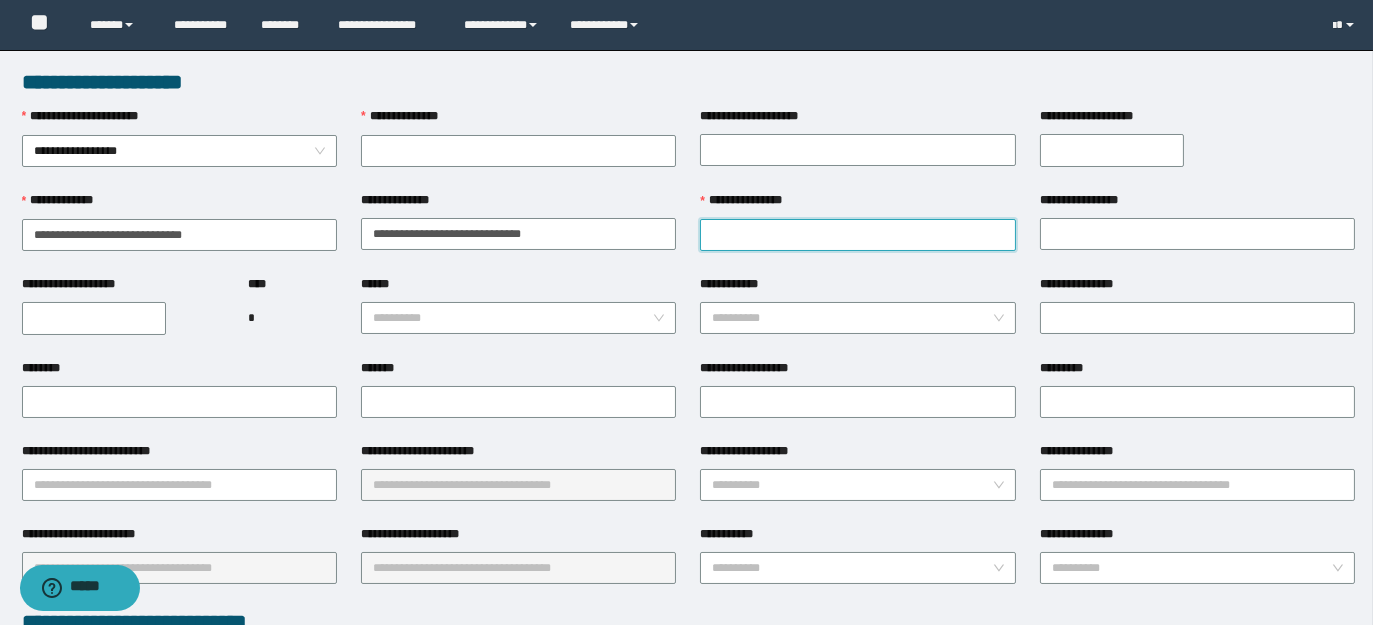 paste on "**********" 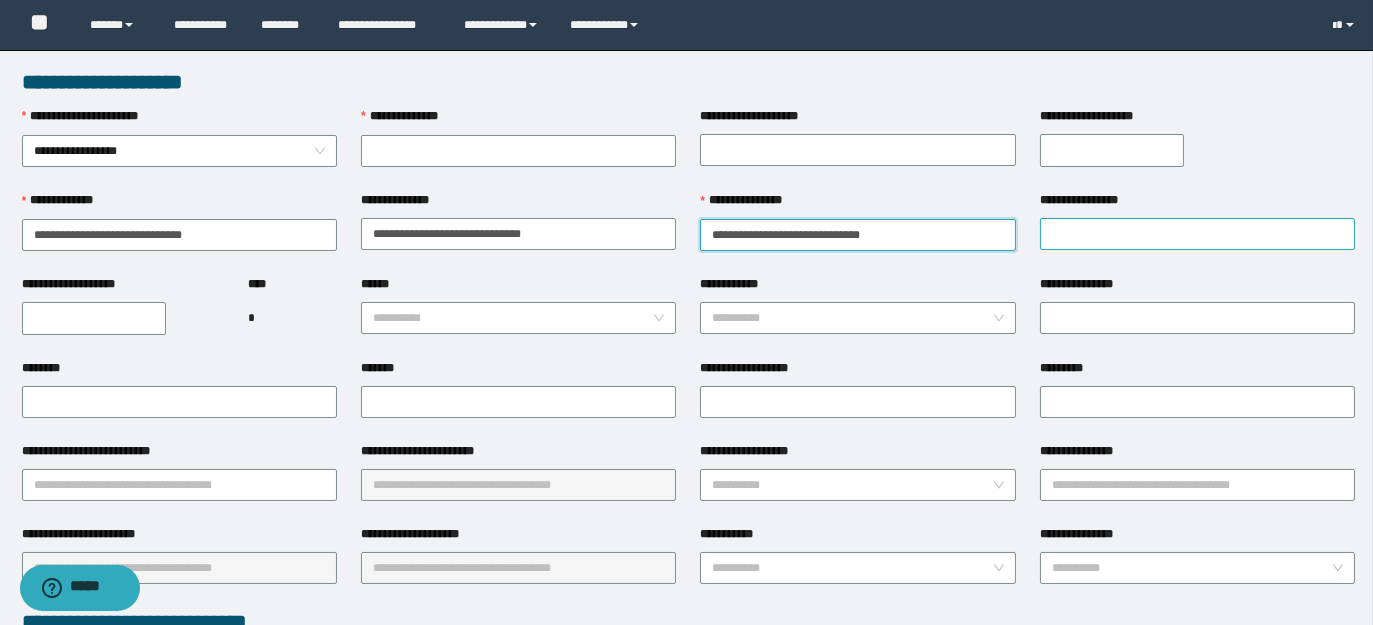 type on "**********" 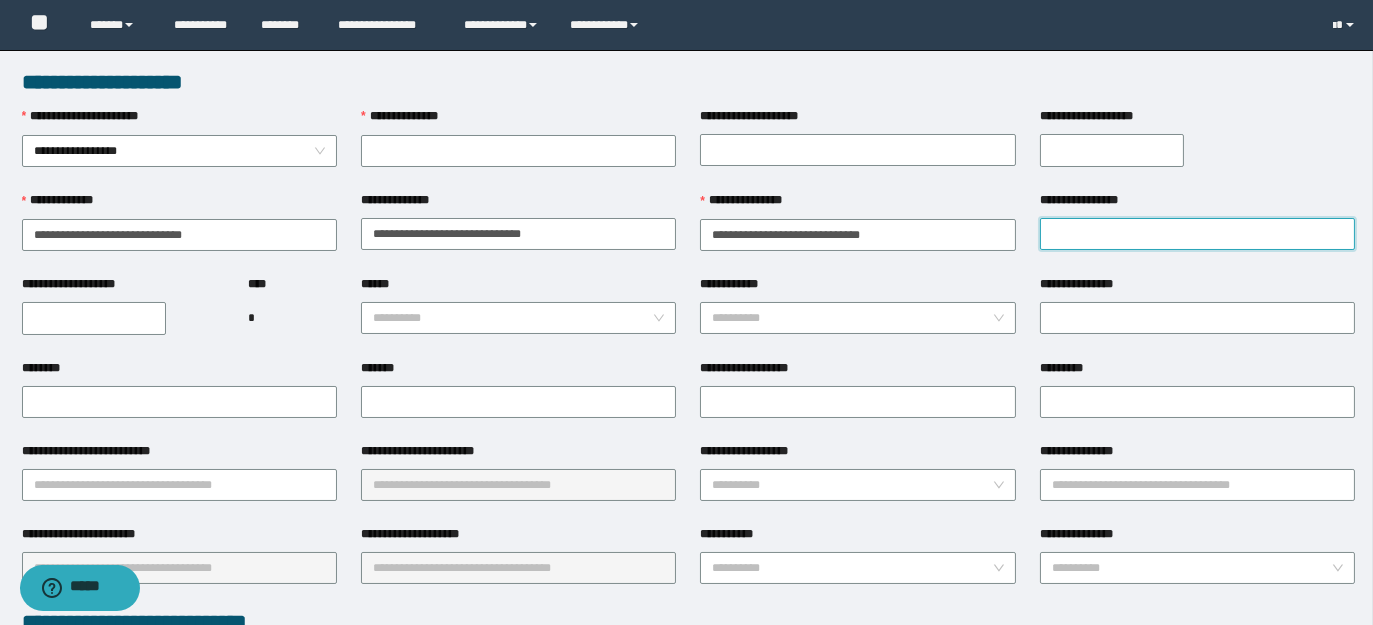paste on "**********" 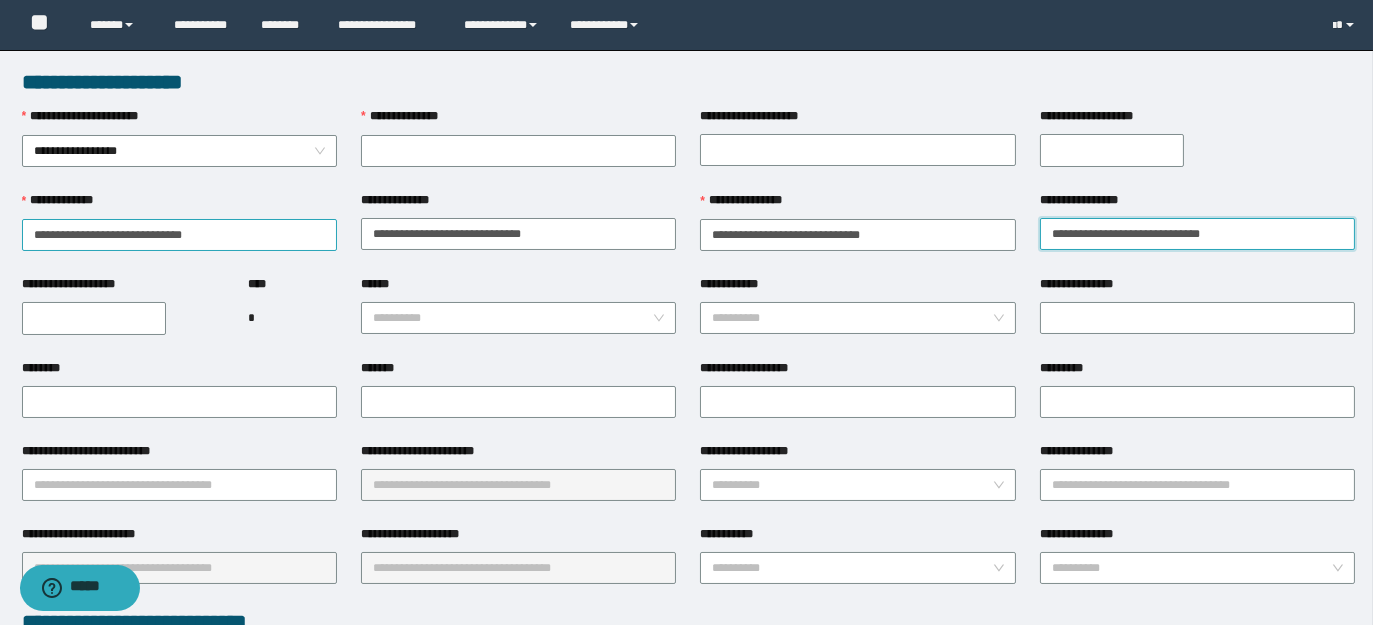 type on "**********" 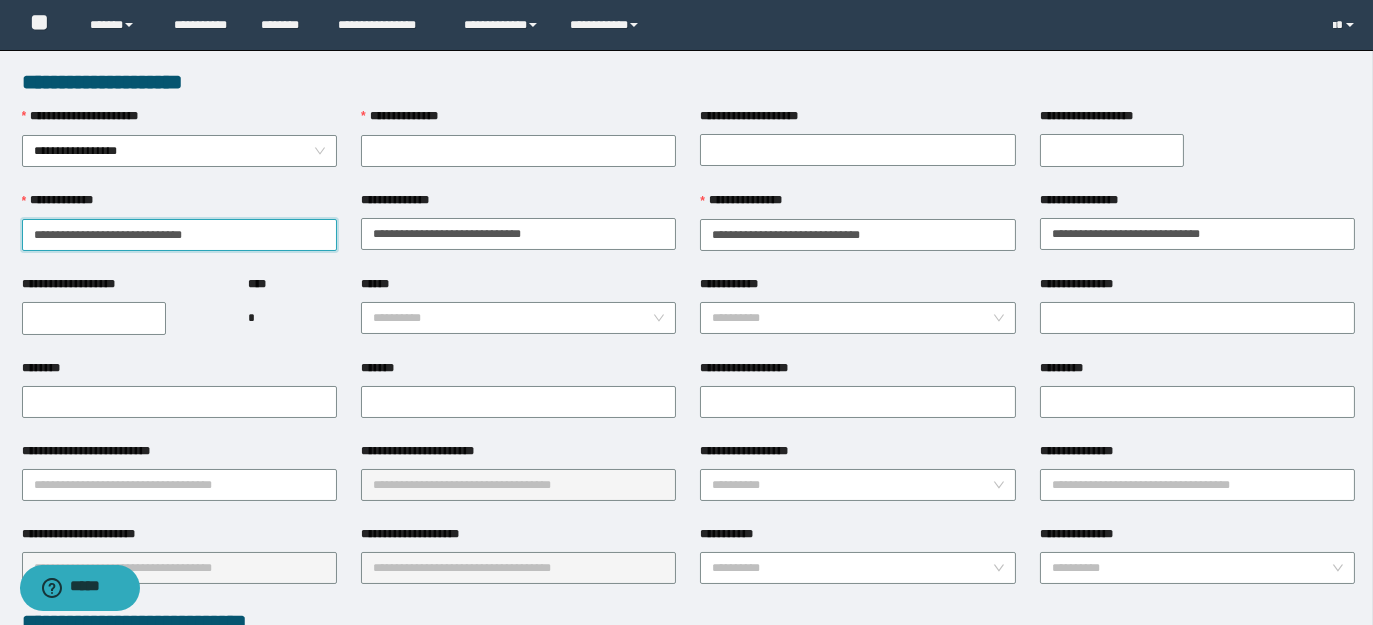 drag, startPoint x: 58, startPoint y: 233, endPoint x: 224, endPoint y: 233, distance: 166 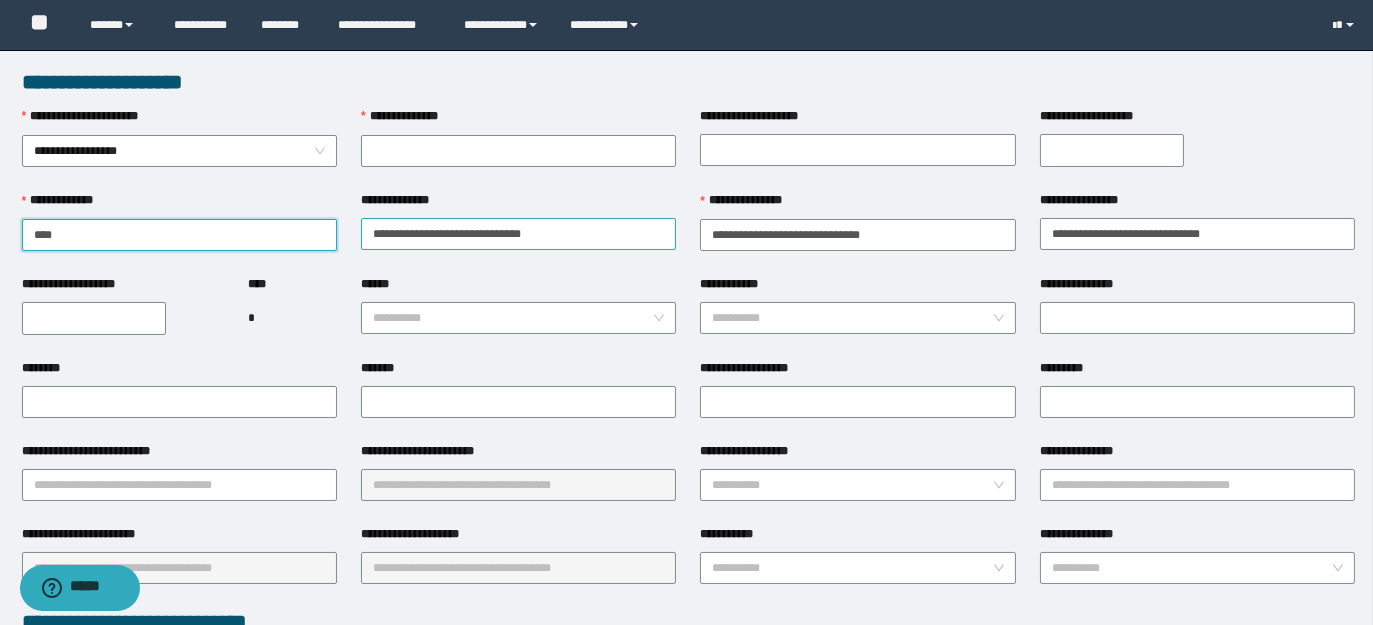 type on "****" 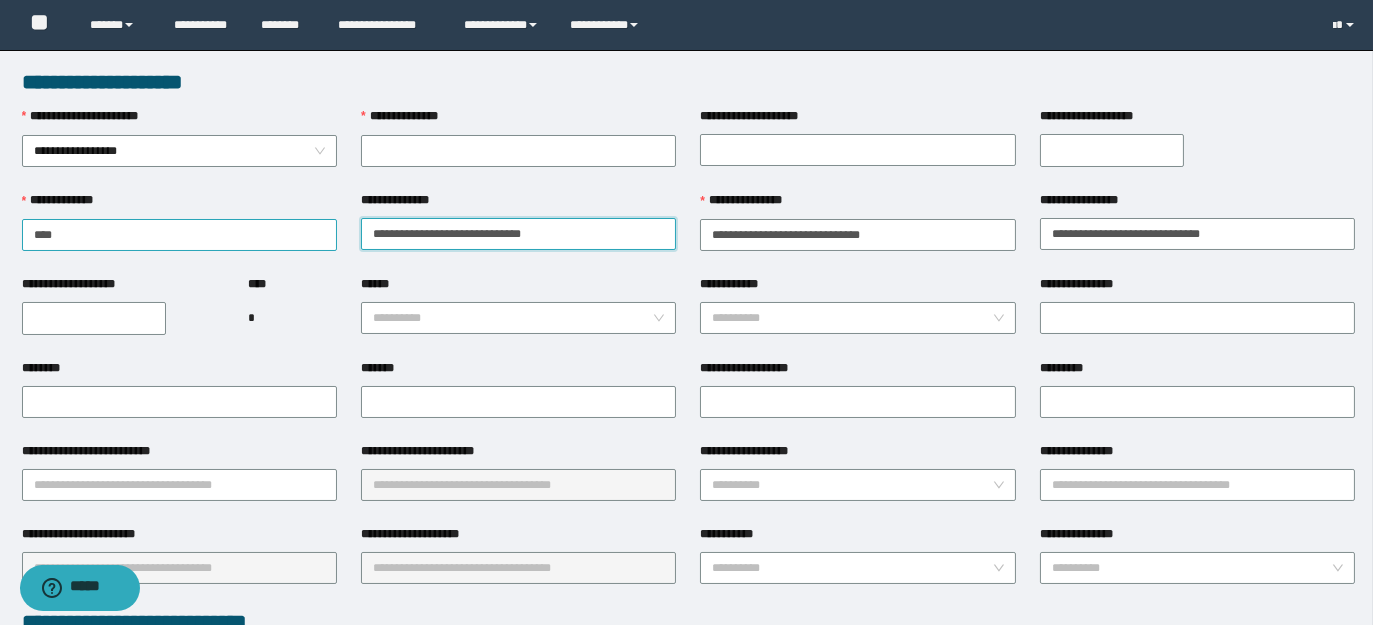 drag, startPoint x: 401, startPoint y: 232, endPoint x: 333, endPoint y: 236, distance: 68.117546 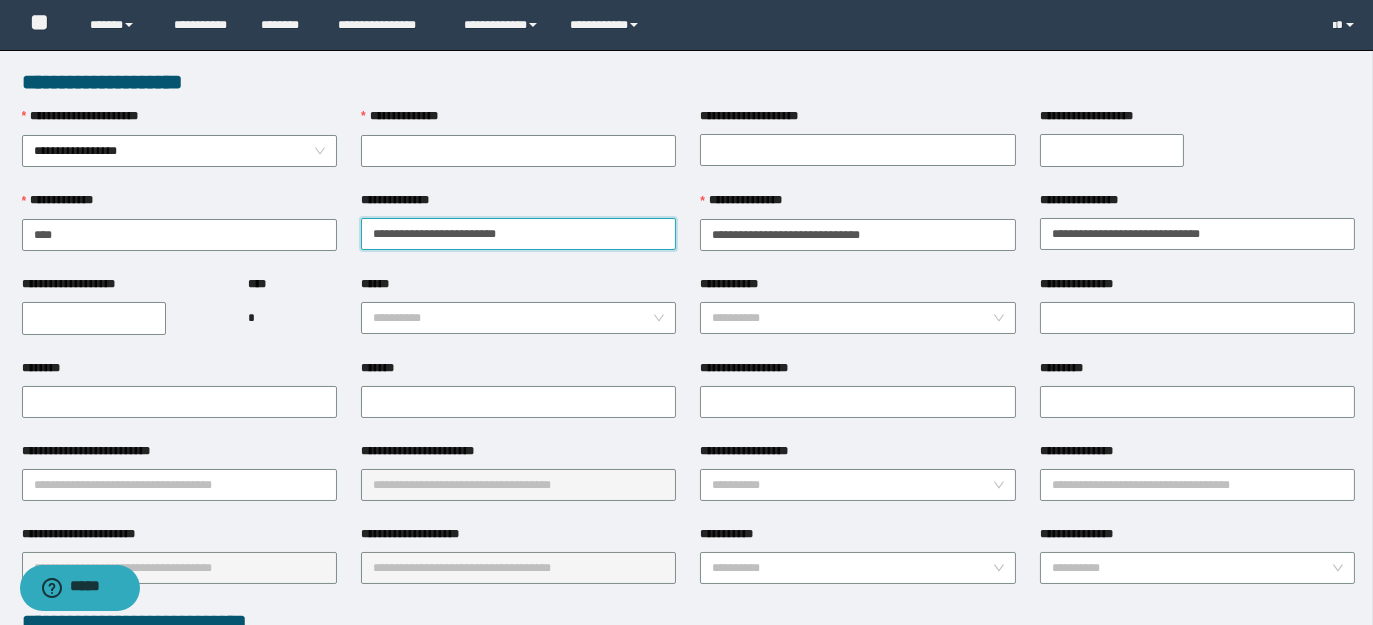 drag, startPoint x: 402, startPoint y: 232, endPoint x: 578, endPoint y: 232, distance: 176 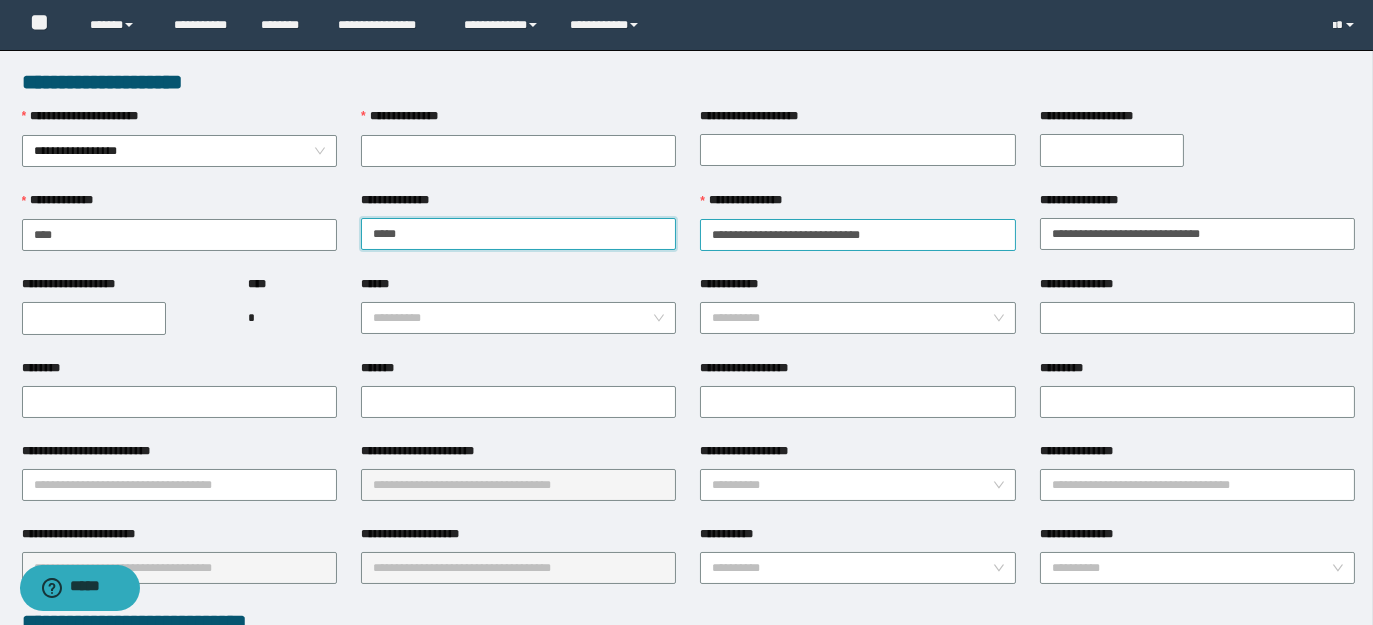 type on "*****" 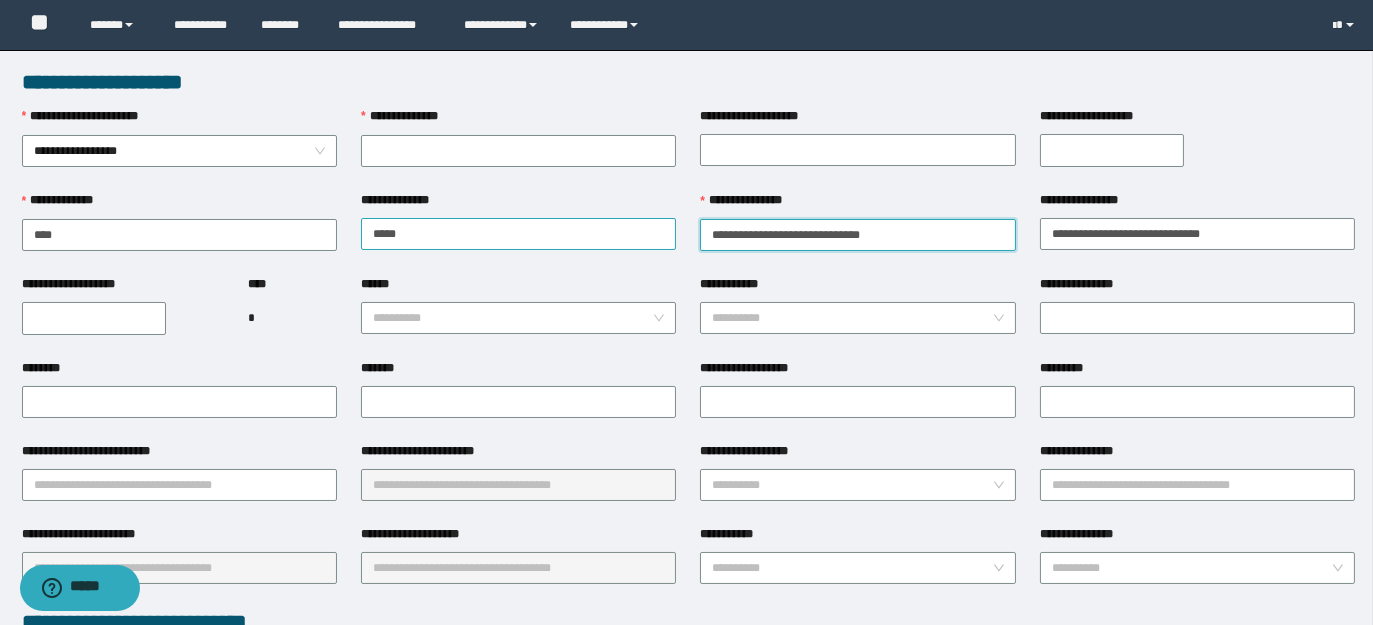 drag, startPoint x: 768, startPoint y: 234, endPoint x: 666, endPoint y: 239, distance: 102.122475 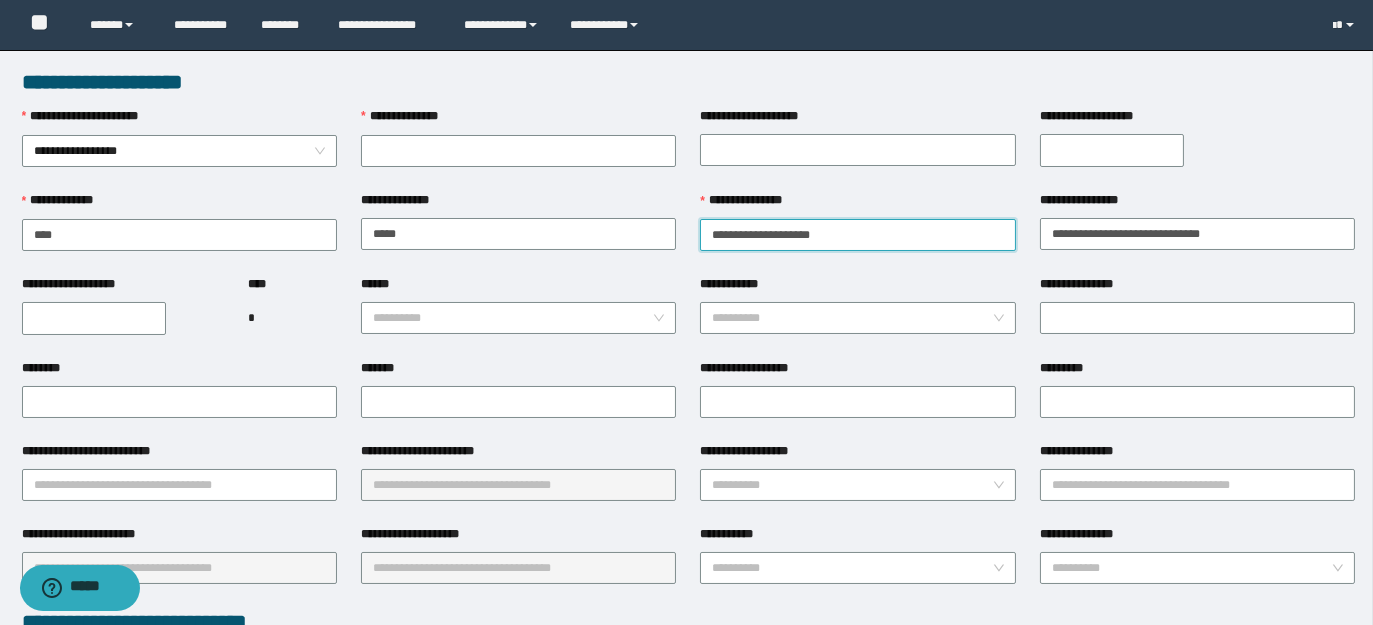 drag, startPoint x: 772, startPoint y: 231, endPoint x: 855, endPoint y: 231, distance: 83 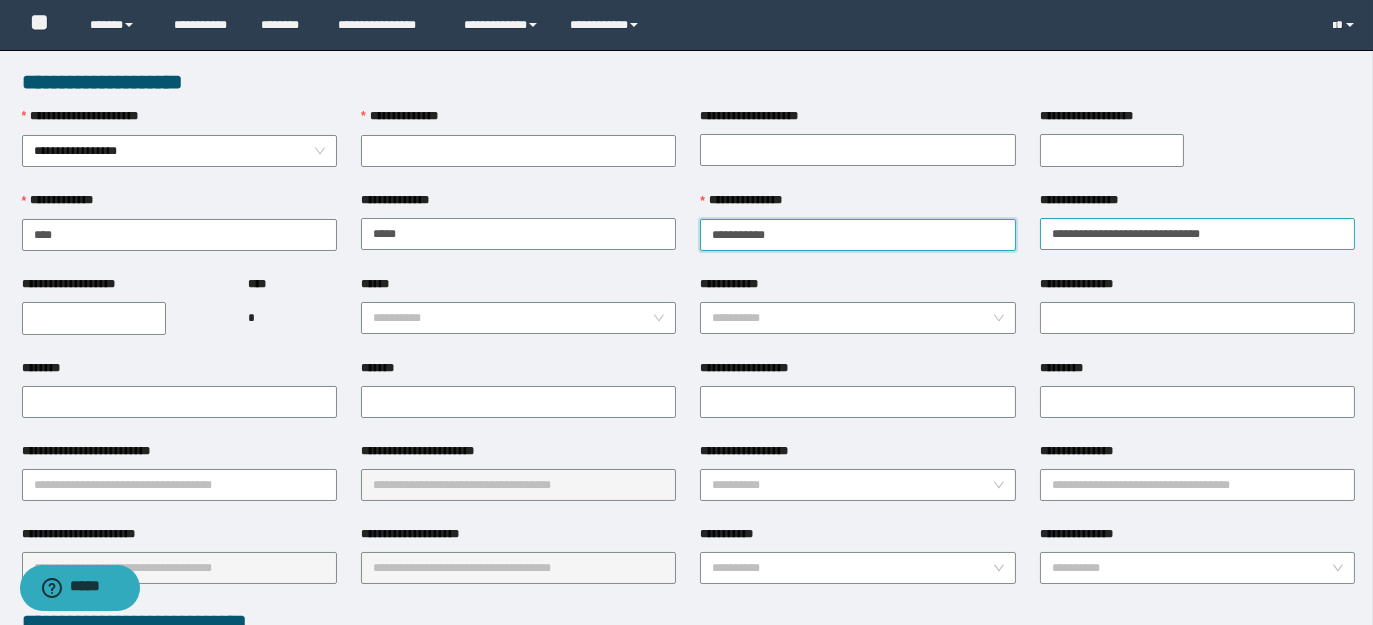 type on "*********" 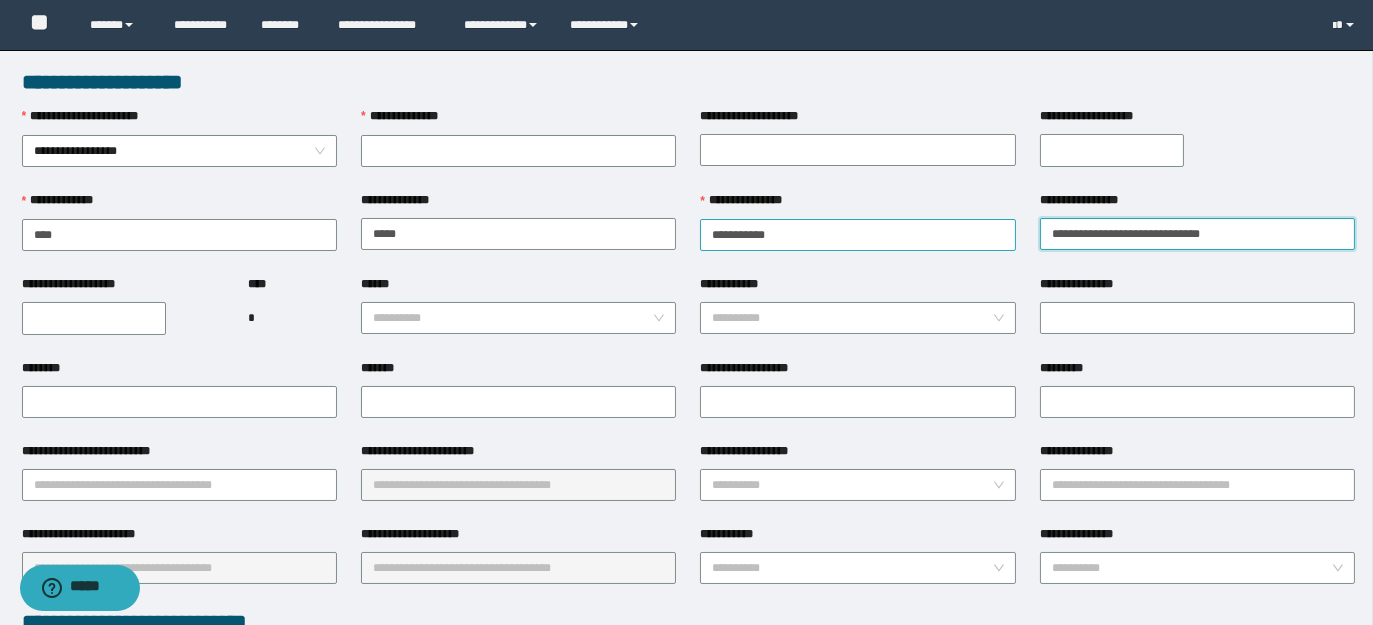 drag, startPoint x: 1168, startPoint y: 228, endPoint x: 1008, endPoint y: 233, distance: 160.07811 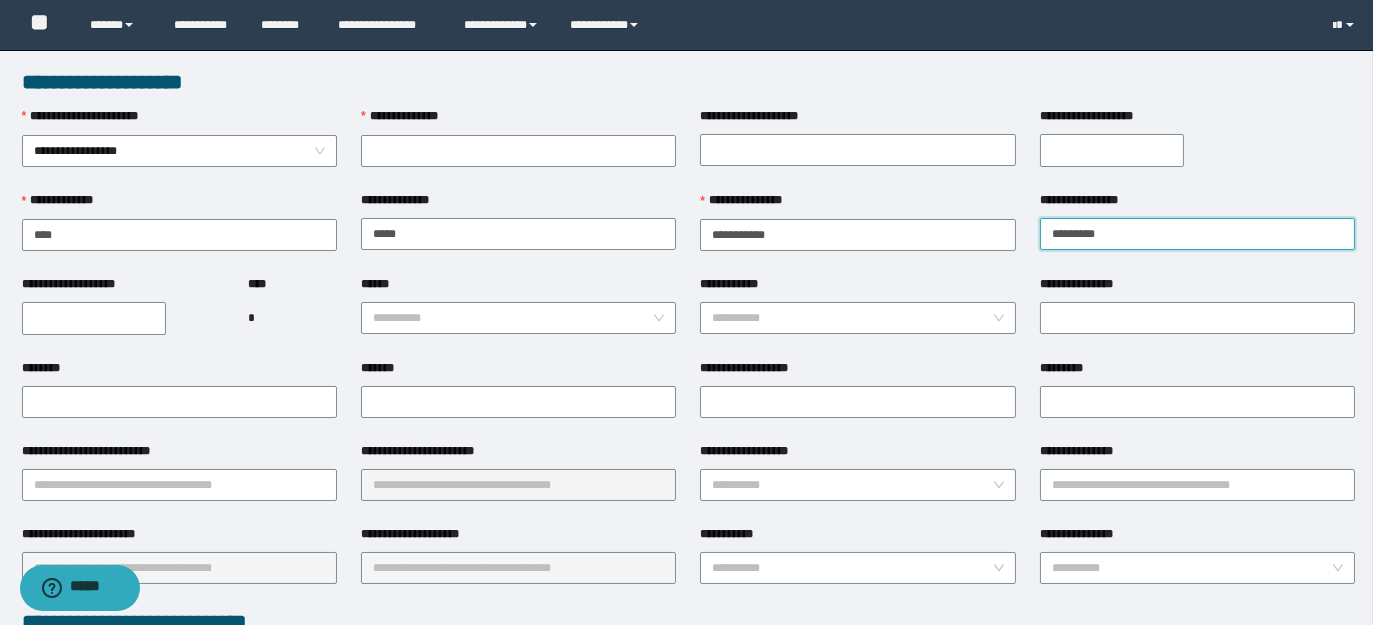 type on "********" 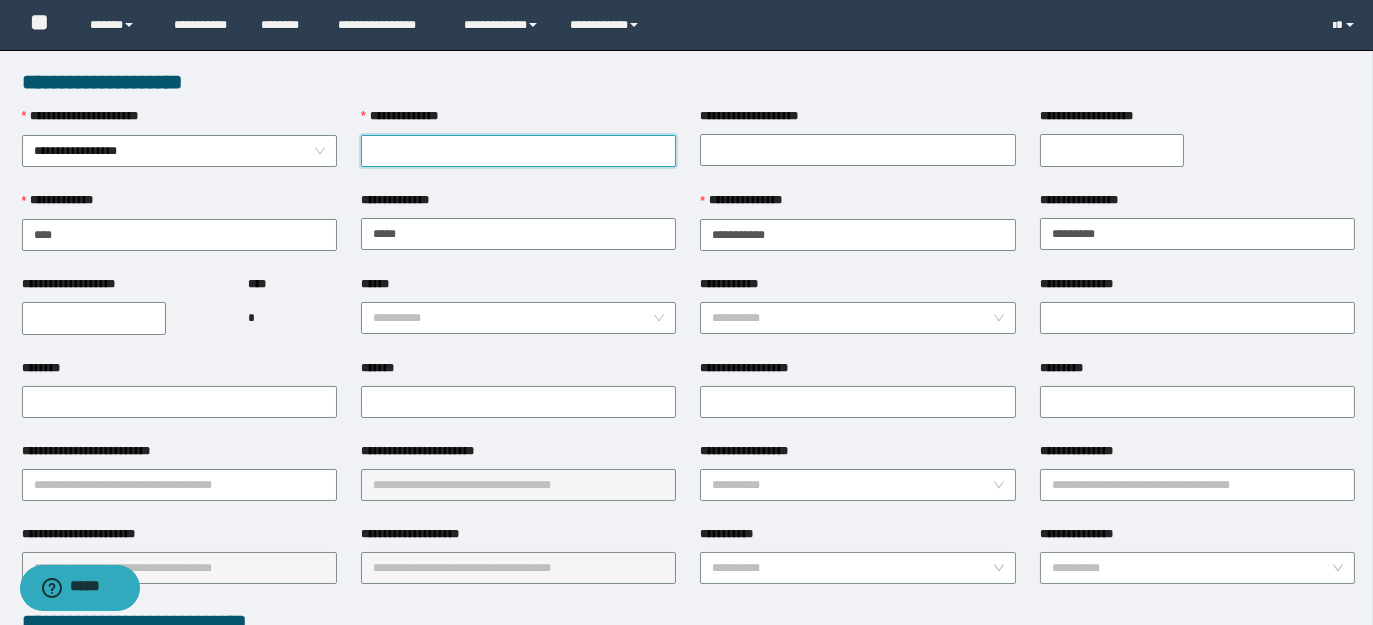 paste on "********" 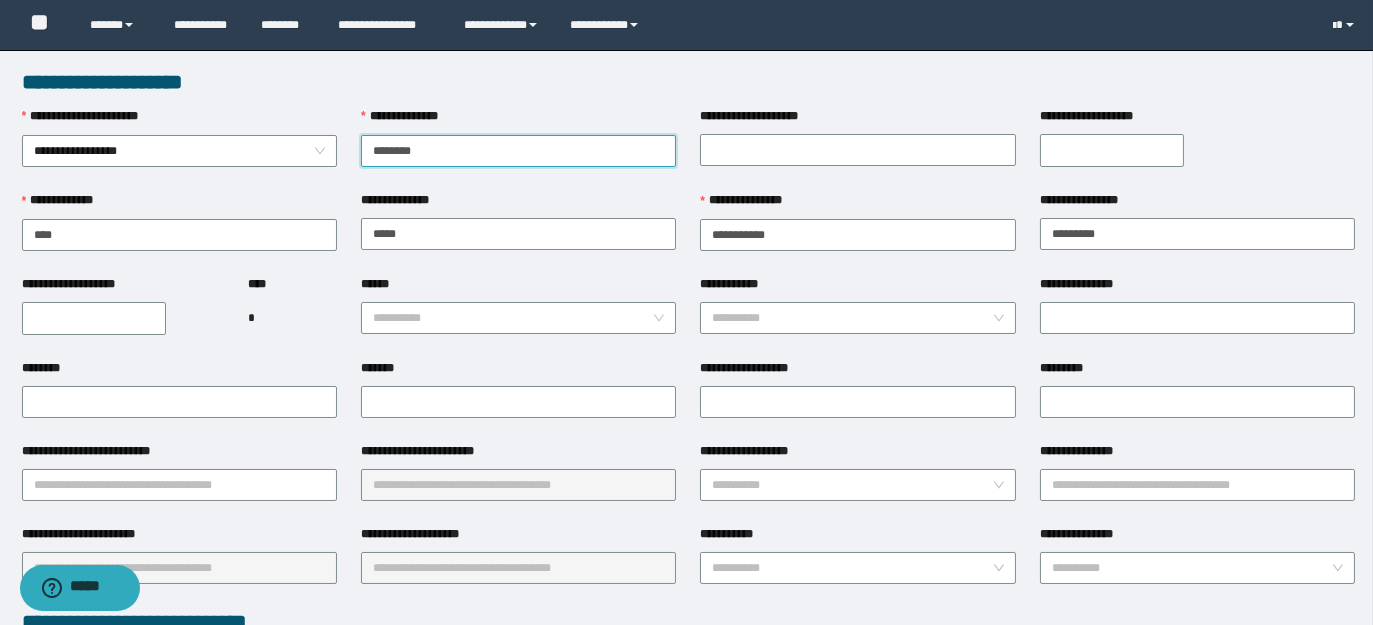 type on "********" 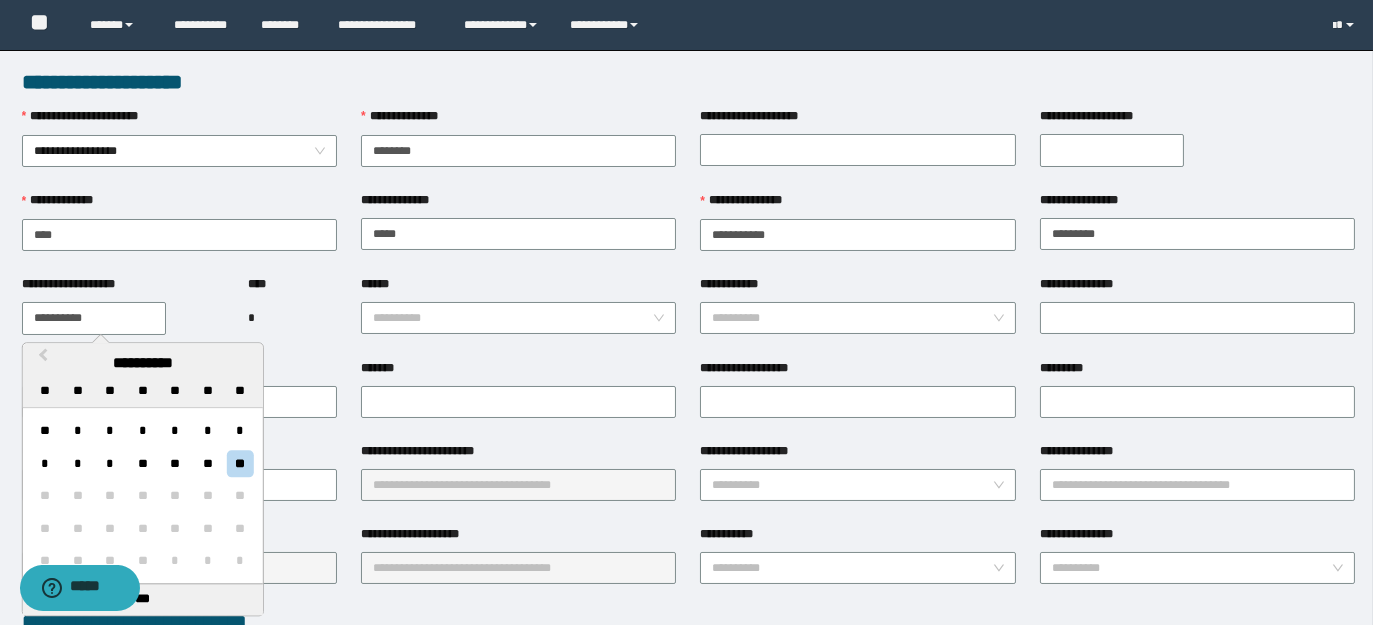 click on "**********" at bounding box center (94, 318) 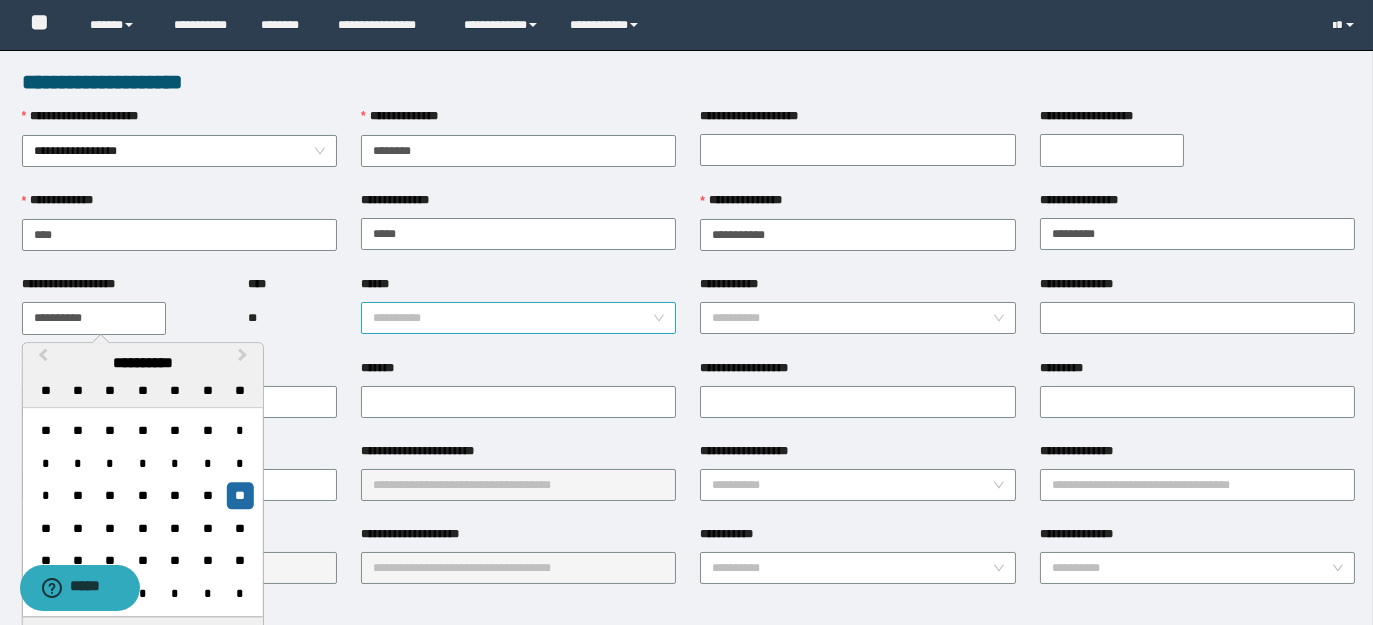 type on "**********" 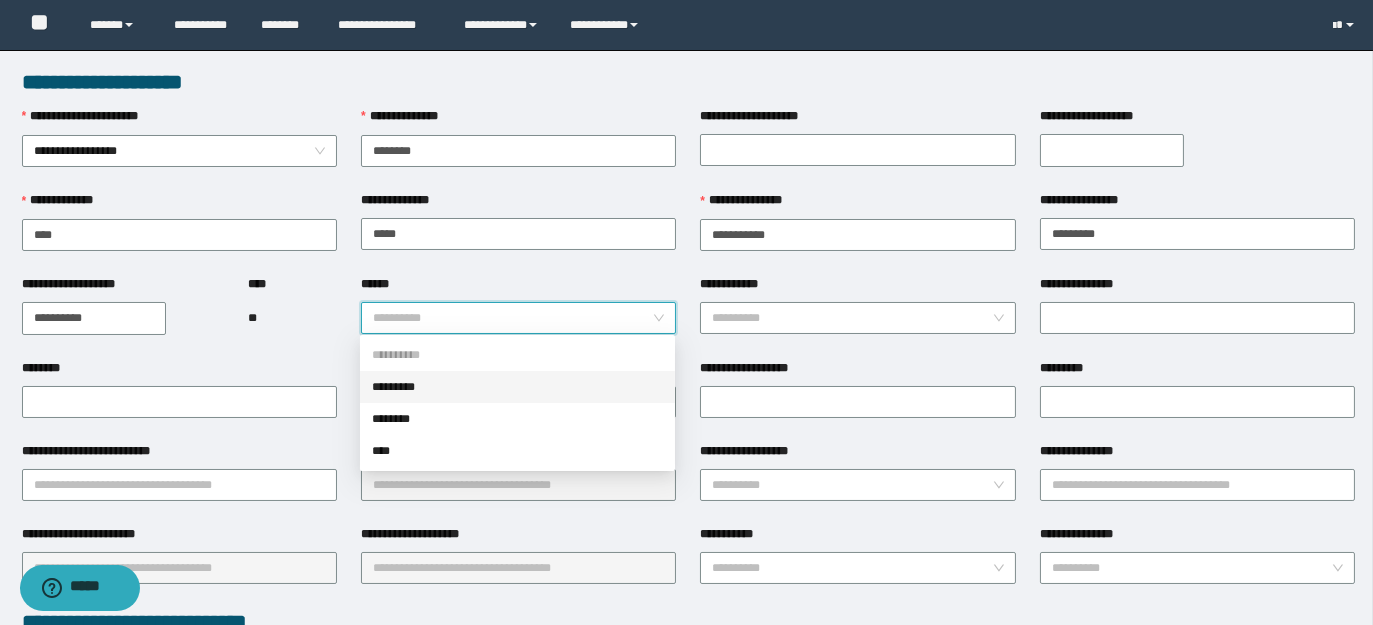 click on "*********" at bounding box center [517, 387] 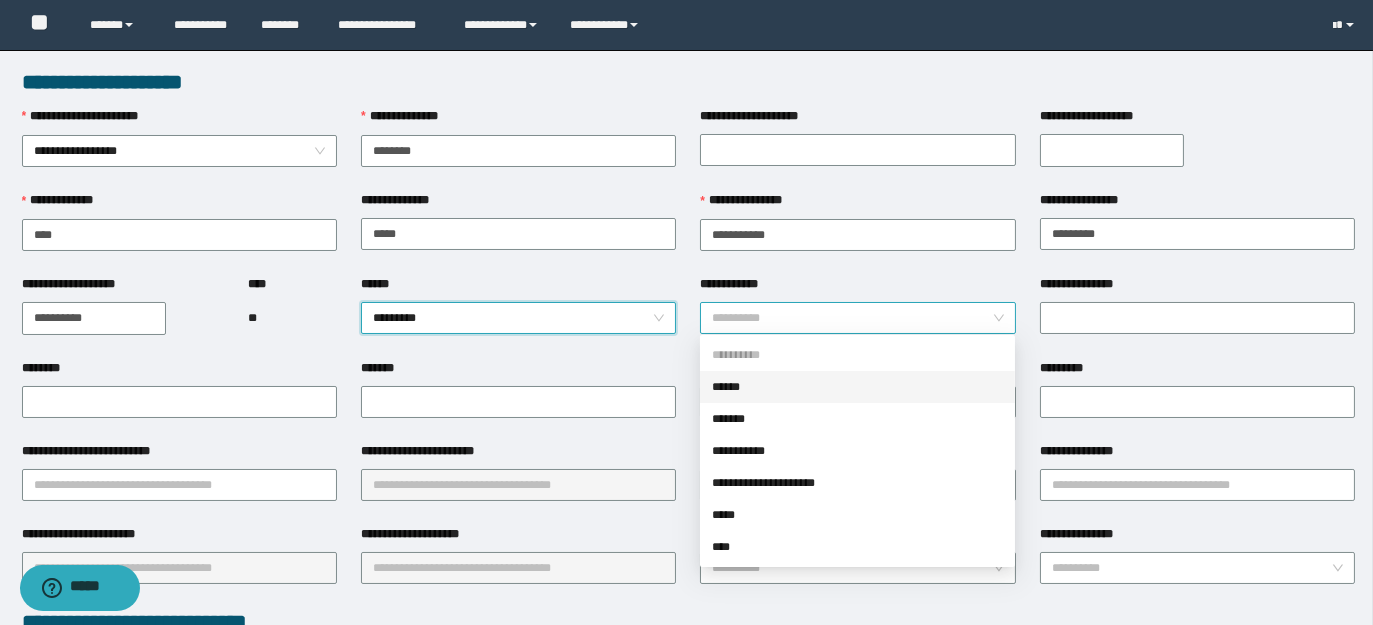 click on "**********" at bounding box center [857, 318] 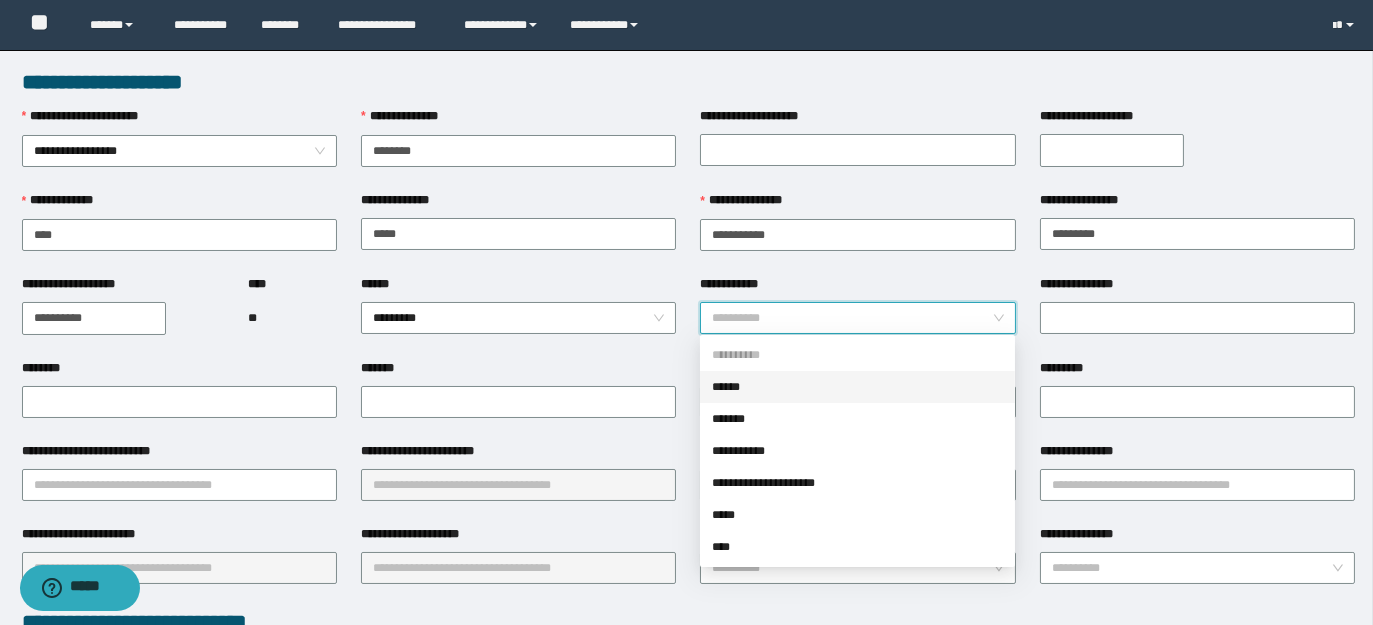 click on "******" at bounding box center [857, 387] 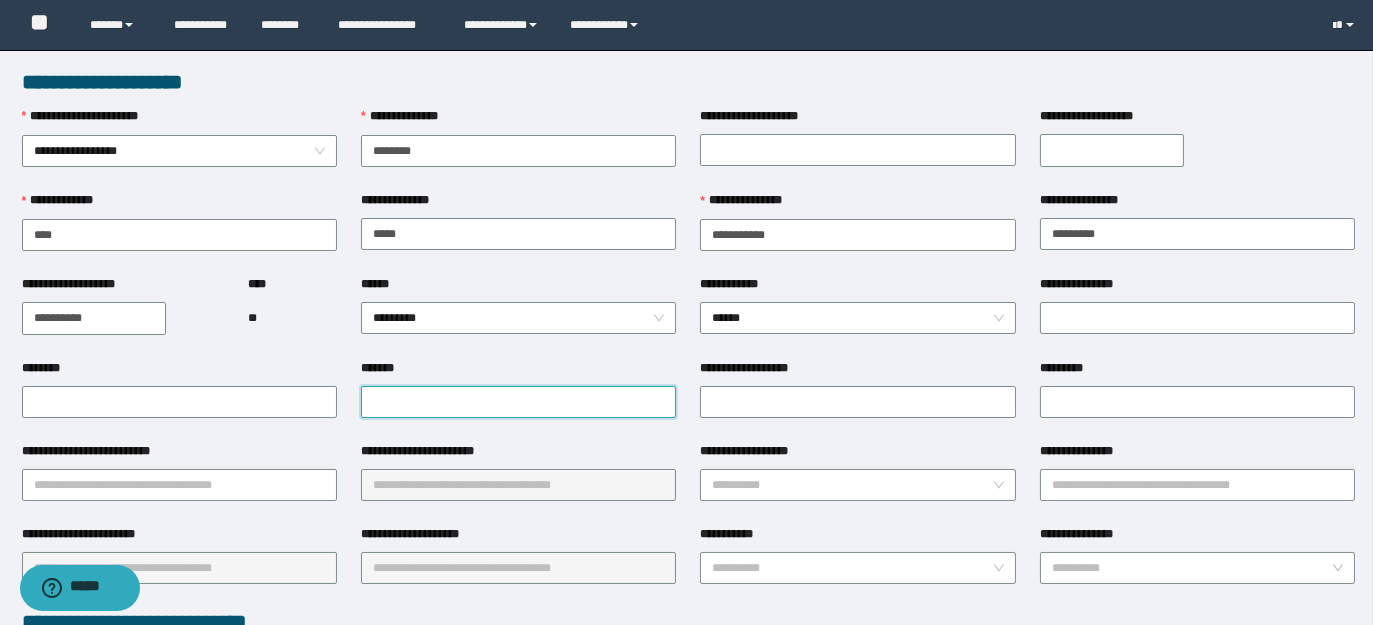 paste on "**********" 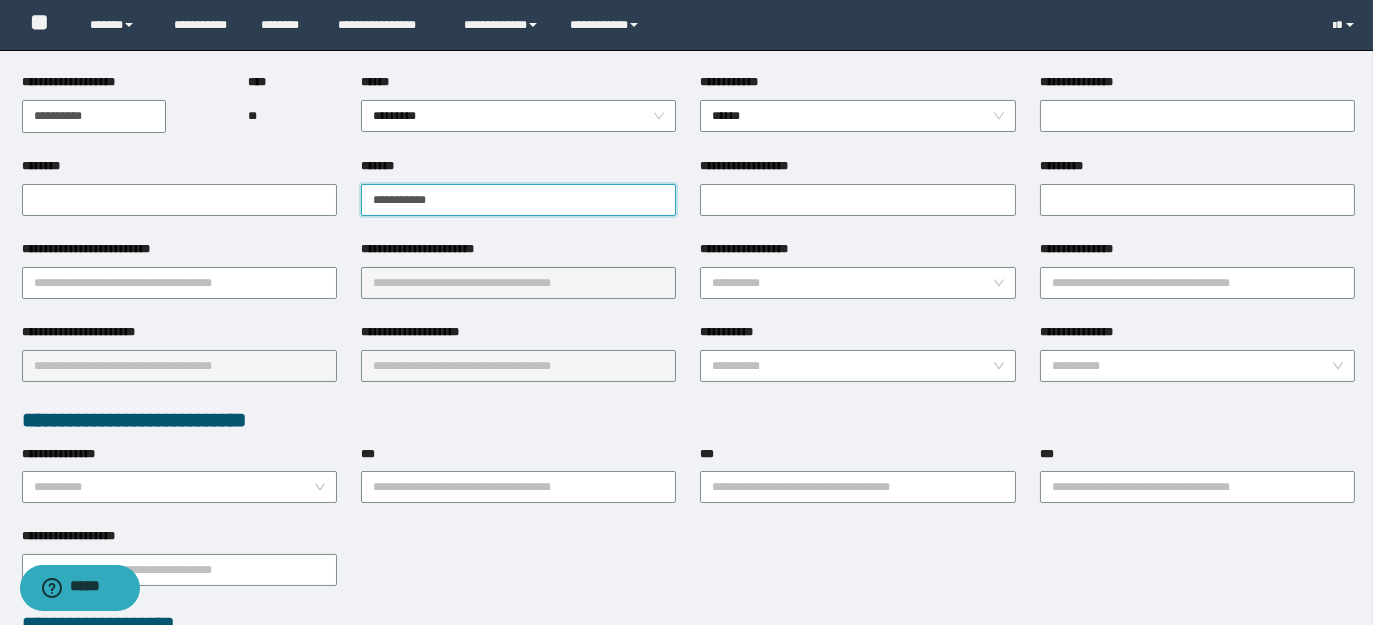 scroll, scrollTop: 261, scrollLeft: 0, axis: vertical 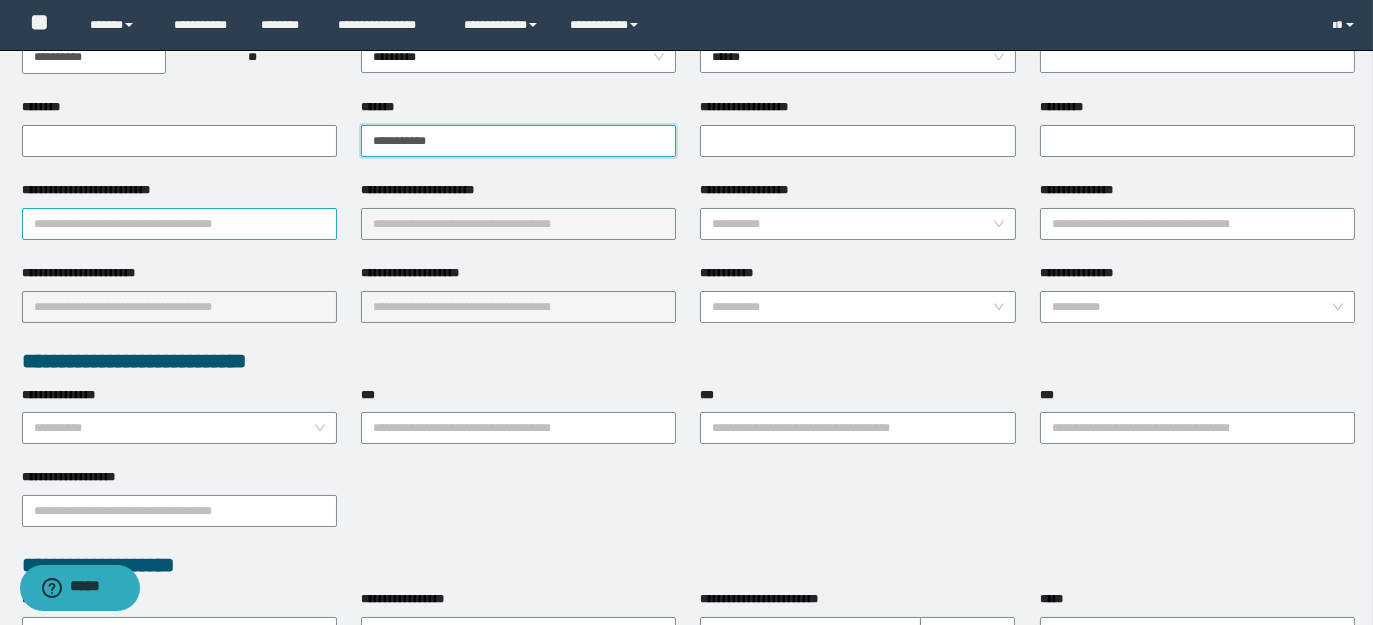 type on "**********" 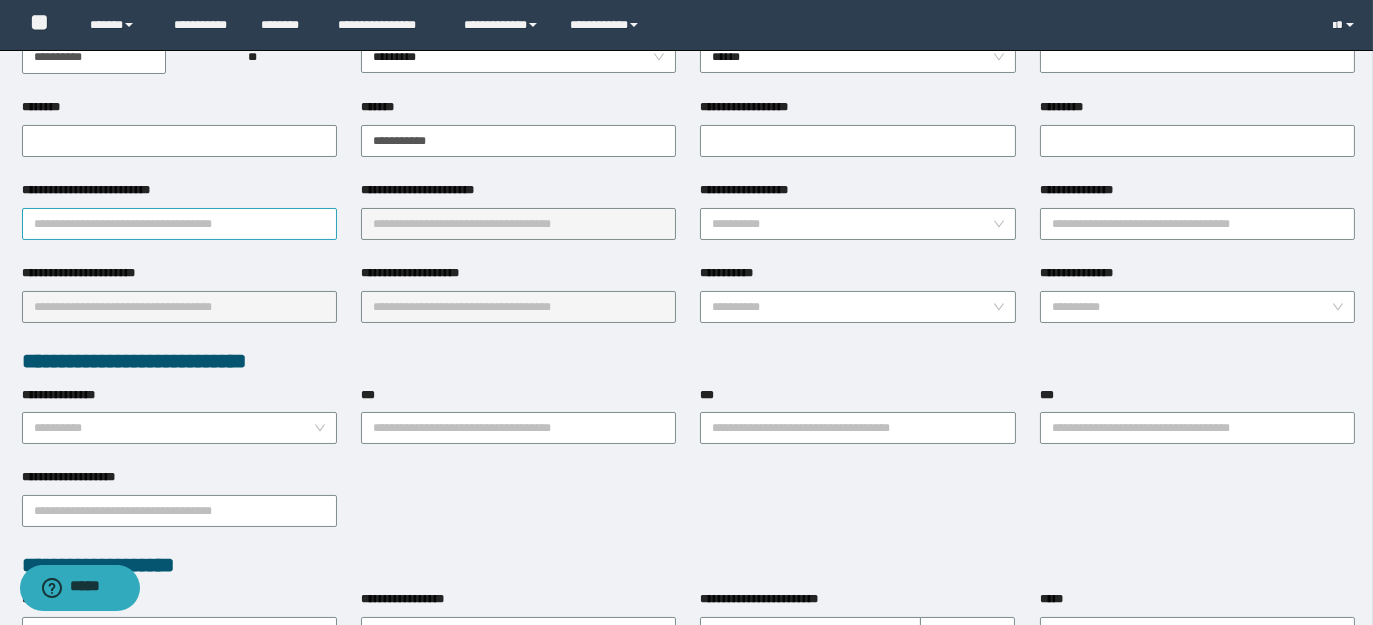 click on "**********" at bounding box center [179, 224] 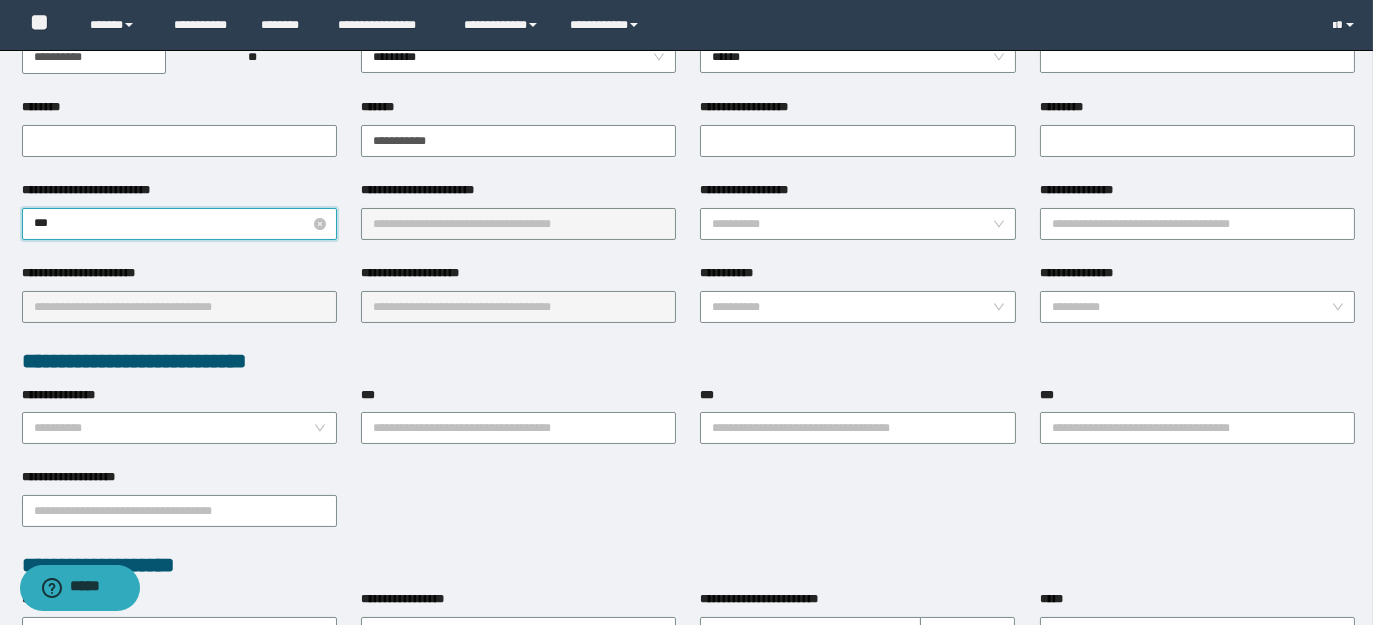 type on "****" 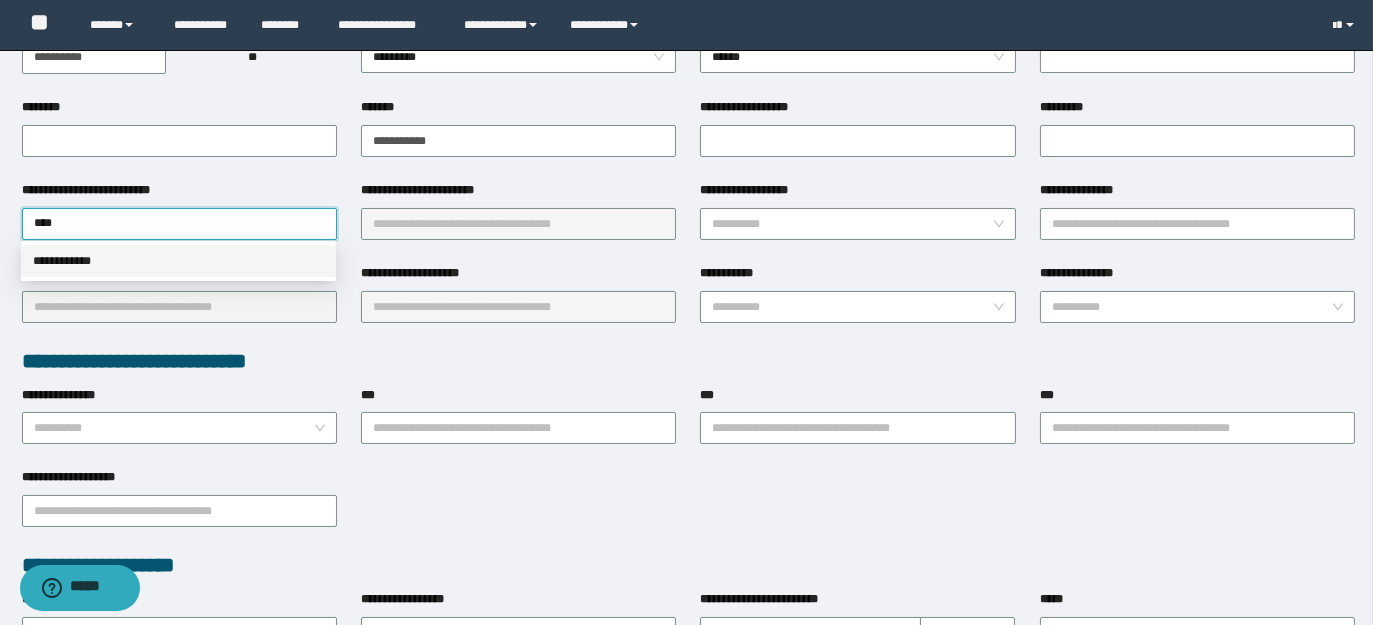 click on "**********" at bounding box center [178, 261] 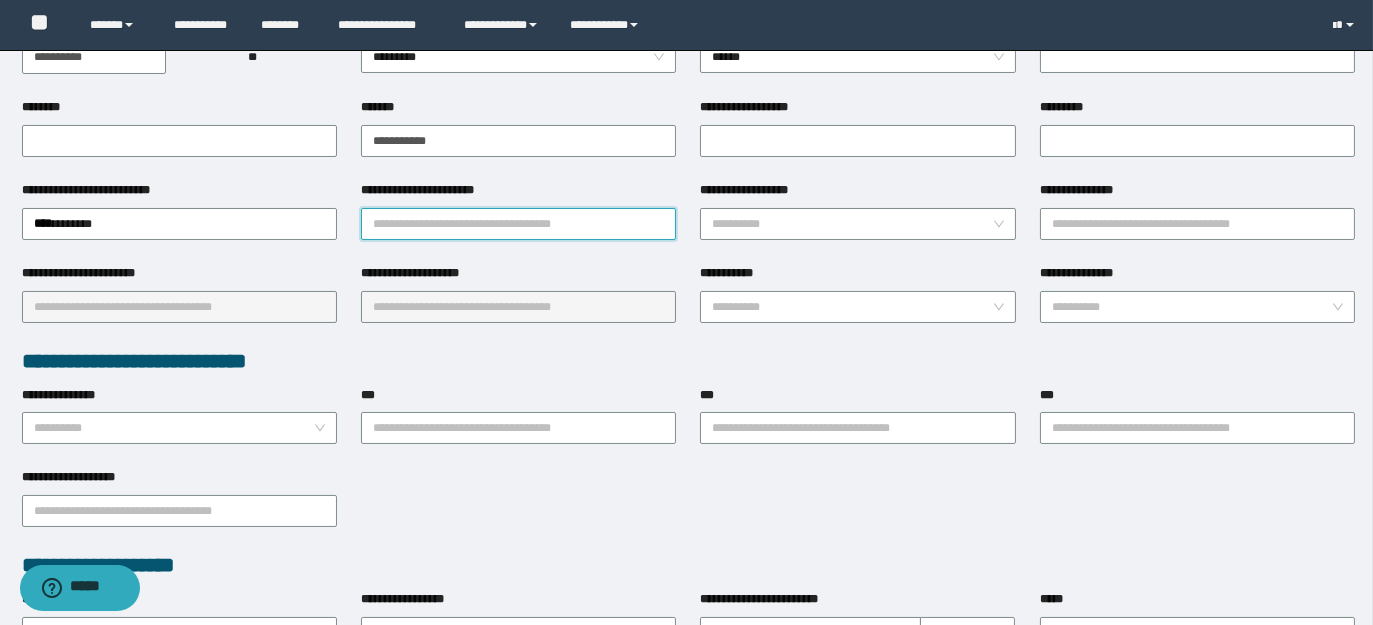 click on "**********" at bounding box center (518, 224) 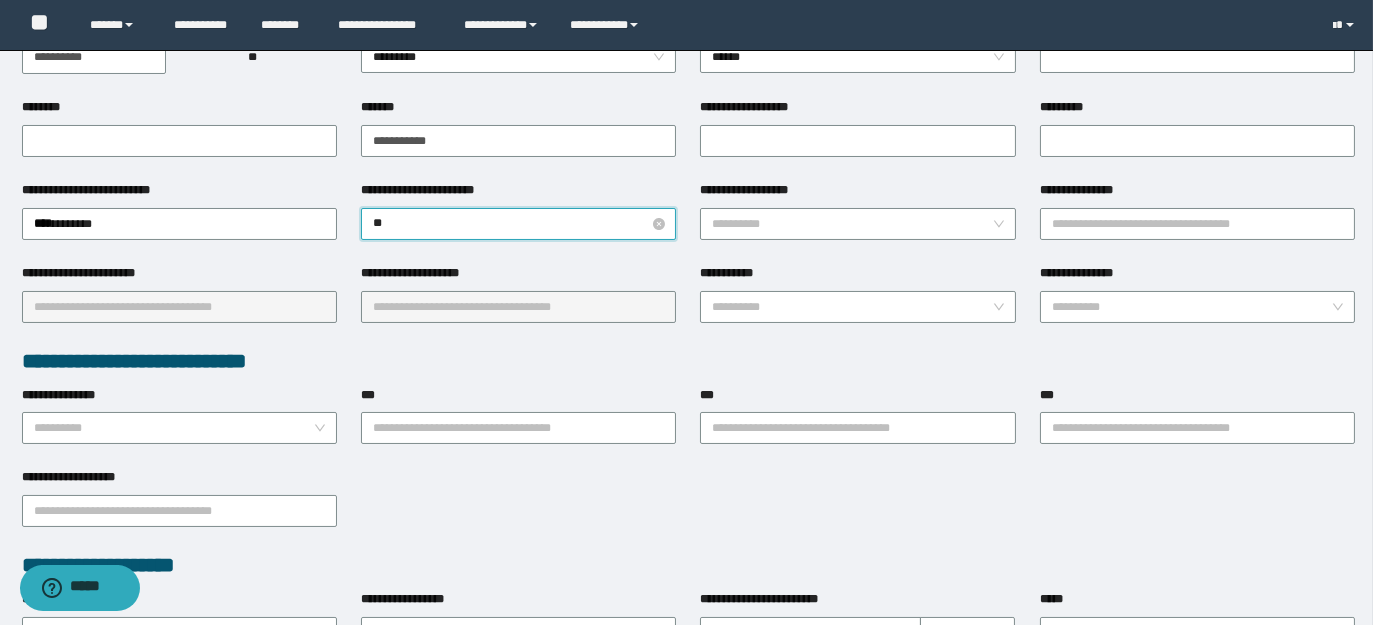 type on "***" 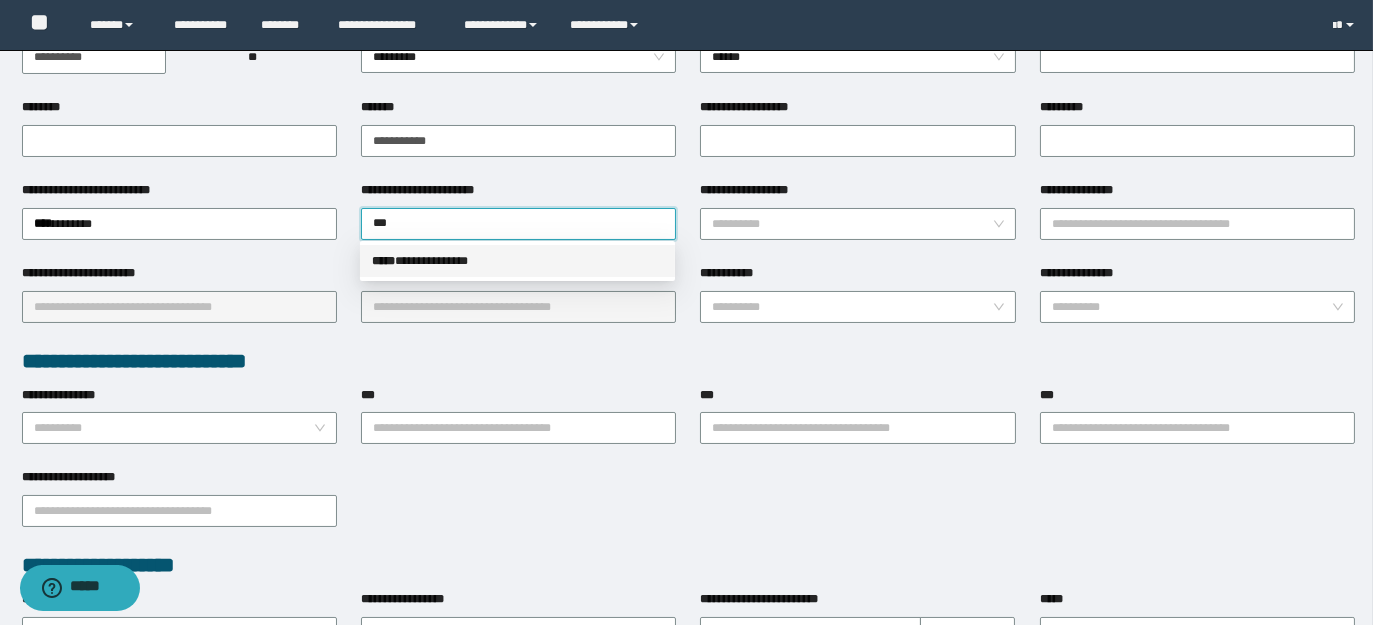 click on "**********" at bounding box center (517, 261) 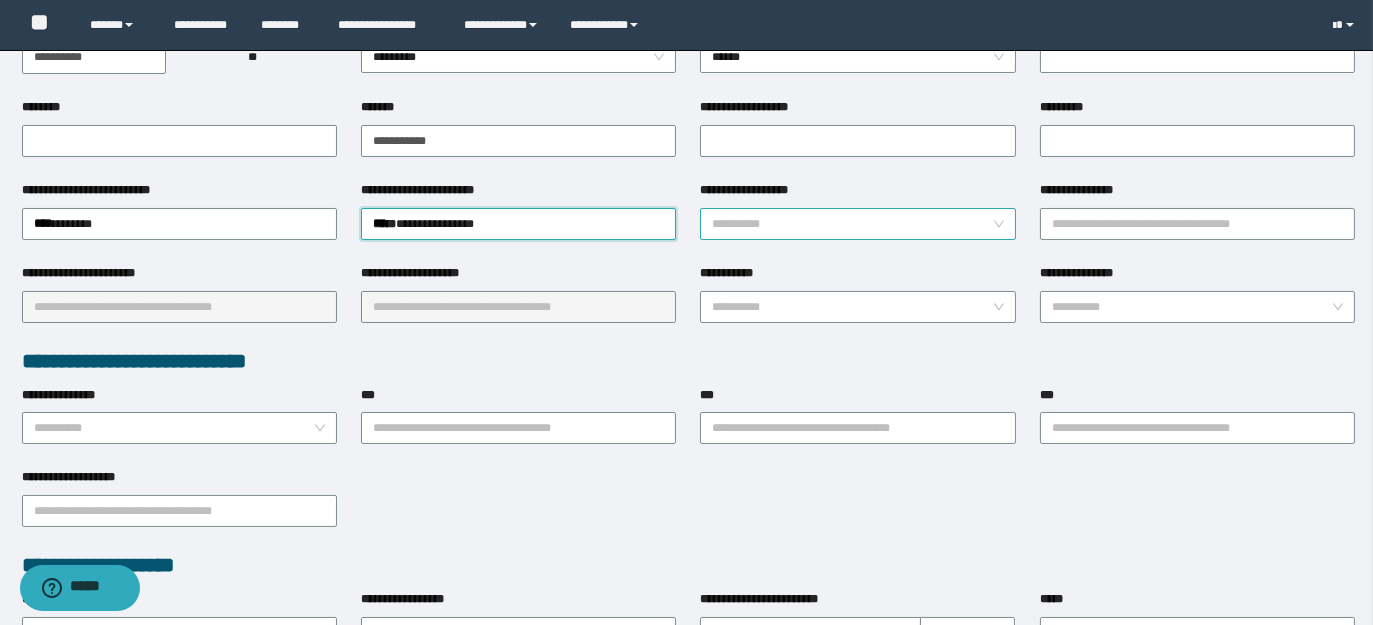 click on "**********" at bounding box center (857, 224) 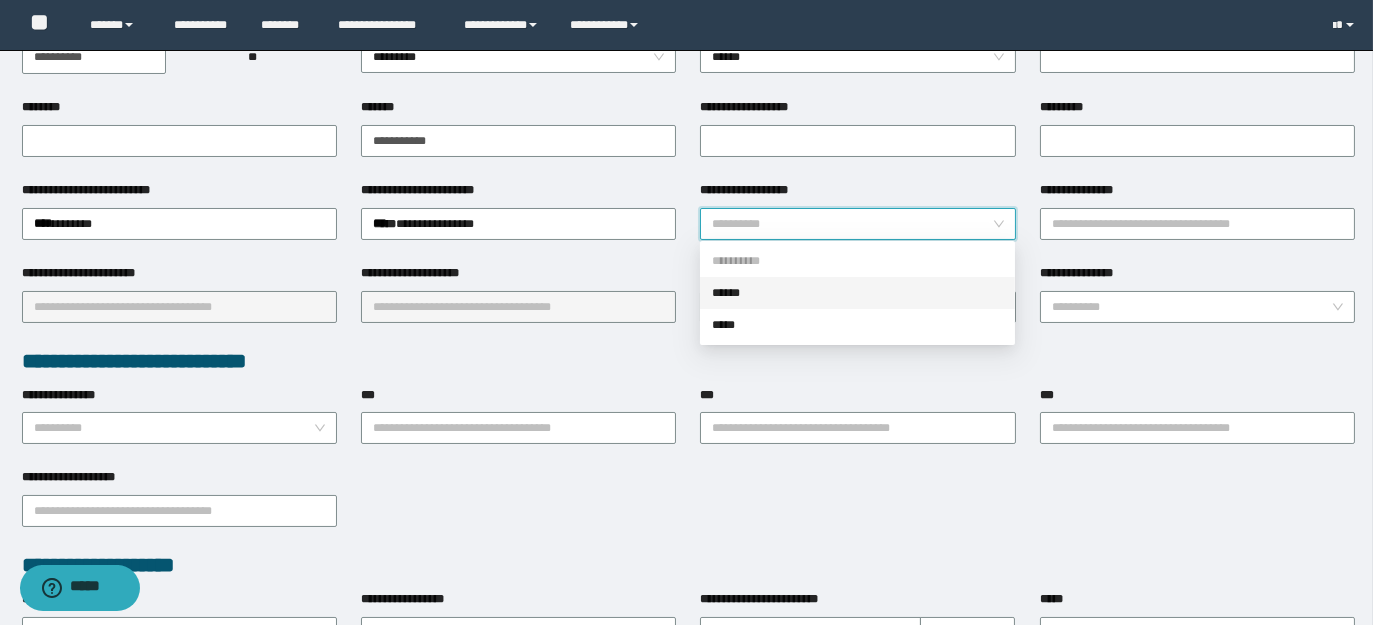 click on "******" at bounding box center (857, 293) 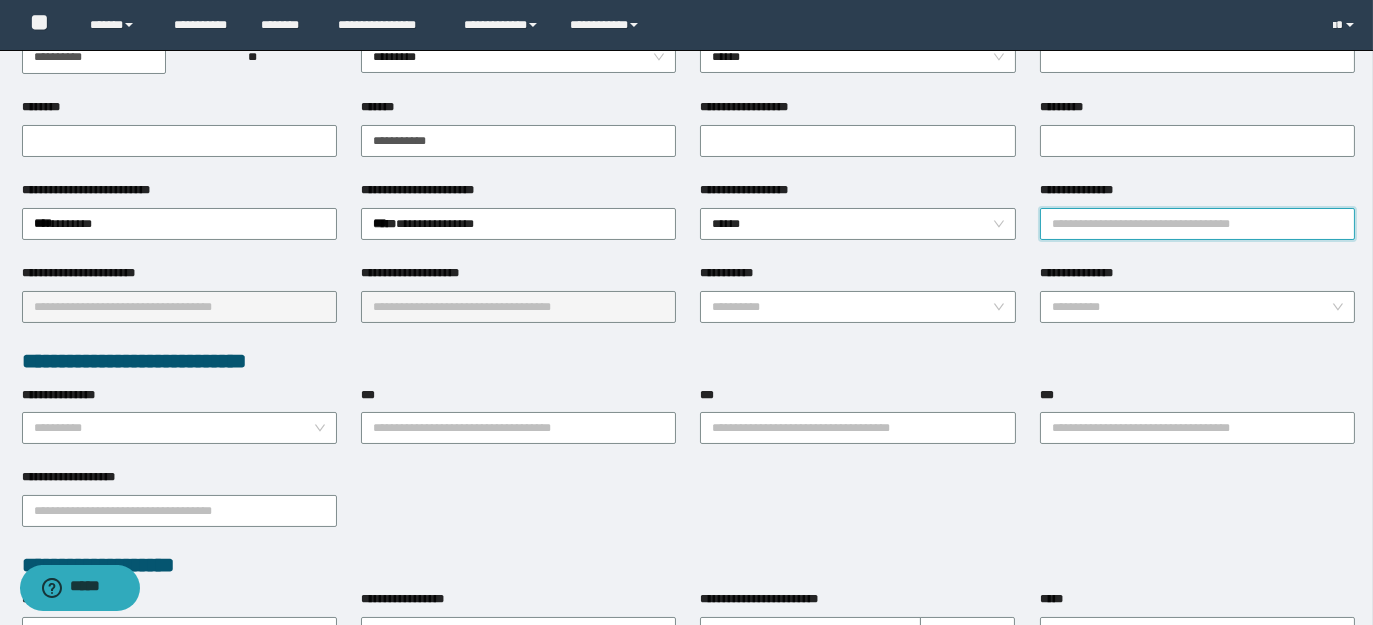 click on "**********" at bounding box center (1197, 224) 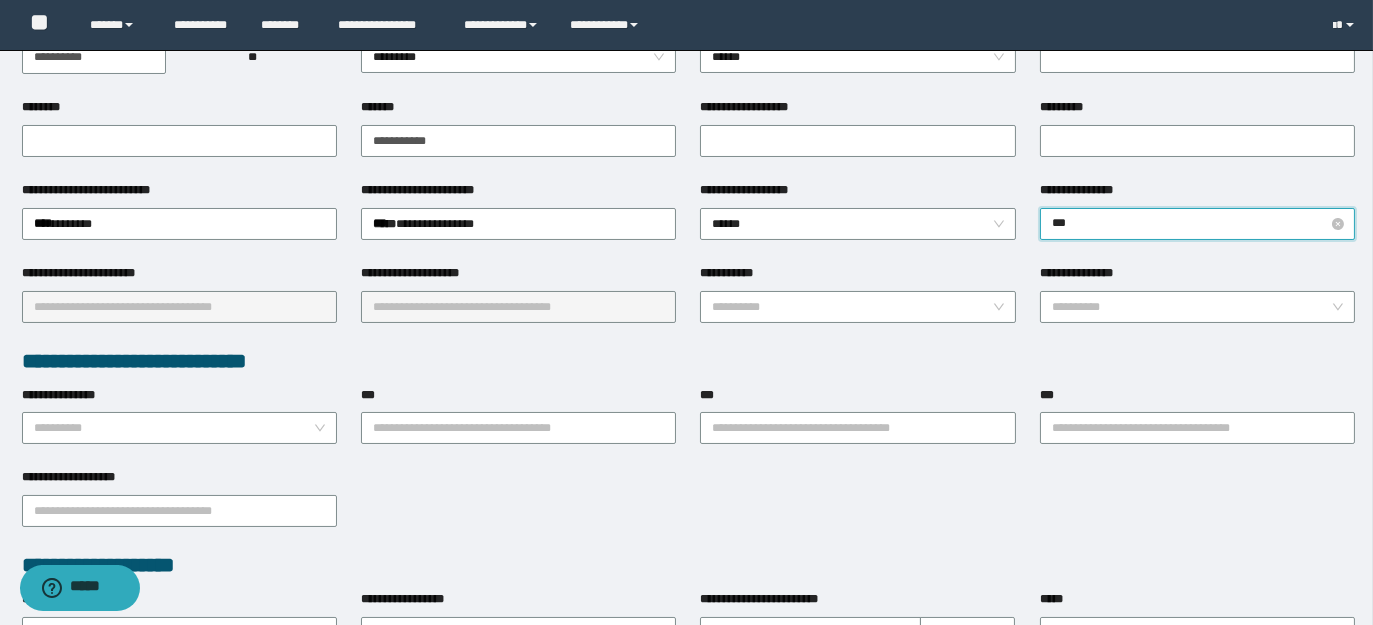 type on "****" 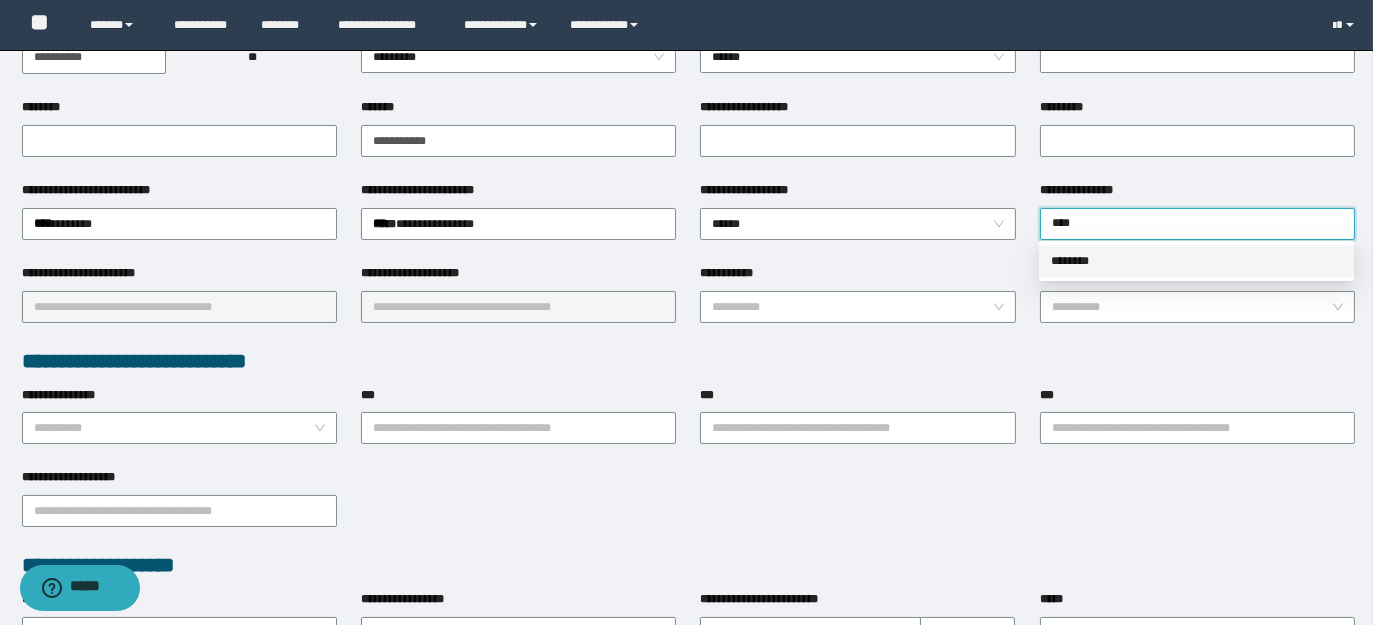 click on "********" at bounding box center [1196, 261] 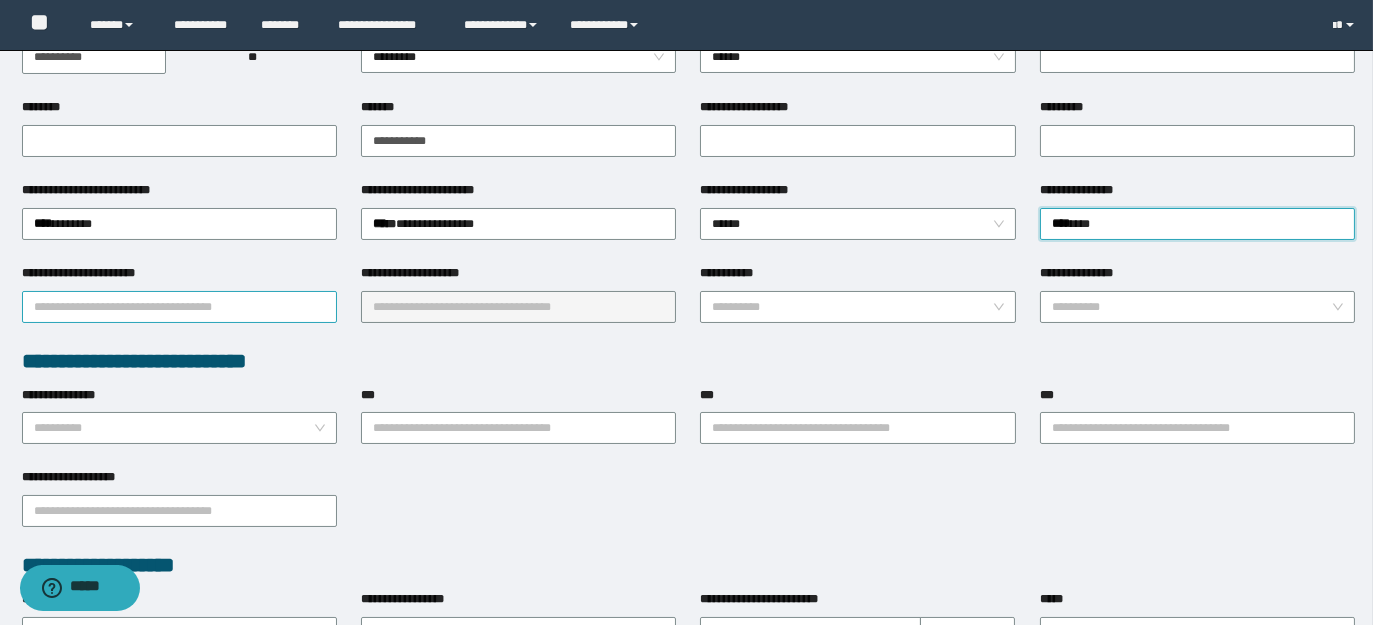 click on "**********" at bounding box center [179, 307] 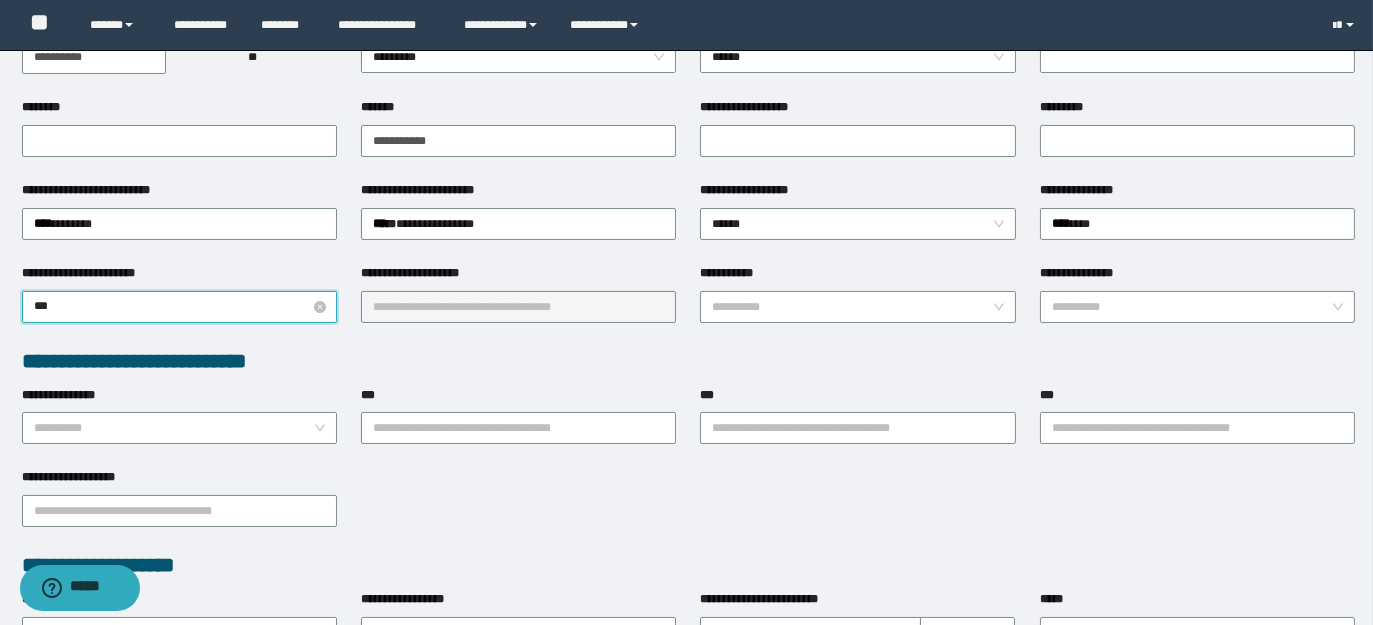 type on "****" 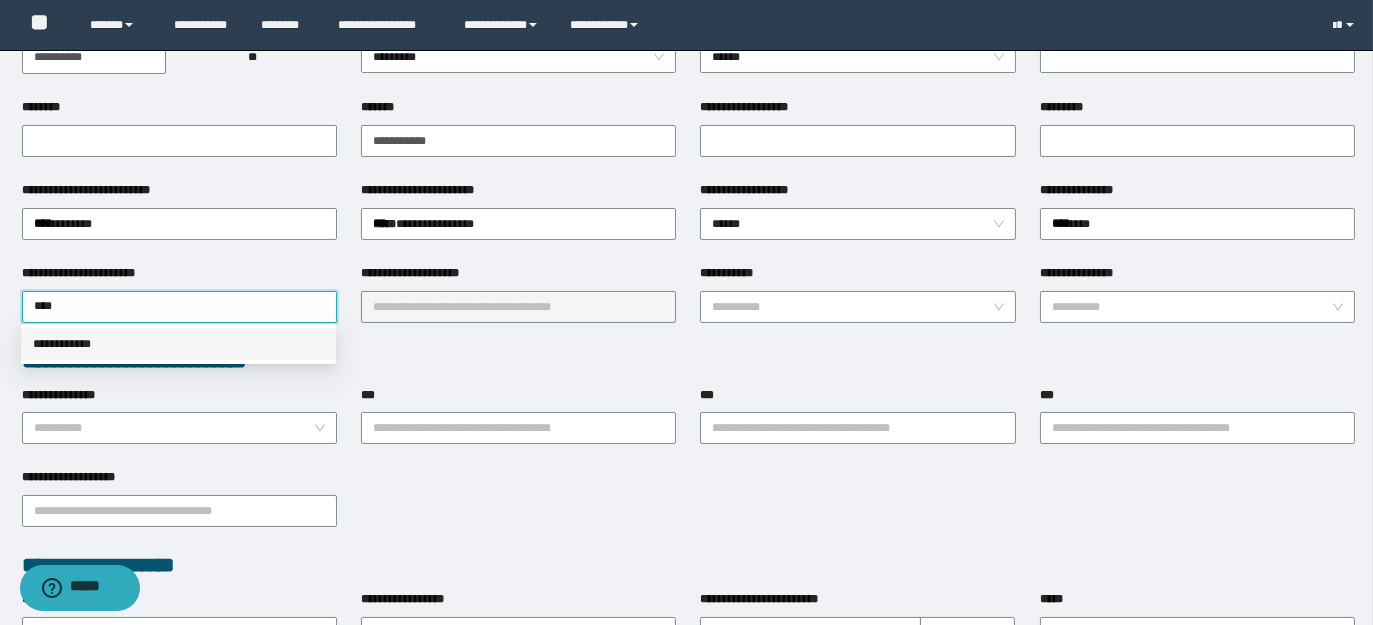 click on "**********" at bounding box center (178, 344) 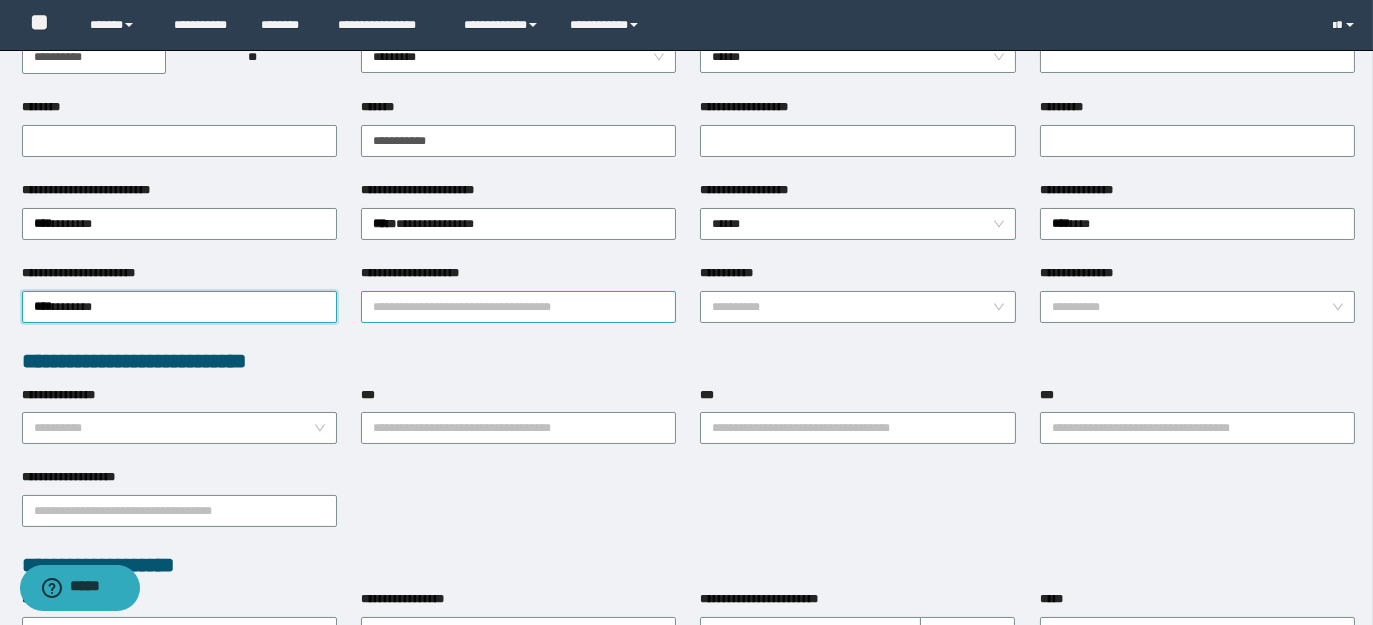 click on "**********" at bounding box center [518, 307] 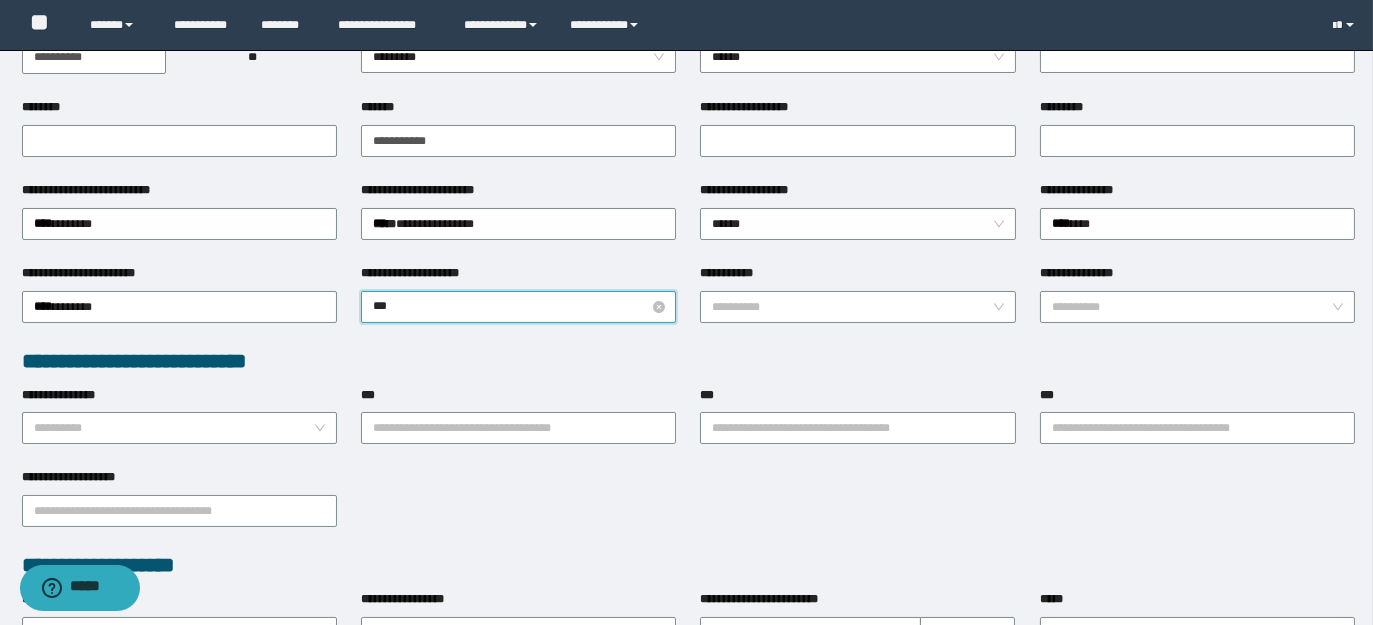 type on "****" 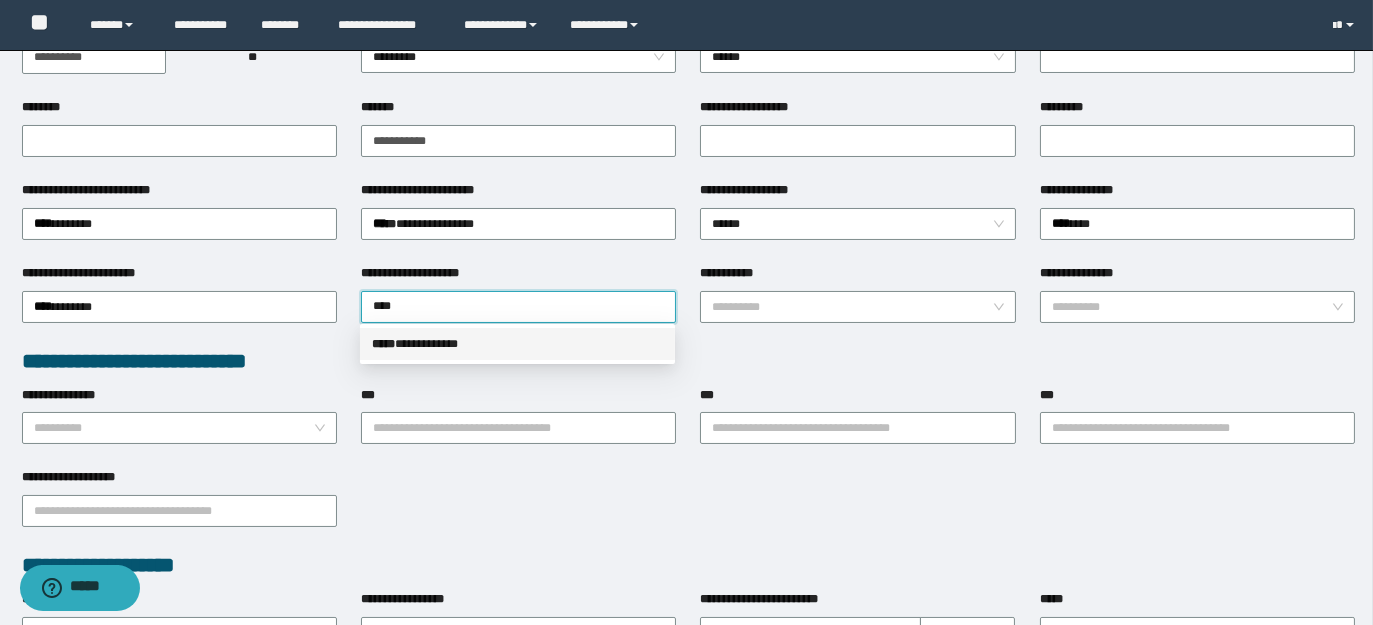 click on "**********" at bounding box center (517, 344) 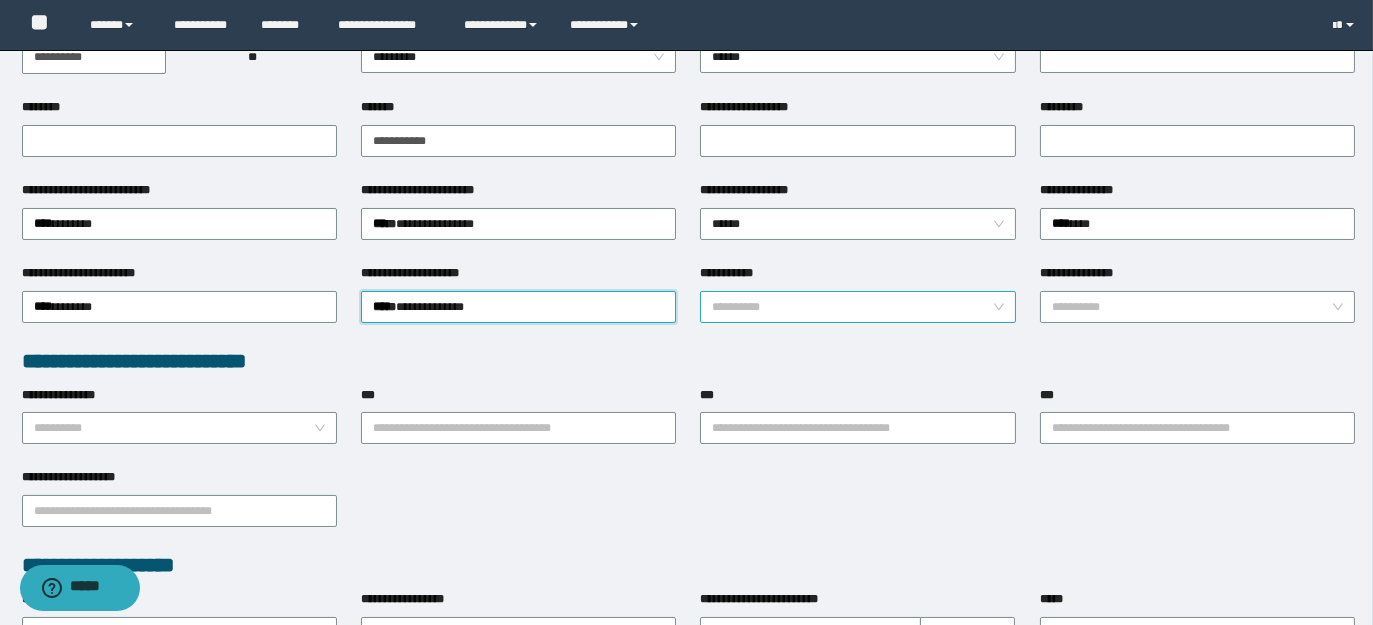 click on "**********" at bounding box center [857, 307] 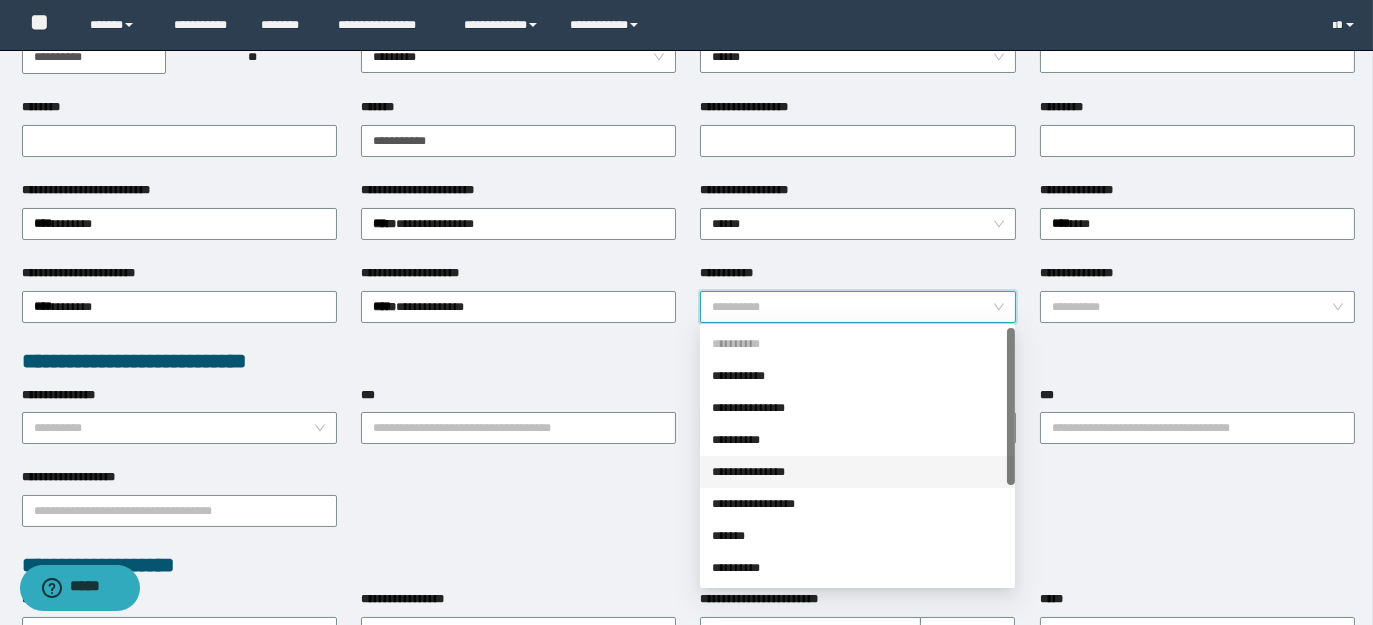 click on "**********" at bounding box center (857, 472) 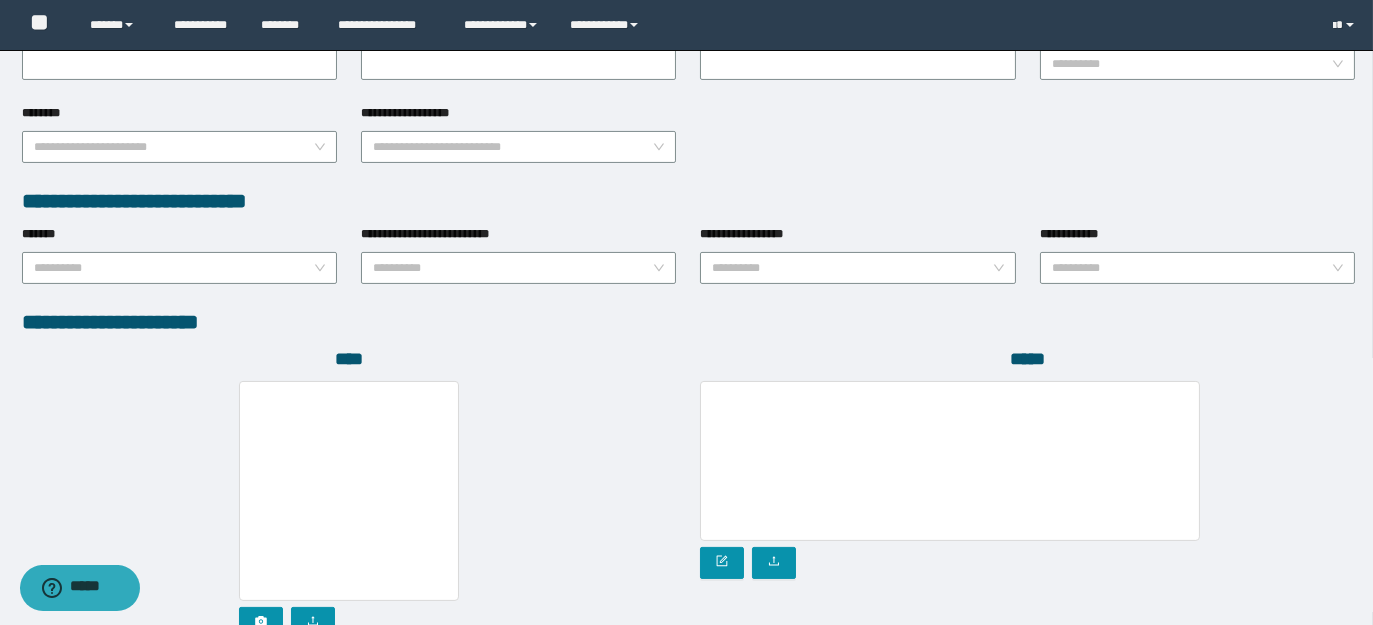 scroll, scrollTop: 1075, scrollLeft: 0, axis: vertical 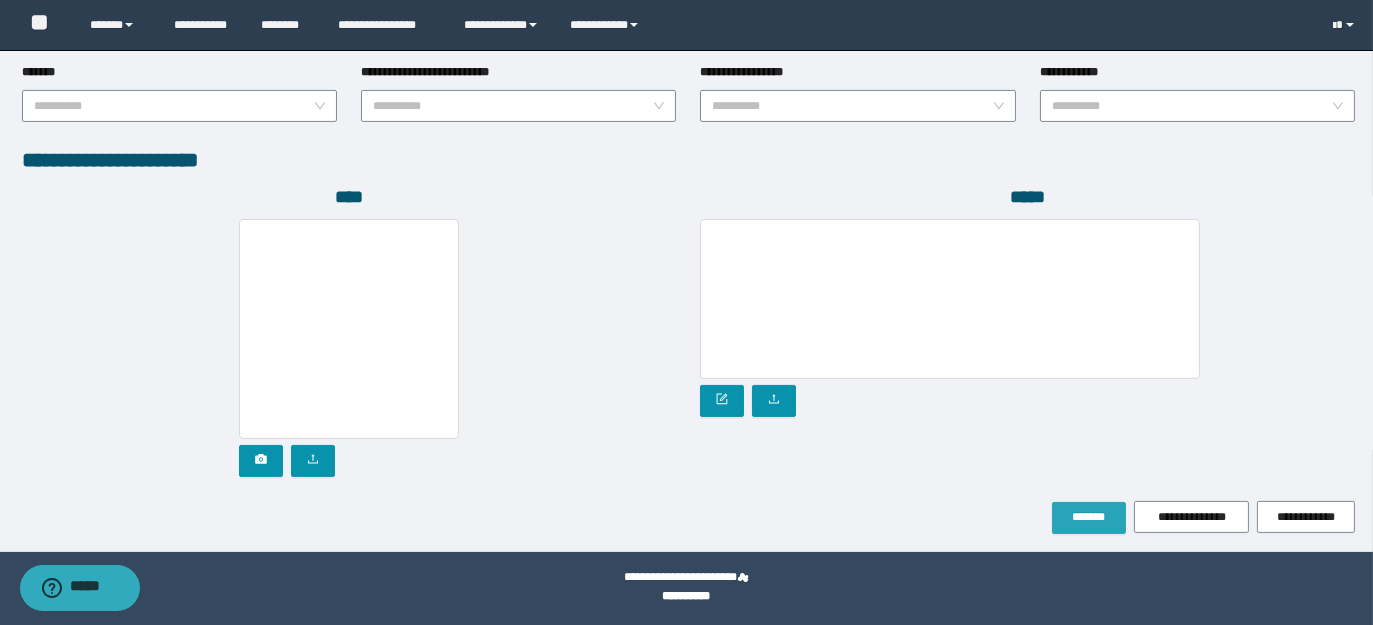 click on "*******" at bounding box center [1089, 517] 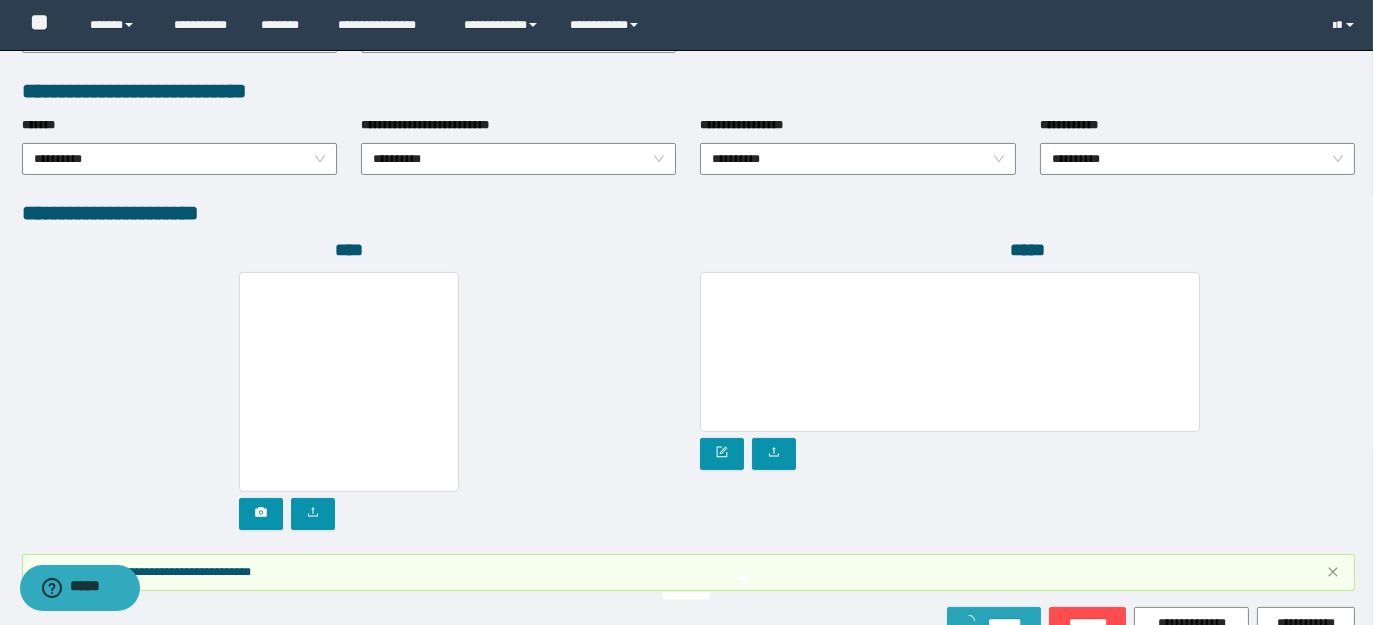 scroll, scrollTop: 1128, scrollLeft: 0, axis: vertical 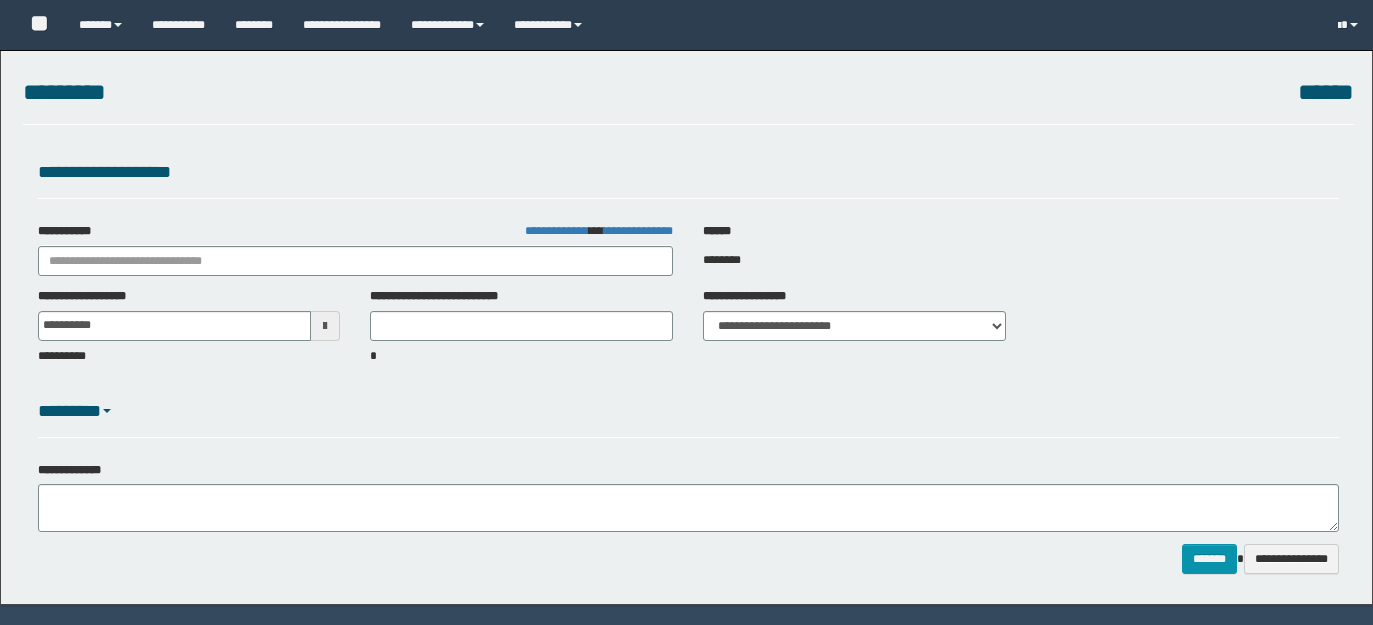 select on "**" 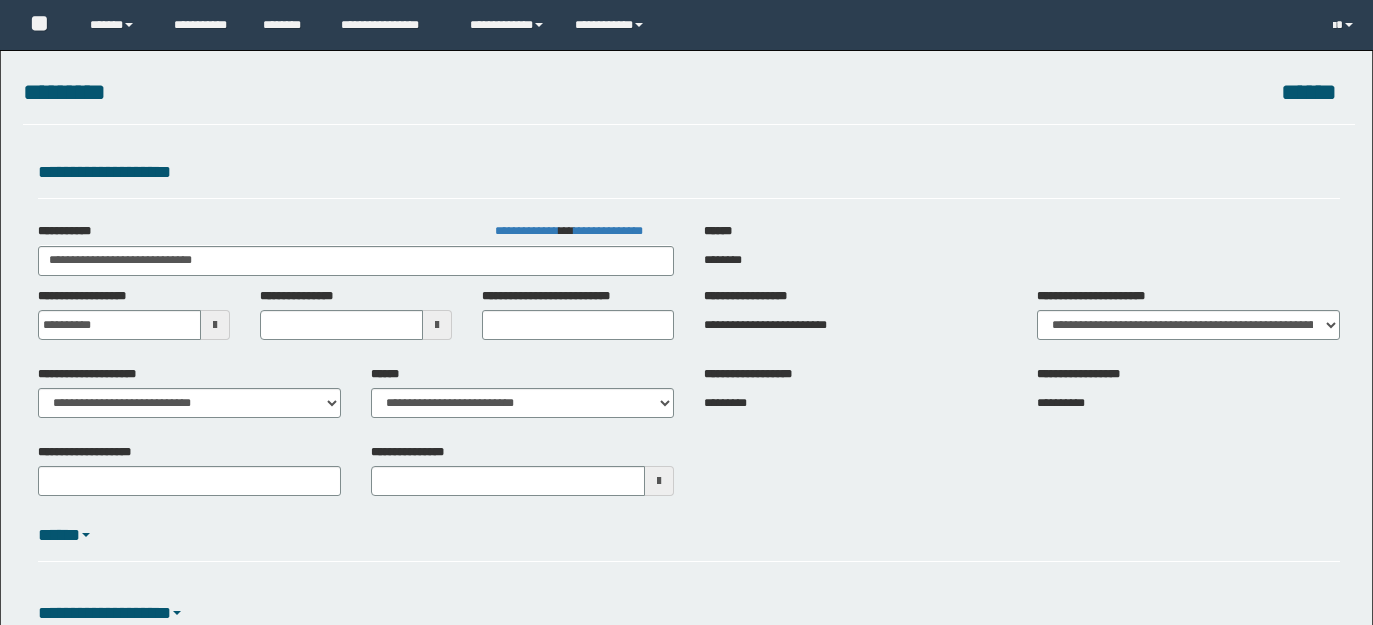 scroll, scrollTop: 34, scrollLeft: 0, axis: vertical 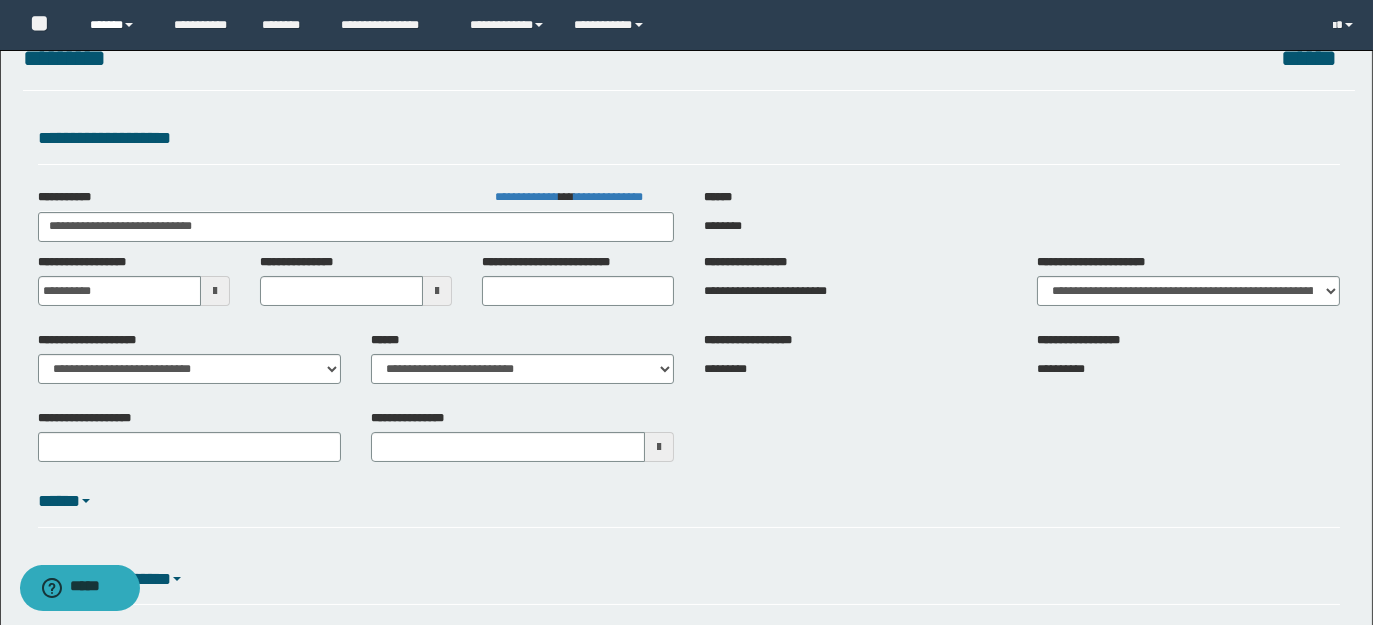 click on "******" at bounding box center [117, 25] 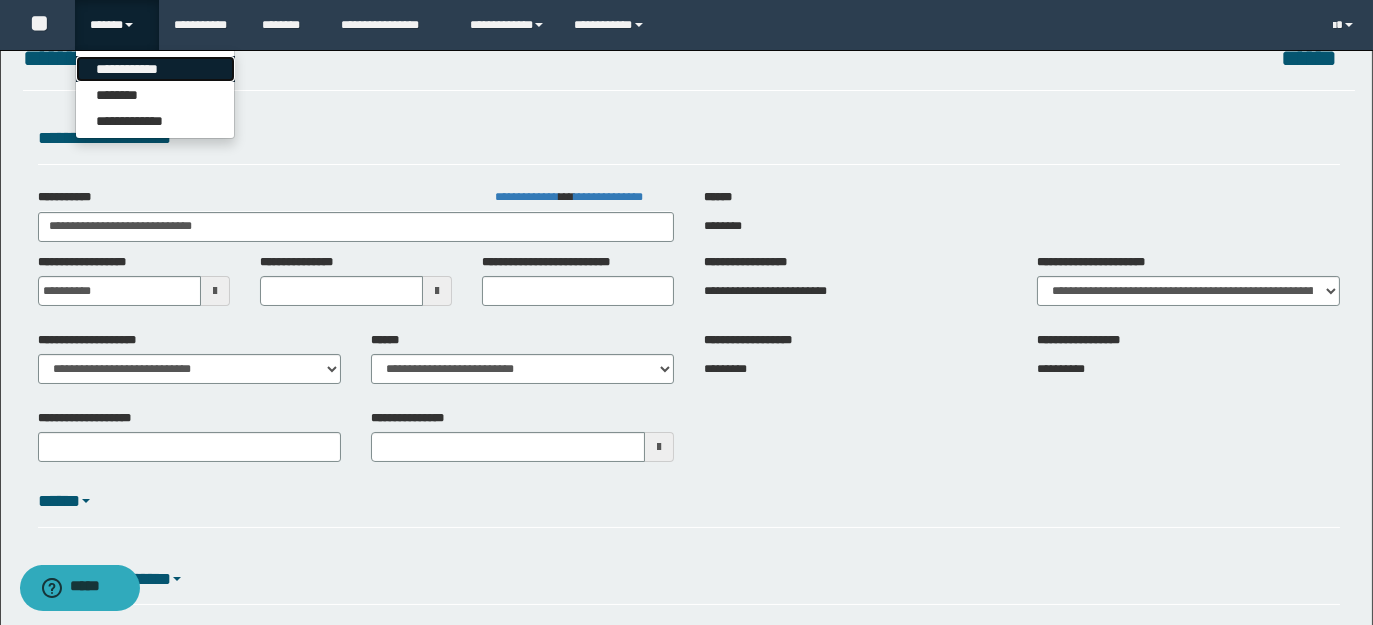click on "**********" at bounding box center [155, 69] 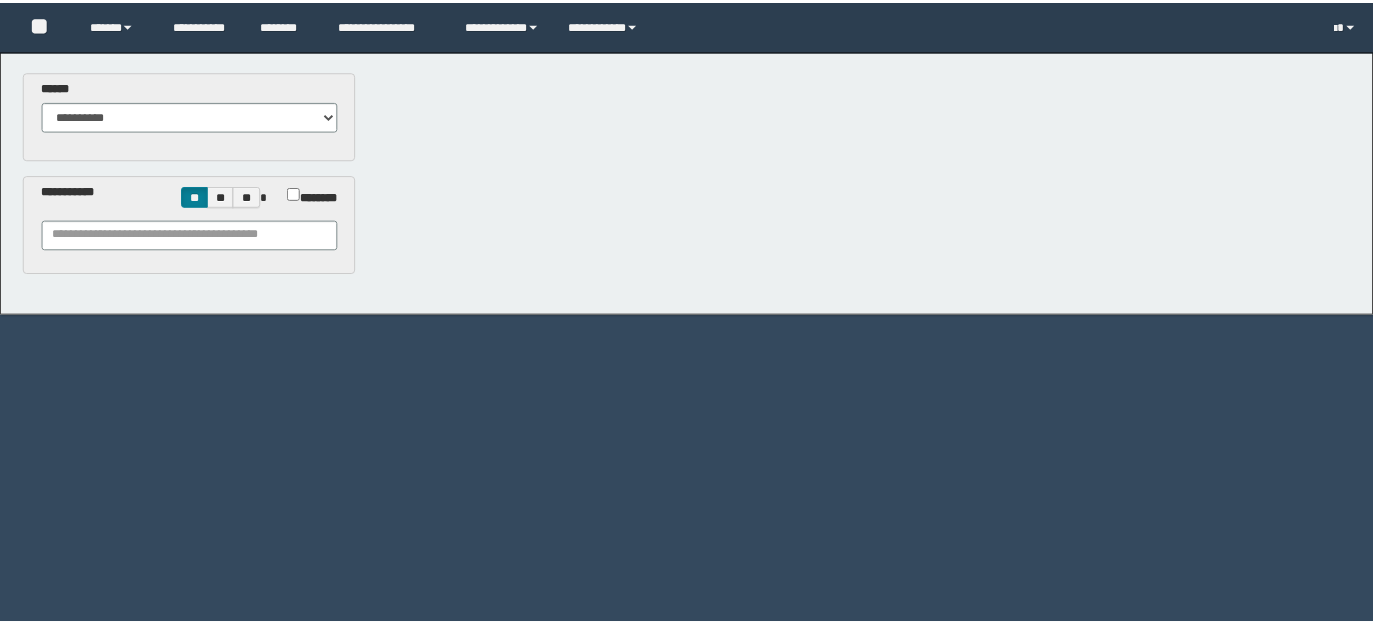 scroll, scrollTop: 0, scrollLeft: 0, axis: both 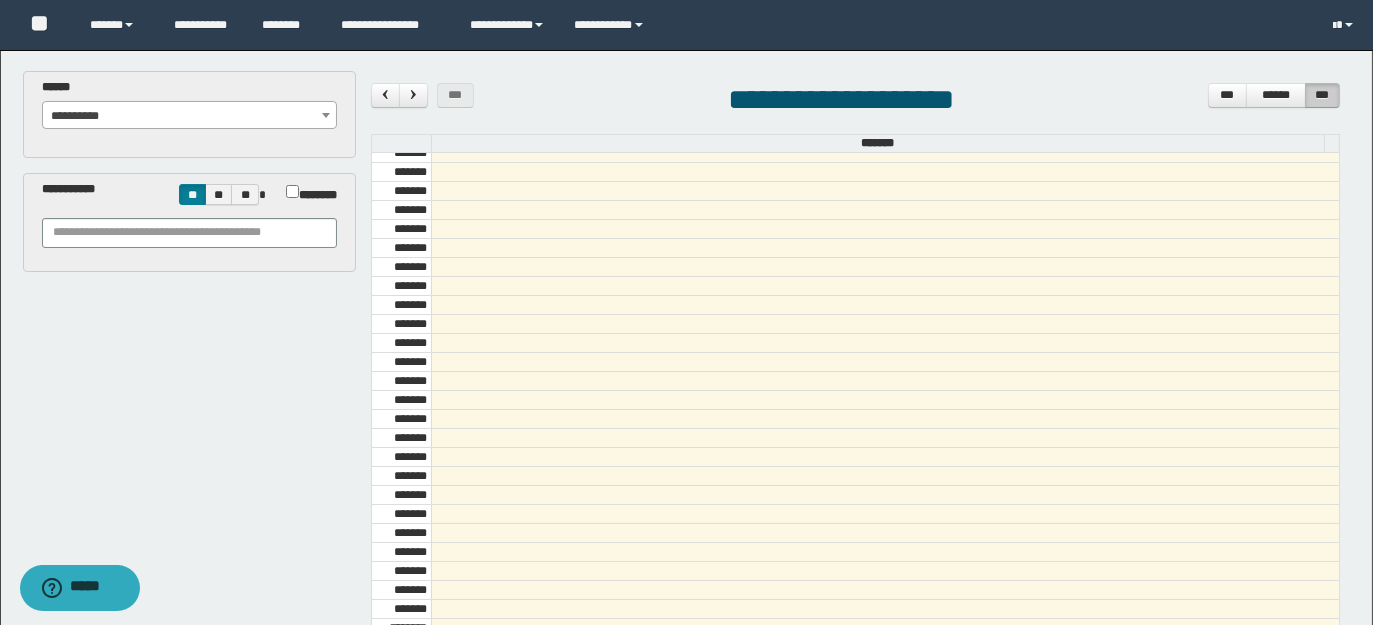 select on "******" 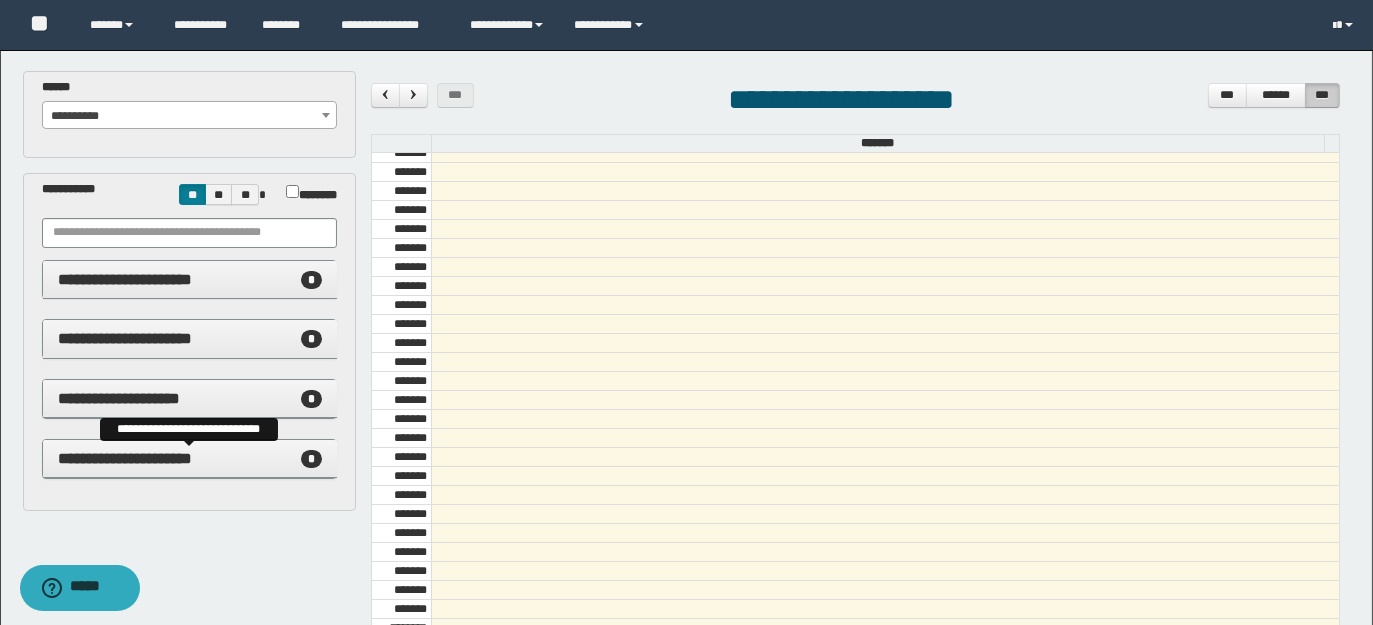 click on "**********" at bounding box center (125, 458) 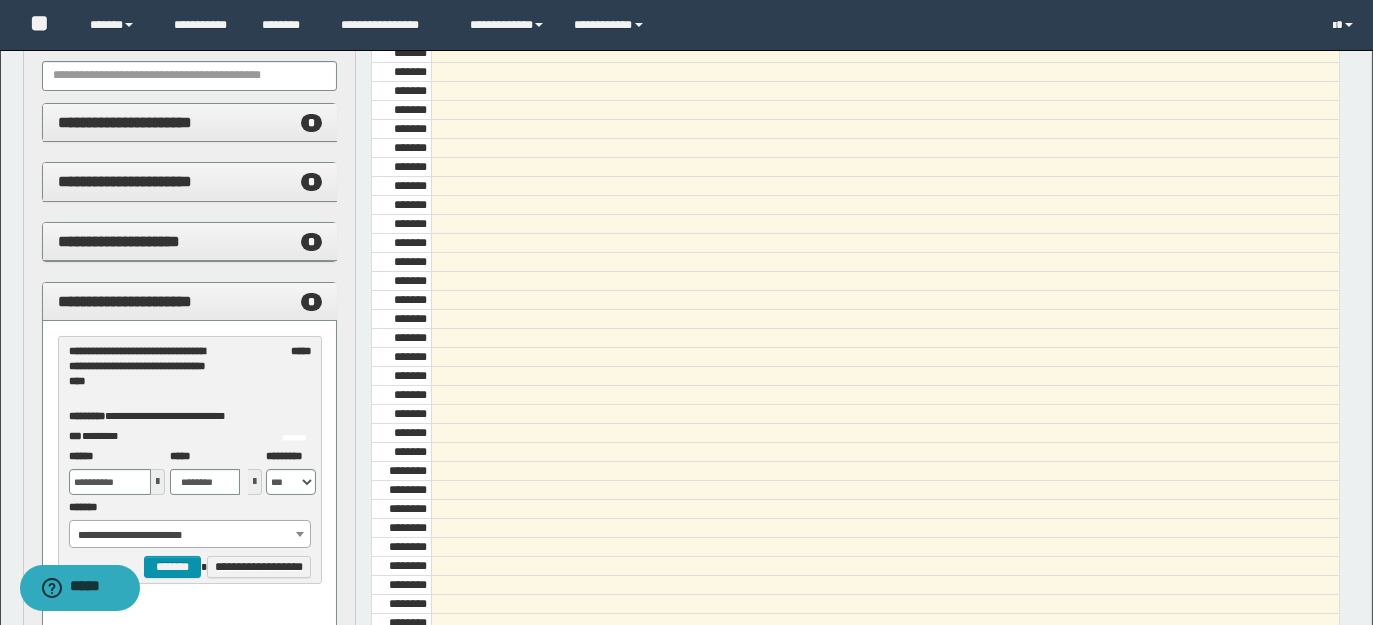scroll, scrollTop: 314, scrollLeft: 0, axis: vertical 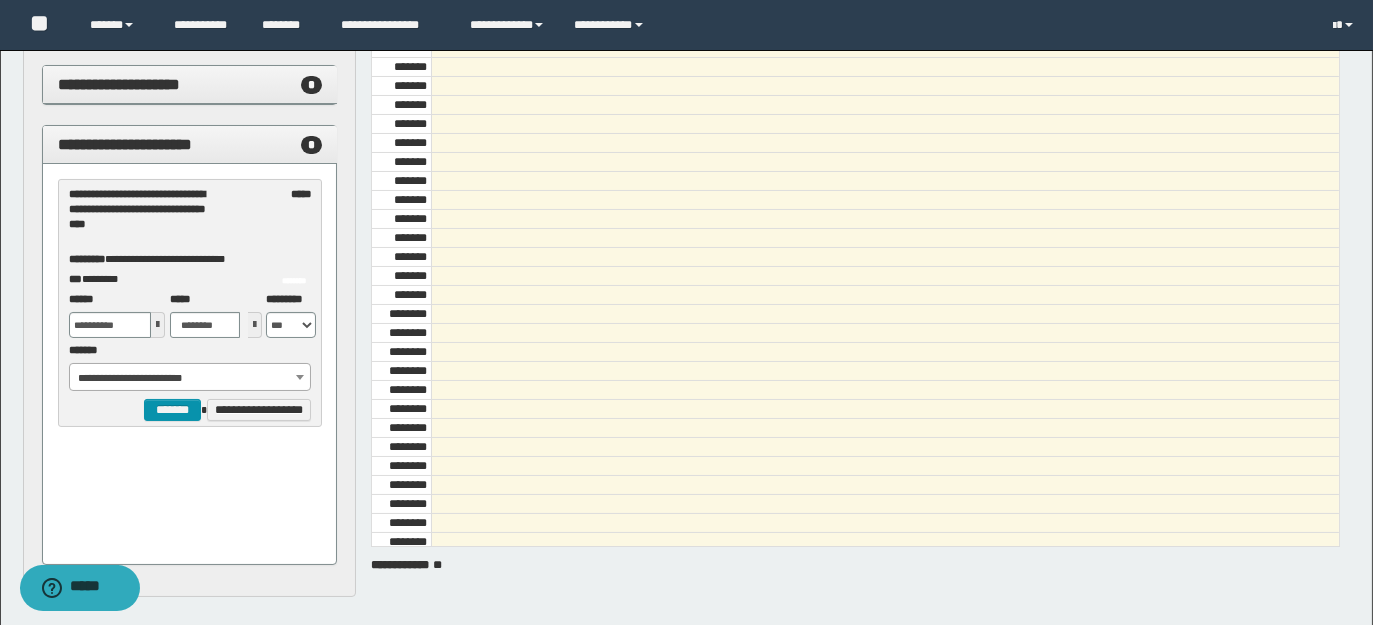 click at bounding box center [158, 325] 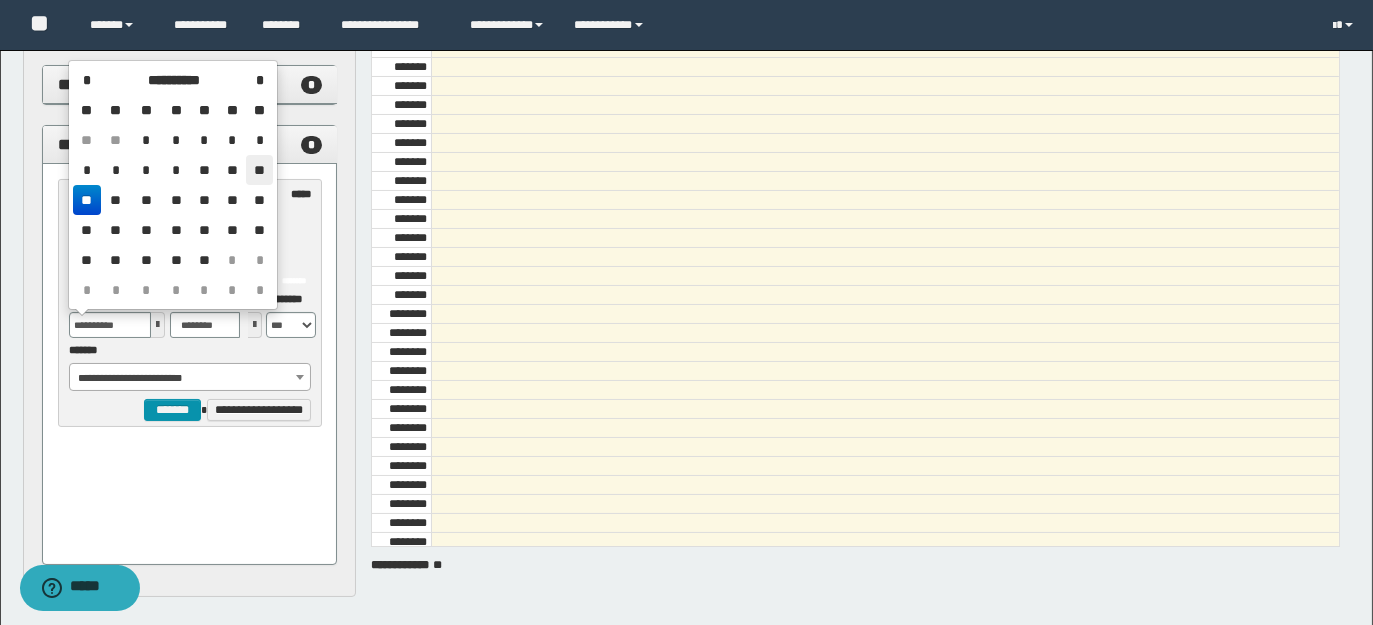 click on "**" at bounding box center [259, 170] 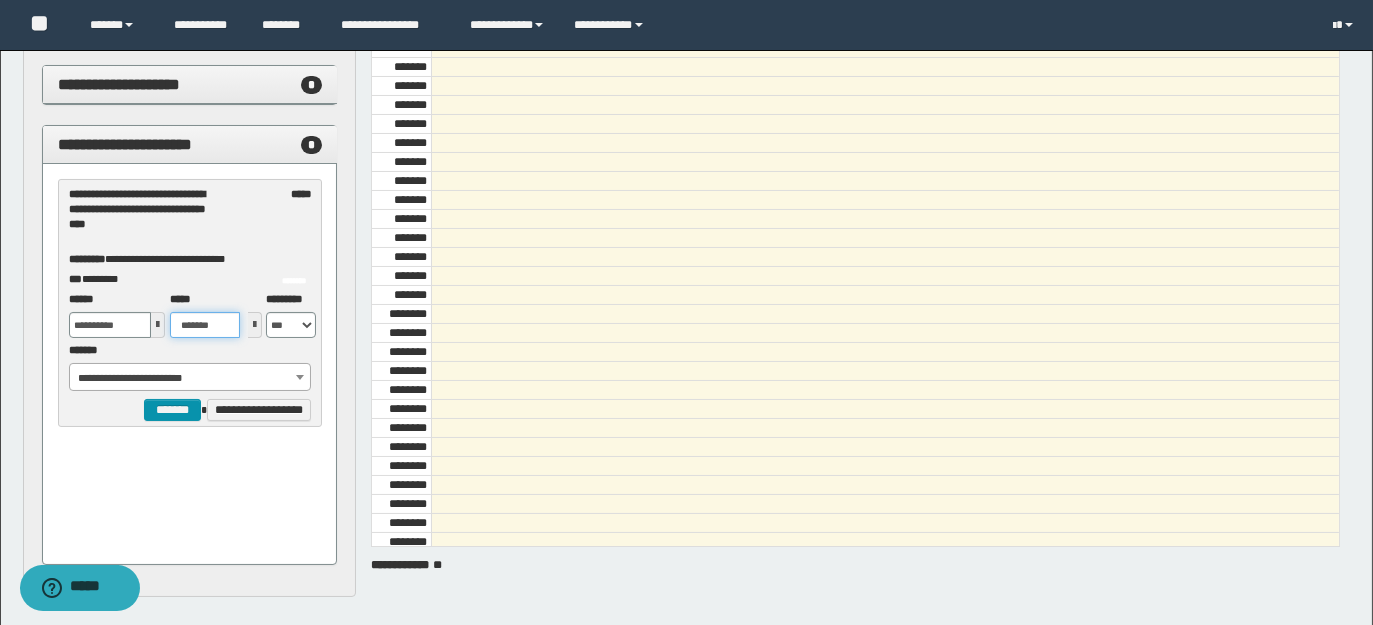 click on "*******" at bounding box center (205, 325) 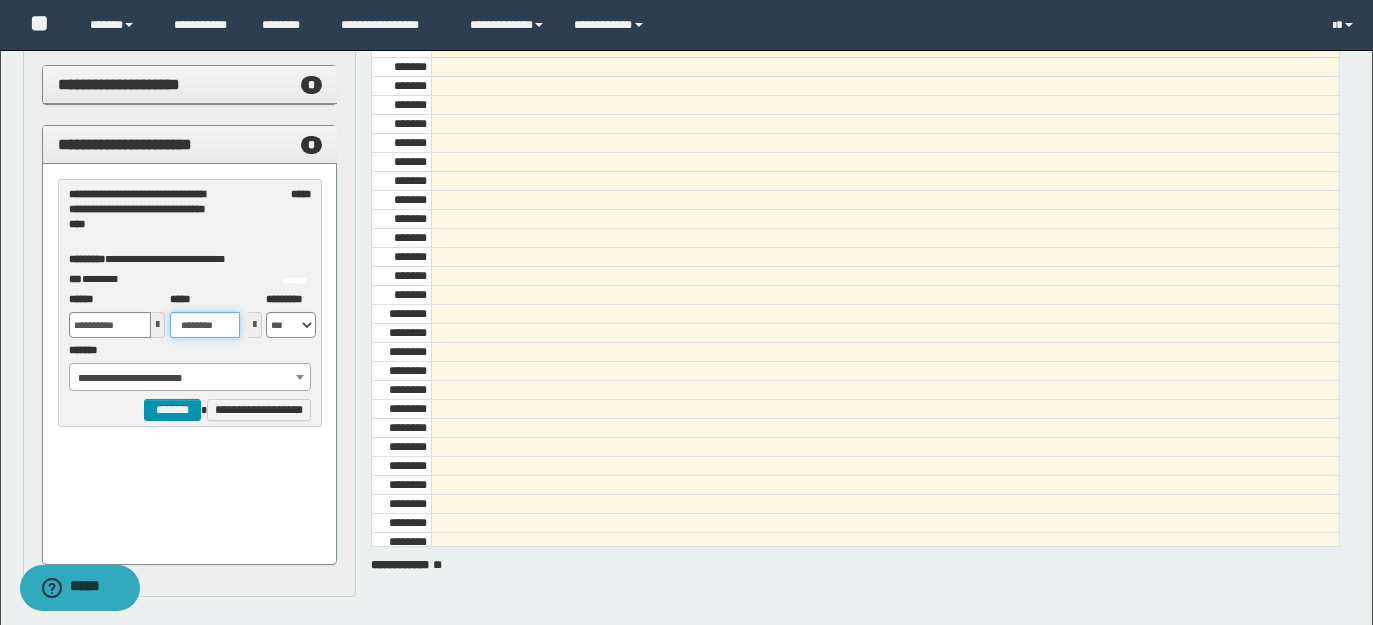 click on "********" at bounding box center (205, 325) 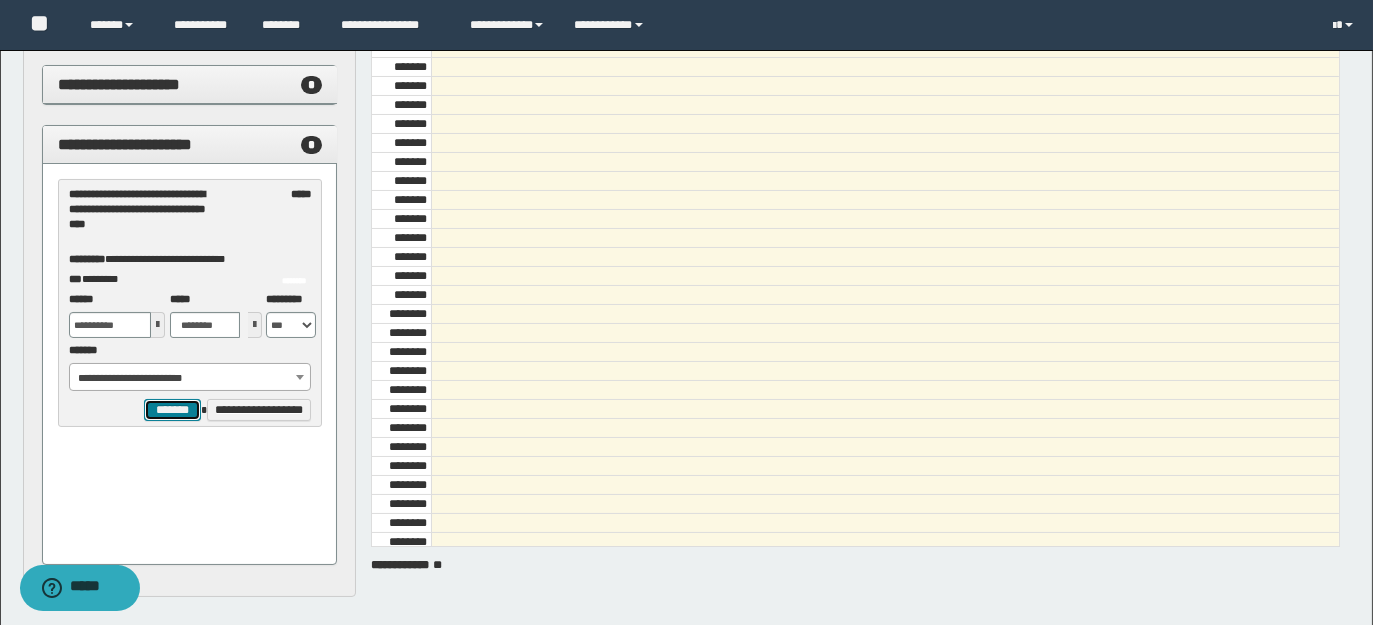 type on "*******" 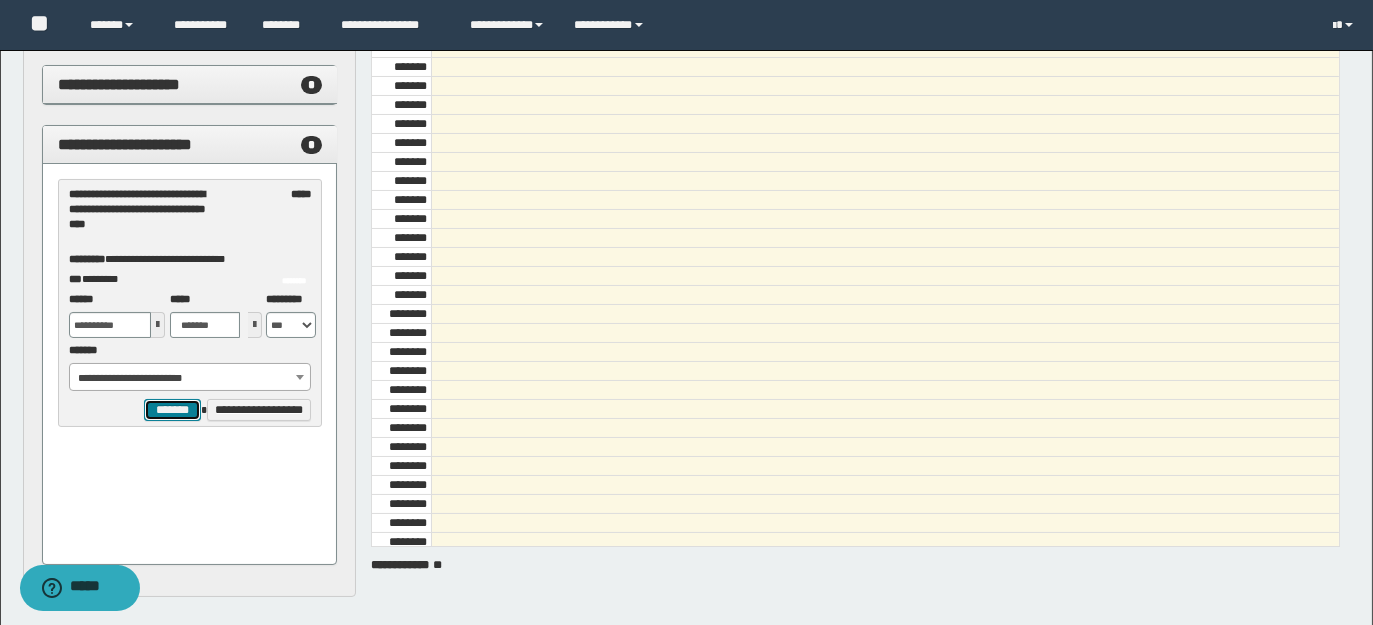 click on "*******" at bounding box center (172, 409) 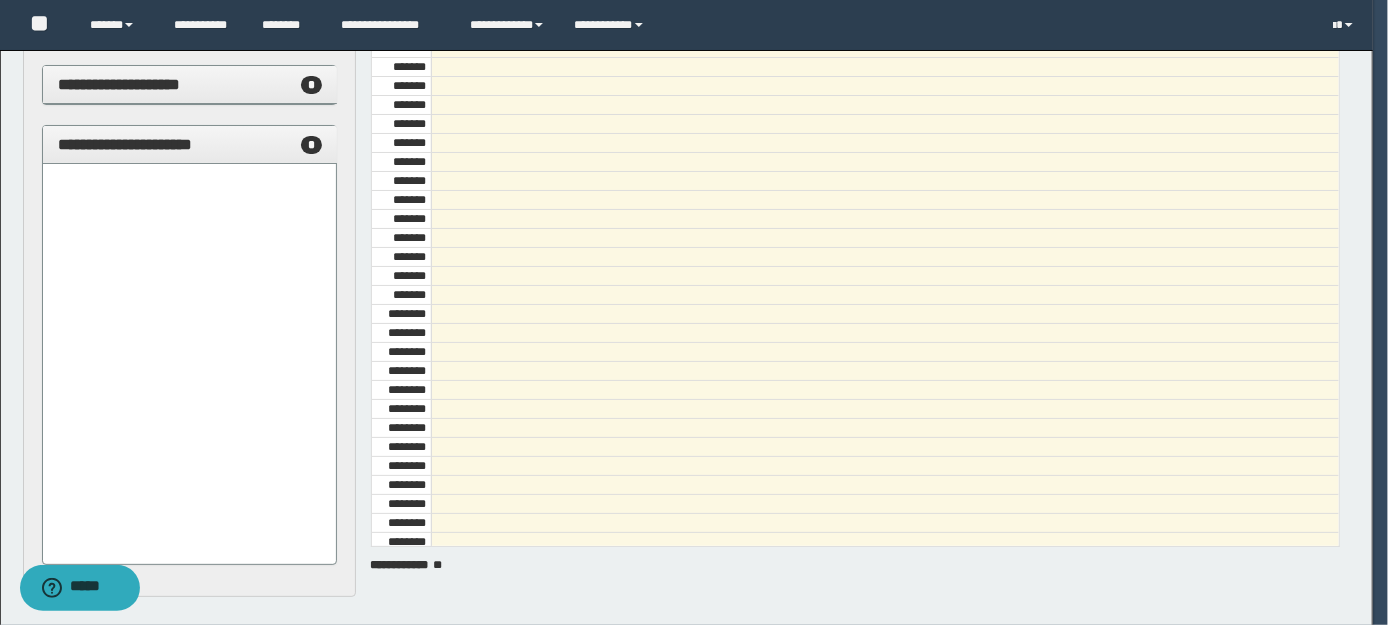 select on "******" 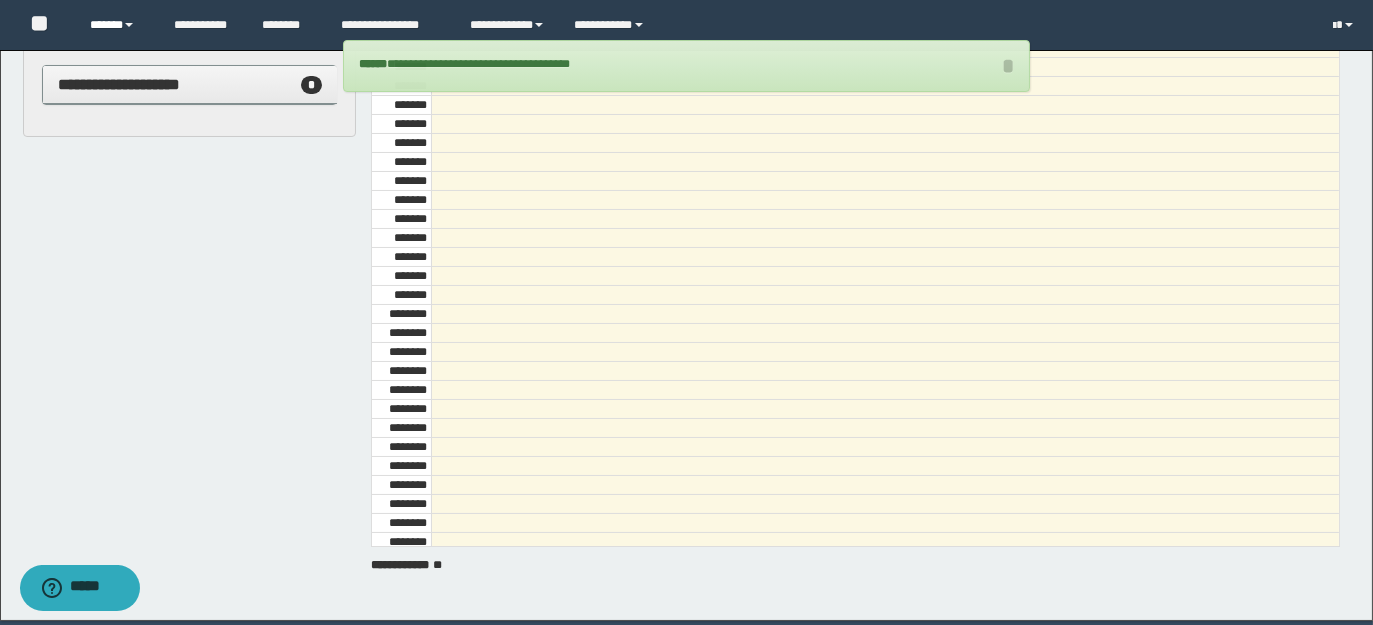 click on "******" at bounding box center [117, 25] 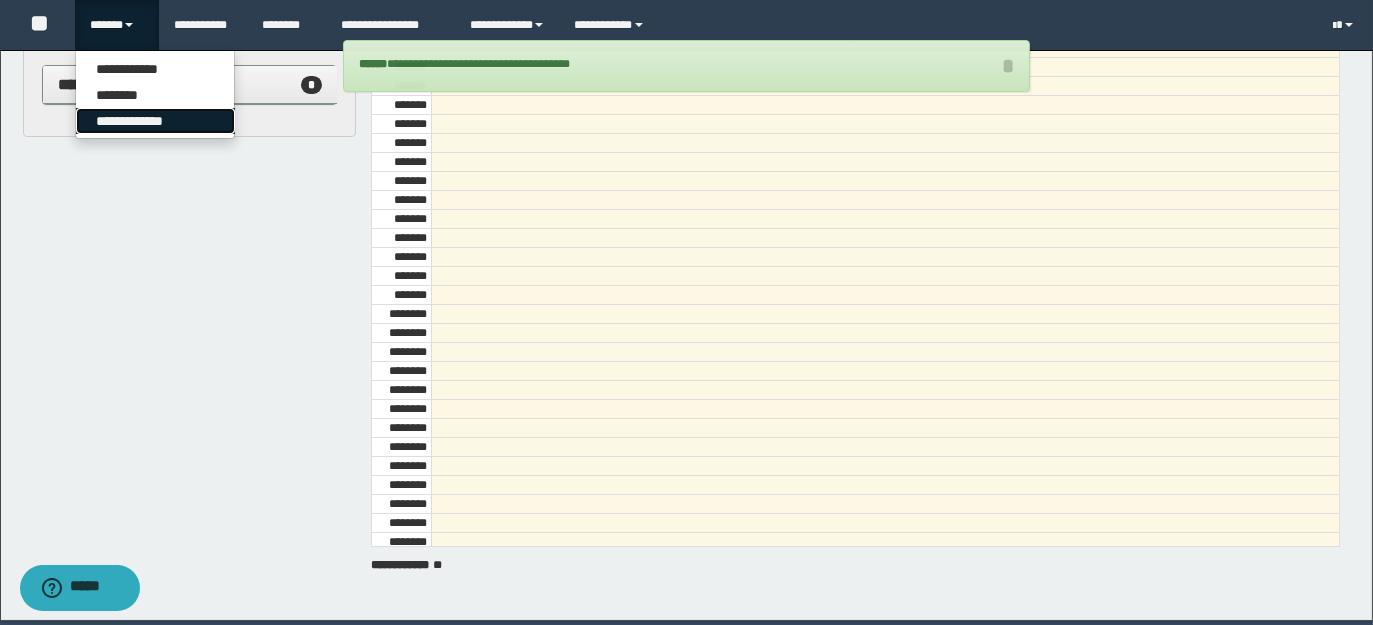 click on "**********" at bounding box center [155, 121] 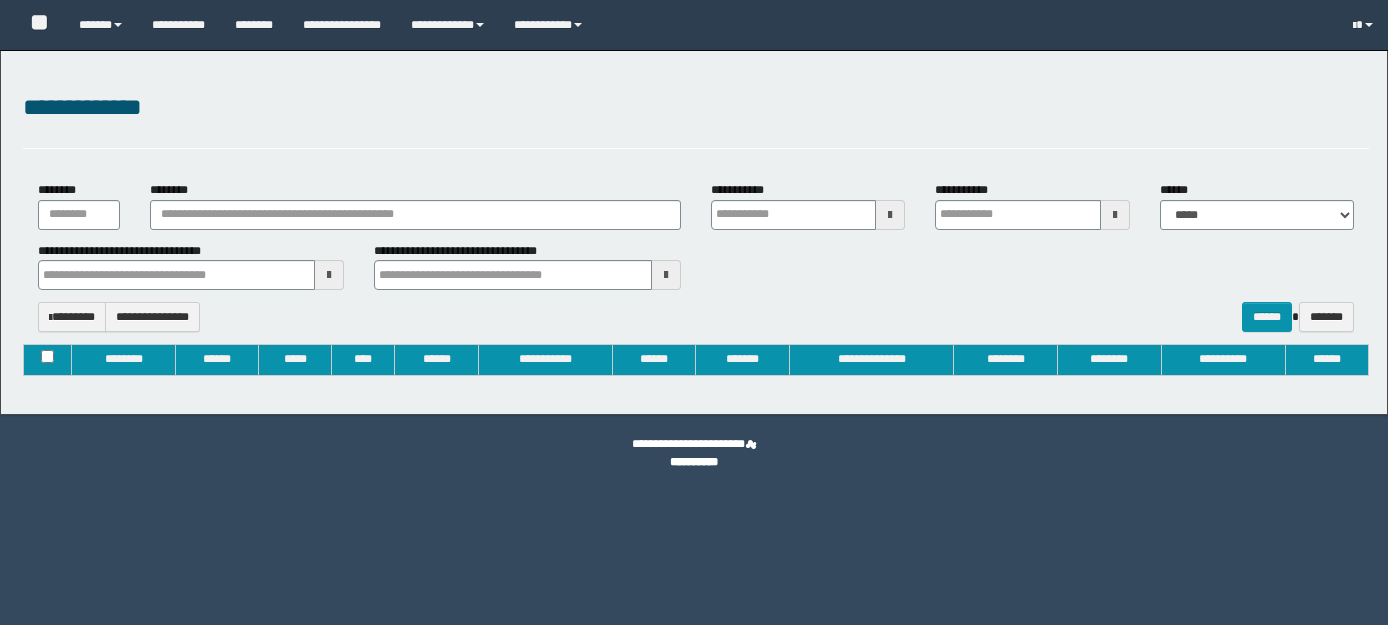 type on "**********" 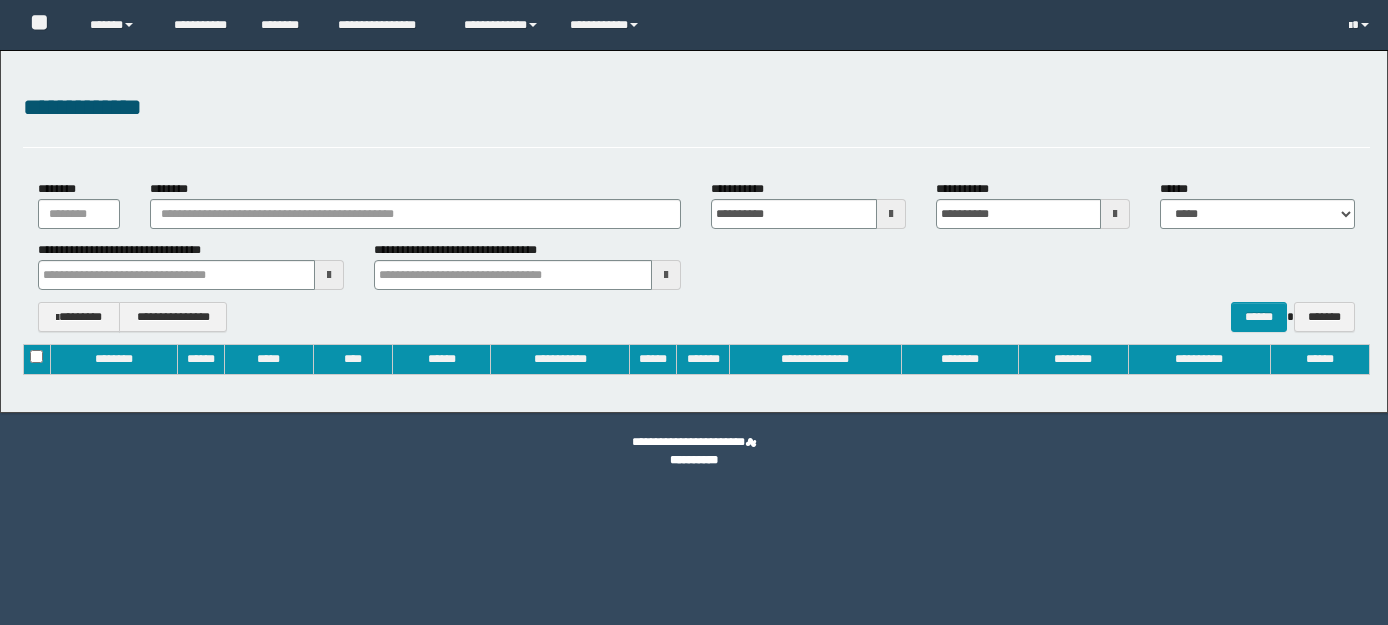 scroll, scrollTop: 0, scrollLeft: 0, axis: both 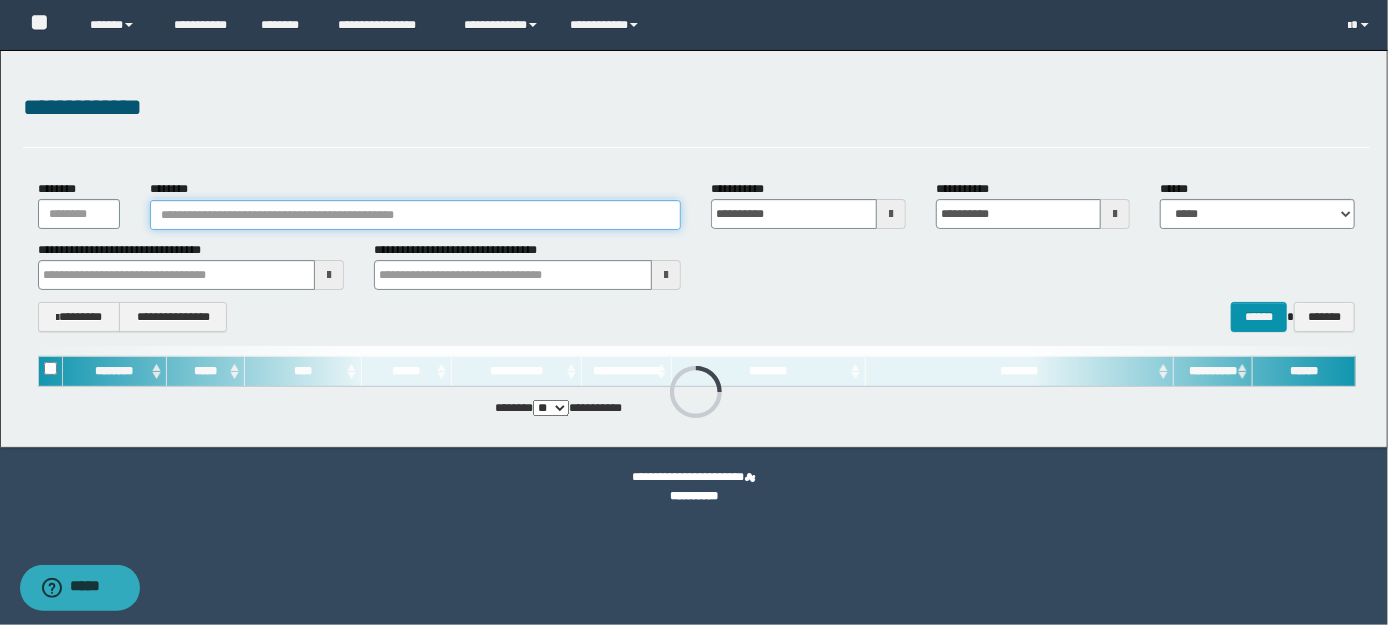click on "********" at bounding box center (415, 215) 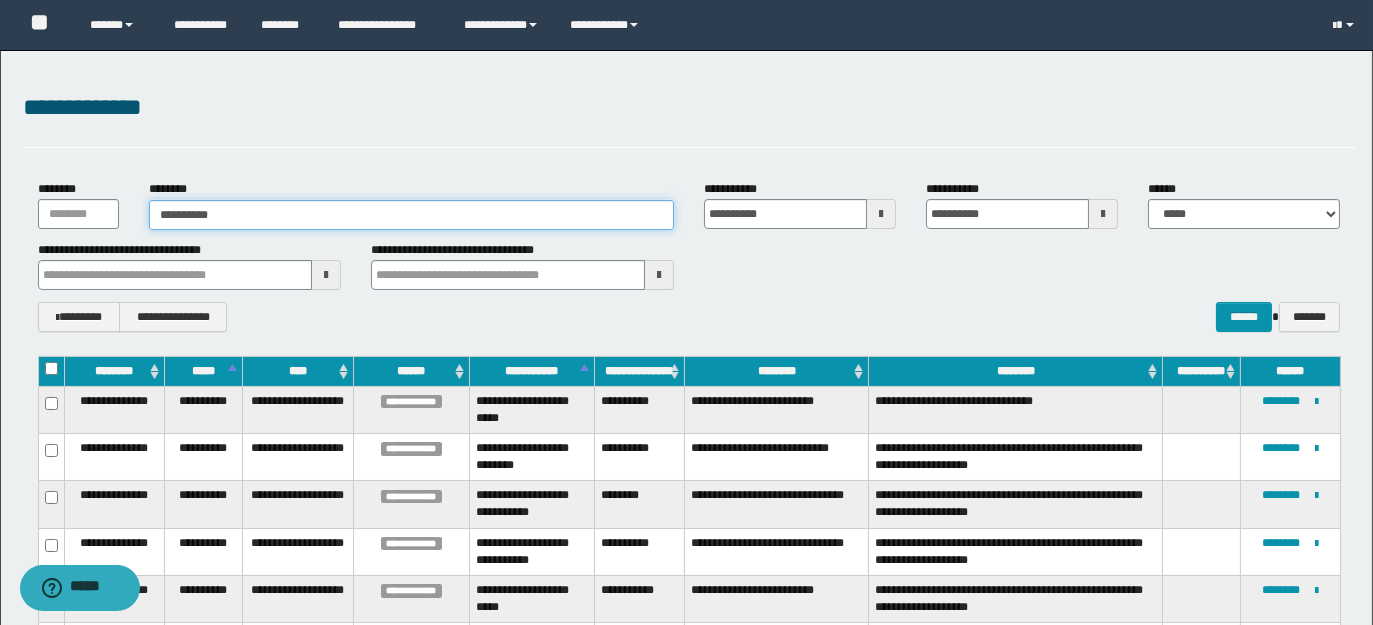 type on "**********" 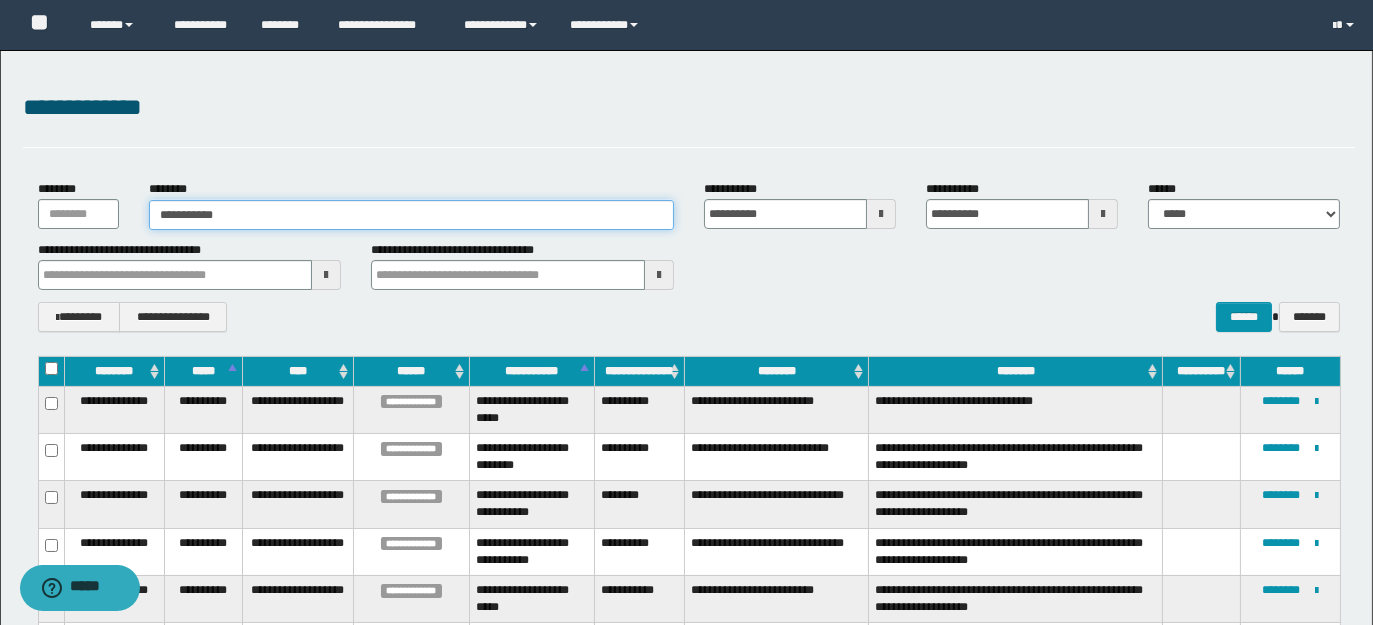 type on "**********" 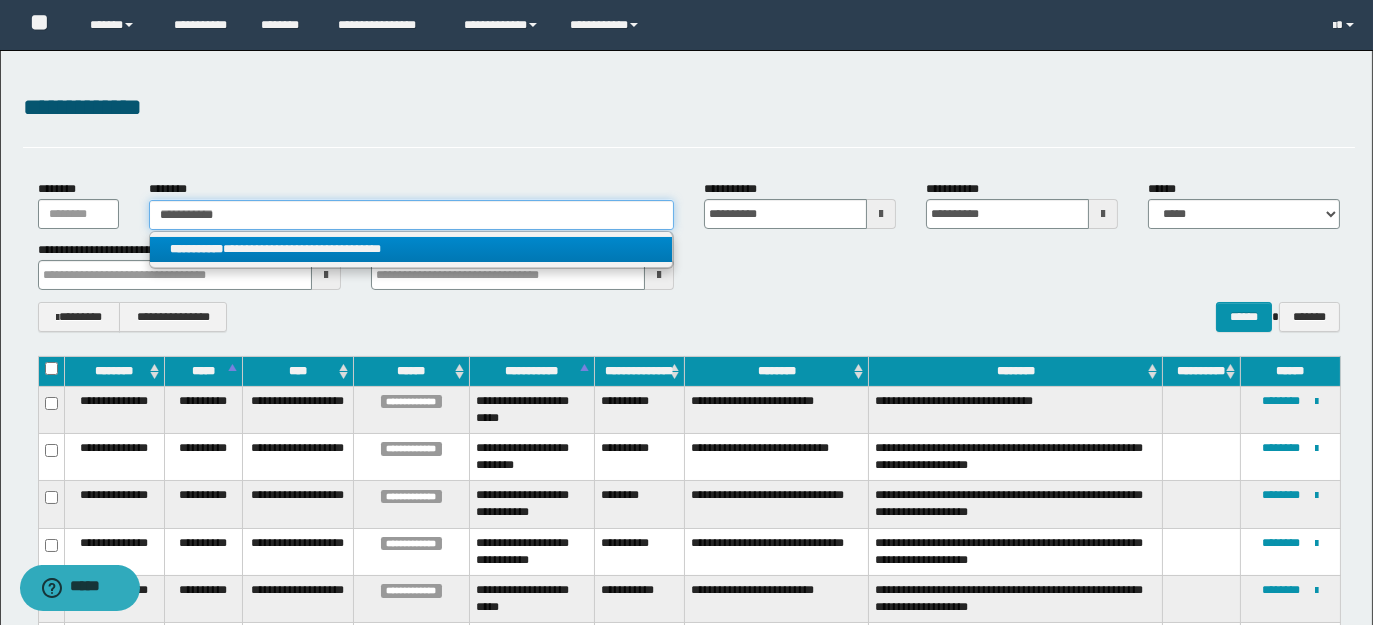 type 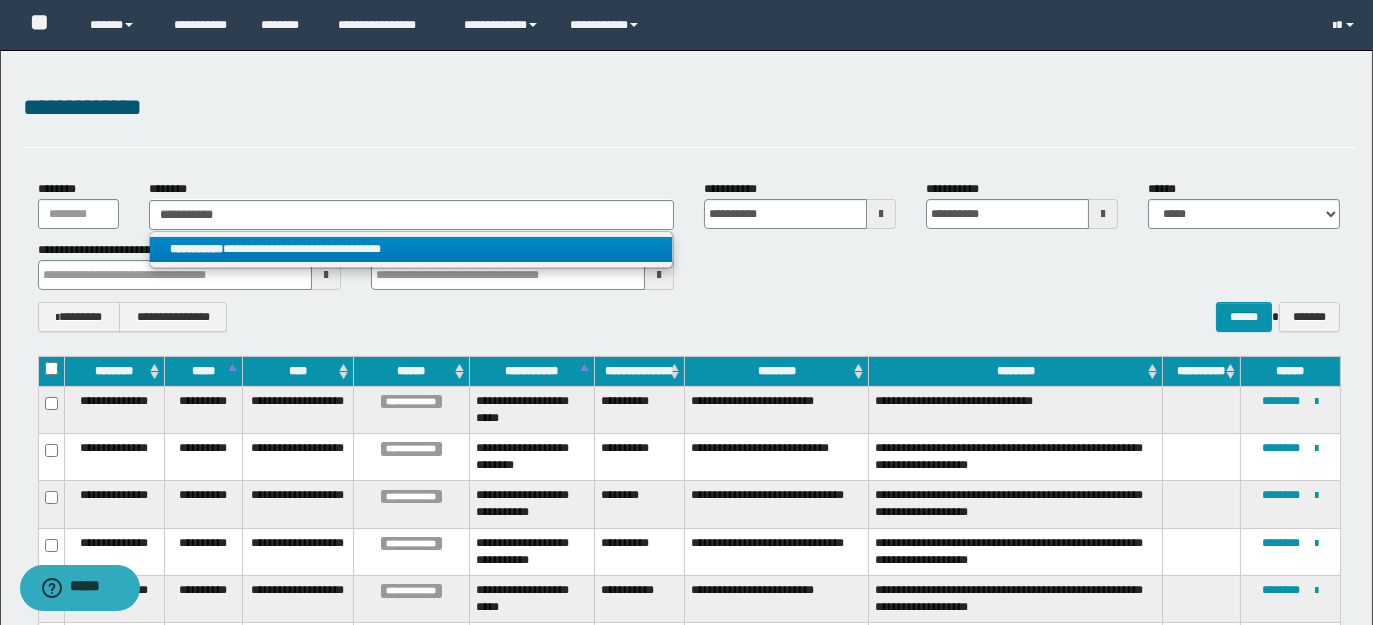 click on "**********" at bounding box center [411, 249] 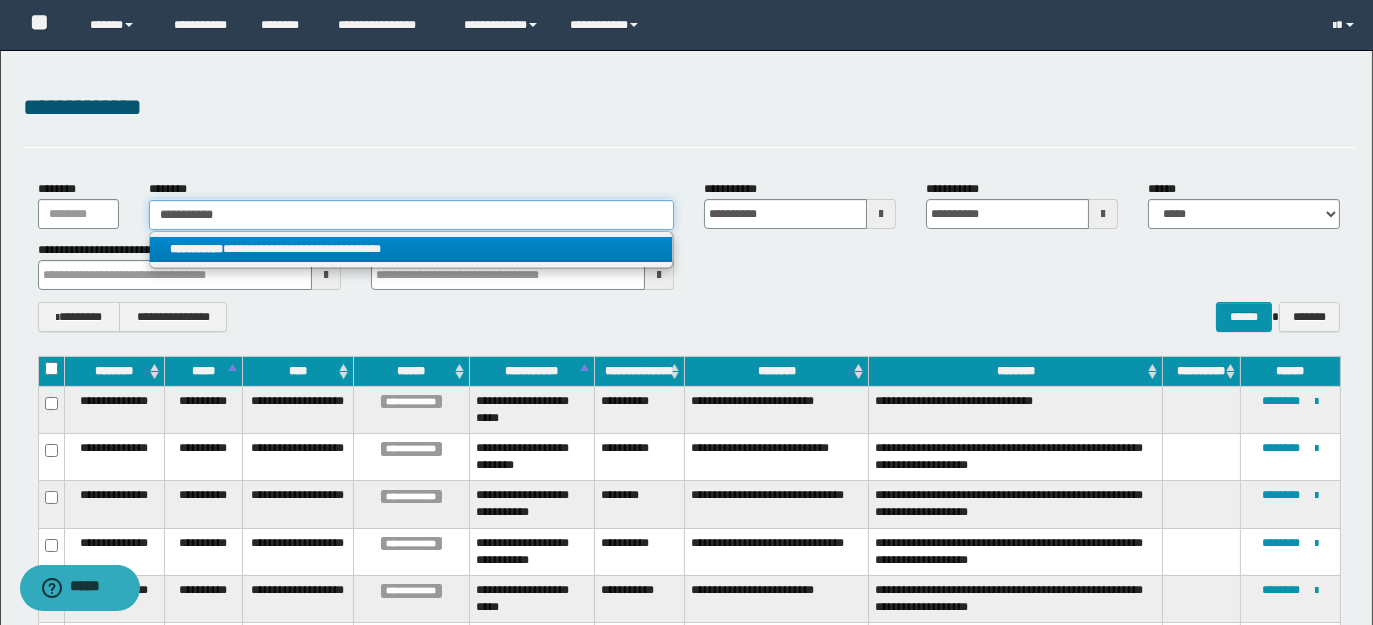 type 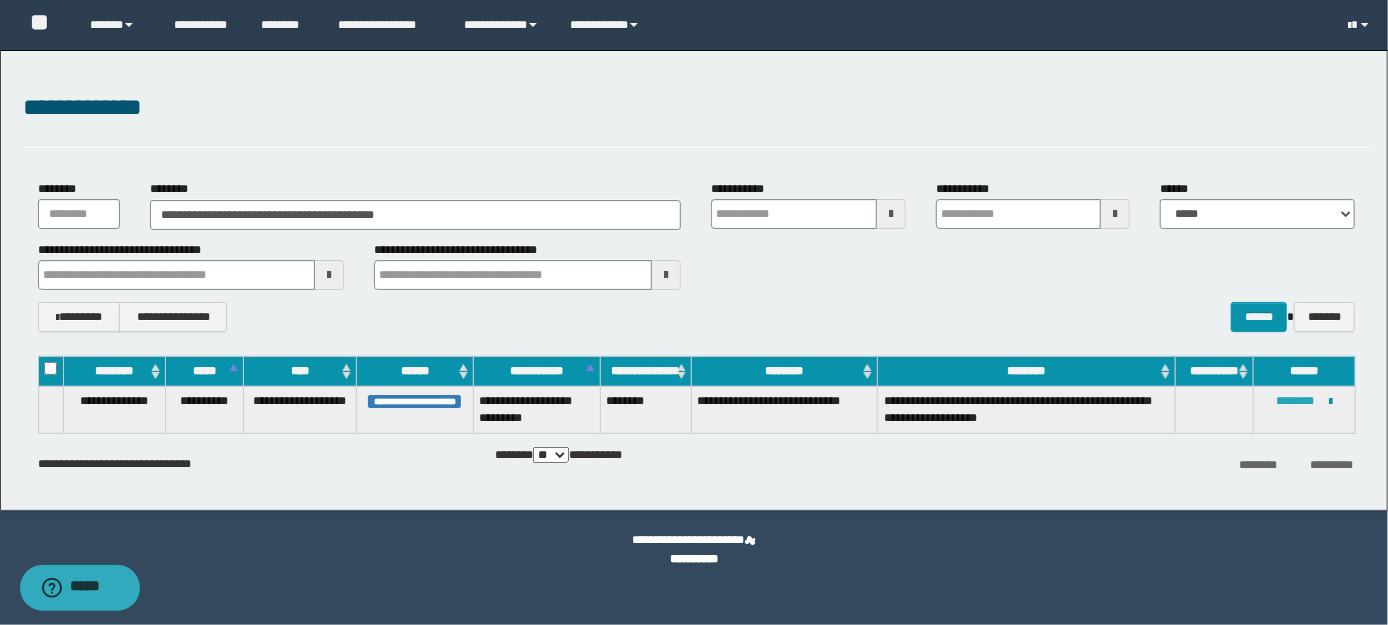 click on "********" at bounding box center [1295, 401] 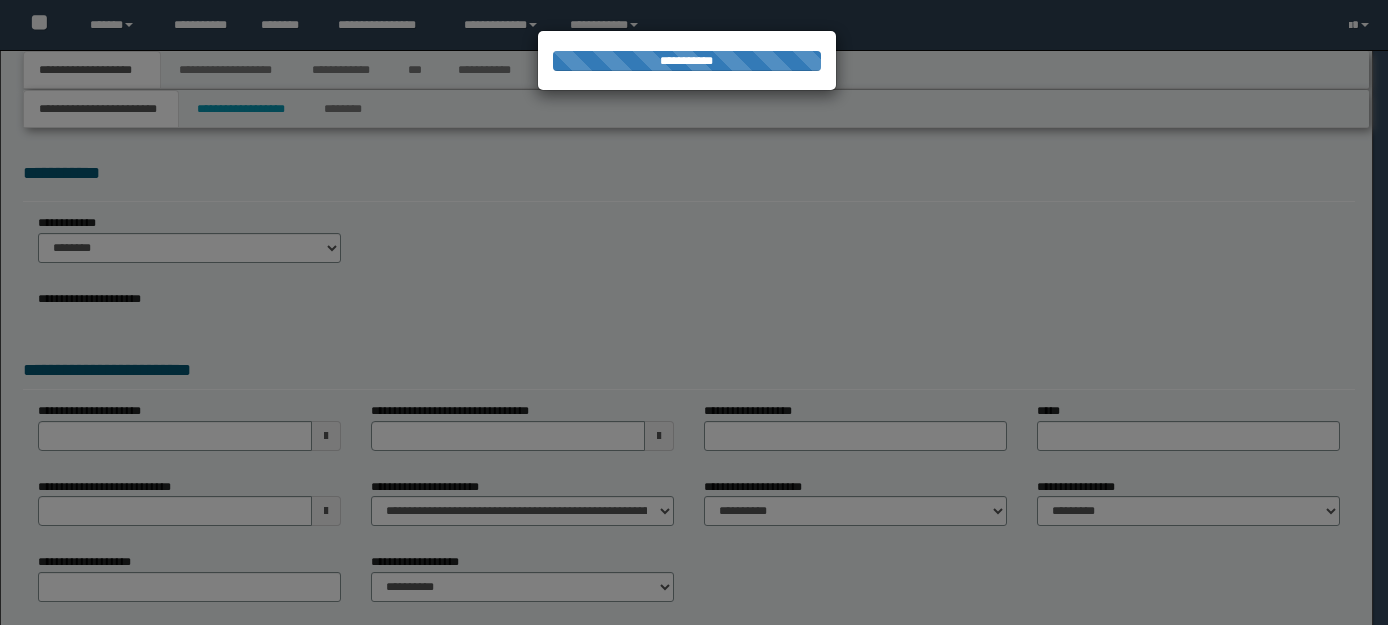 scroll, scrollTop: 0, scrollLeft: 0, axis: both 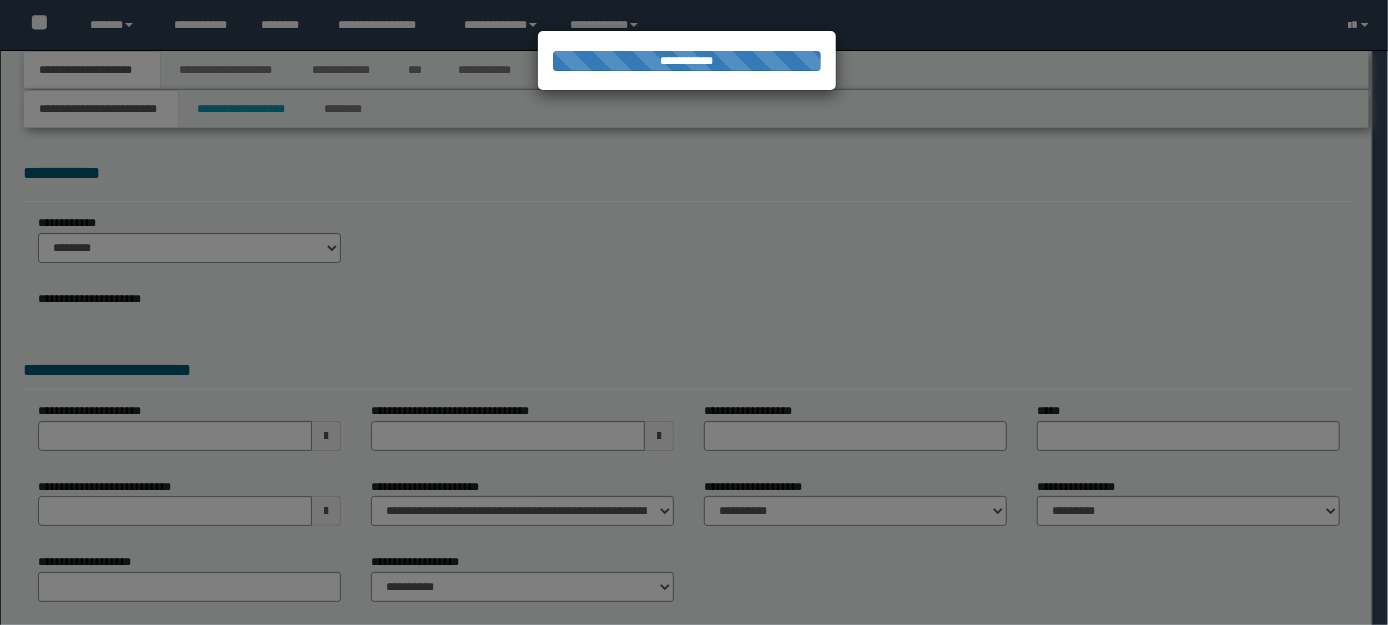 select on "*" 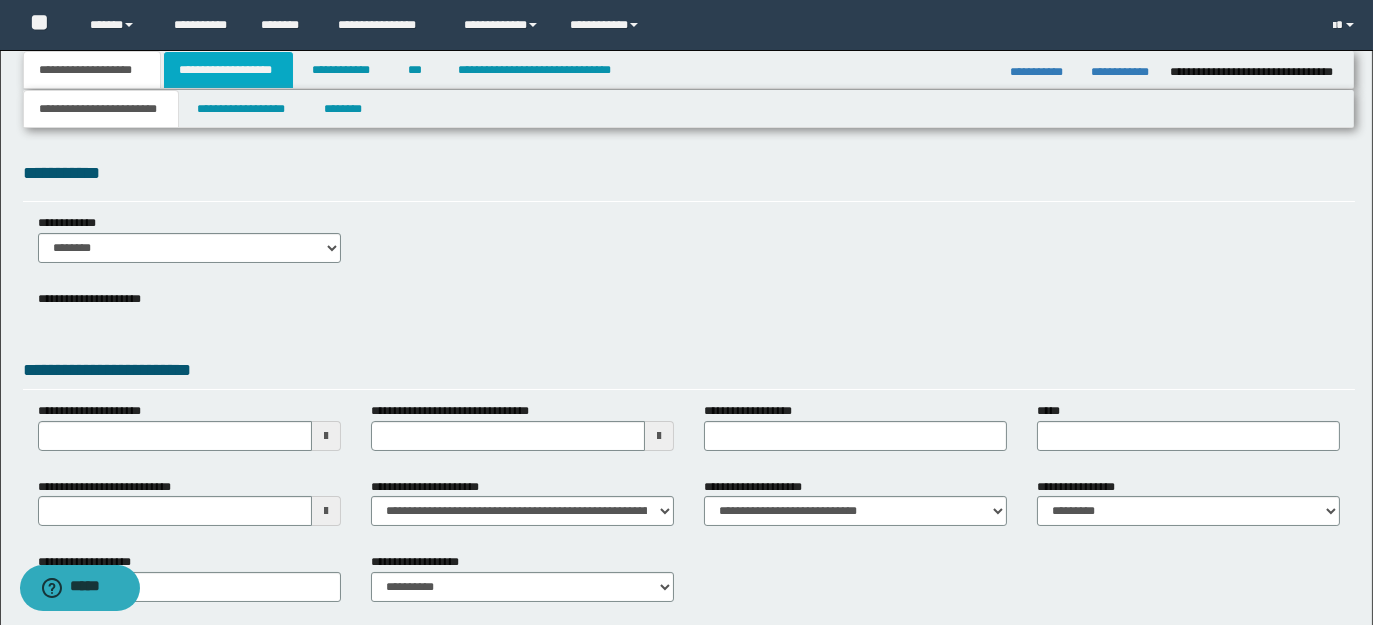click on "**********" at bounding box center (228, 70) 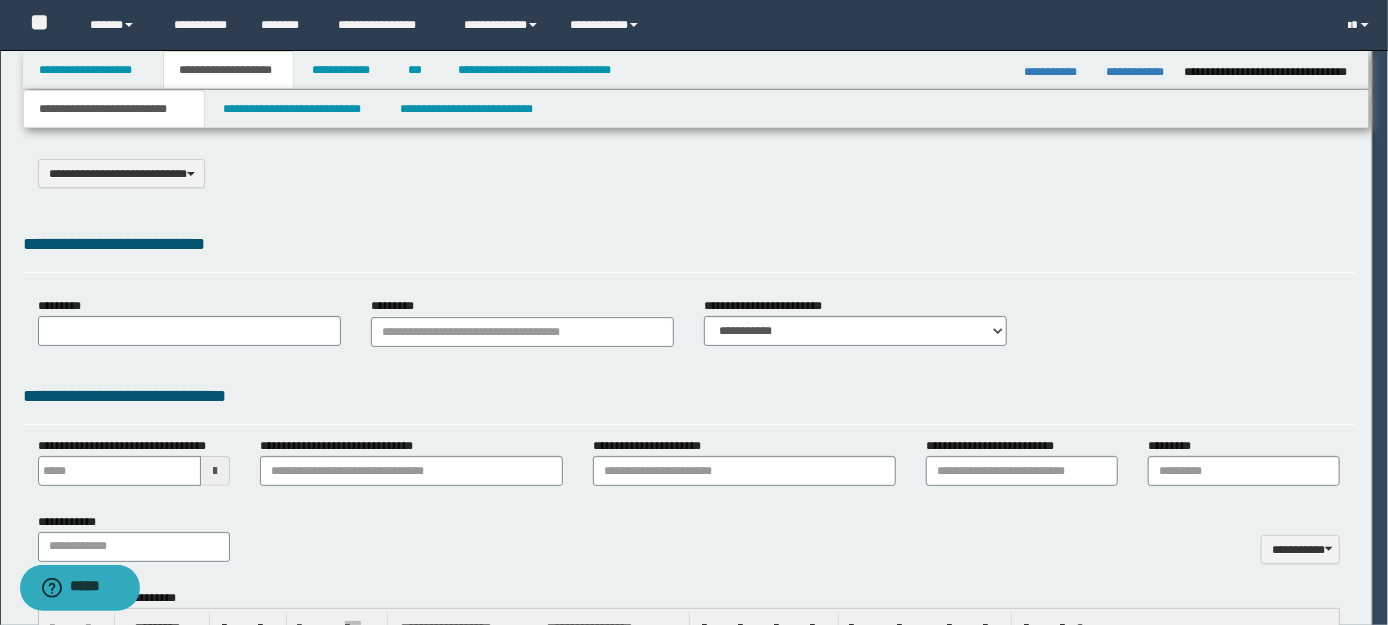 select on "*" 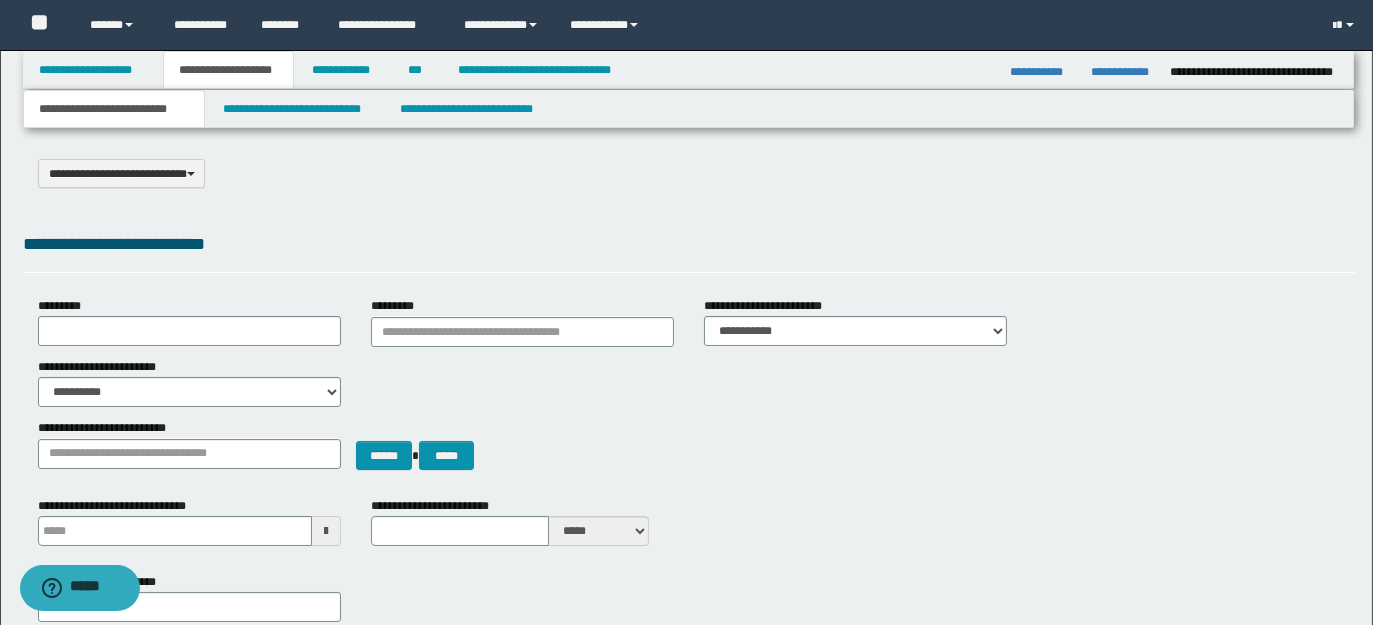 click on "**********" at bounding box center (114, 109) 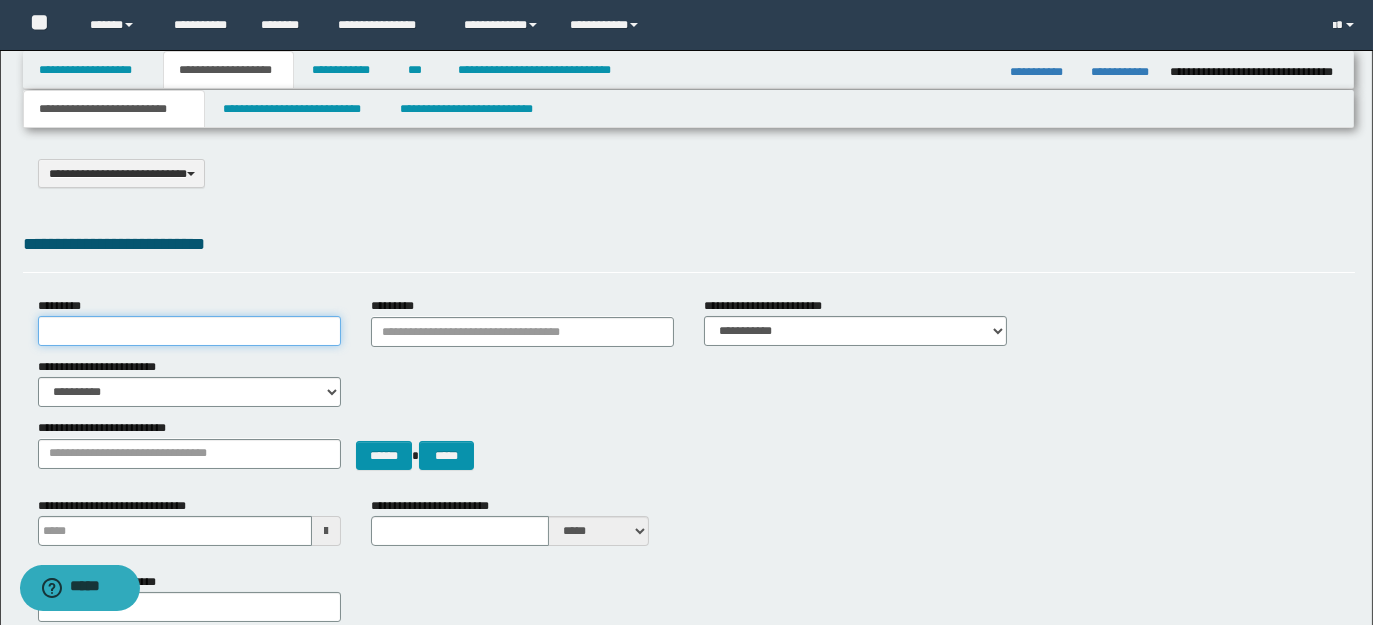 click on "*********" at bounding box center [189, 331] 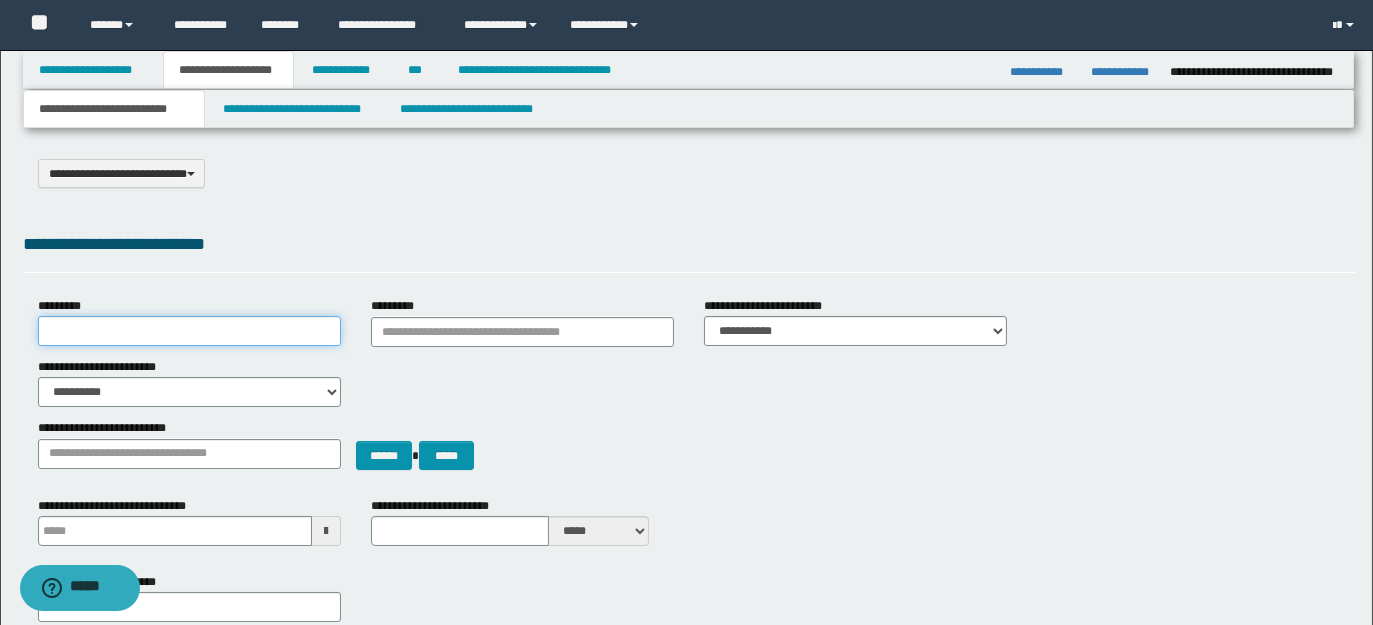 type on "********" 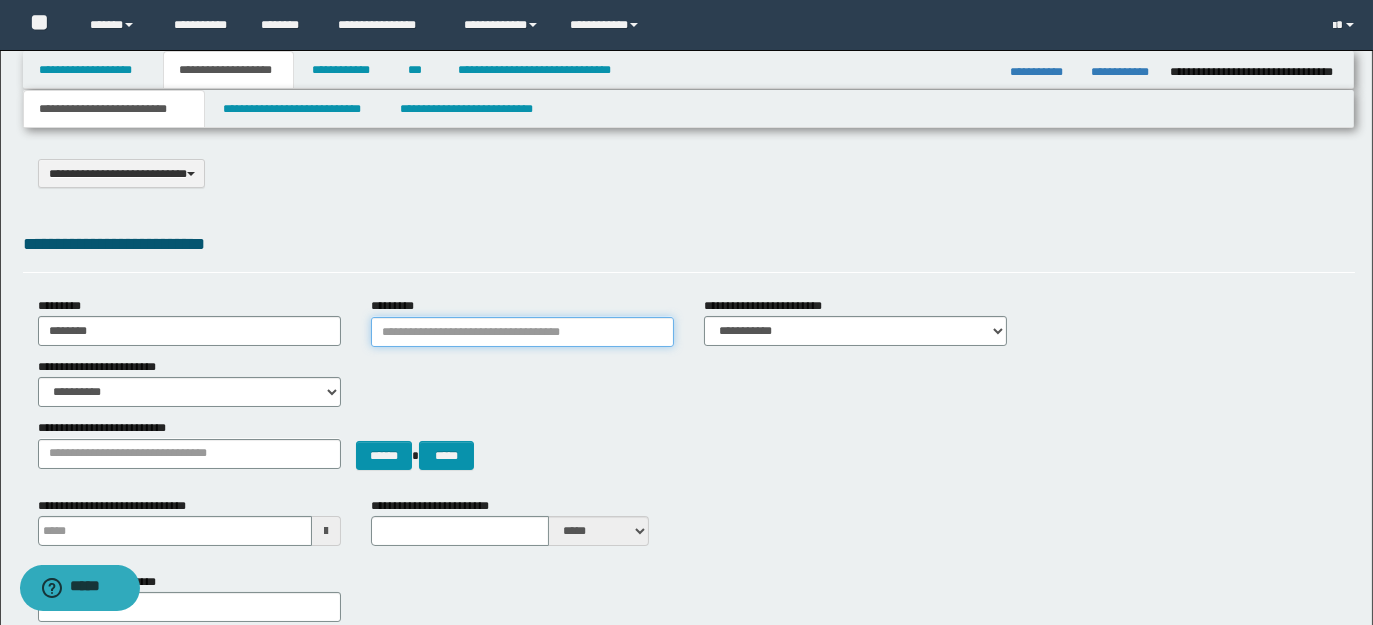 click on "*********" at bounding box center (522, 332) 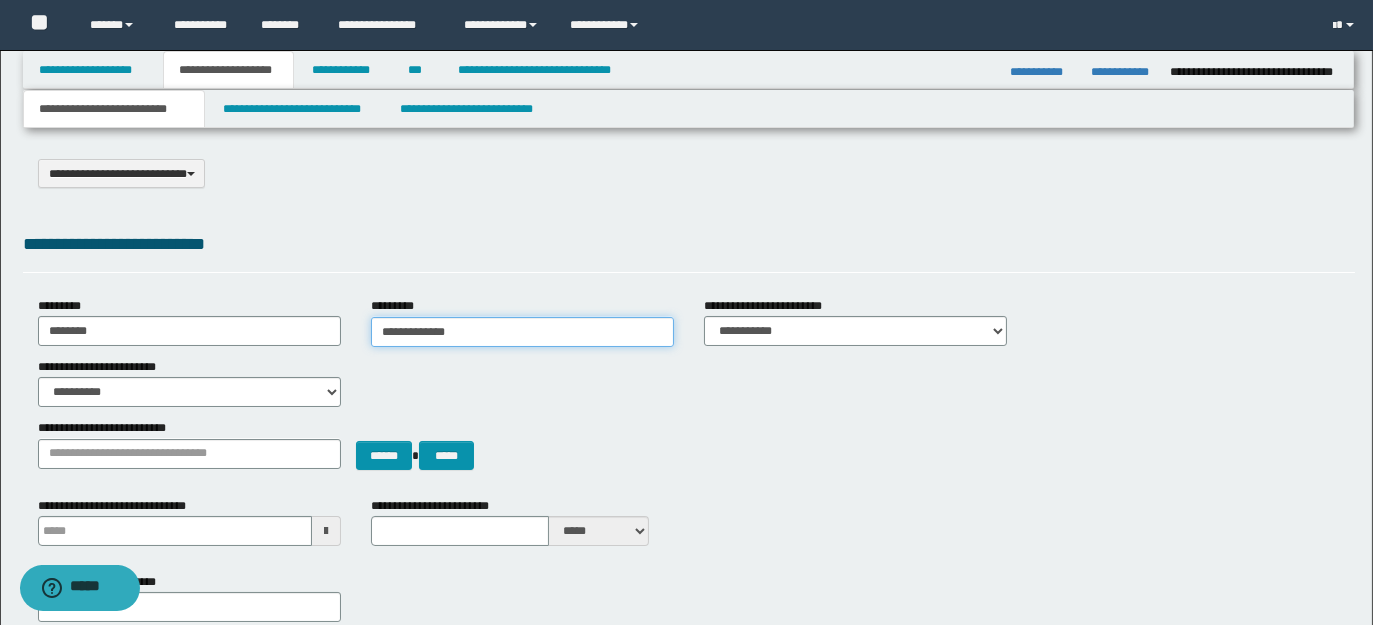type on "**********" 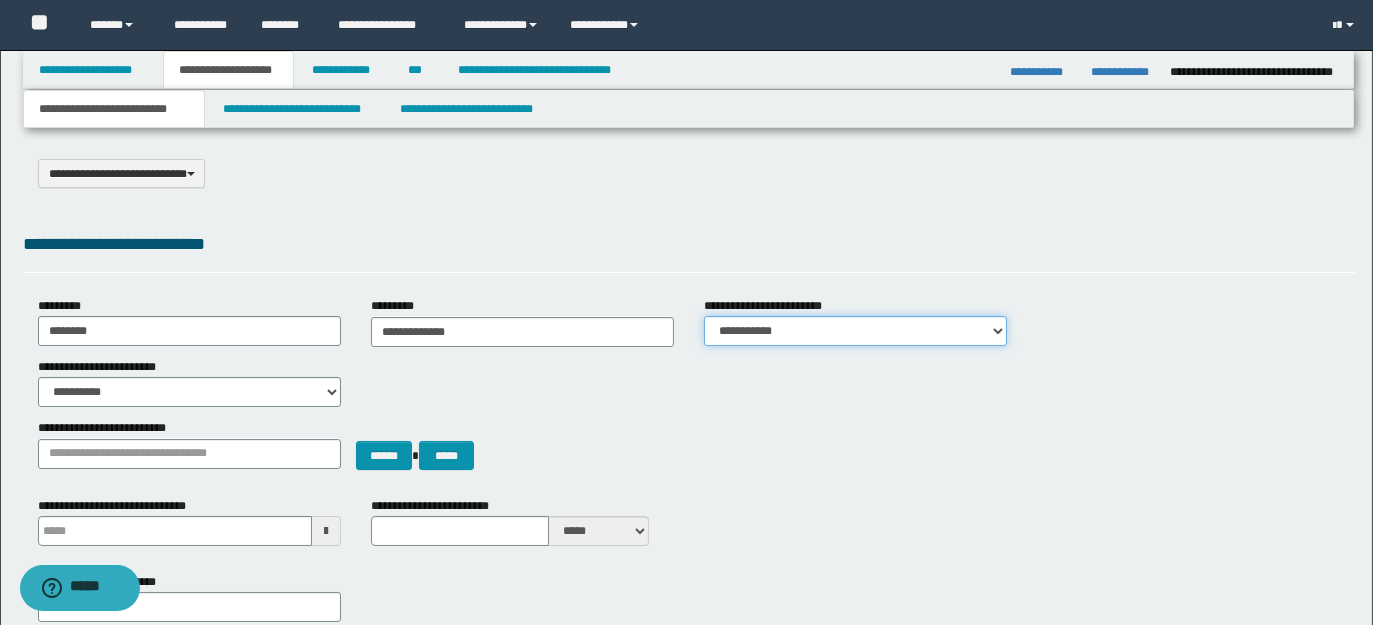 click on "**********" at bounding box center [855, 331] 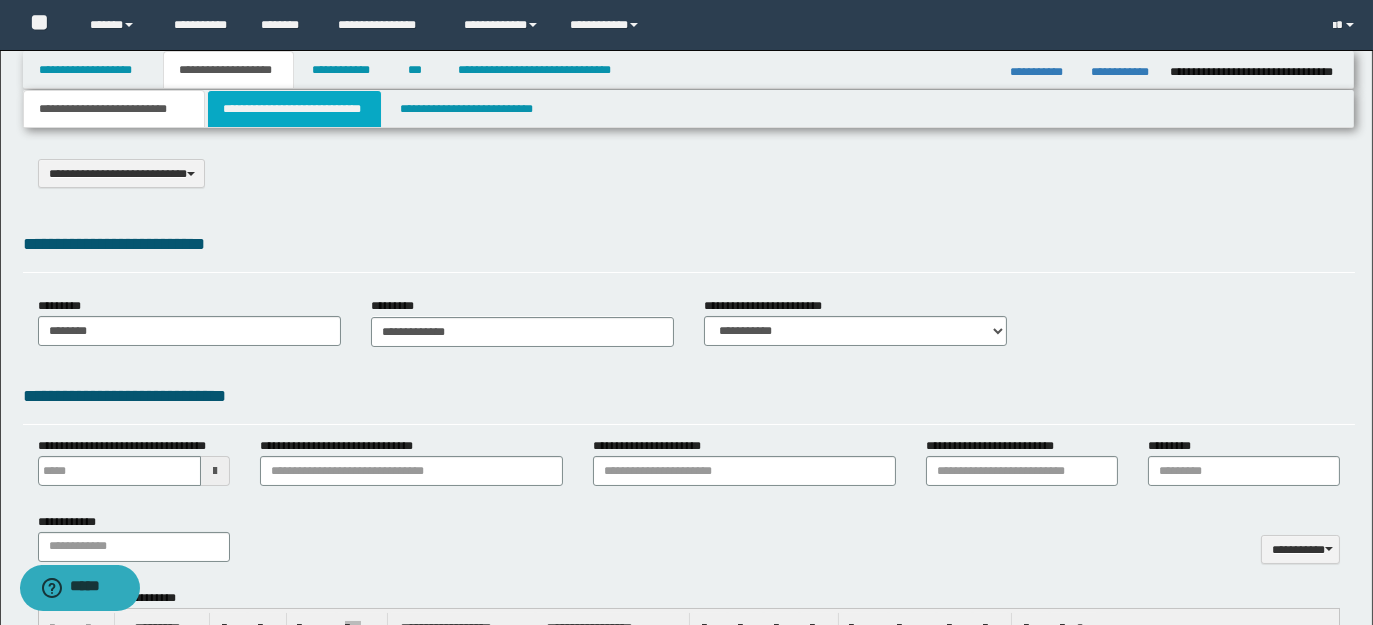 click on "**********" at bounding box center [294, 109] 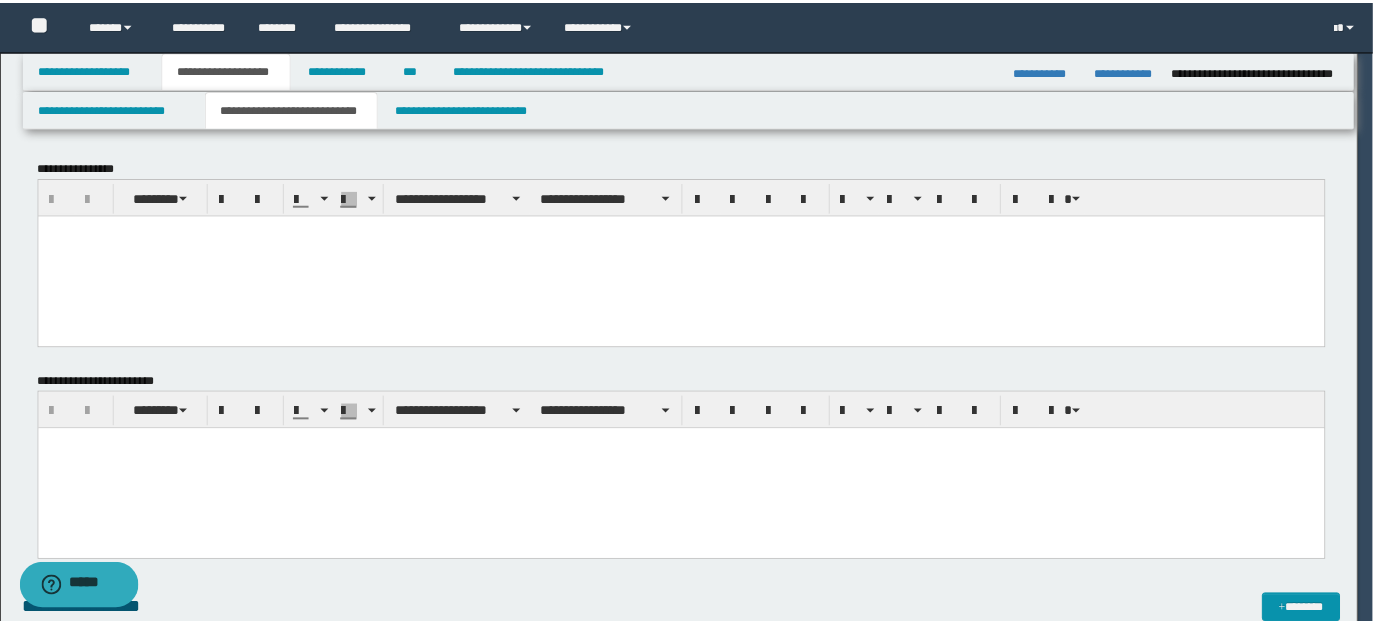 scroll, scrollTop: 0, scrollLeft: 0, axis: both 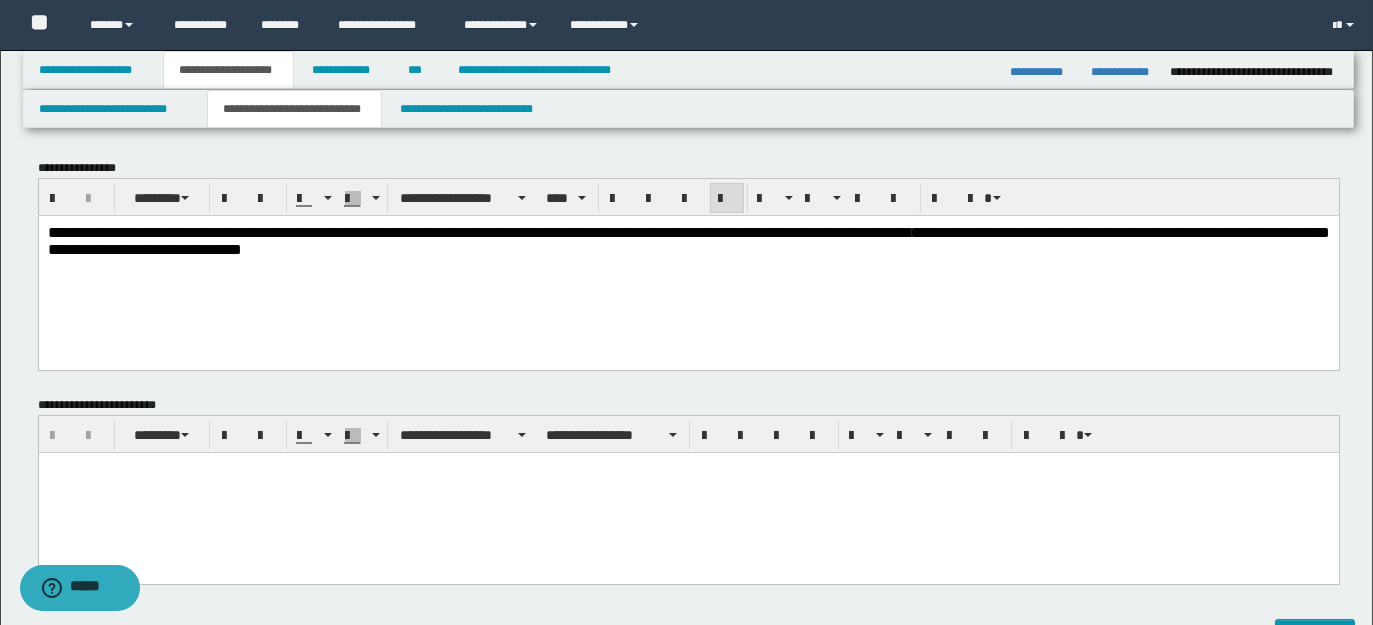 drag, startPoint x: 45, startPoint y: 227, endPoint x: 546, endPoint y: 303, distance: 506.7317 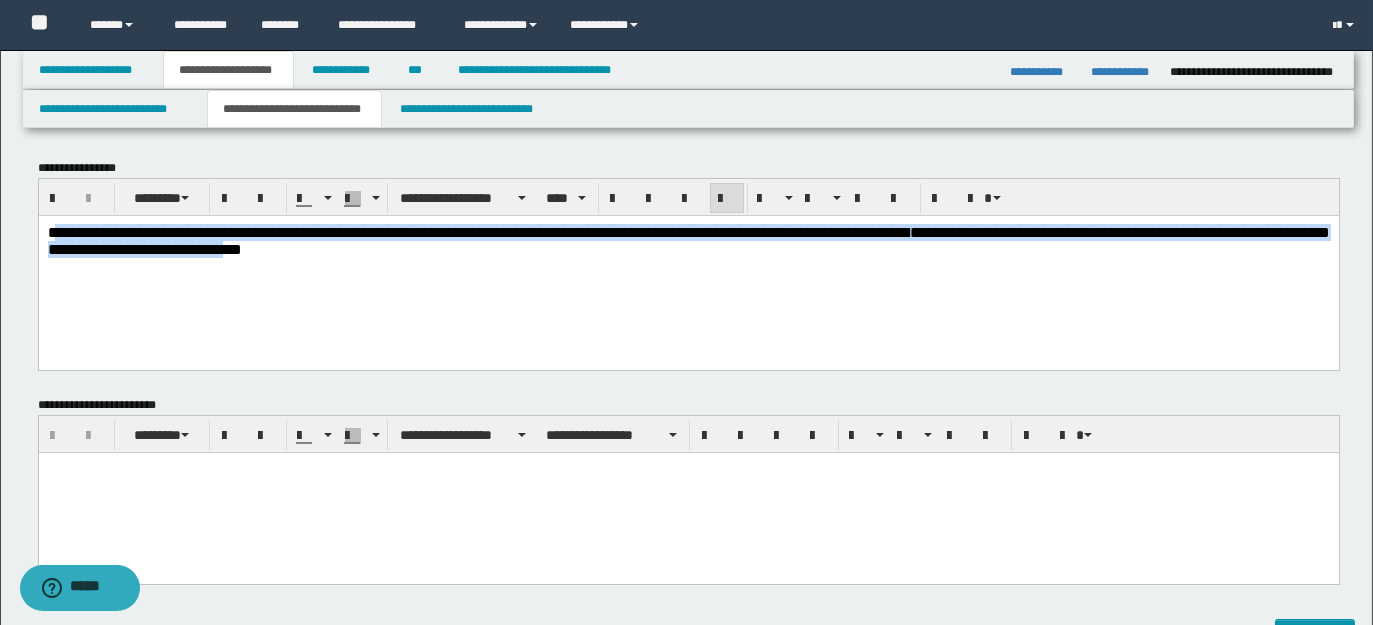 drag, startPoint x: 51, startPoint y: 232, endPoint x: 317, endPoint y: 270, distance: 268.7006 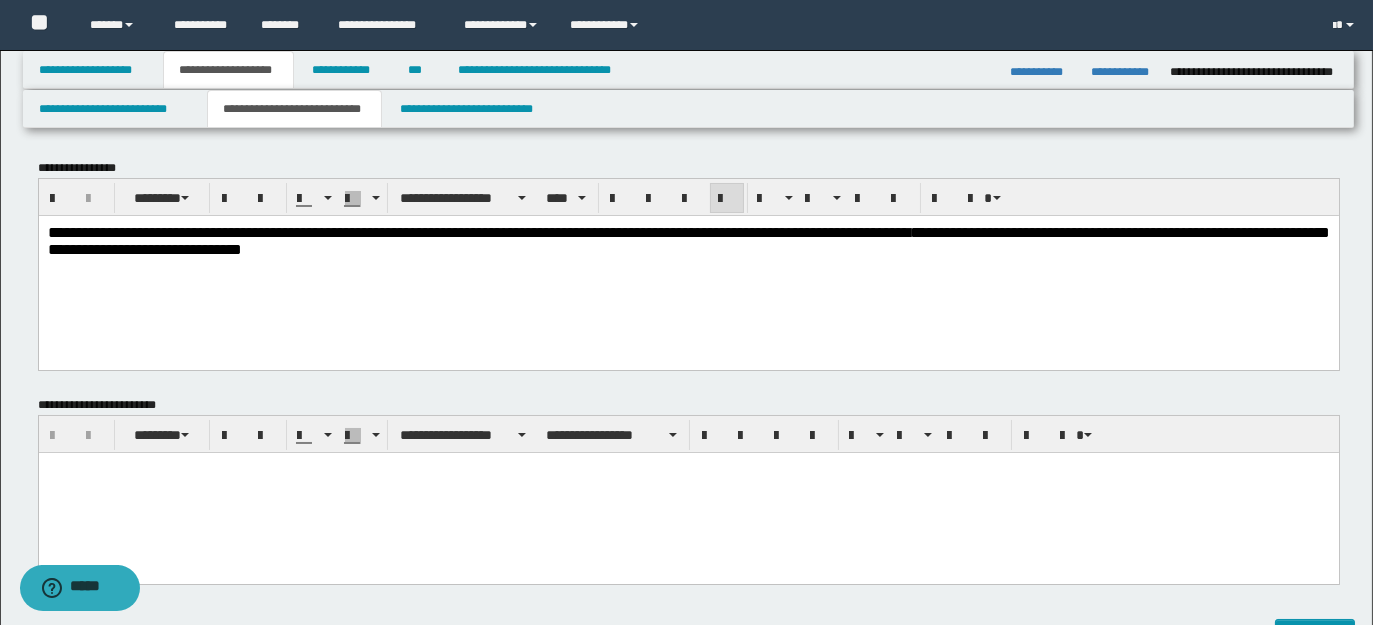 click on "**********" at bounding box center (326, 231) 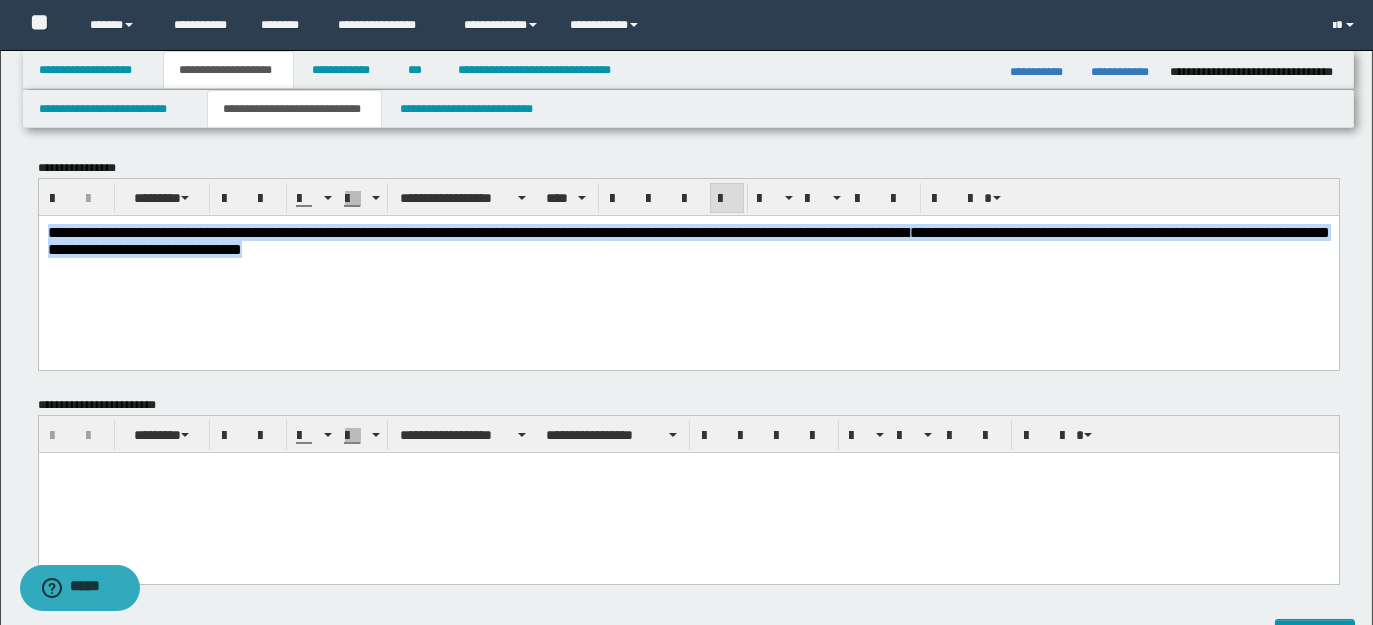 drag, startPoint x: 48, startPoint y: 231, endPoint x: 418, endPoint y: 248, distance: 370.39032 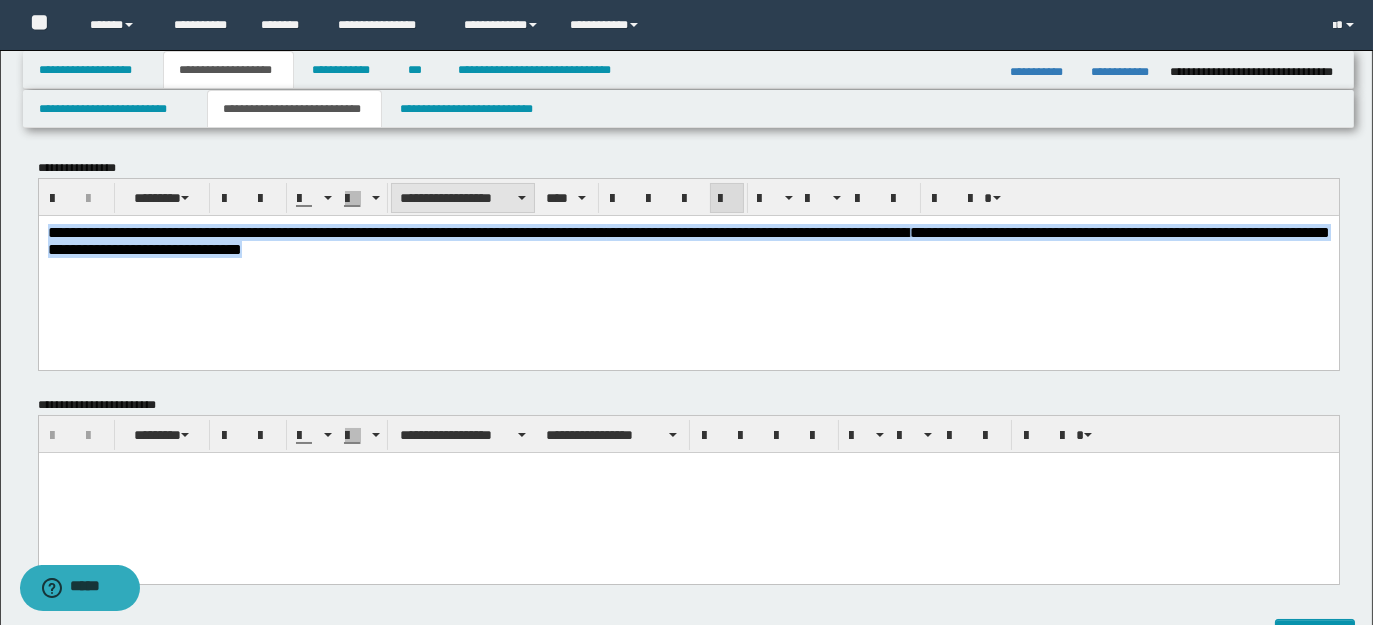 click on "**********" at bounding box center [463, 198] 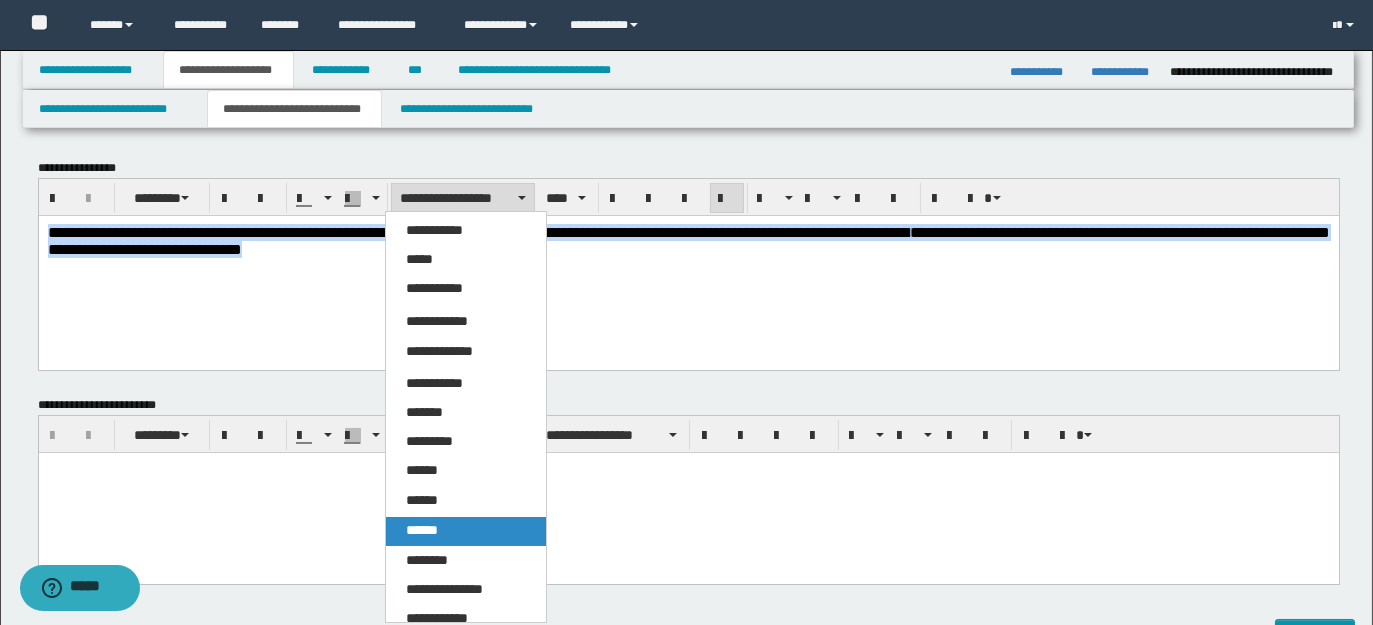 click on "******" at bounding box center (422, 530) 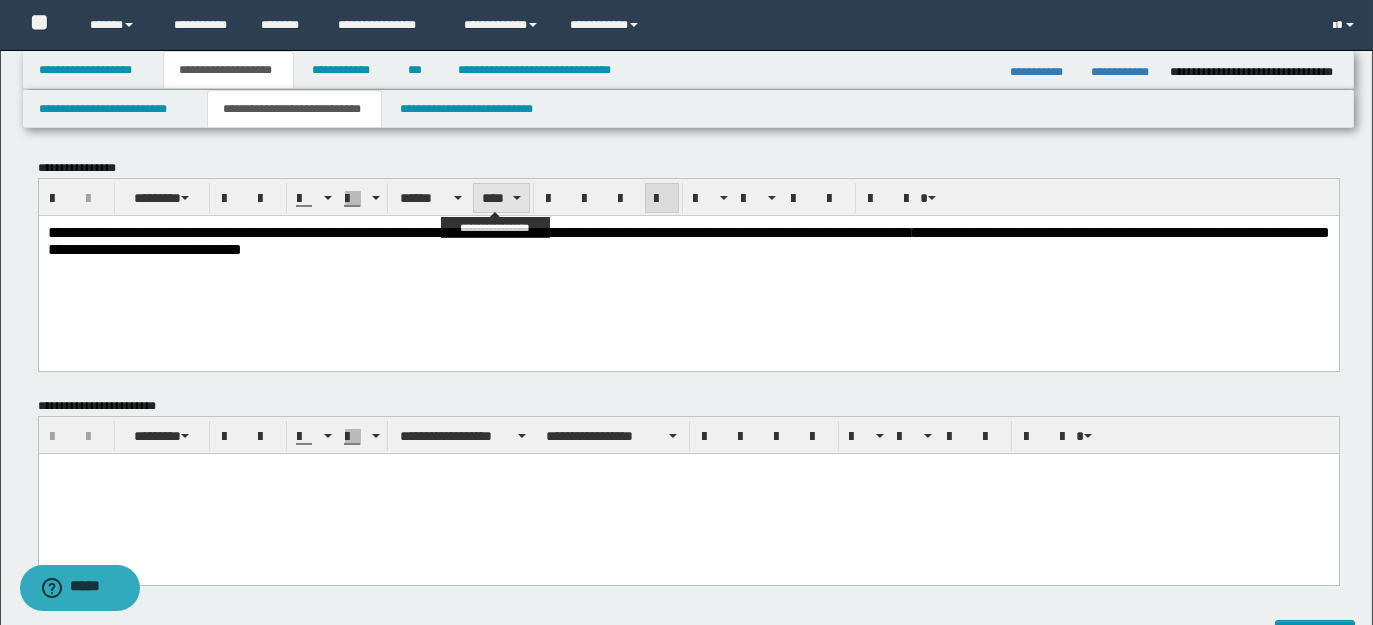 click on "****" at bounding box center (501, 198) 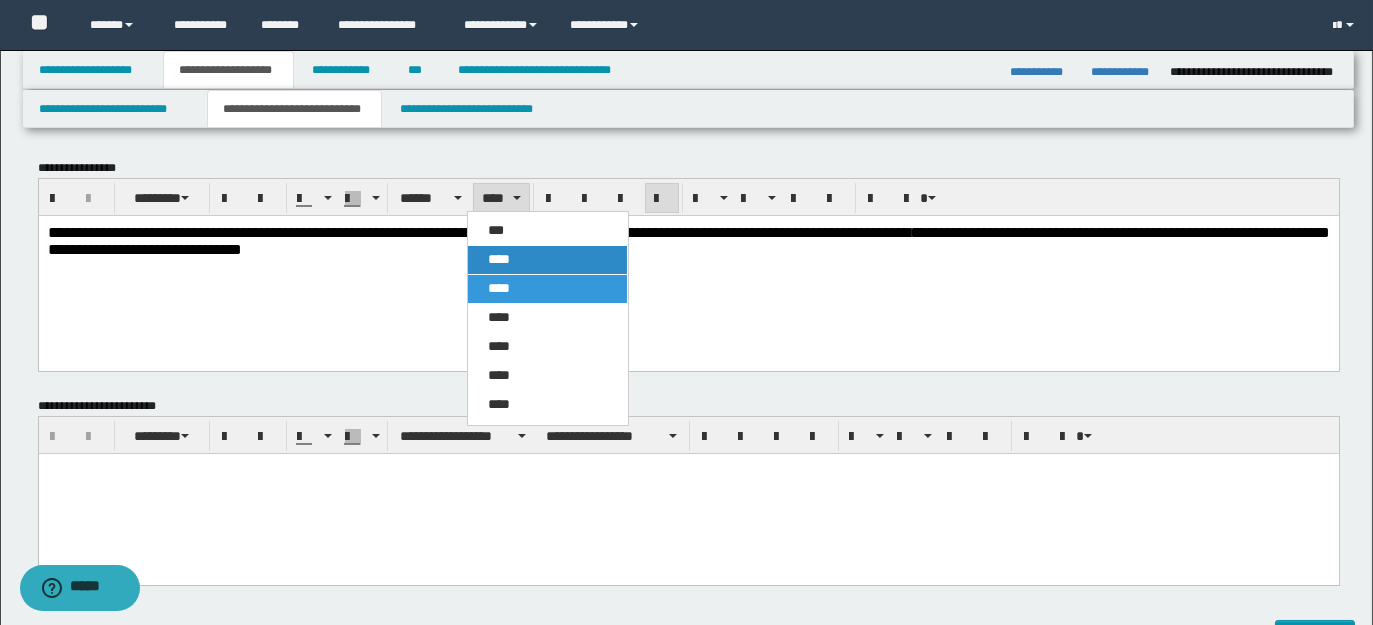 click on "****" at bounding box center [547, 260] 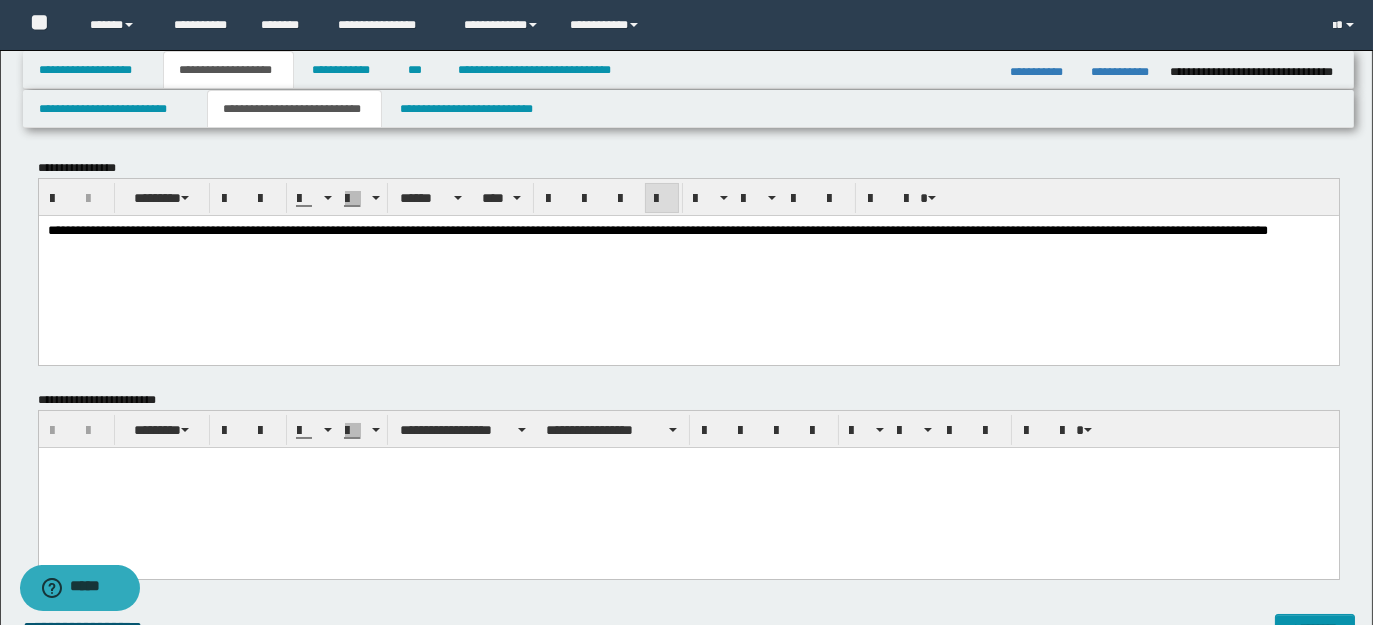 click on "**********" at bounding box center (688, 255) 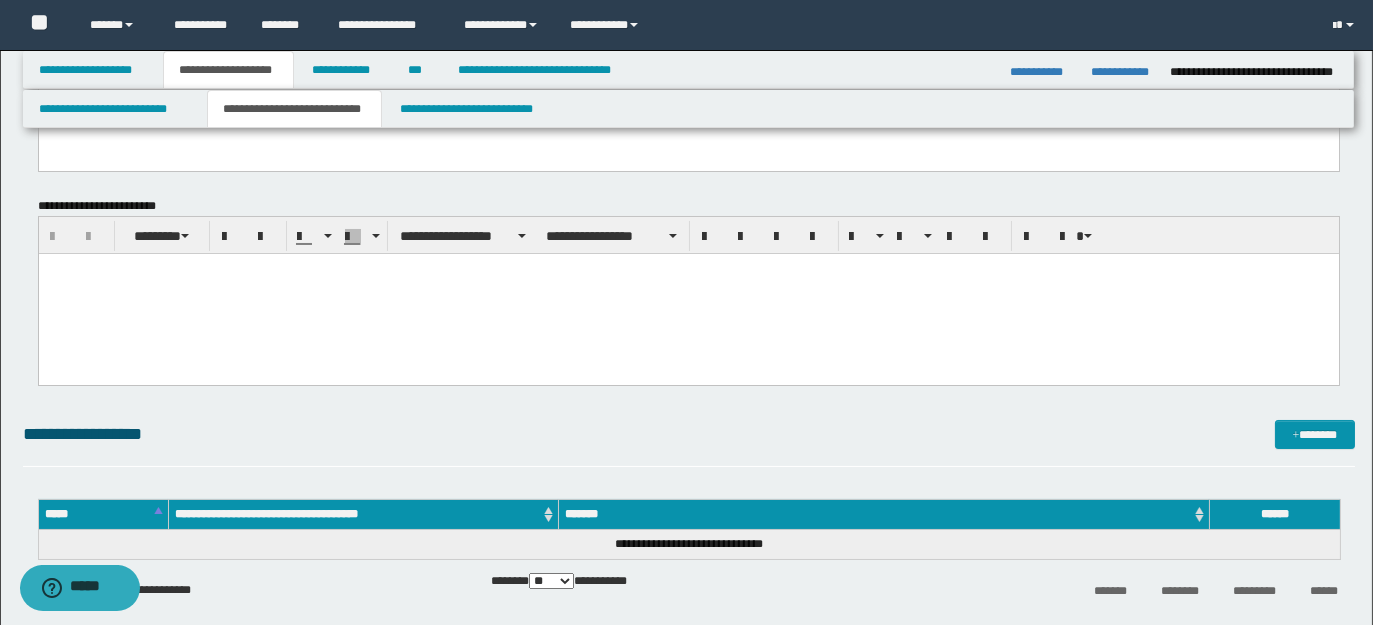 scroll, scrollTop: 227, scrollLeft: 0, axis: vertical 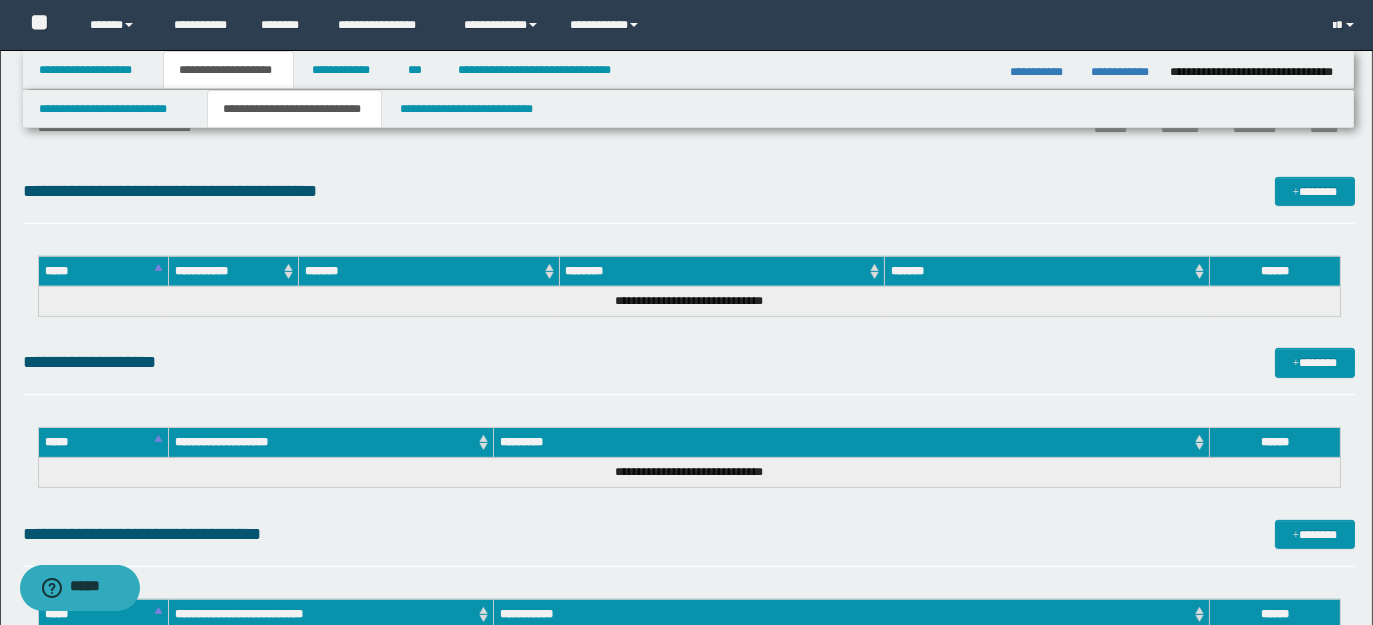 drag, startPoint x: 47, startPoint y: -1348, endPoint x: 1058, endPoint y: 360, distance: 1984.7885 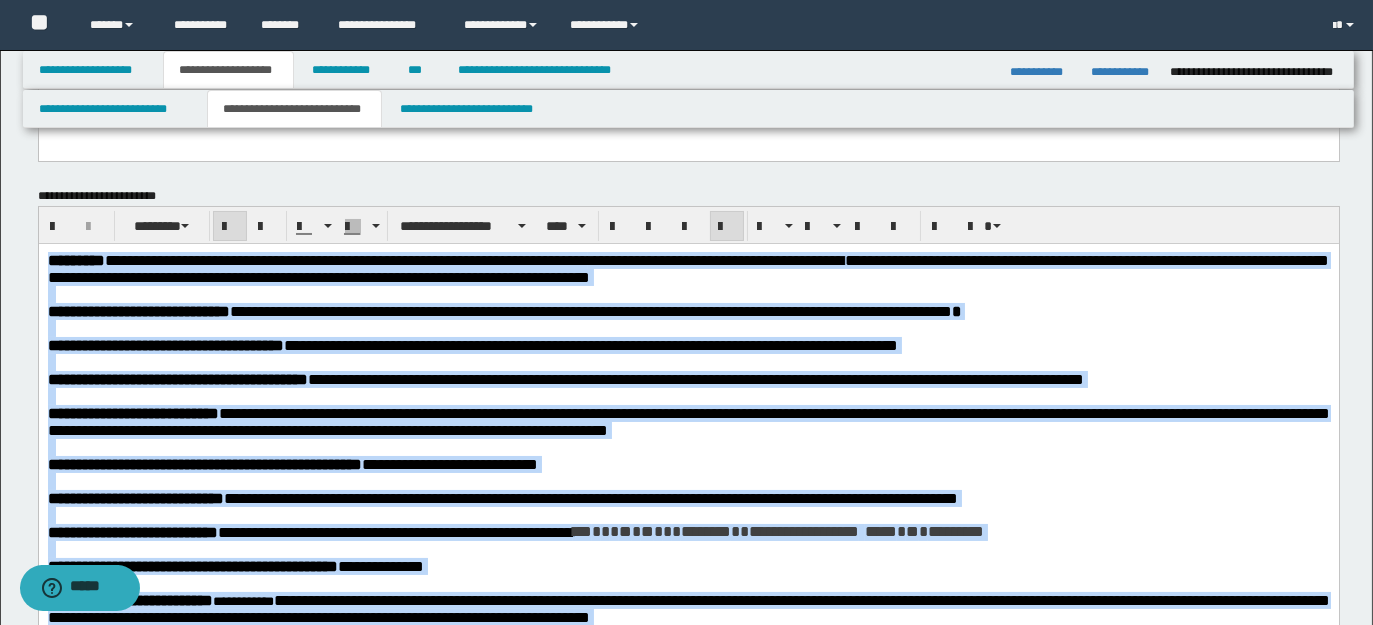 scroll, scrollTop: 98, scrollLeft: 0, axis: vertical 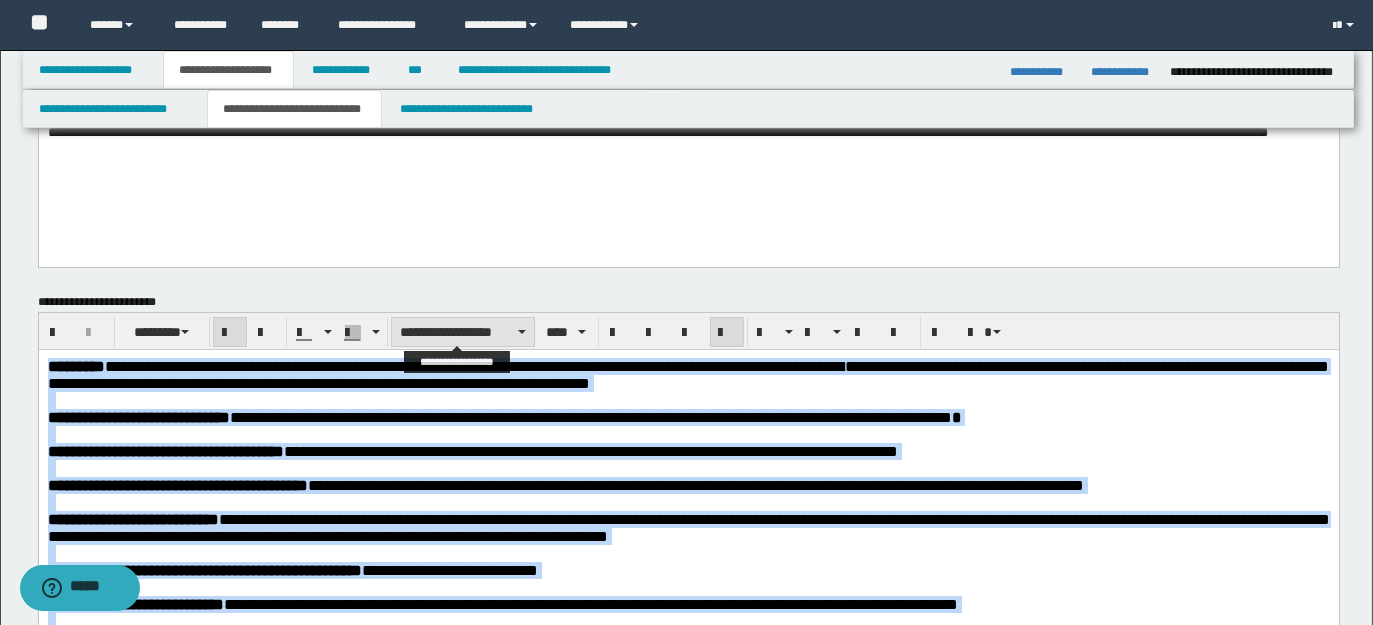 click on "**********" at bounding box center (463, 332) 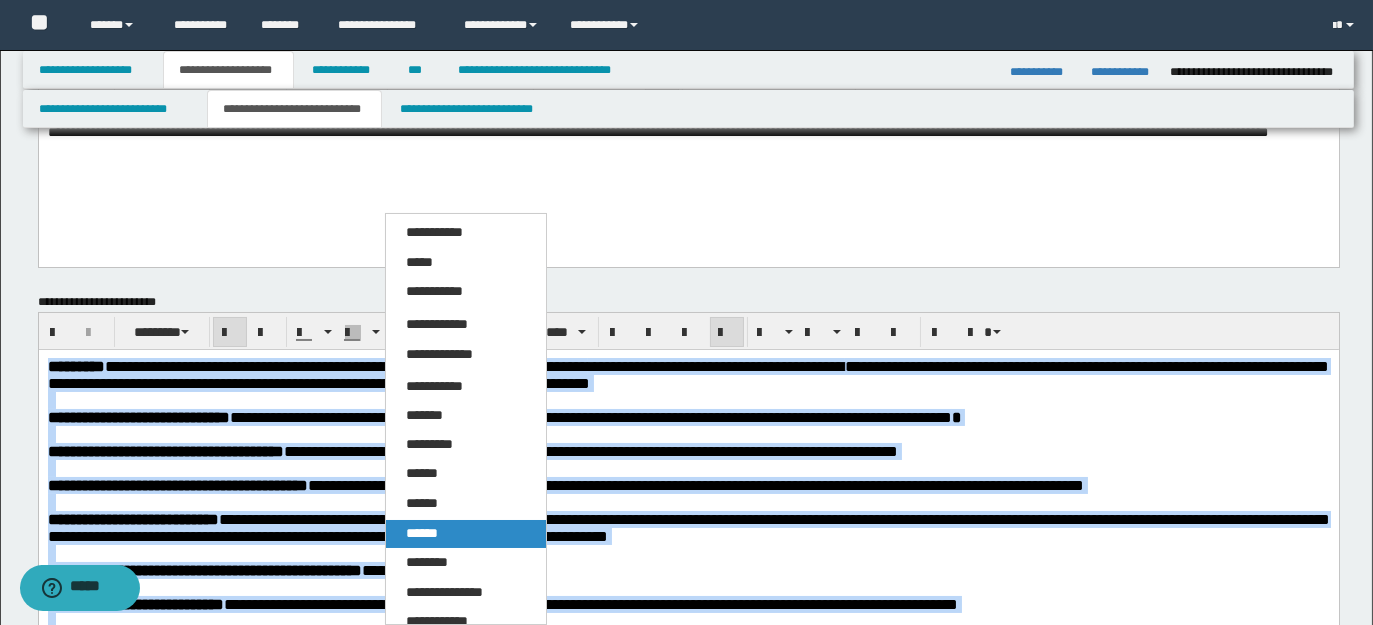 click on "******" at bounding box center [422, 533] 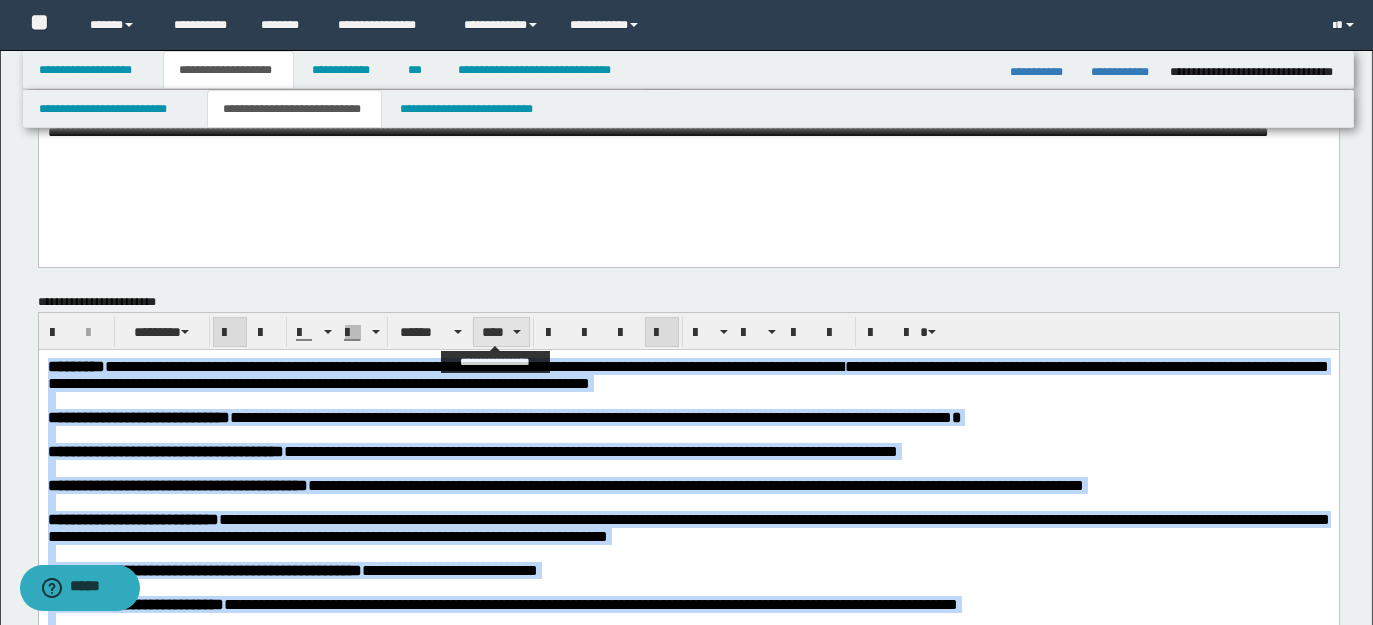 click at bounding box center (517, 332) 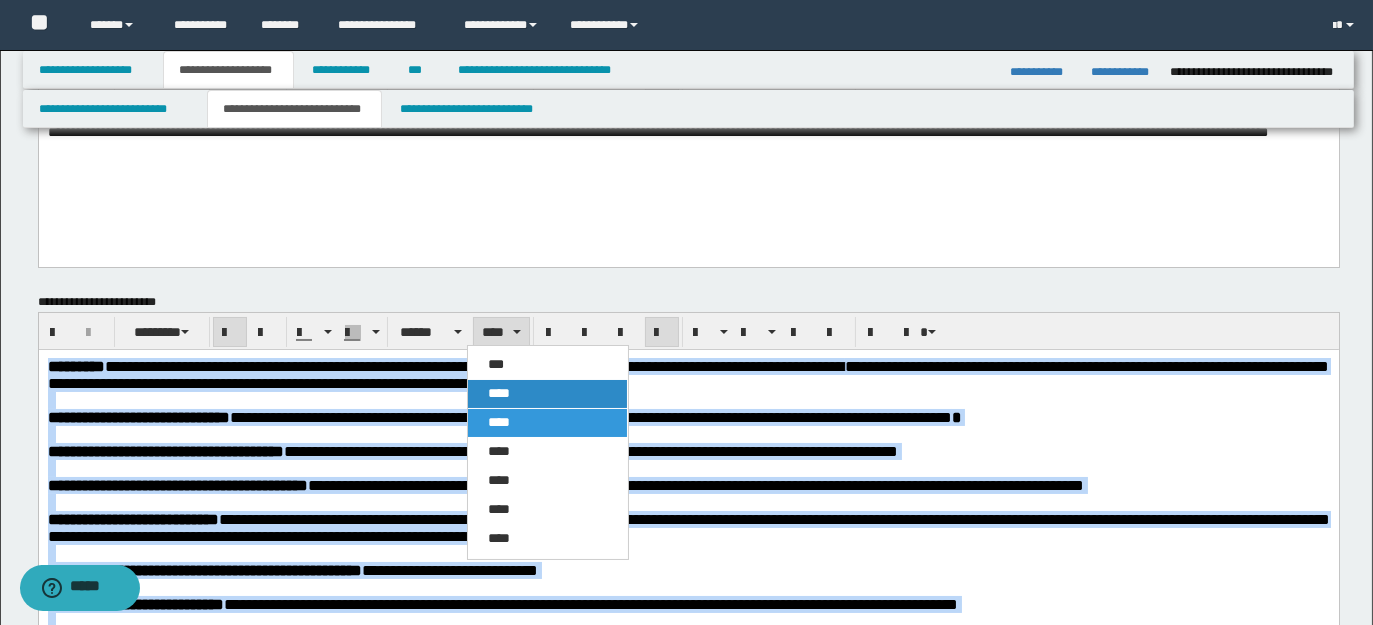 click on "****" at bounding box center (499, 393) 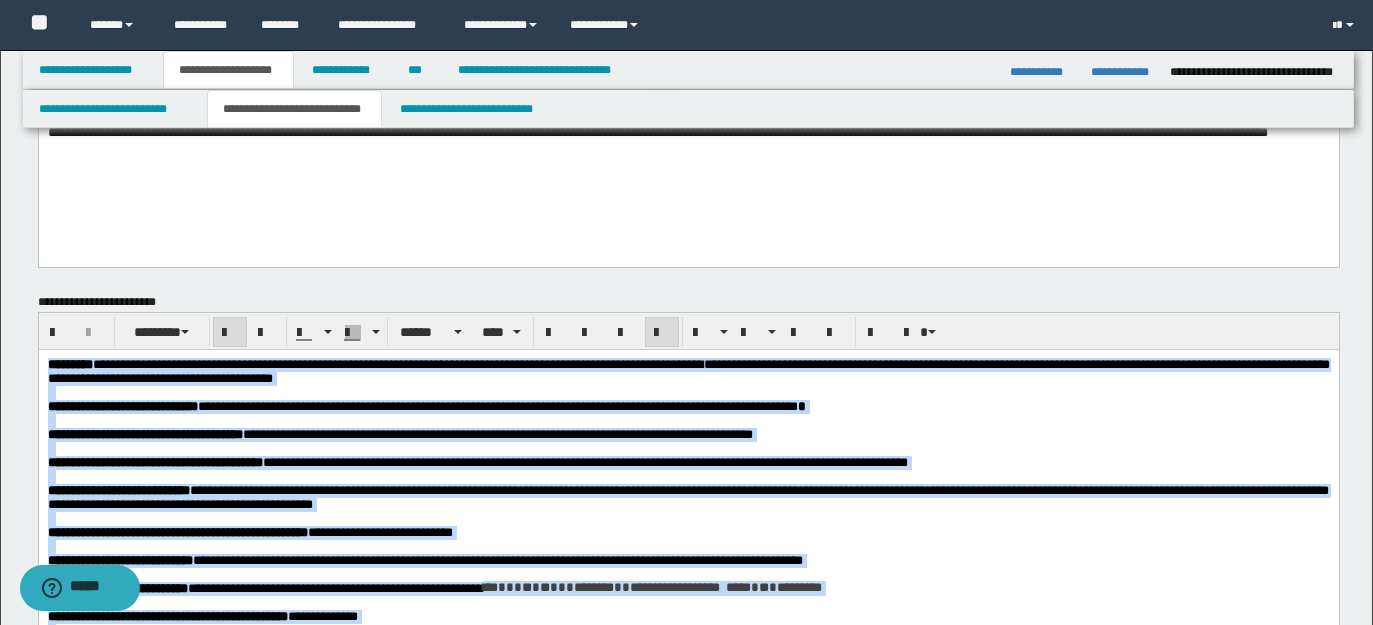 click at bounding box center [688, 393] 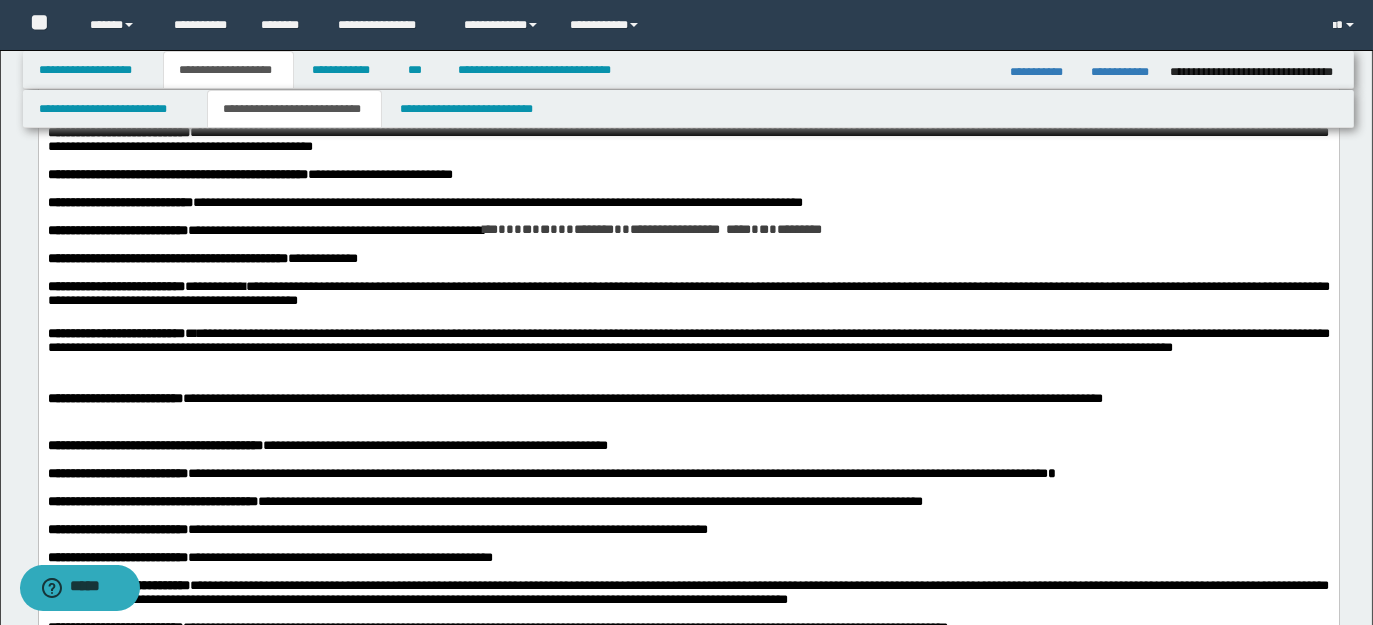 scroll, scrollTop: 588, scrollLeft: 0, axis: vertical 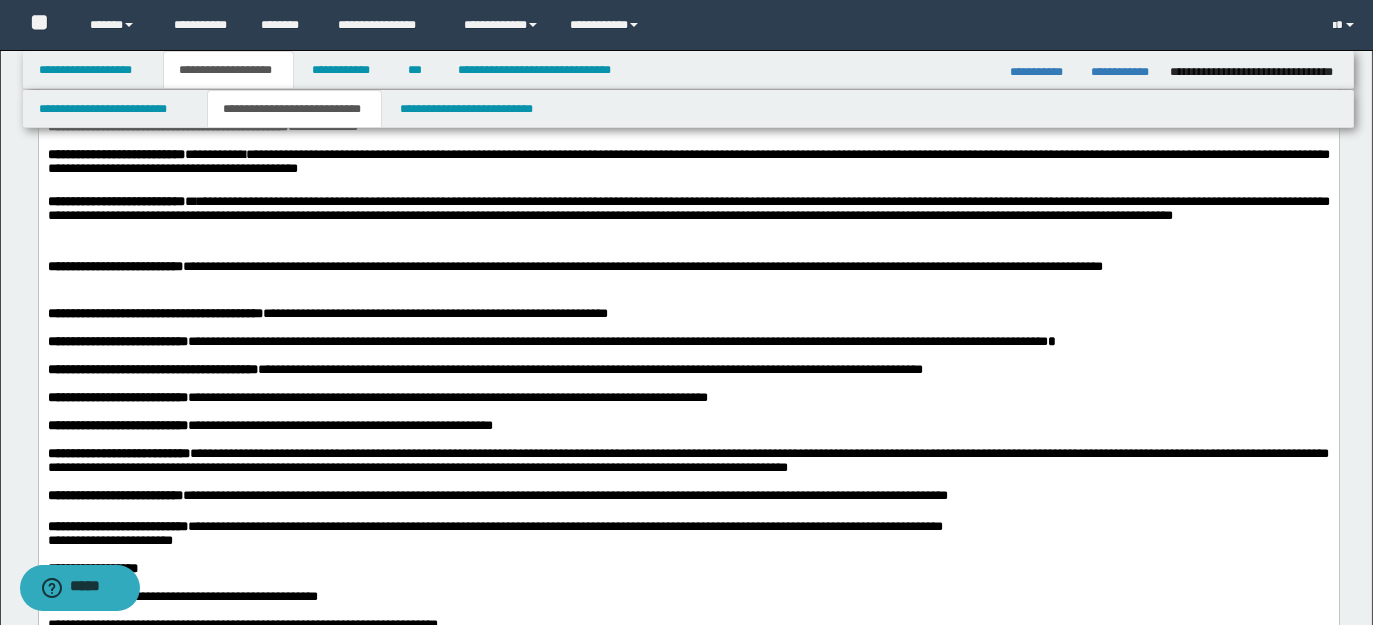 drag, startPoint x: 1380, startPoint y: 156, endPoint x: 1055, endPoint y: 440, distance: 431.6028 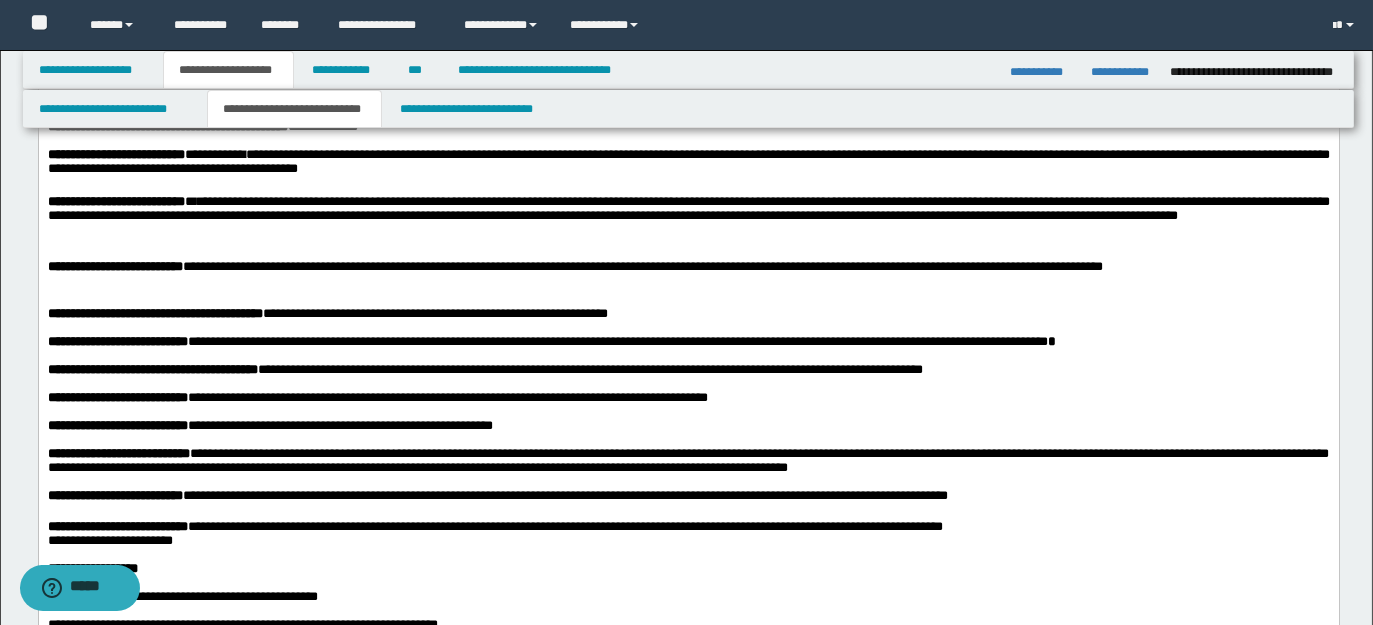 click on "**********" at bounding box center (688, 209) 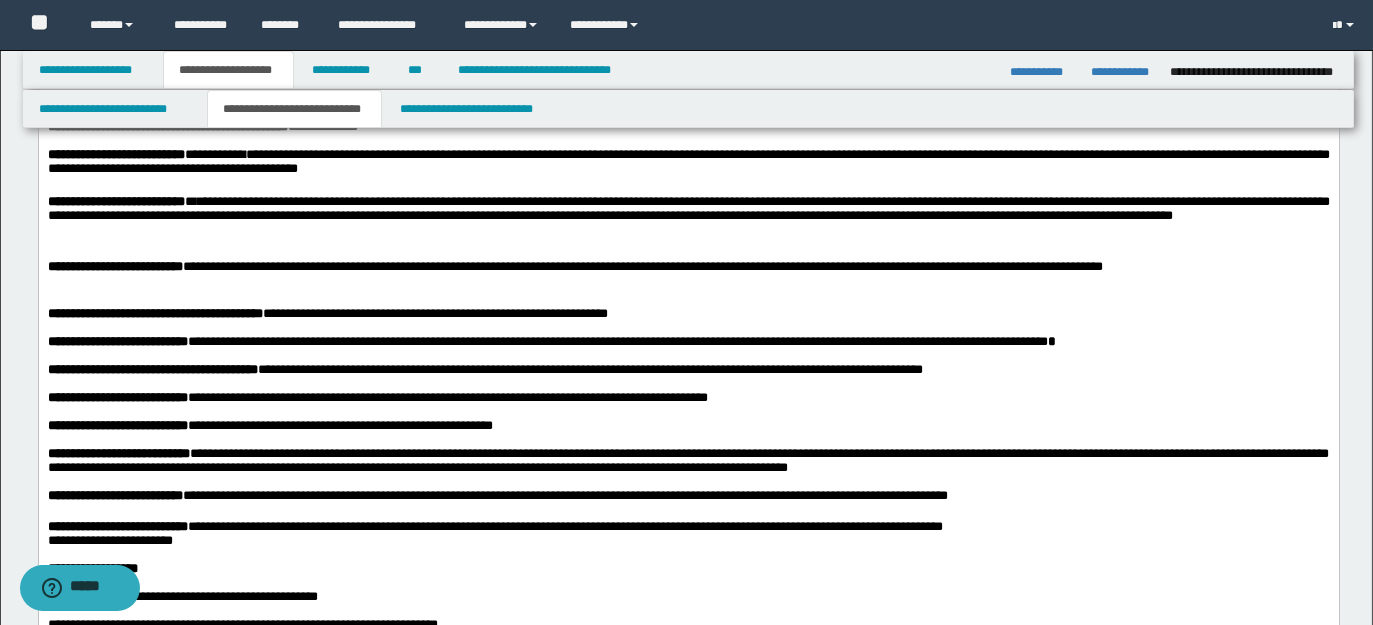click on "**********" at bounding box center (688, 209) 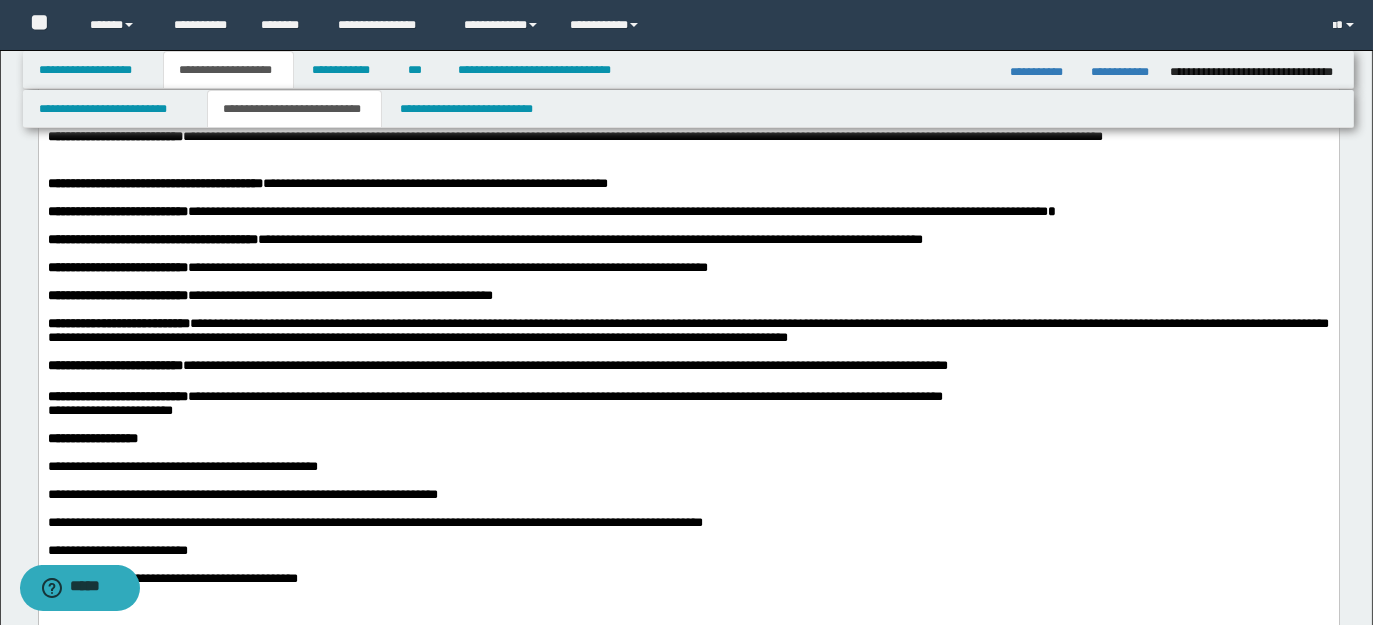 scroll, scrollTop: 751, scrollLeft: 0, axis: vertical 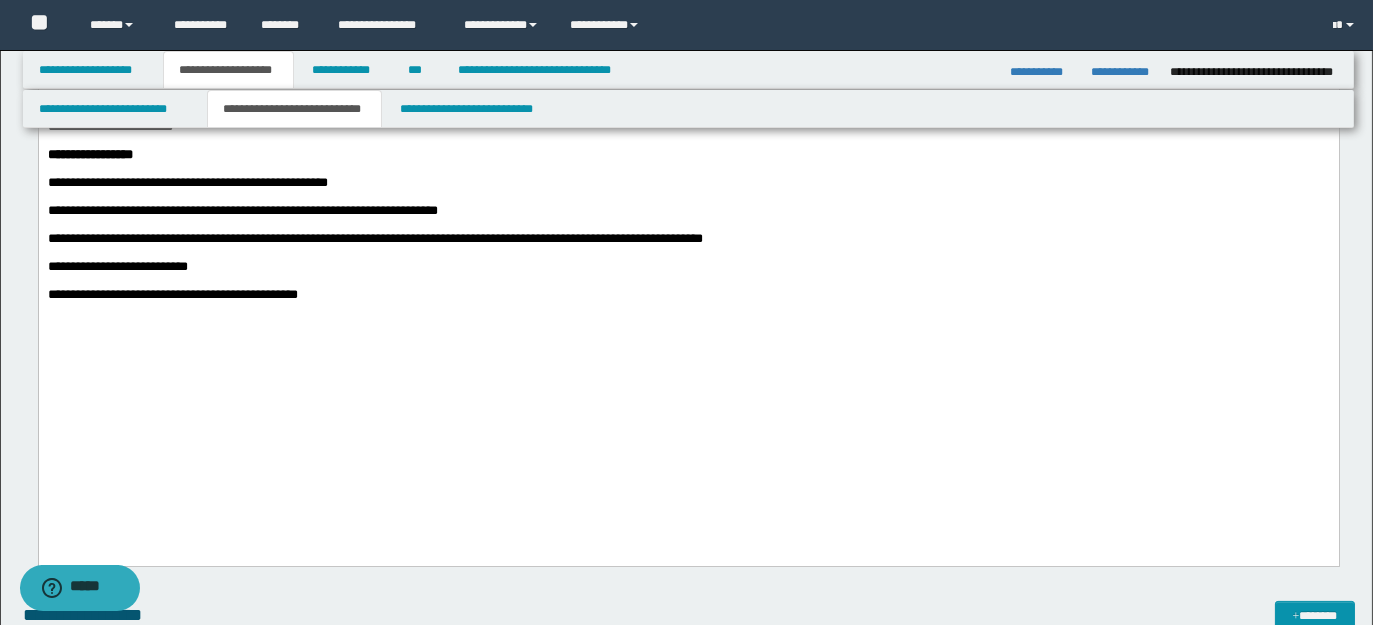 click on "**********" at bounding box center (187, 183) 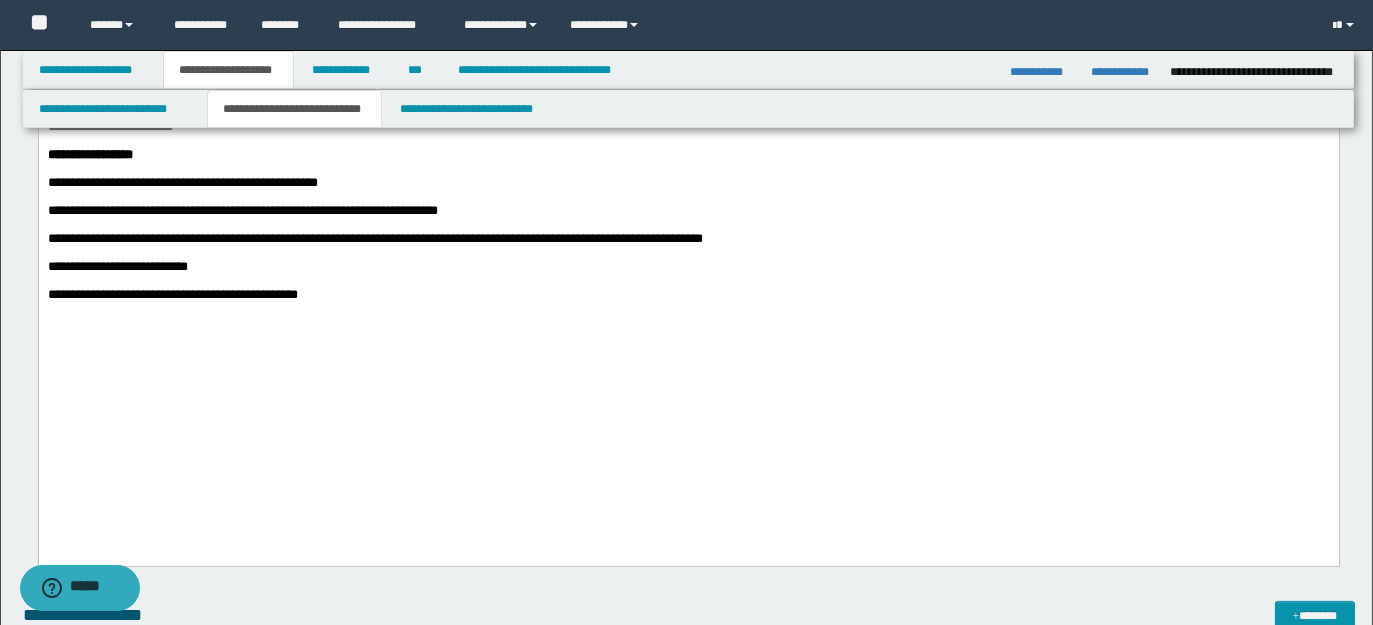click on "**********" at bounding box center [182, 183] 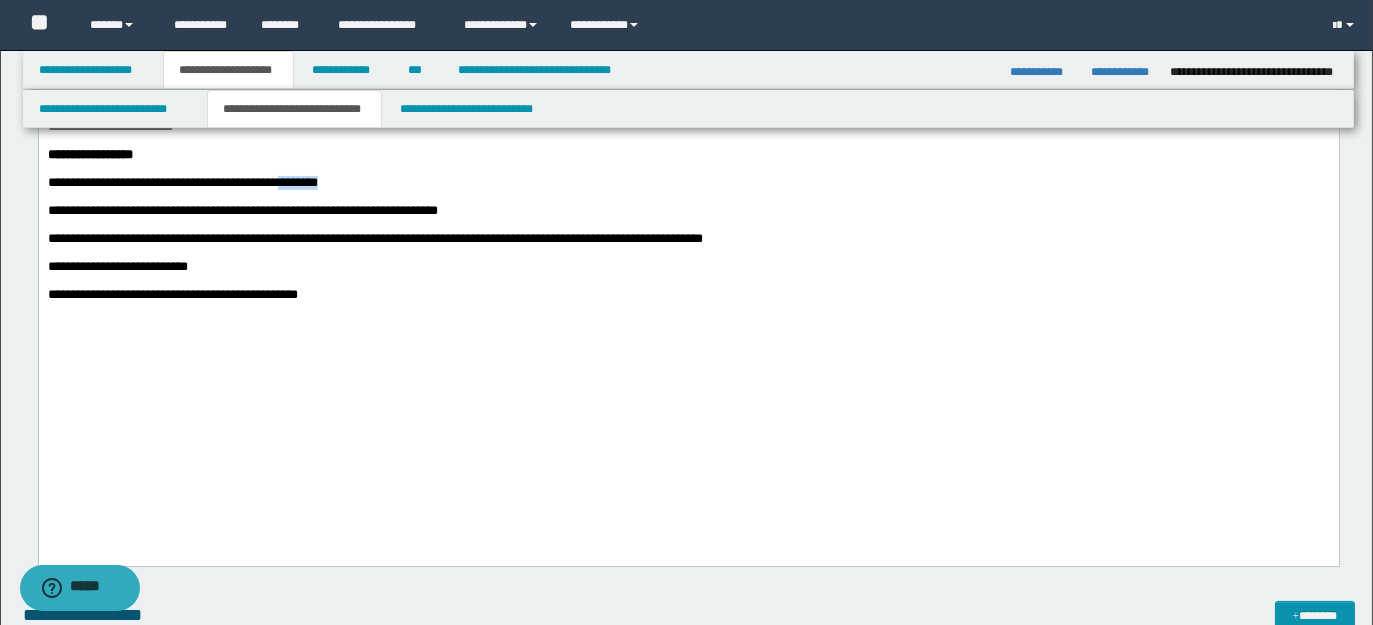 drag, startPoint x: 385, startPoint y: 295, endPoint x: 445, endPoint y: 295, distance: 60 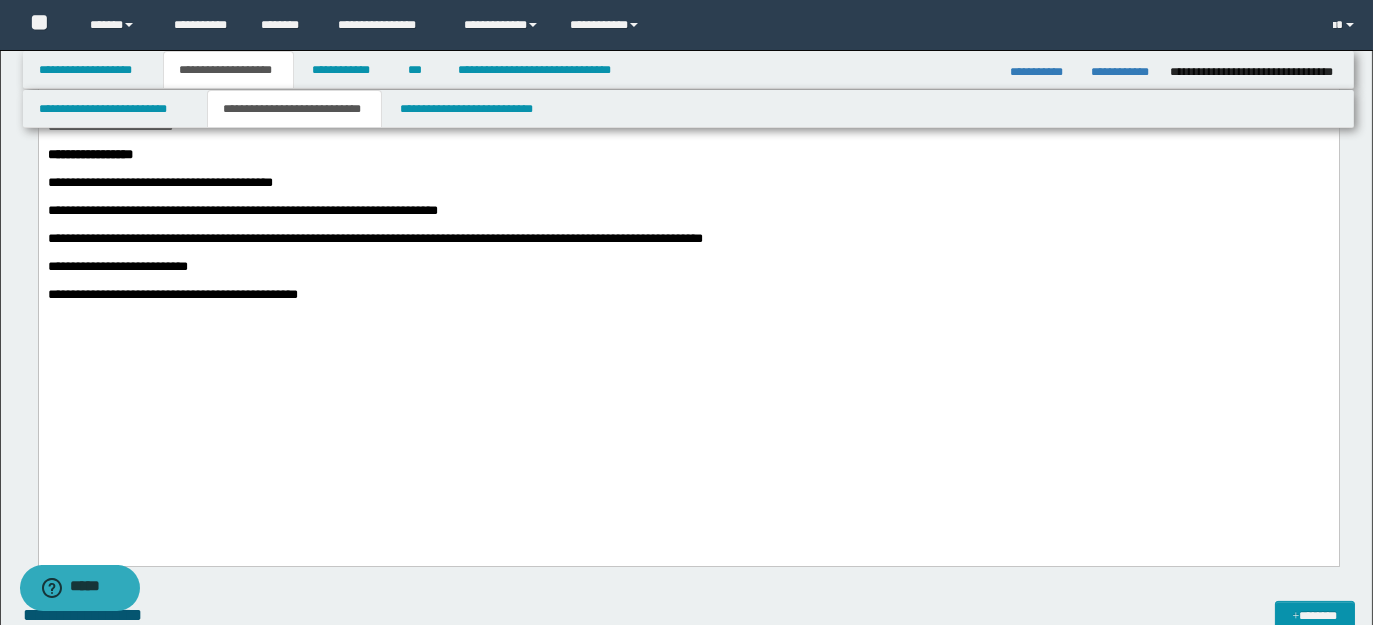 click on "**********" at bounding box center [242, 211] 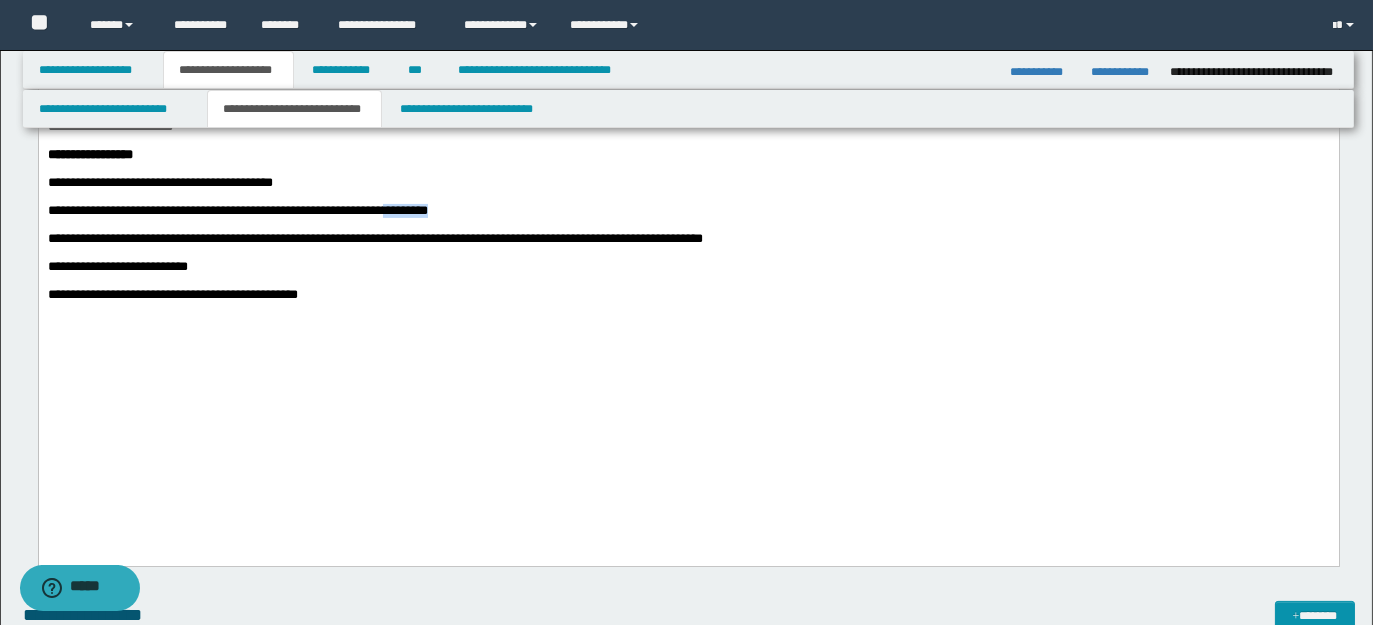 drag, startPoint x: 538, startPoint y: 329, endPoint x: 610, endPoint y: 330, distance: 72.00694 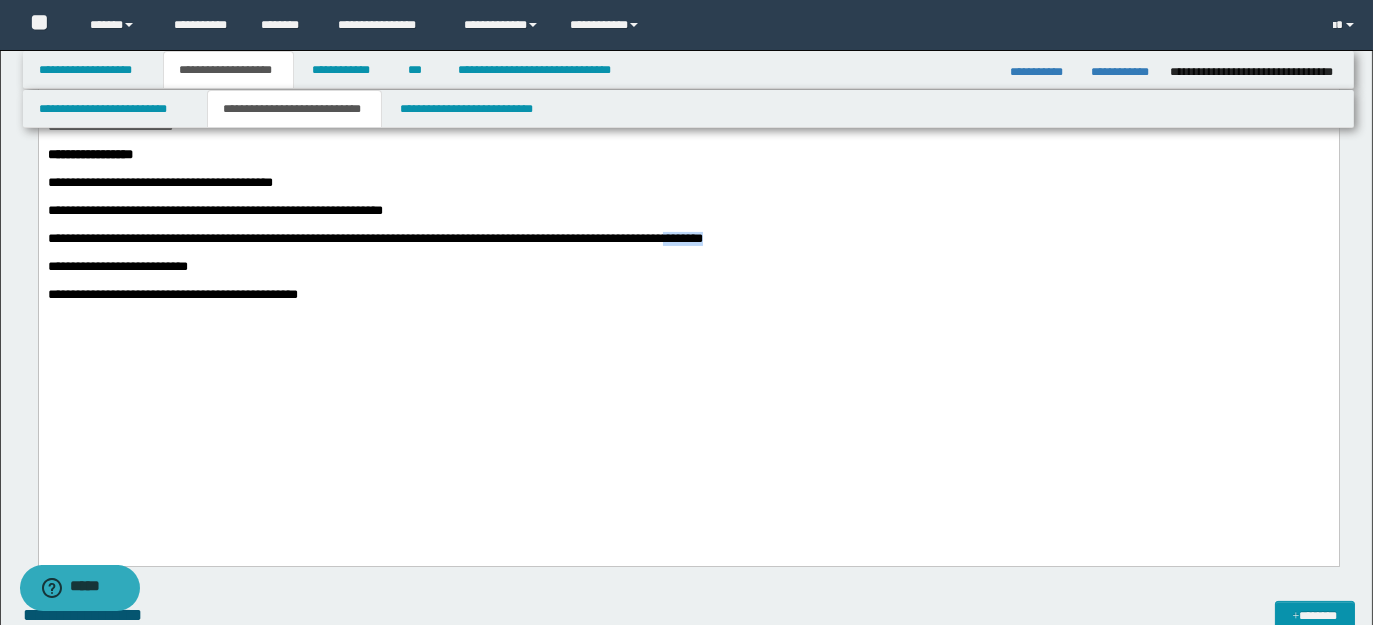 drag, startPoint x: 932, startPoint y: 362, endPoint x: 999, endPoint y: 362, distance: 67 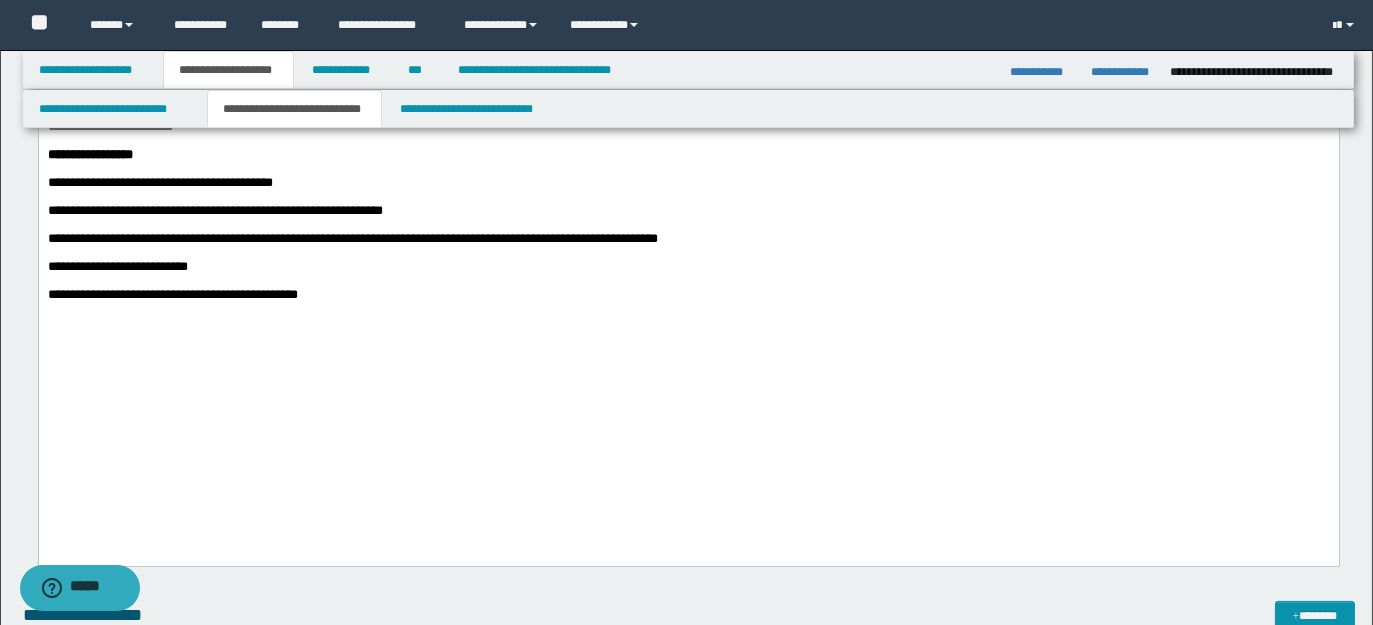 click on "**********" at bounding box center [352, 239] 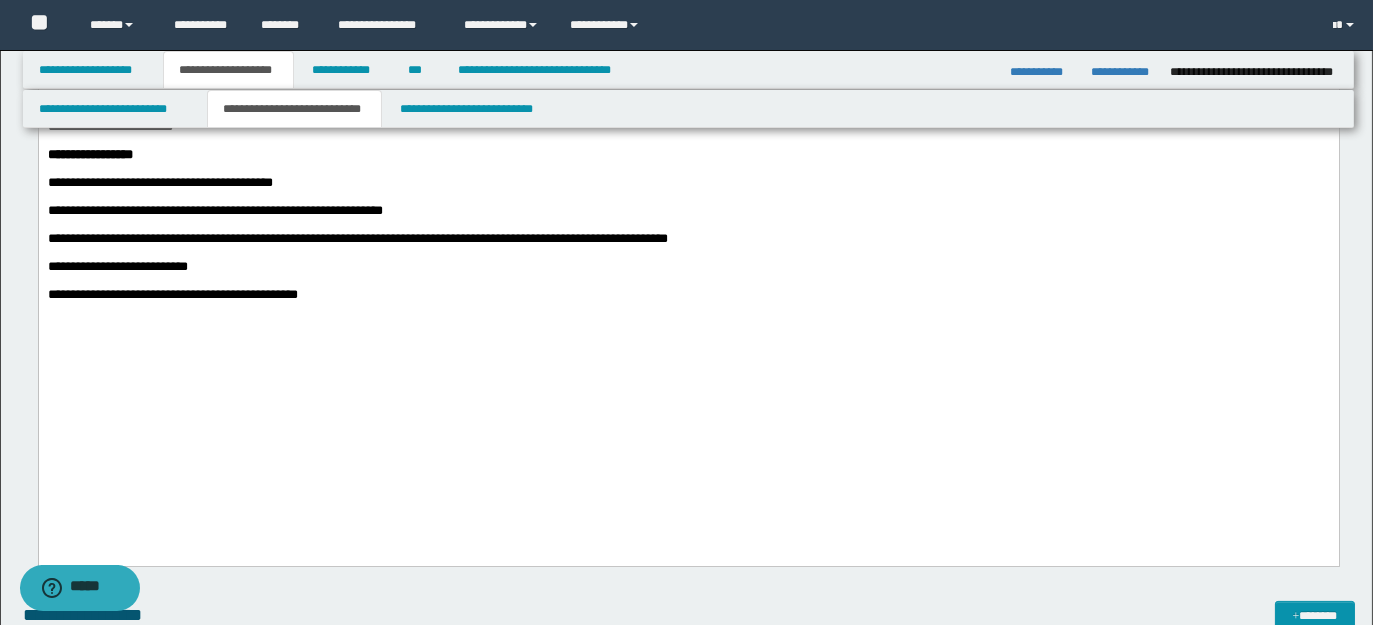 drag, startPoint x: 671, startPoint y: 371, endPoint x: 750, endPoint y: 456, distance: 116.0431 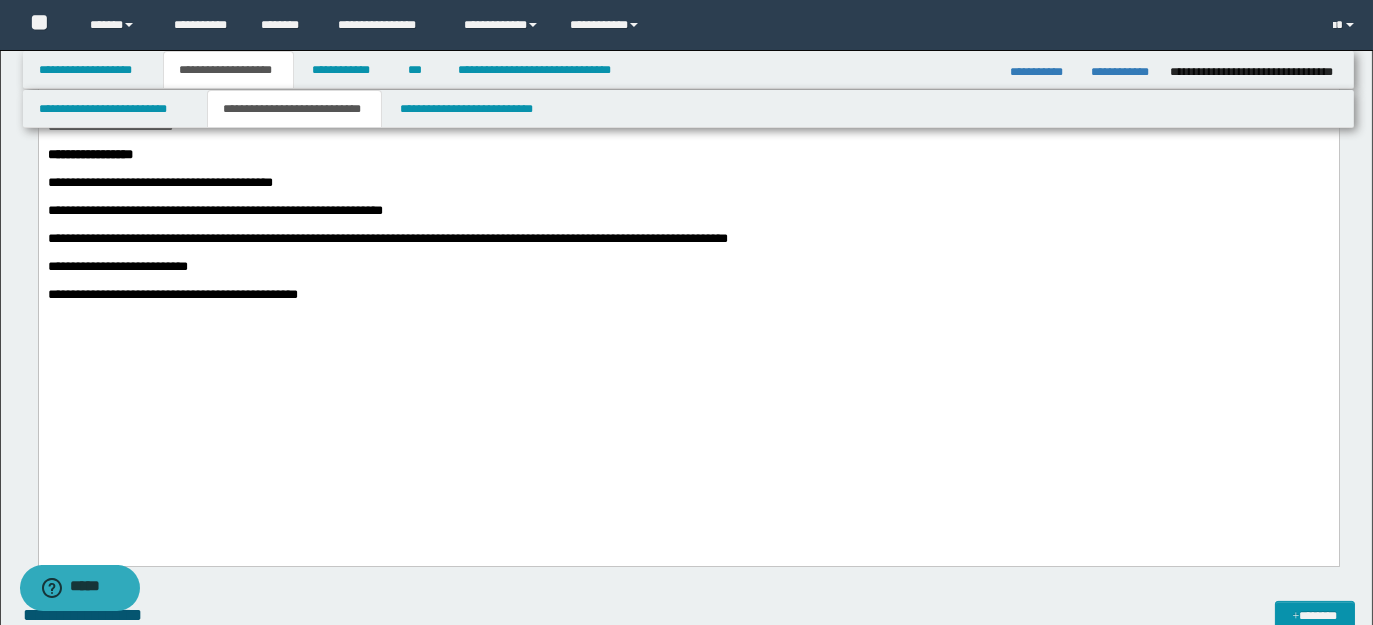 drag, startPoint x: 843, startPoint y: 366, endPoint x: 1220, endPoint y: 427, distance: 381.90314 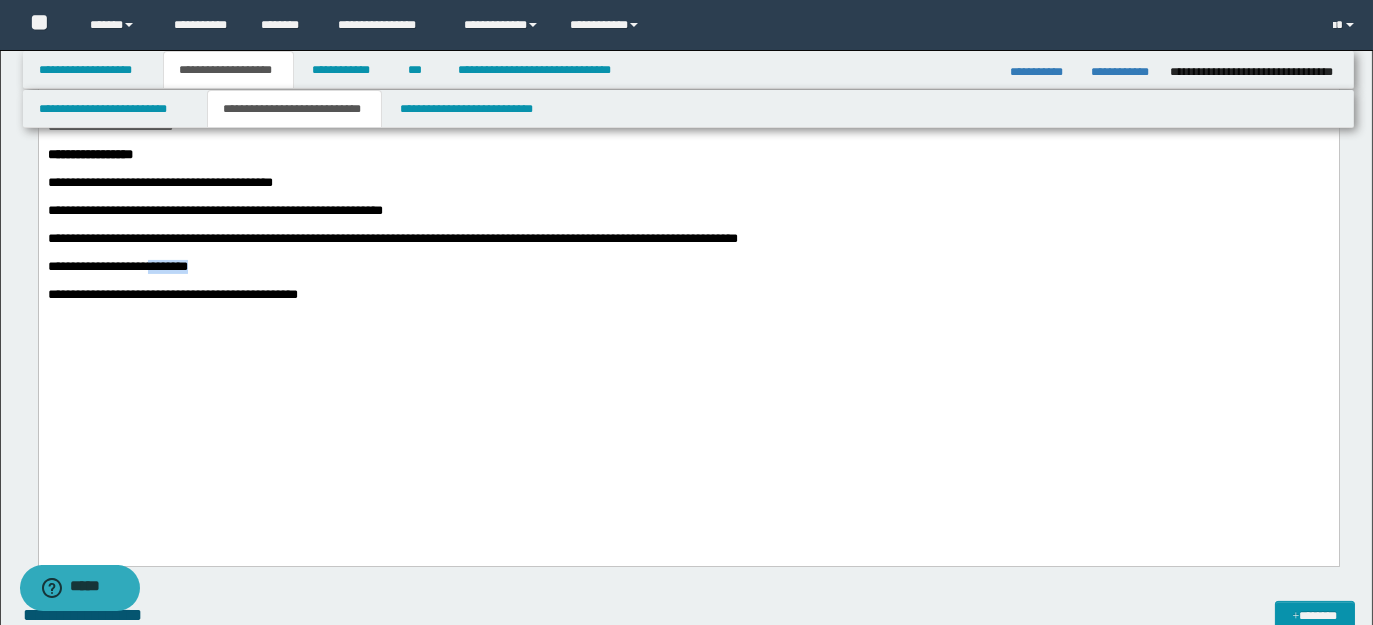 drag, startPoint x: 186, startPoint y: 396, endPoint x: 277, endPoint y: 396, distance: 91 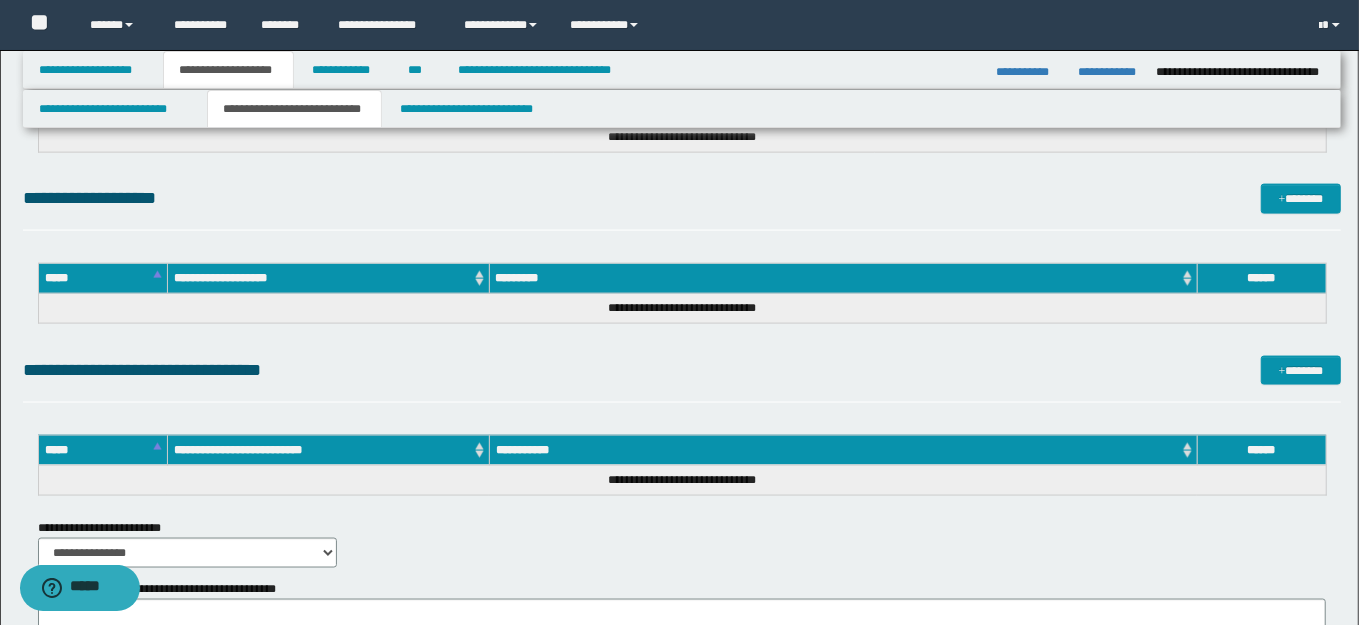 scroll, scrollTop: 1796, scrollLeft: 0, axis: vertical 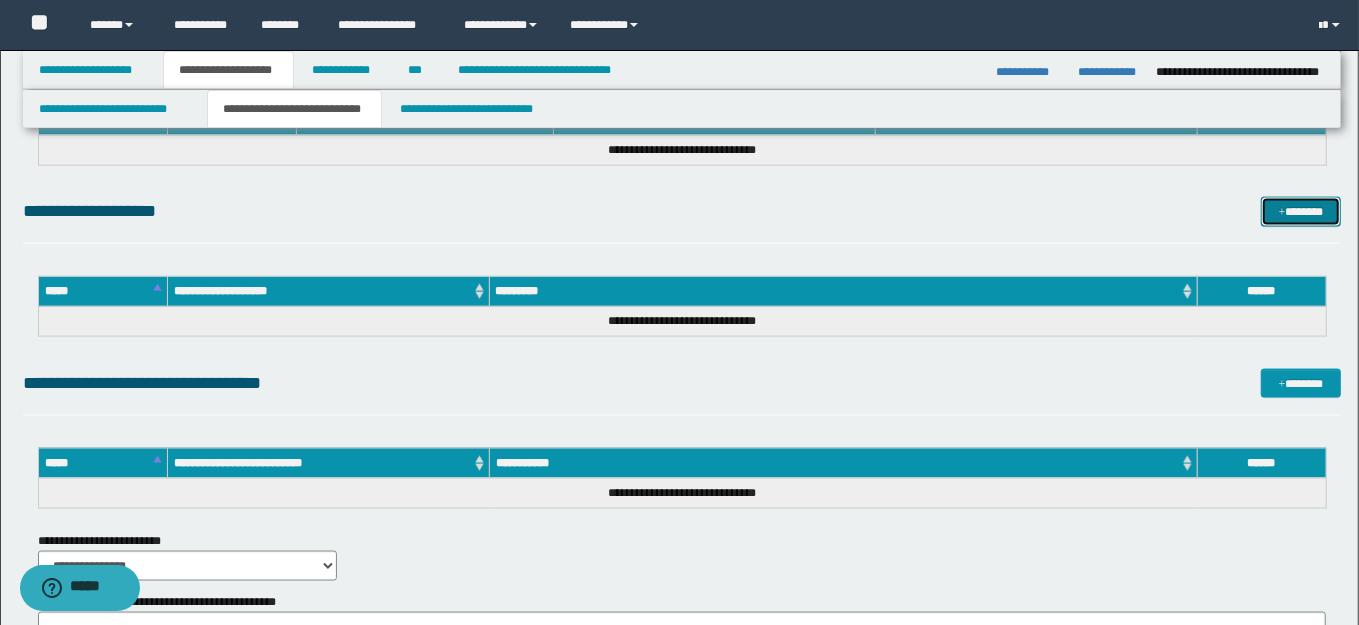 click on "*******" at bounding box center (1300, 211) 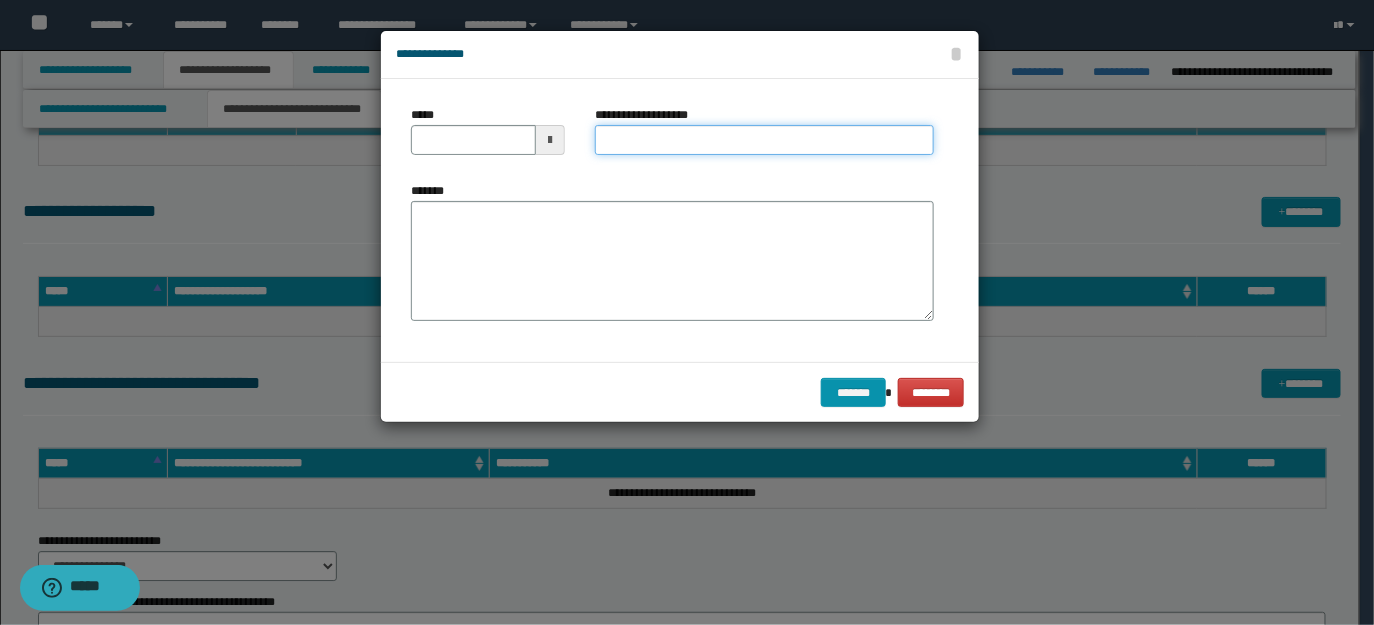 paste on "**********" 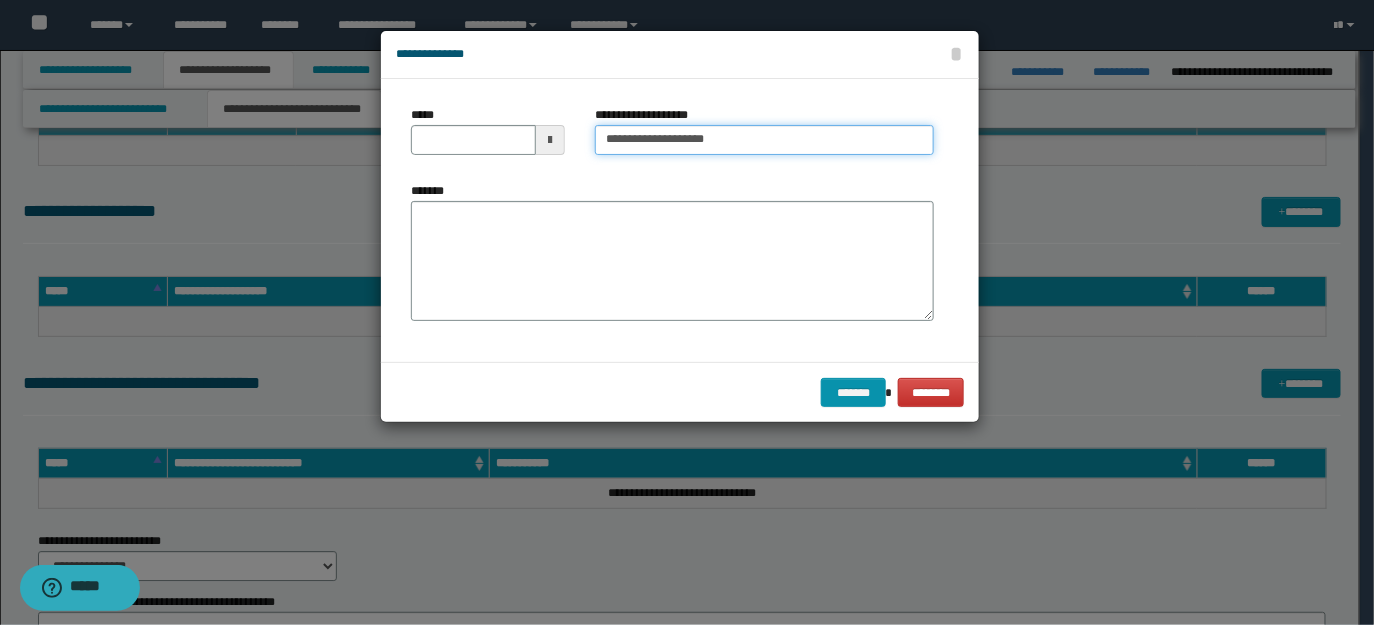 type on "**********" 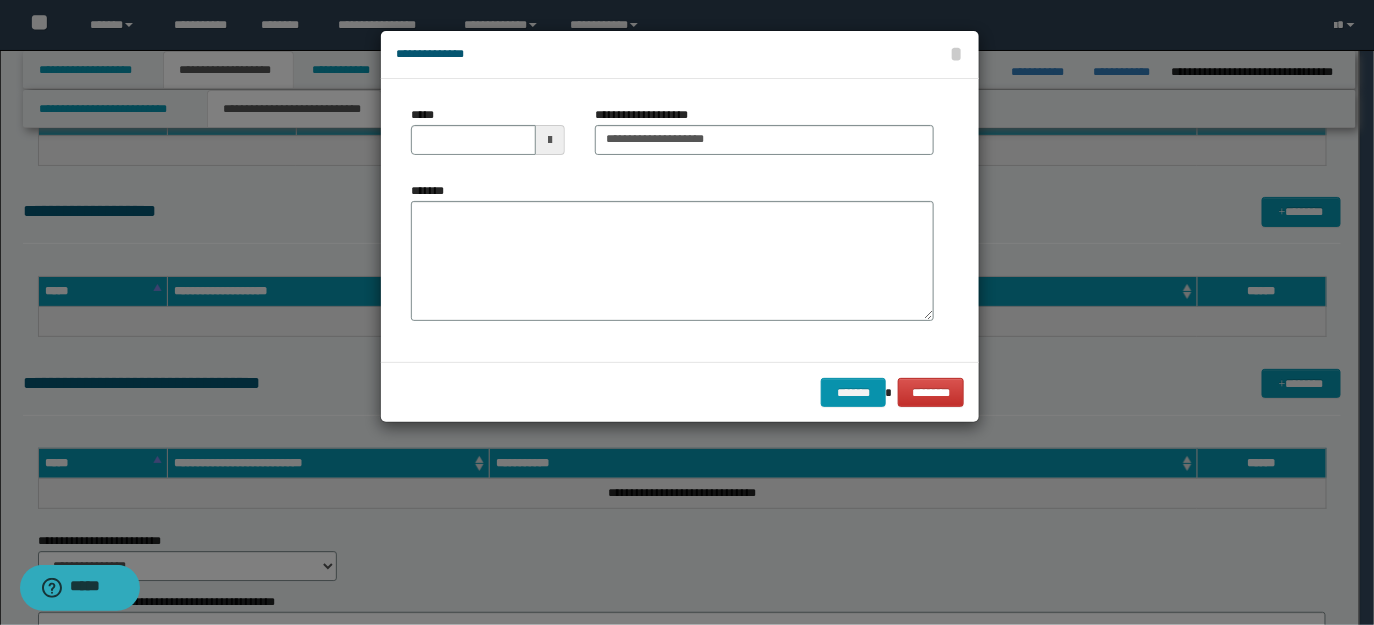 click at bounding box center [550, 140] 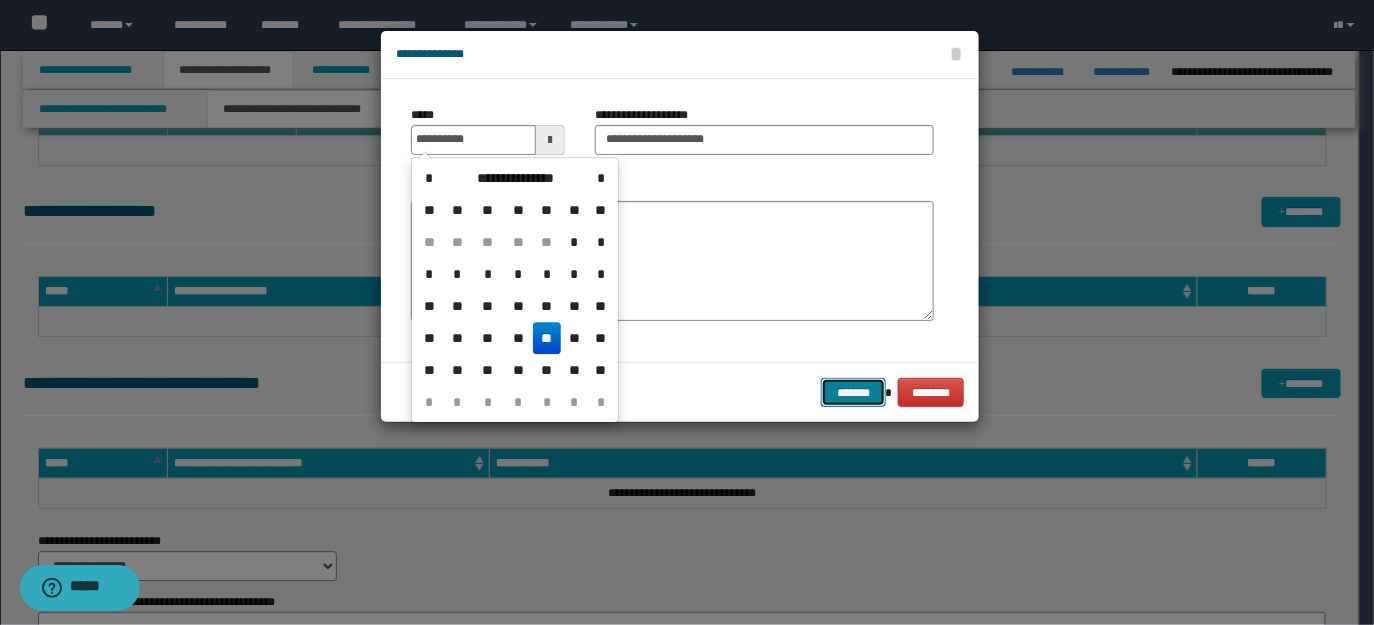 type on "**********" 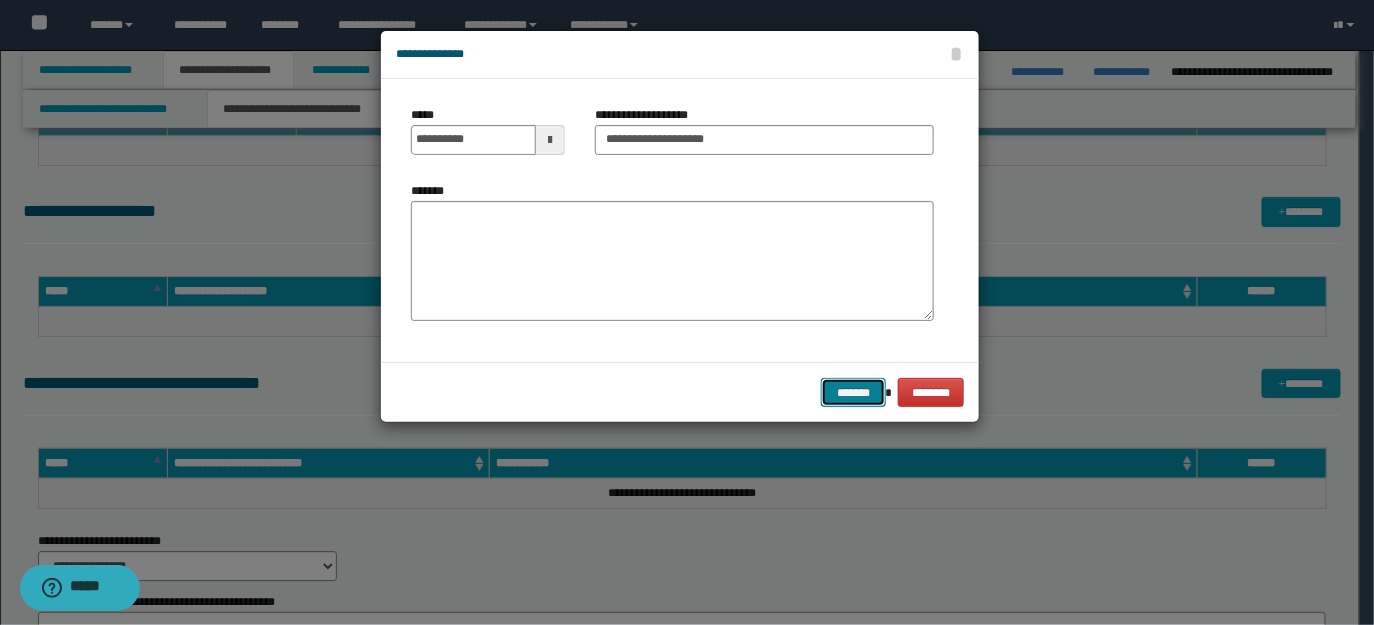 click on "*******" at bounding box center (853, 392) 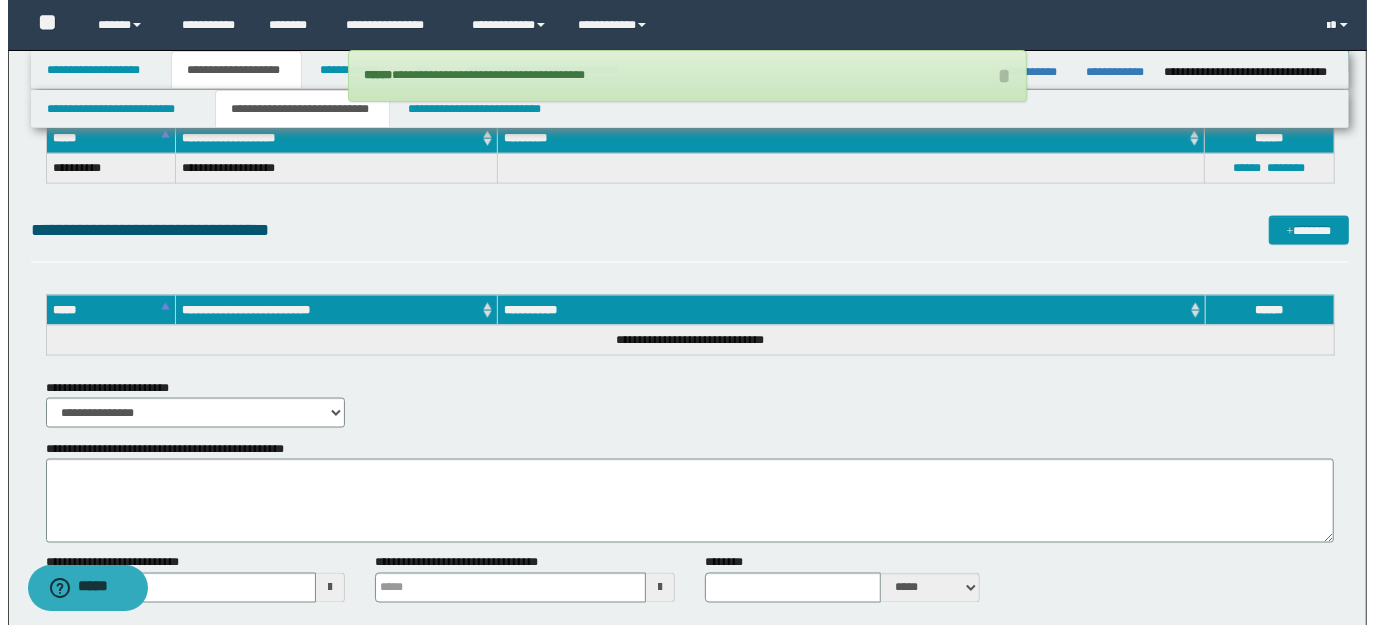 scroll, scrollTop: 1955, scrollLeft: 0, axis: vertical 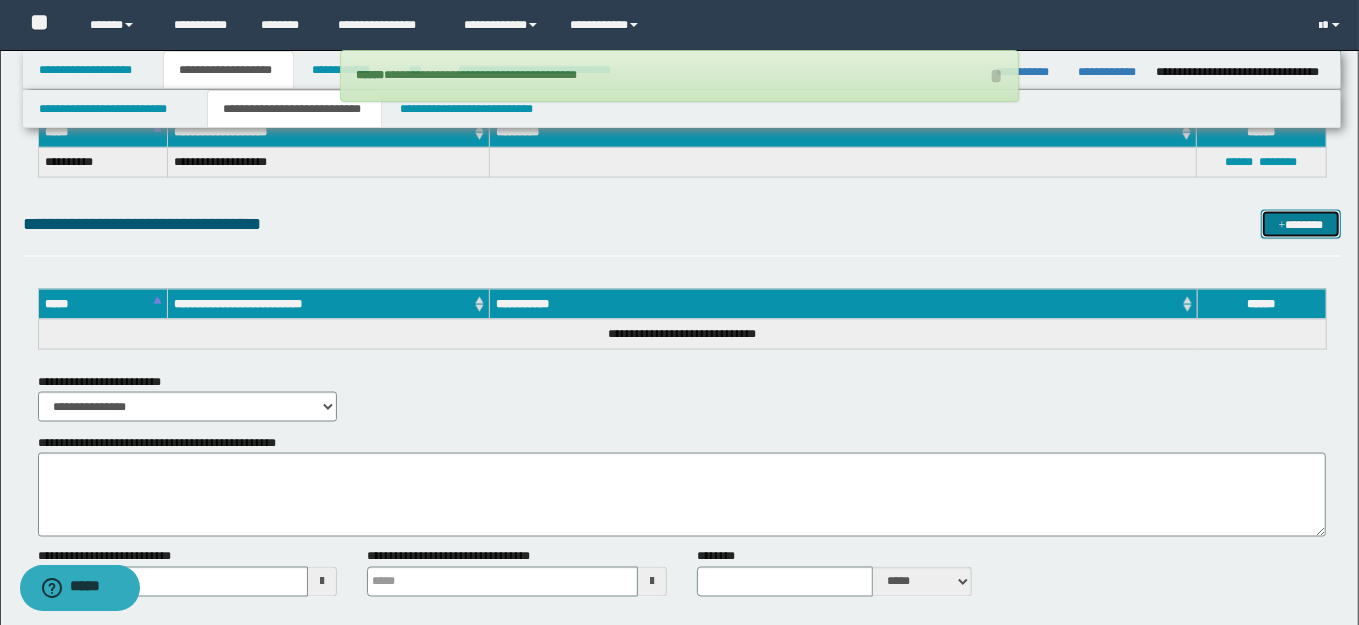 click on "*******" at bounding box center [1300, 224] 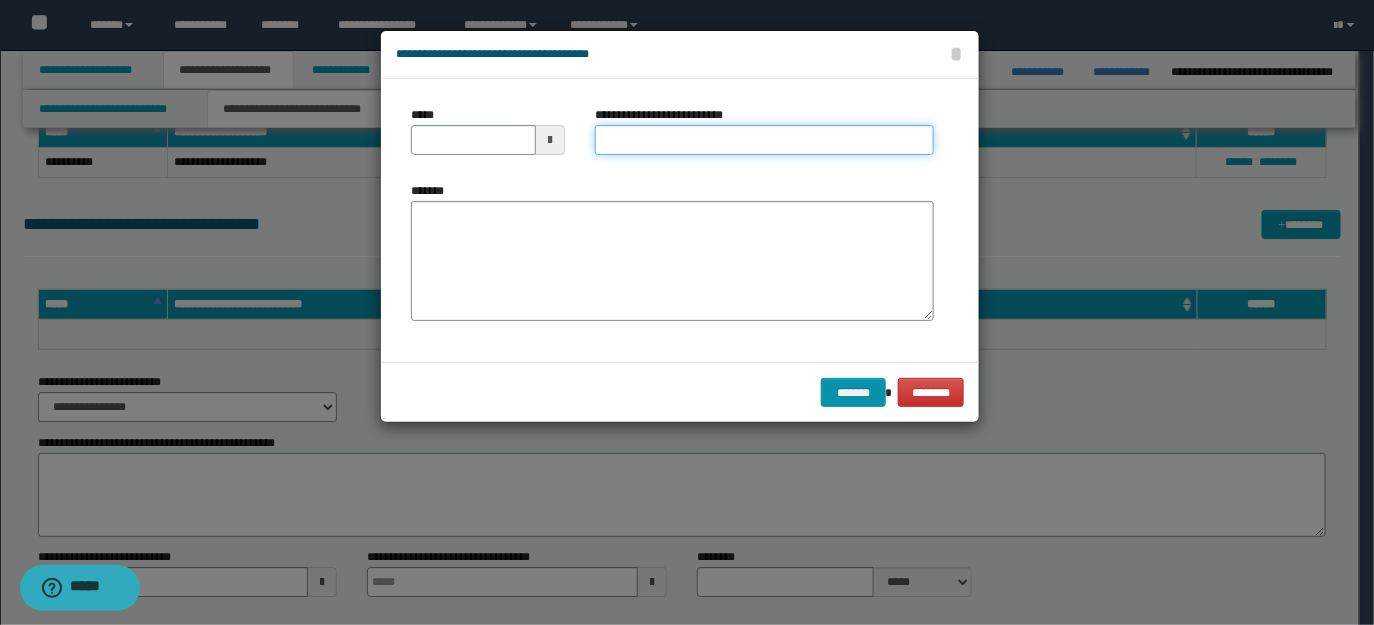 paste on "**********" 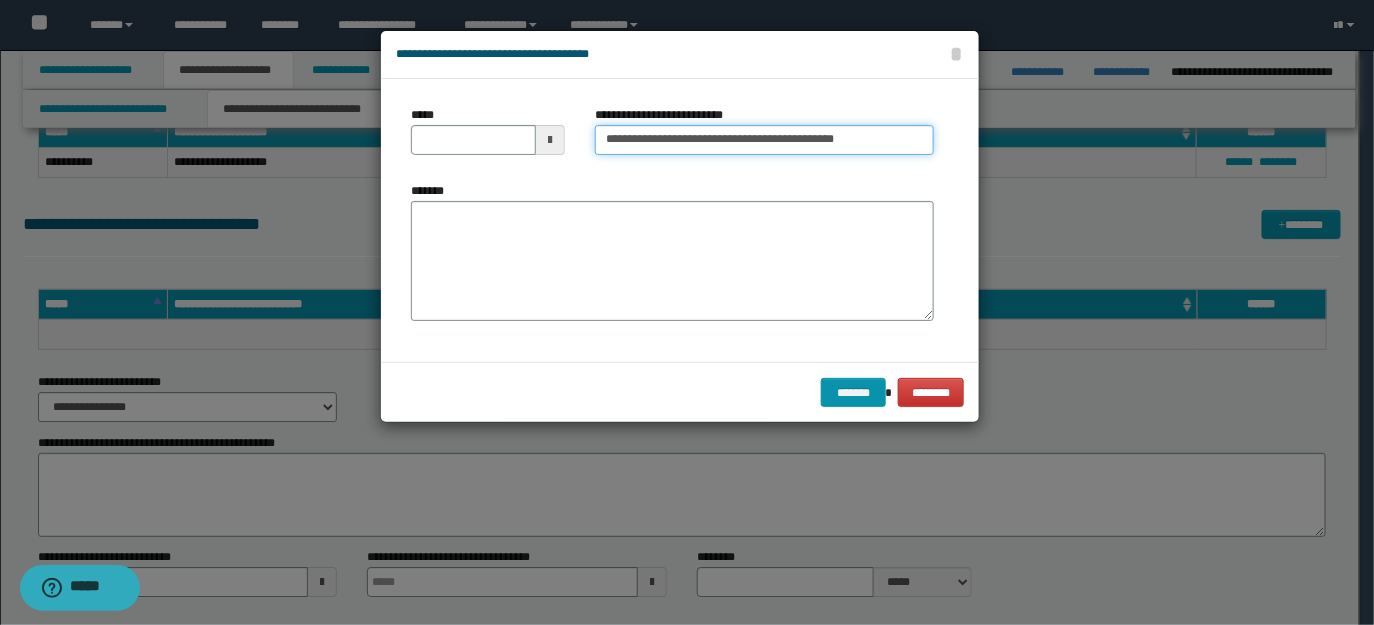 type on "**********" 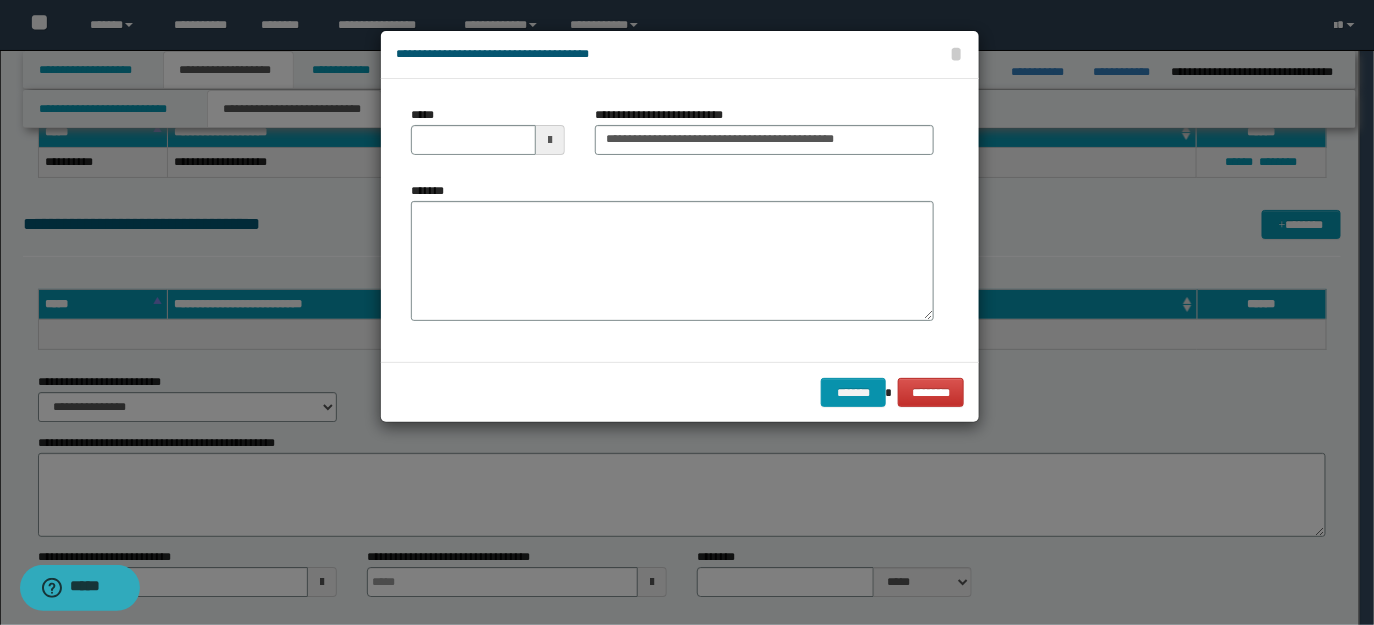 click at bounding box center (550, 140) 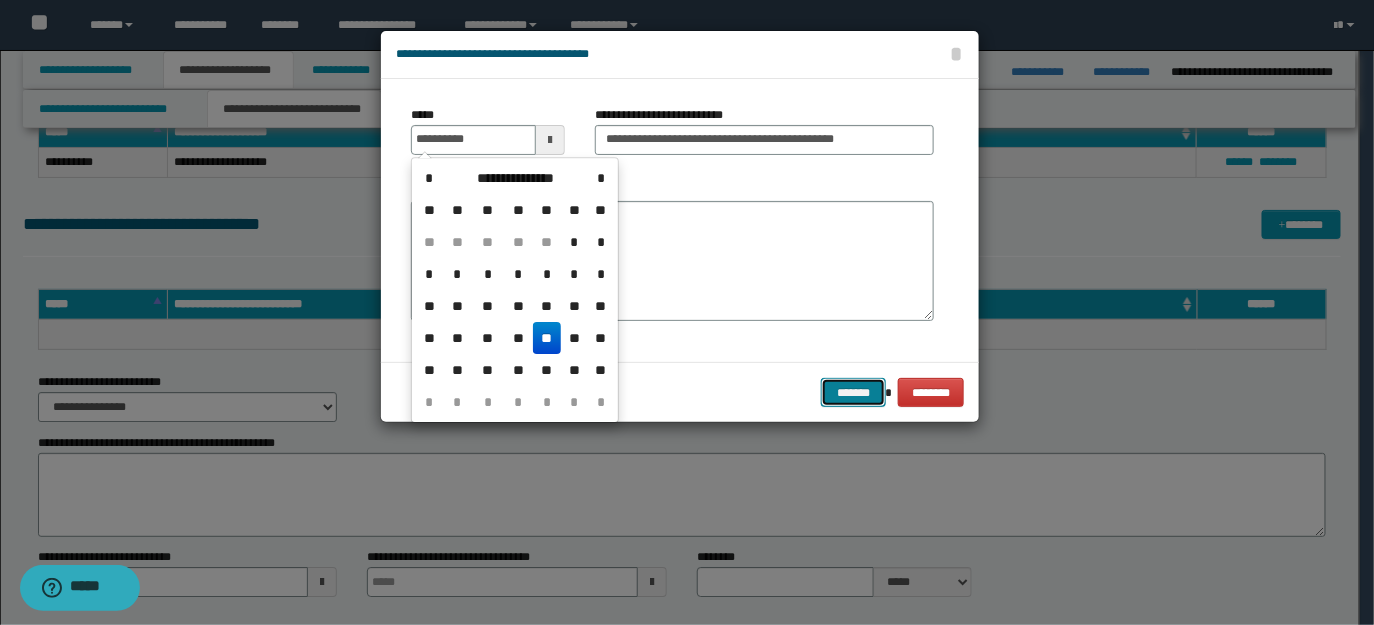 type on "**********" 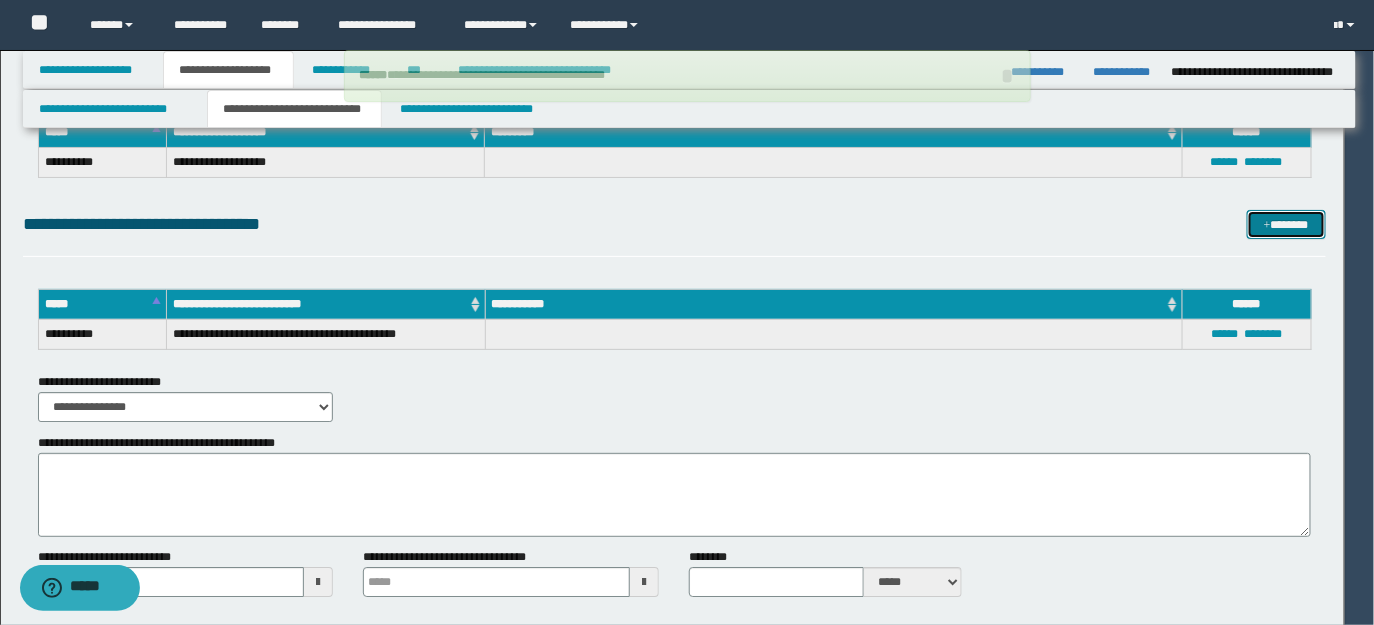 type 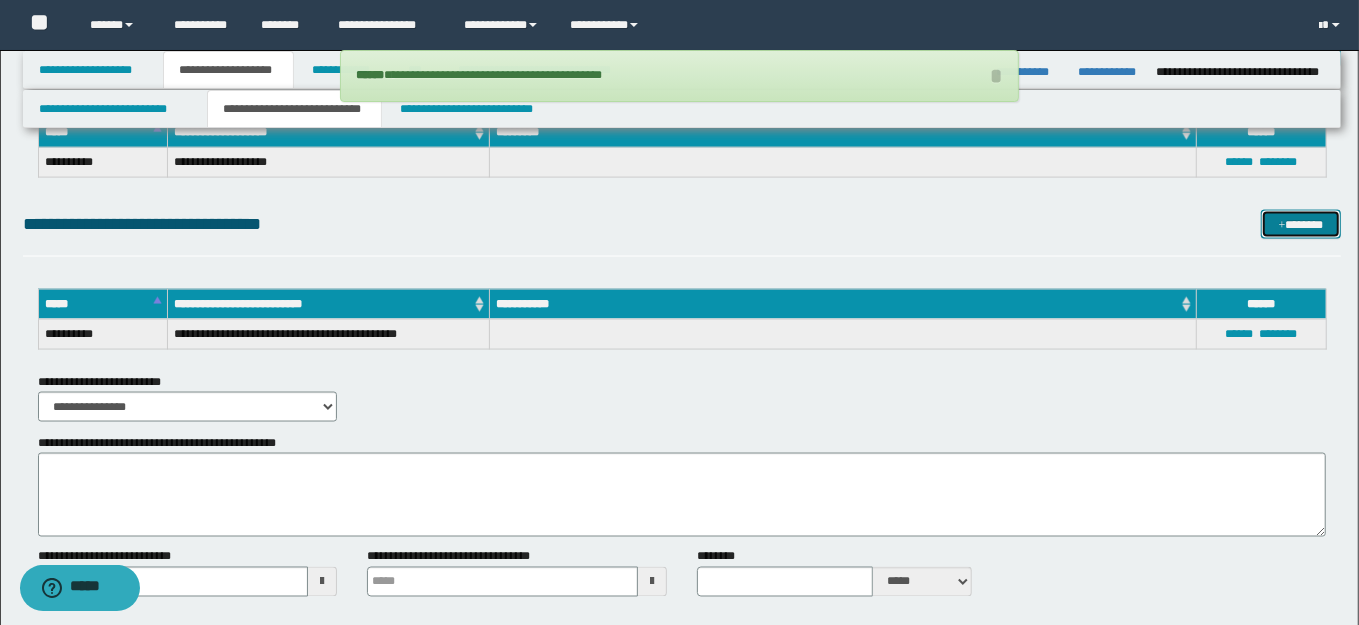 click on "*******" at bounding box center (1300, 224) 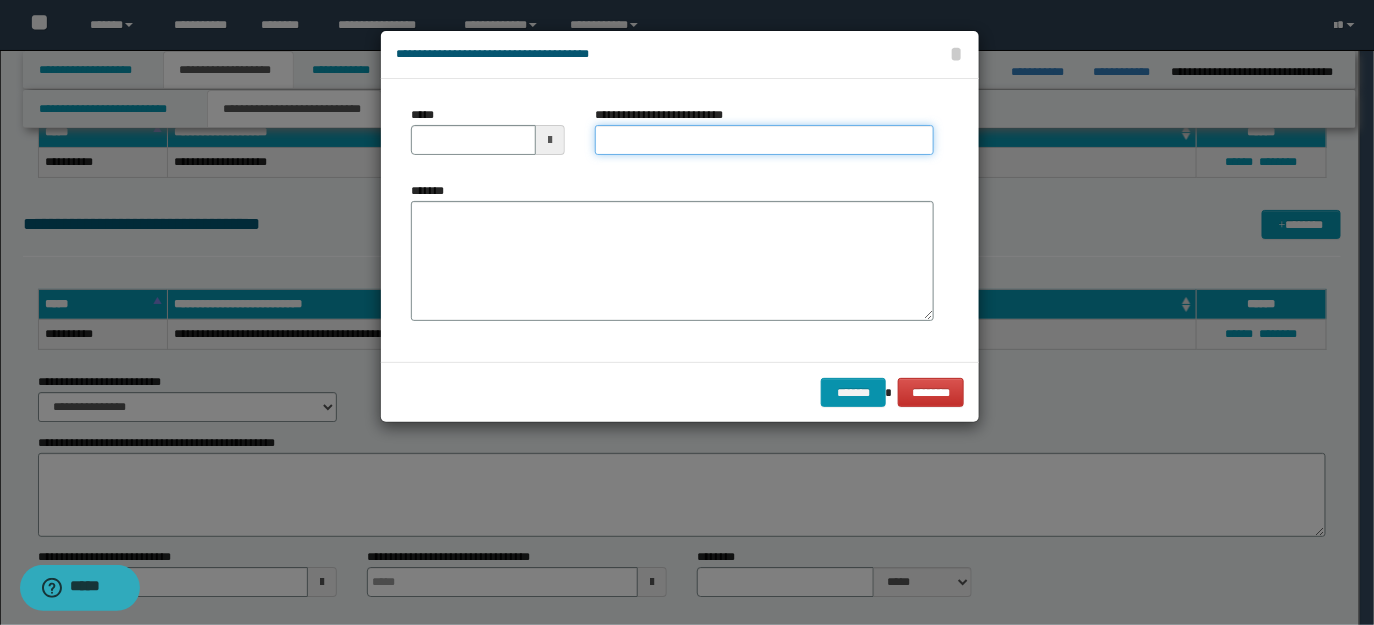 paste on "**********" 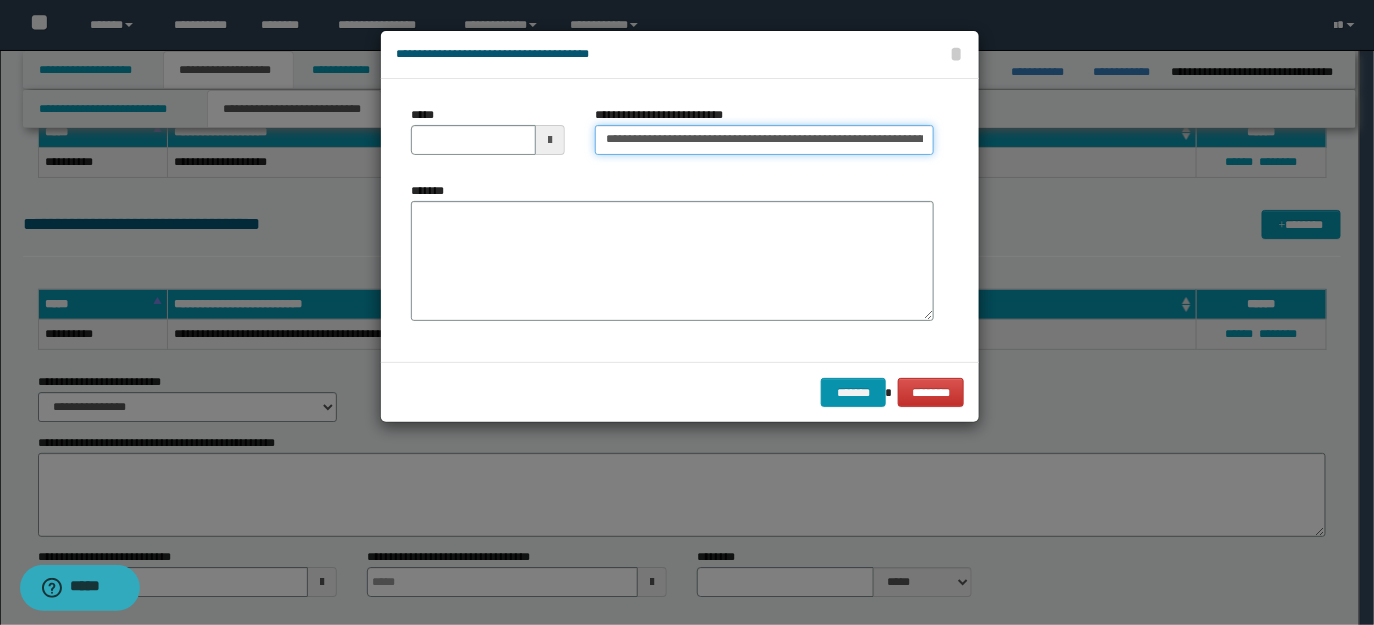 scroll, scrollTop: 0, scrollLeft: 112, axis: horizontal 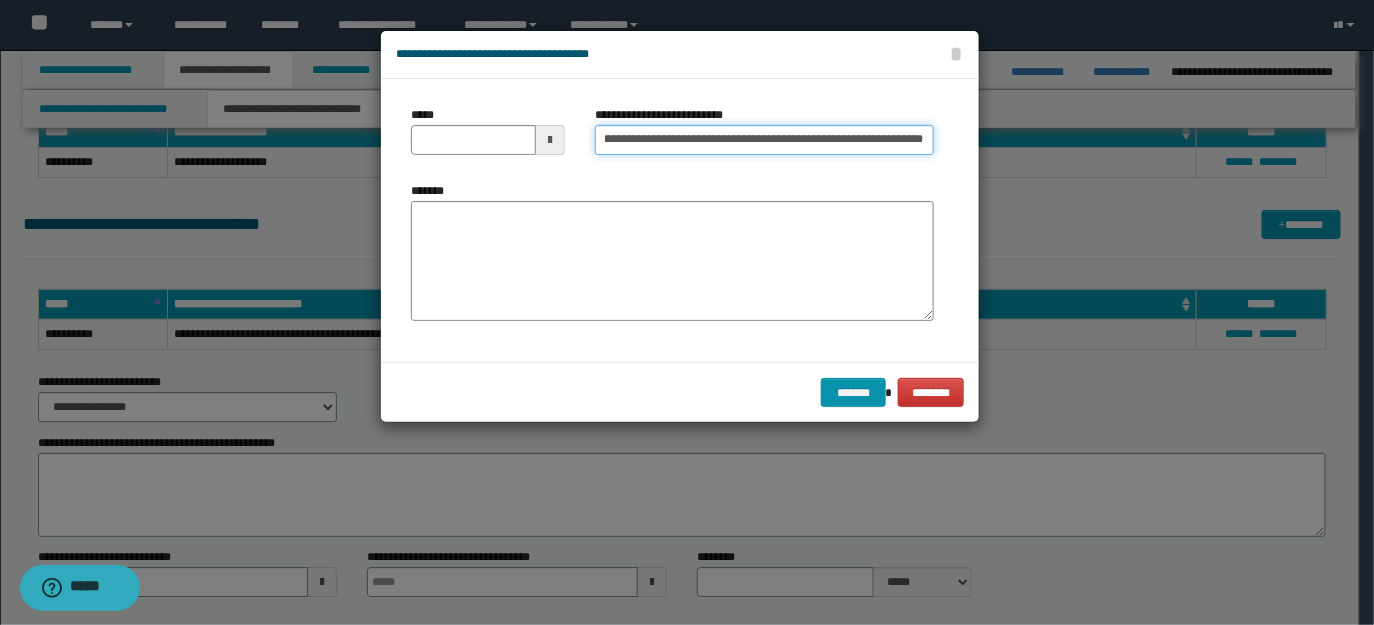 type on "**********" 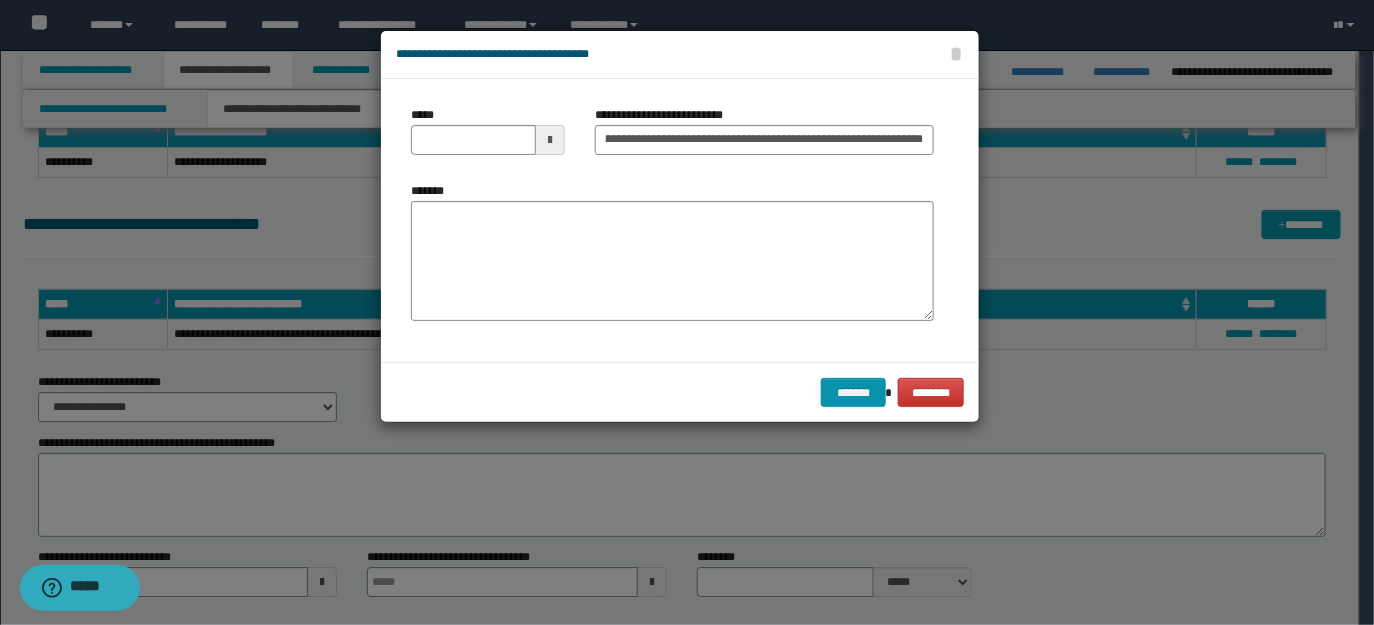 click at bounding box center (550, 140) 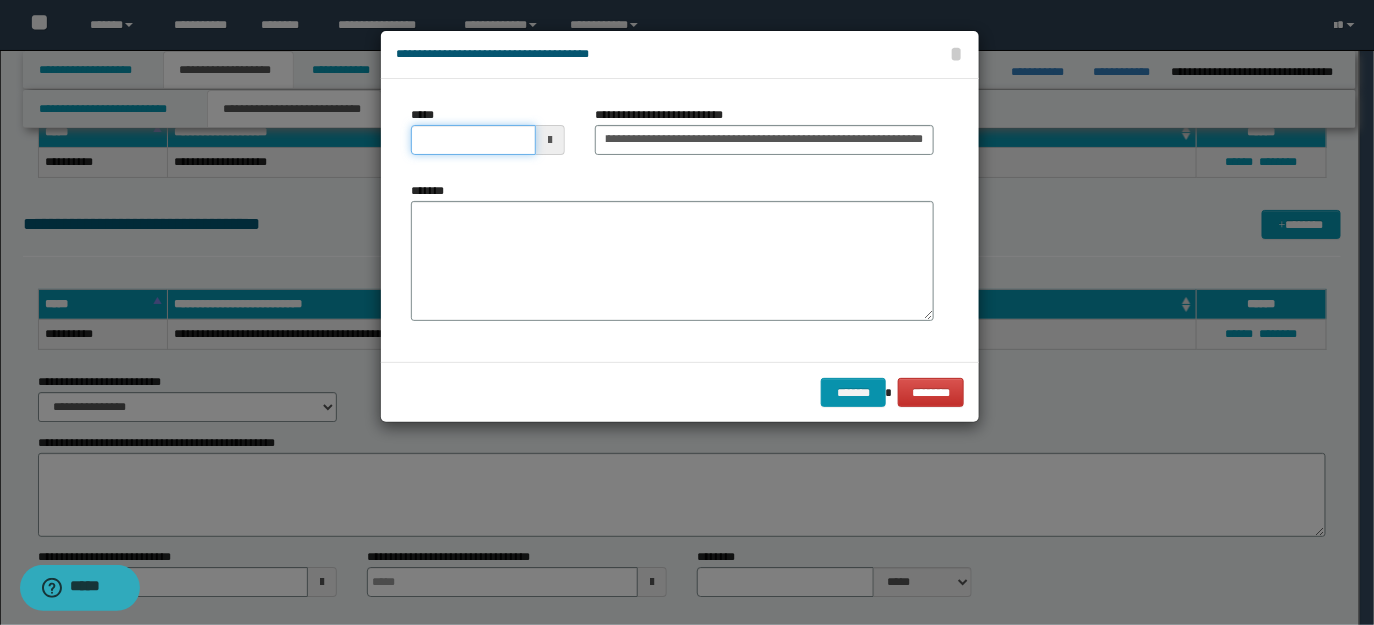 scroll, scrollTop: 0, scrollLeft: 0, axis: both 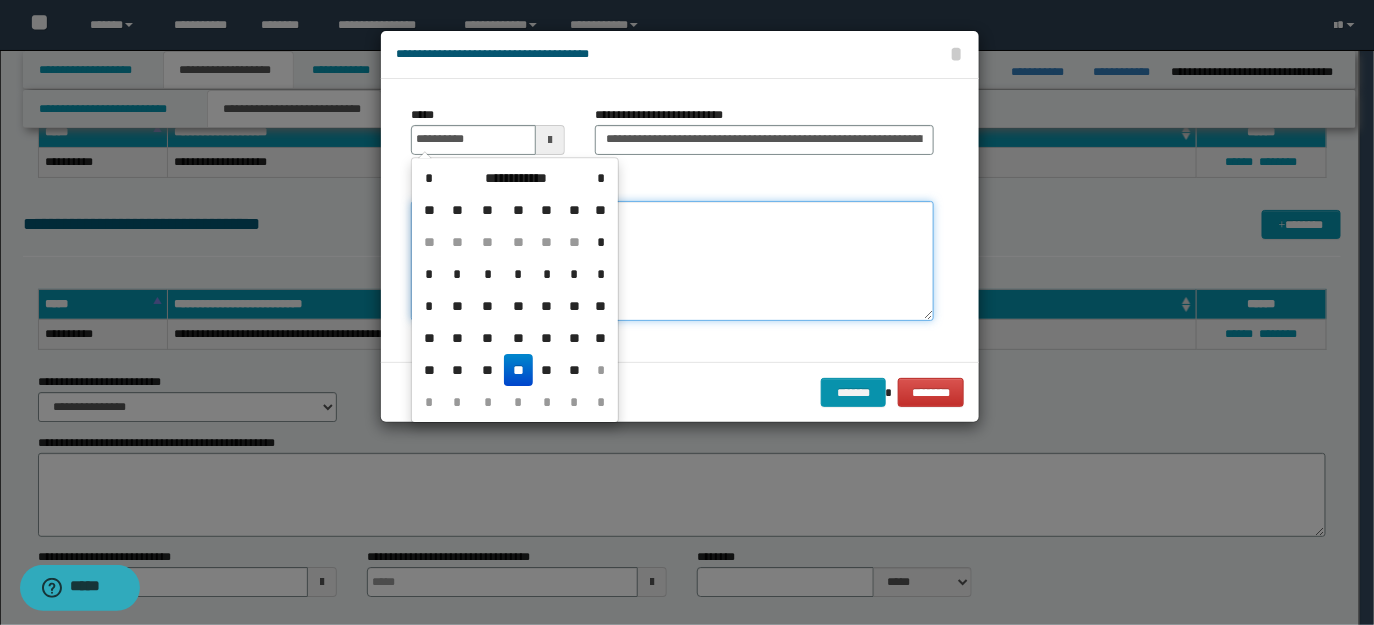 type on "**********" 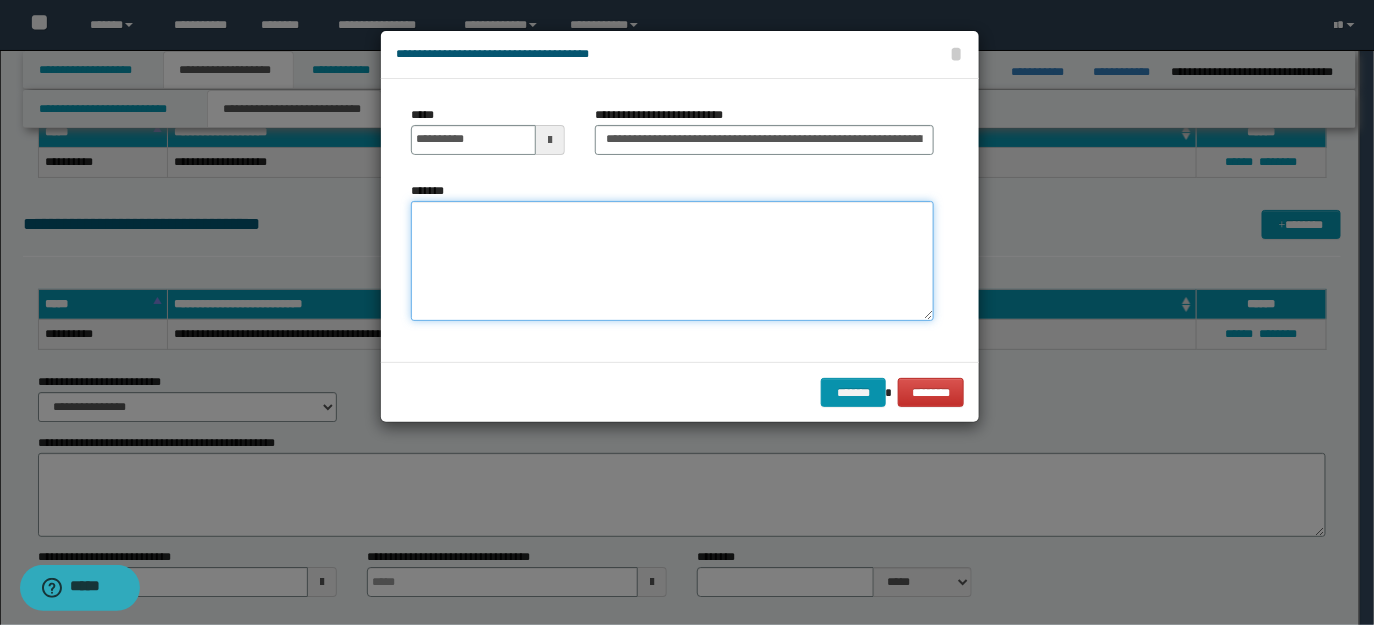 click on "*******" at bounding box center [672, 261] 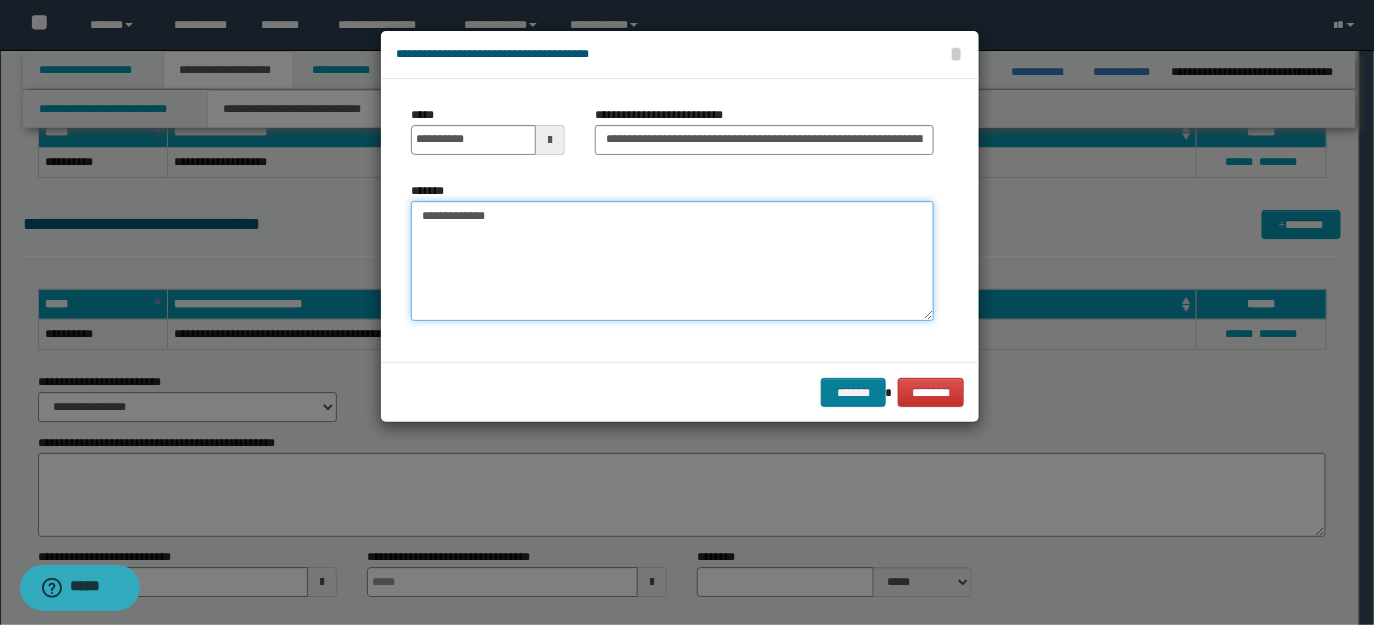 type on "**********" 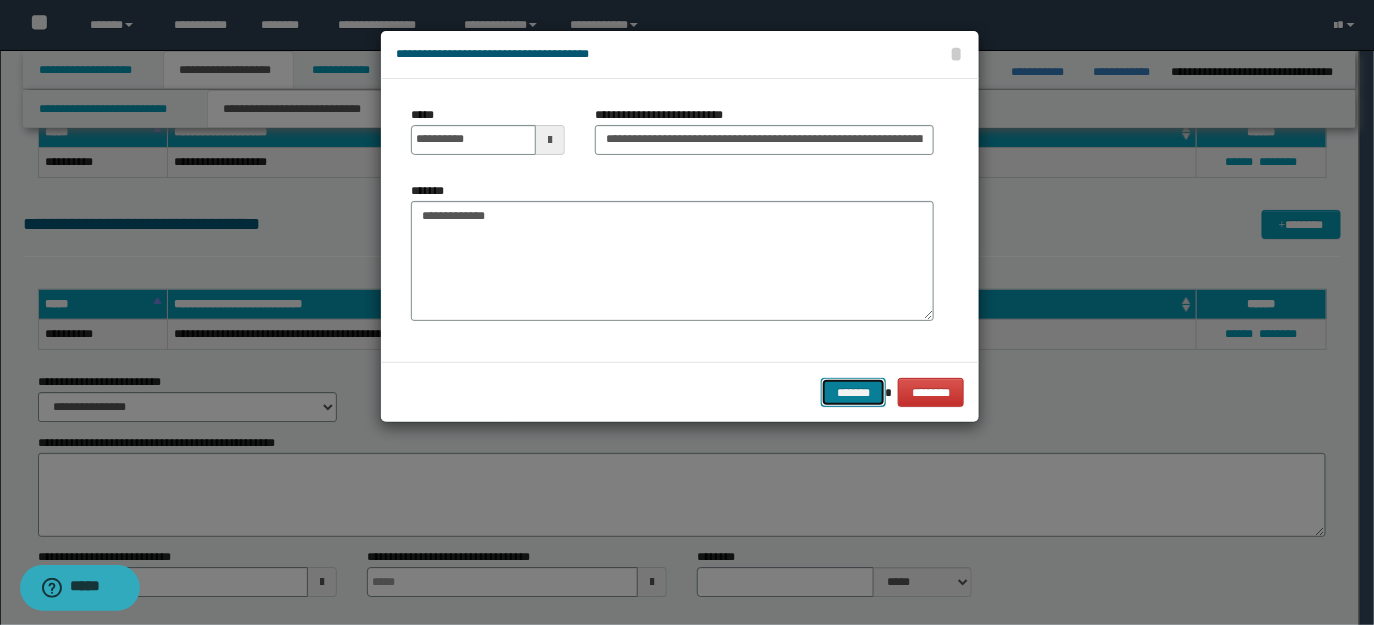 click on "*******" at bounding box center [853, 392] 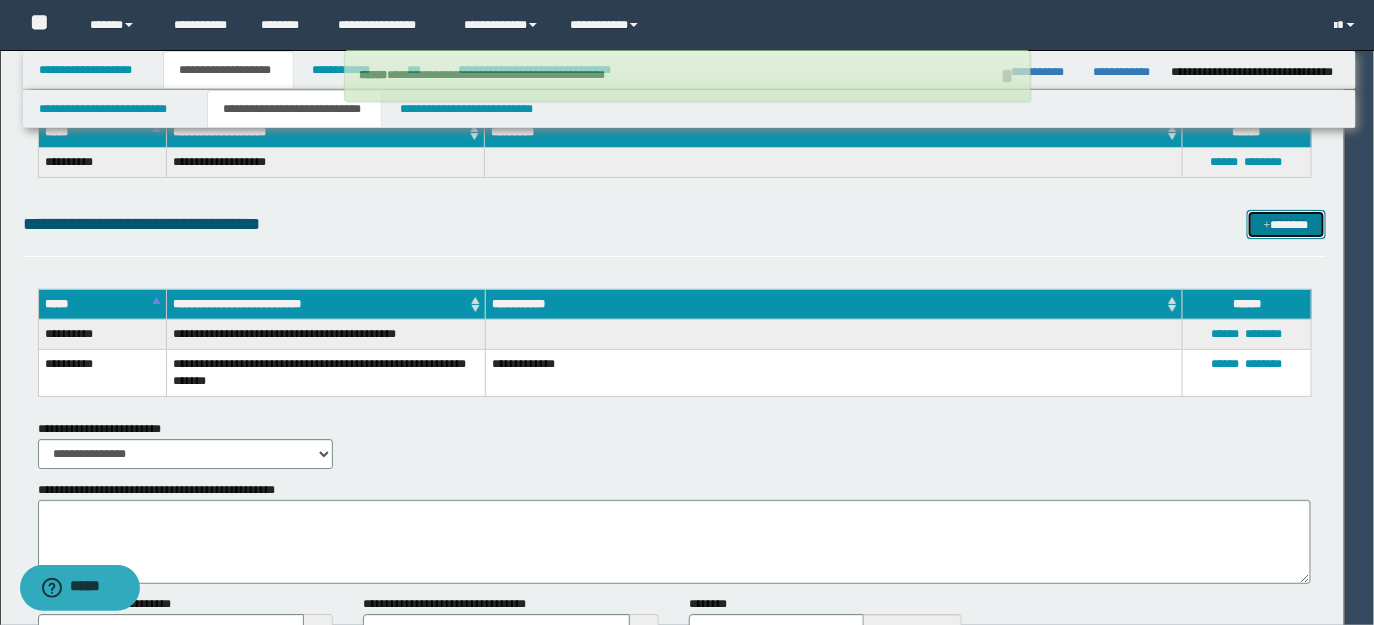 type 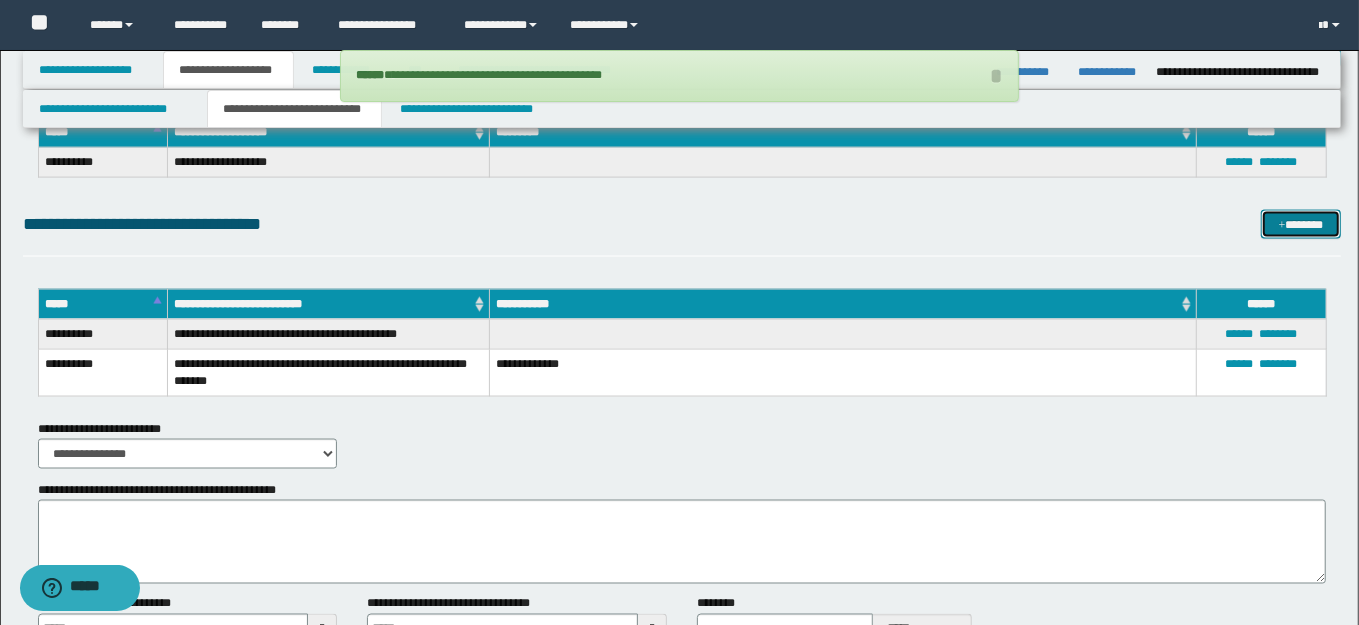 click on "*******" at bounding box center (1300, 224) 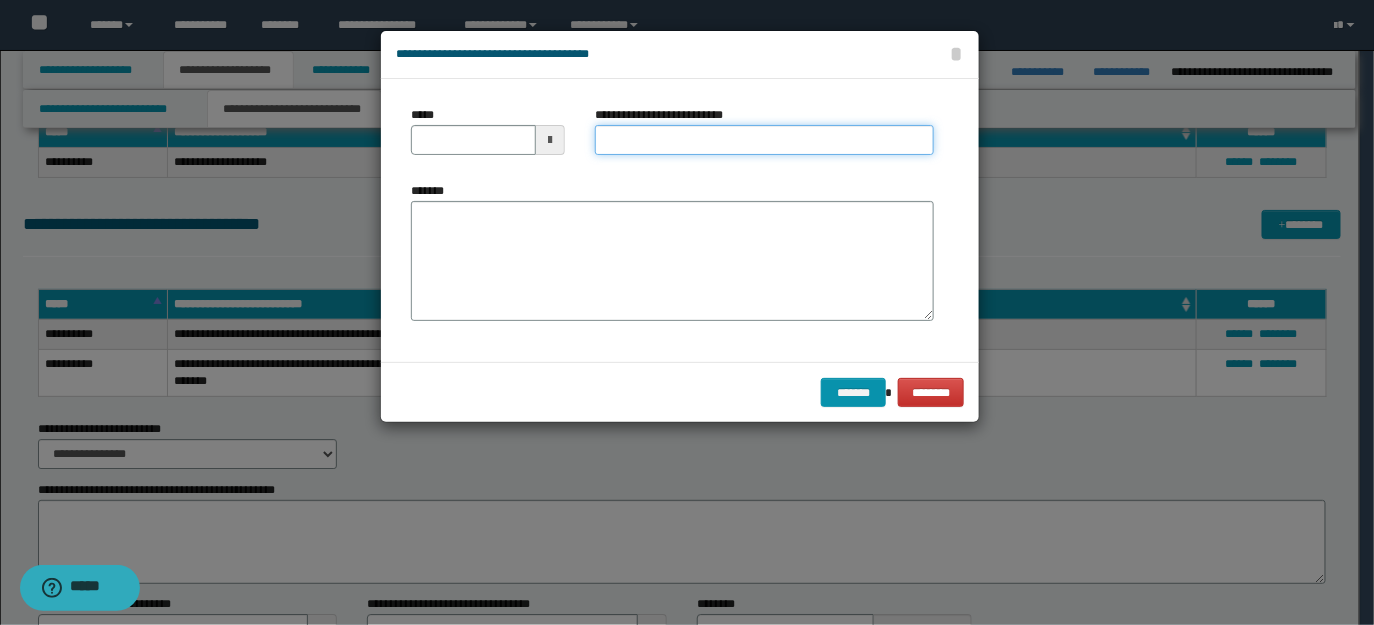 paste on "**********" 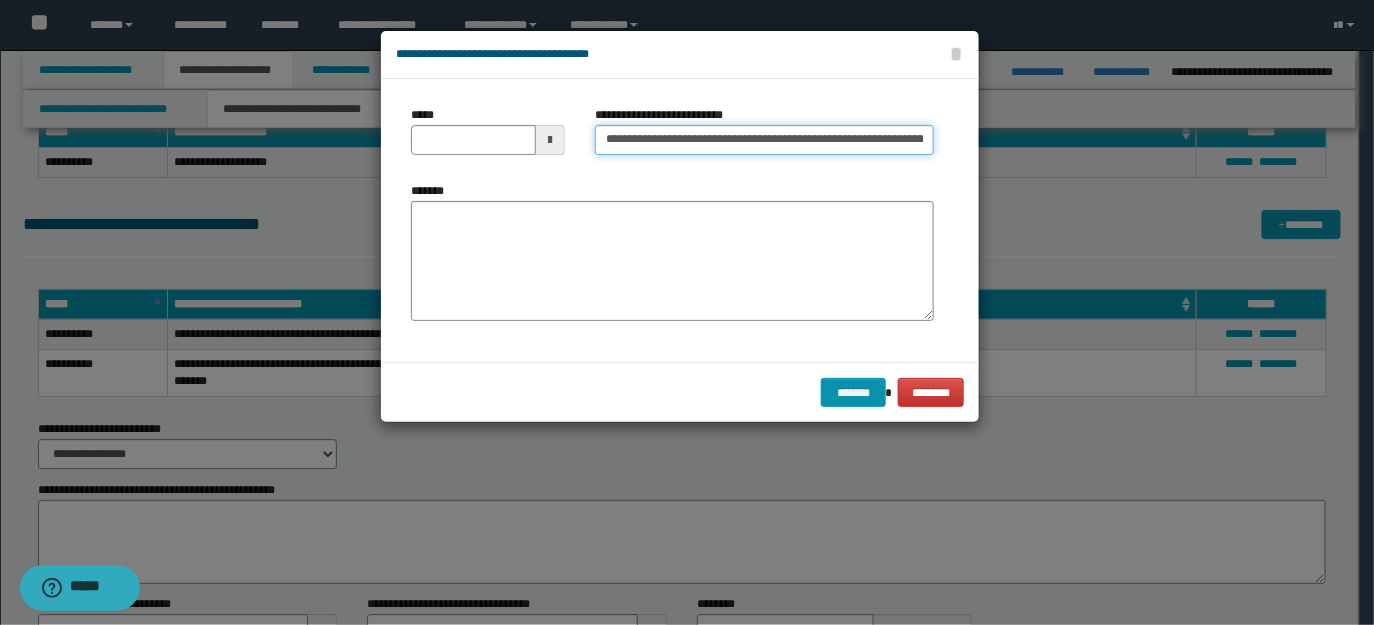 scroll, scrollTop: 0, scrollLeft: 453, axis: horizontal 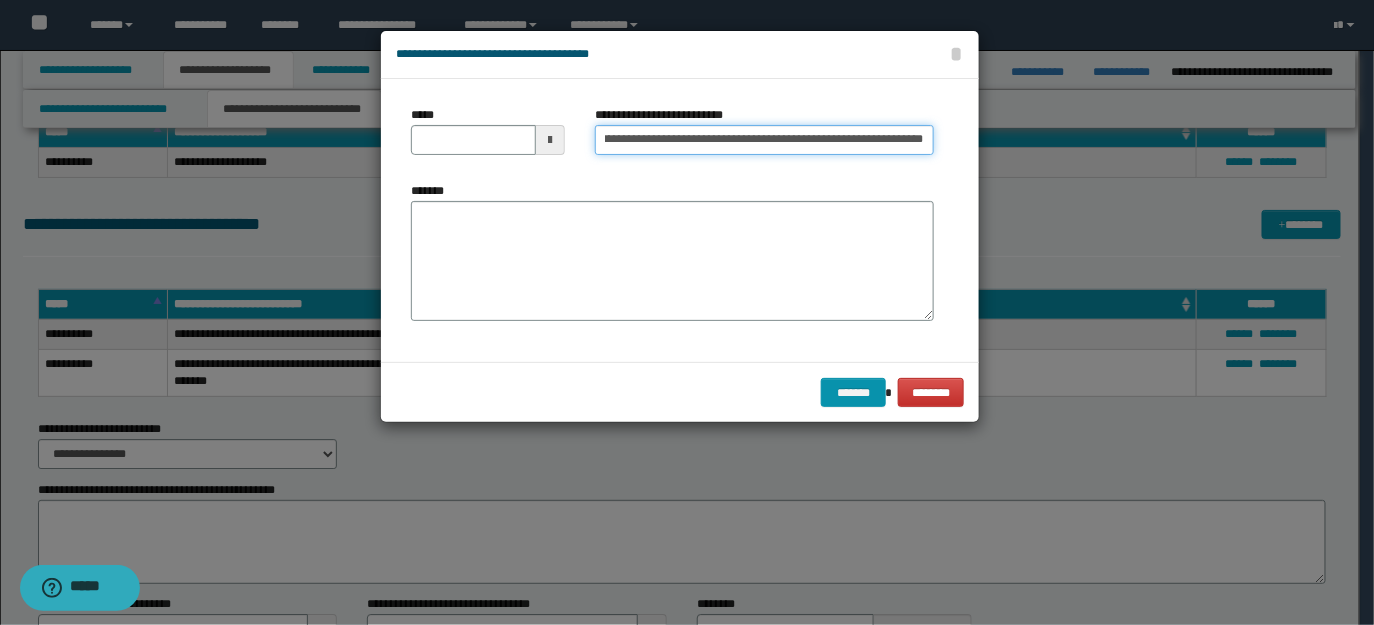 type on "**********" 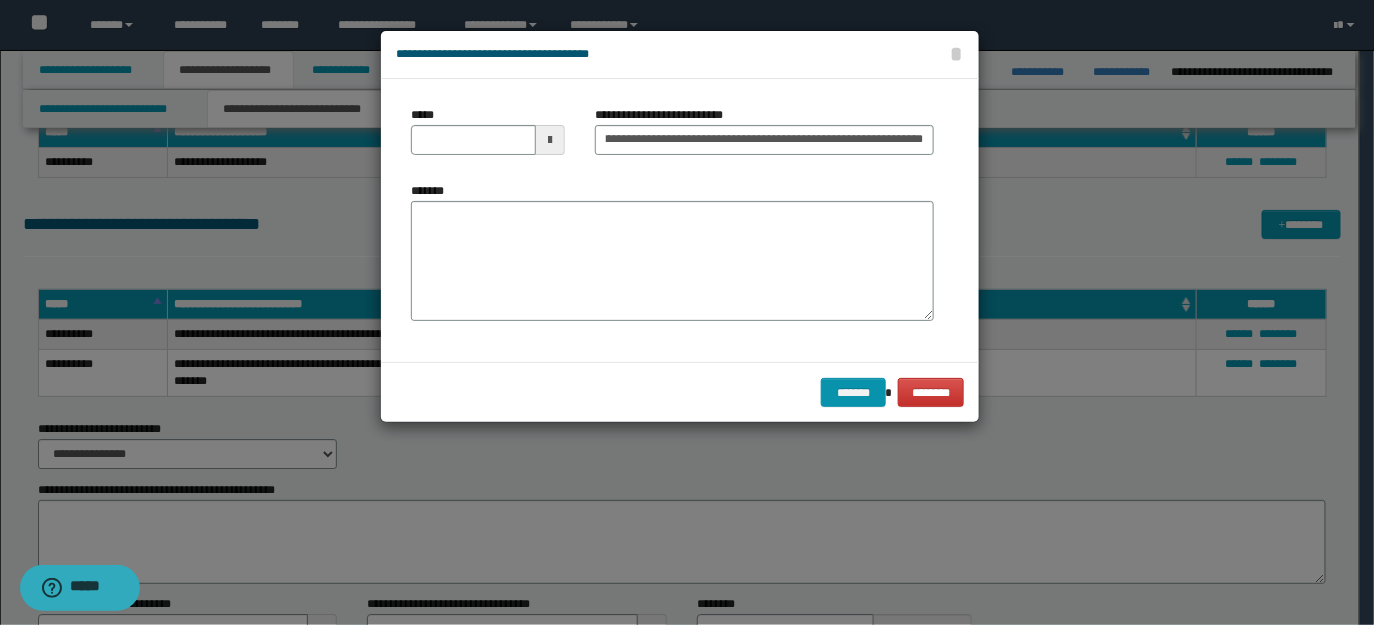 click at bounding box center [550, 140] 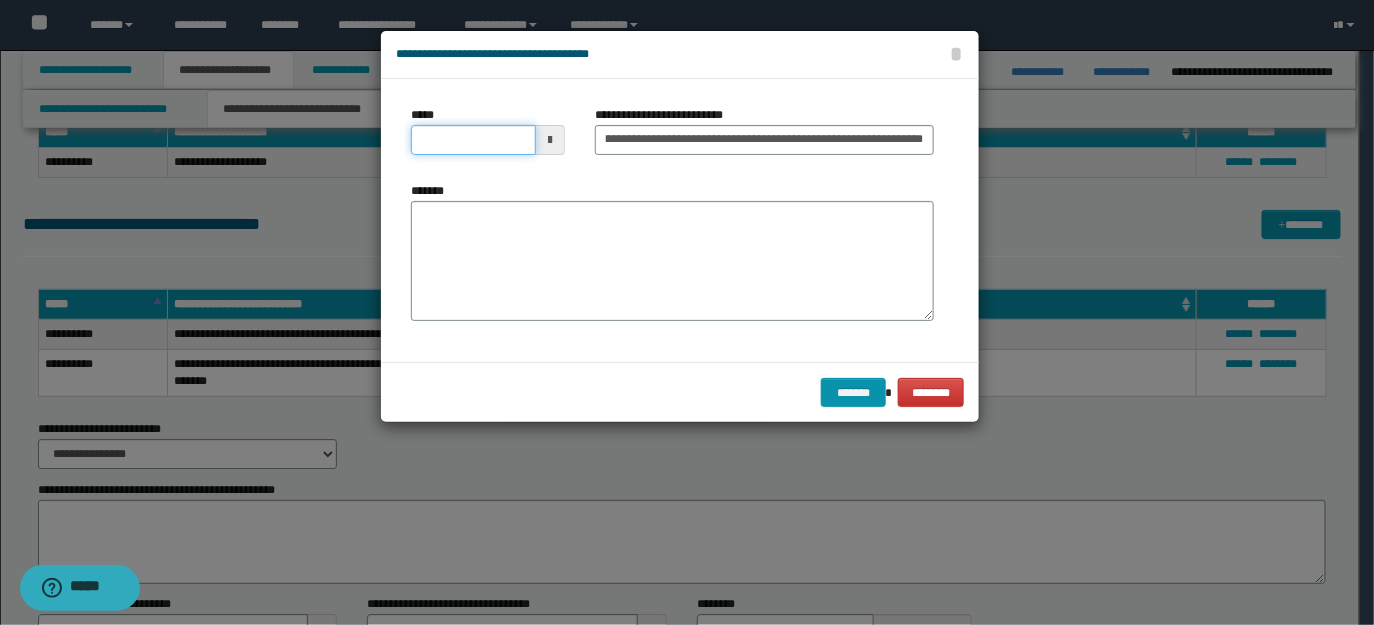 scroll, scrollTop: 0, scrollLeft: 0, axis: both 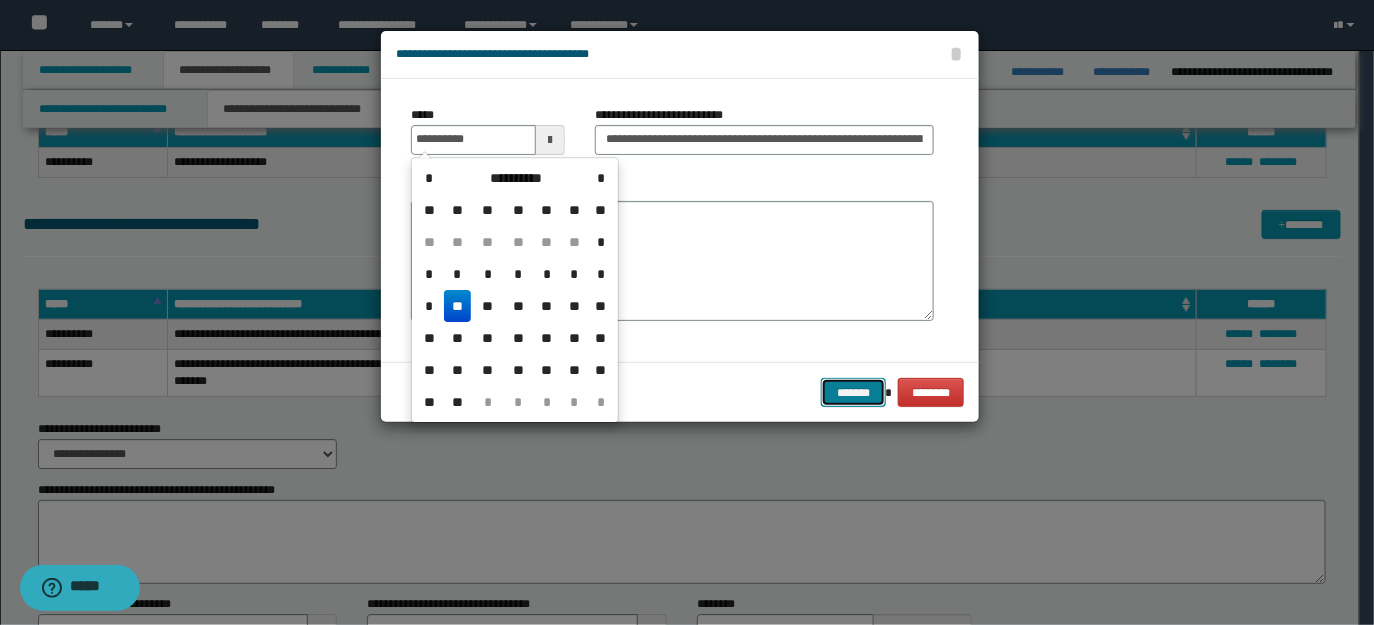 click on "*******" at bounding box center [853, 392] 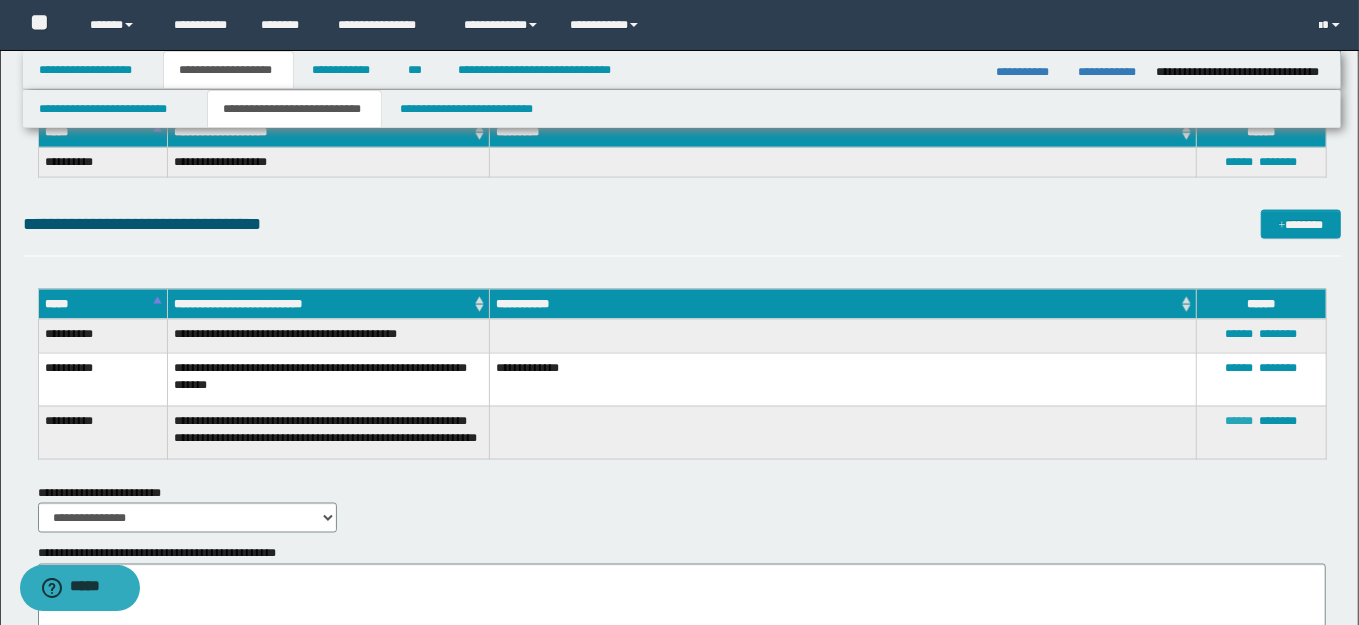click on "******" at bounding box center [1239, 421] 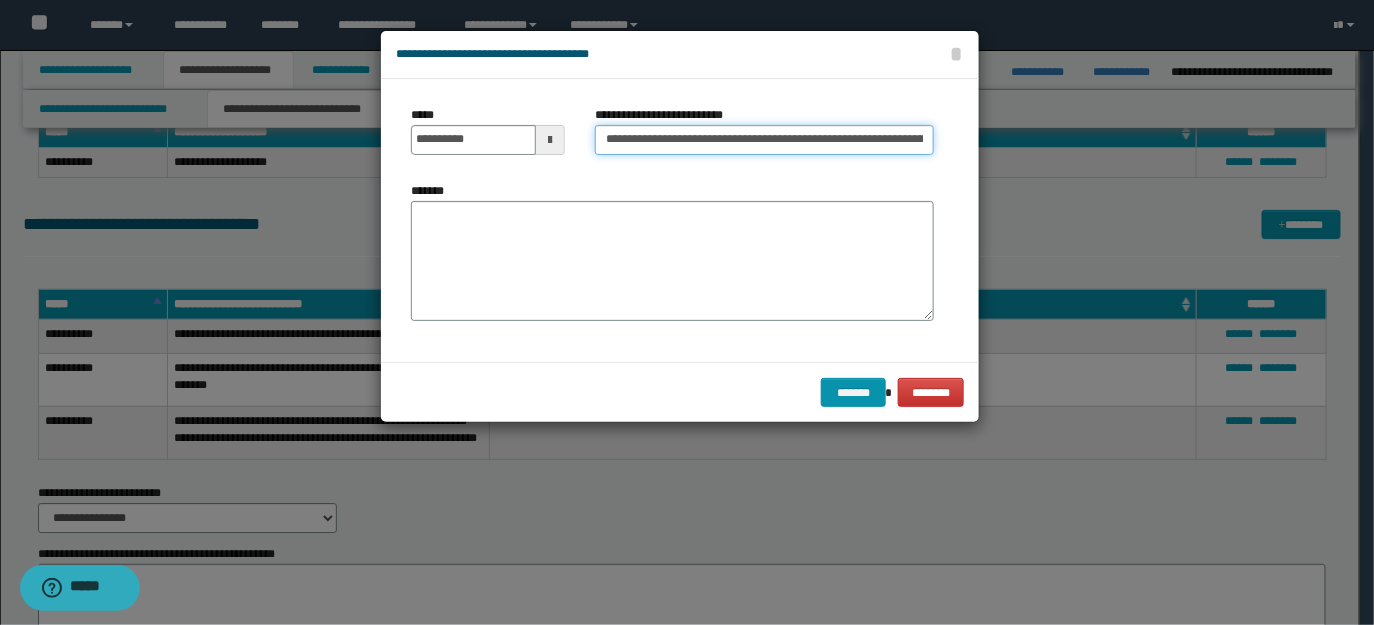 click on "**********" at bounding box center (764, 140) 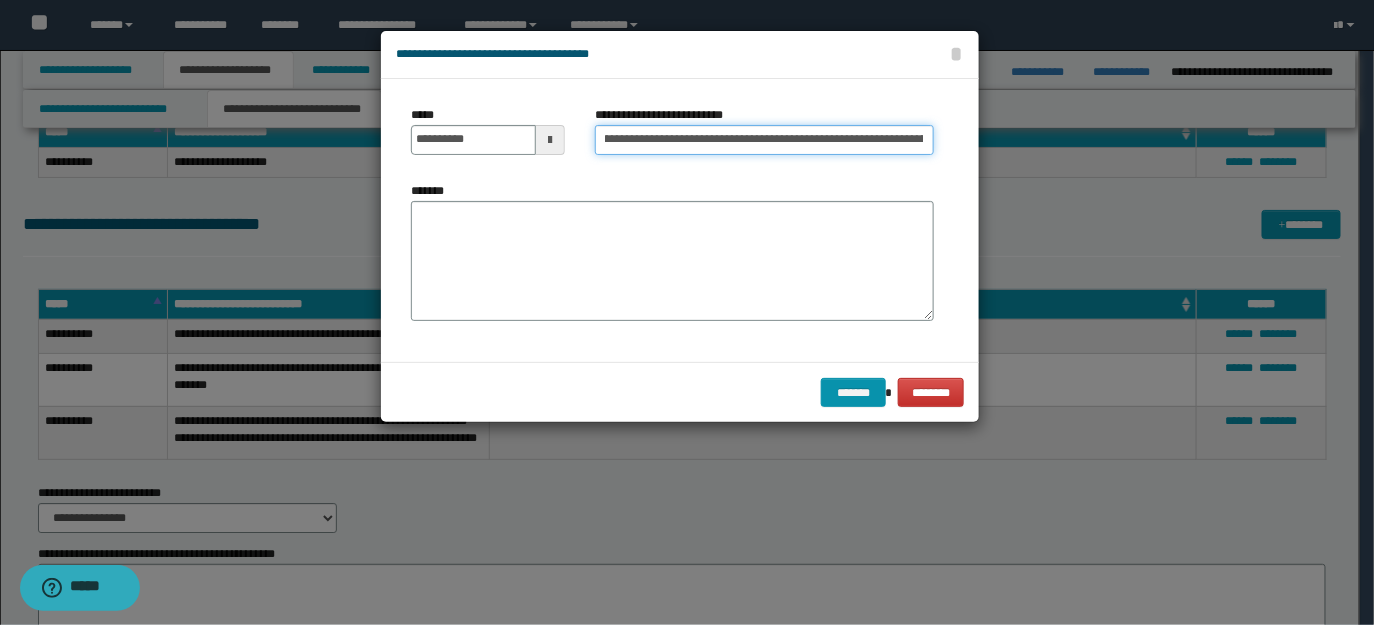 scroll, scrollTop: 0, scrollLeft: 39, axis: horizontal 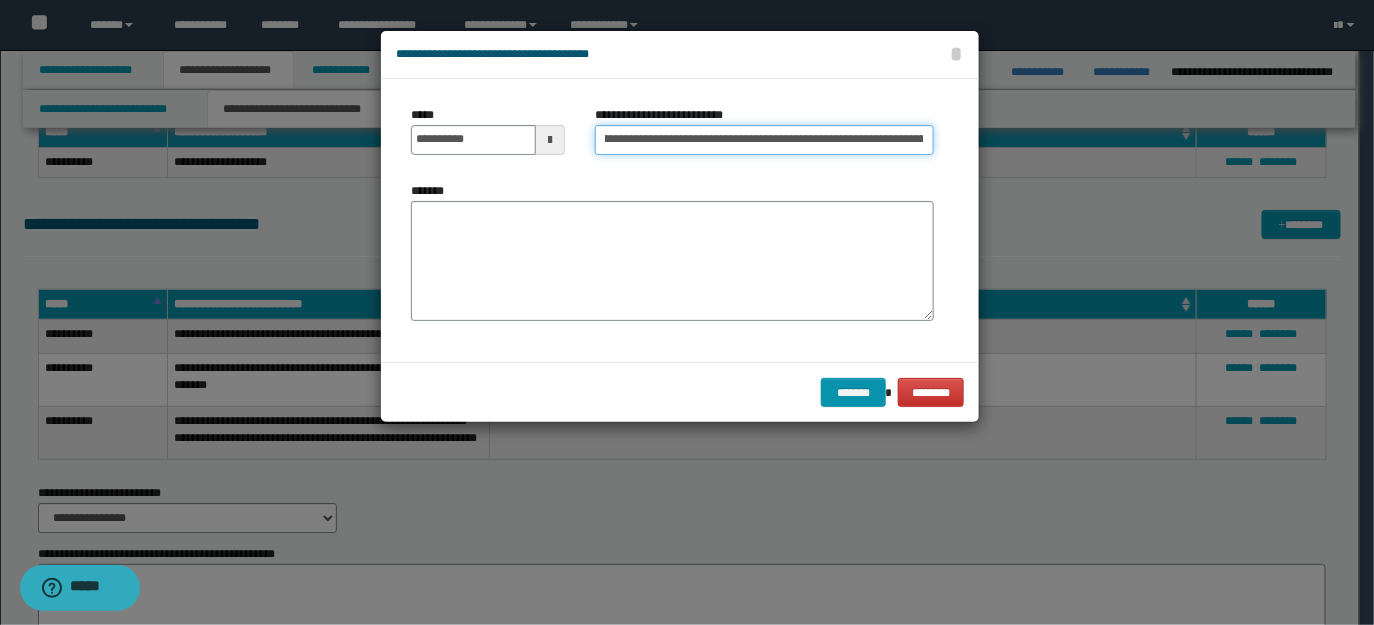 click on "**********" at bounding box center [764, 140] 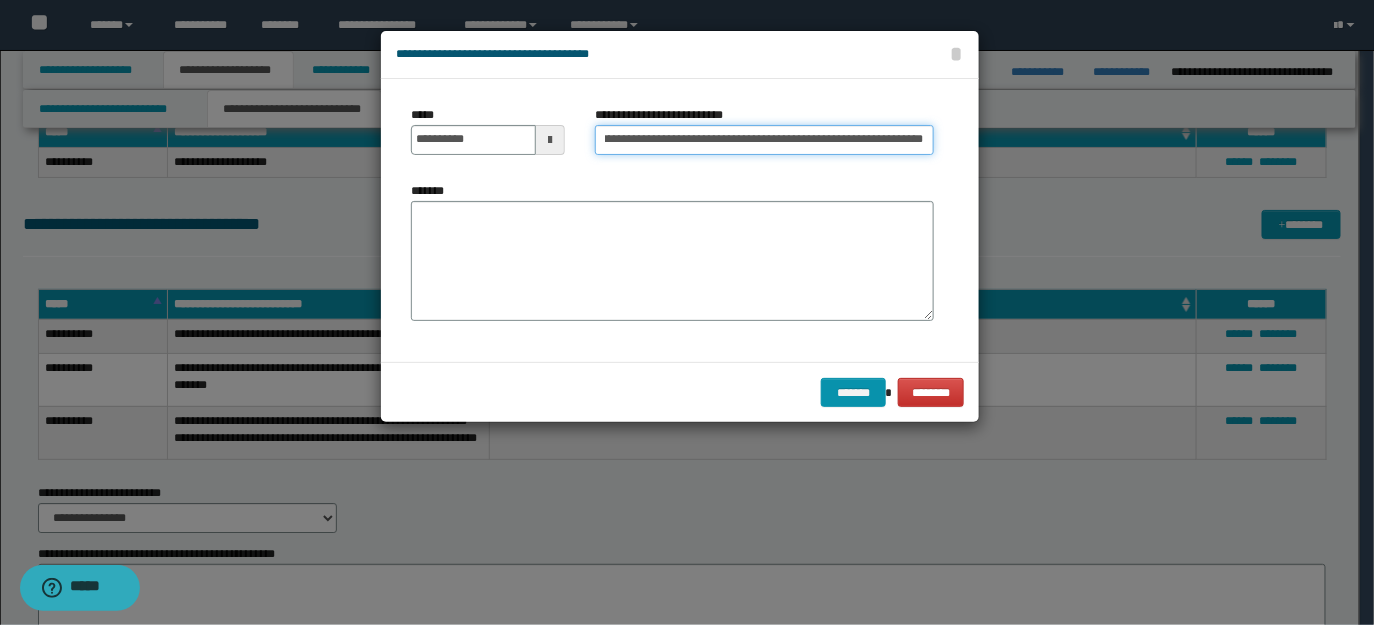 scroll, scrollTop: 0, scrollLeft: 305, axis: horizontal 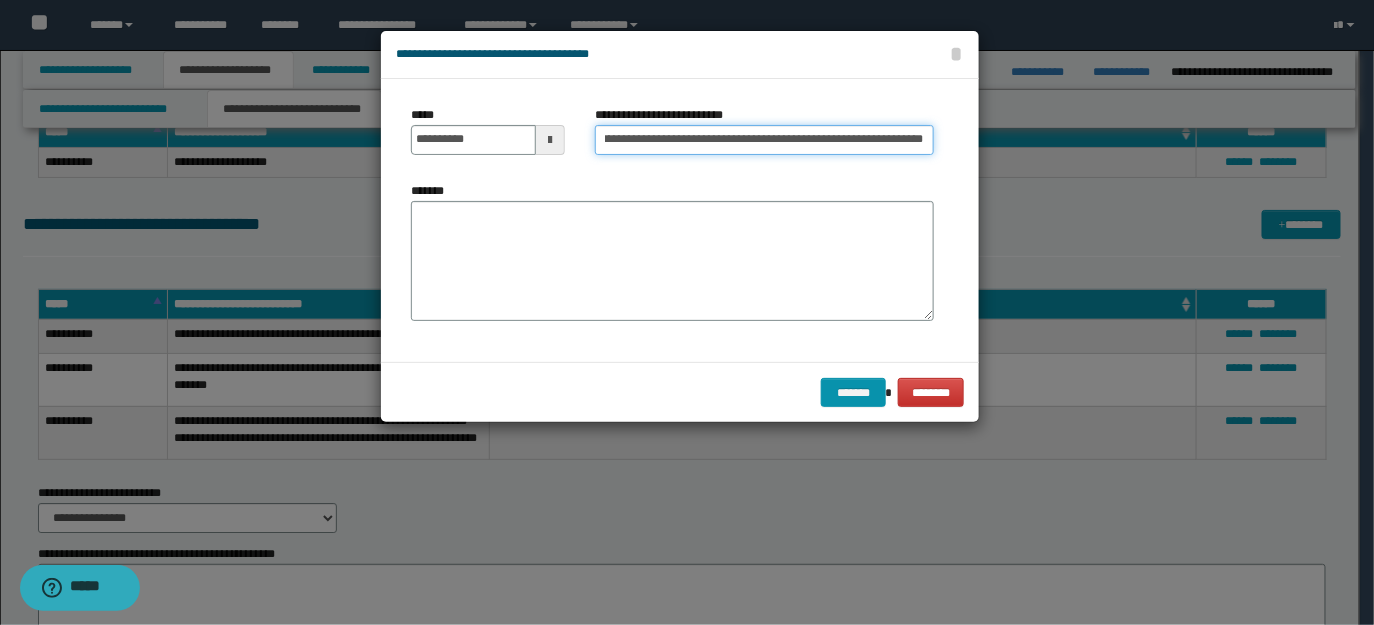 click on "**********" at bounding box center (764, 140) 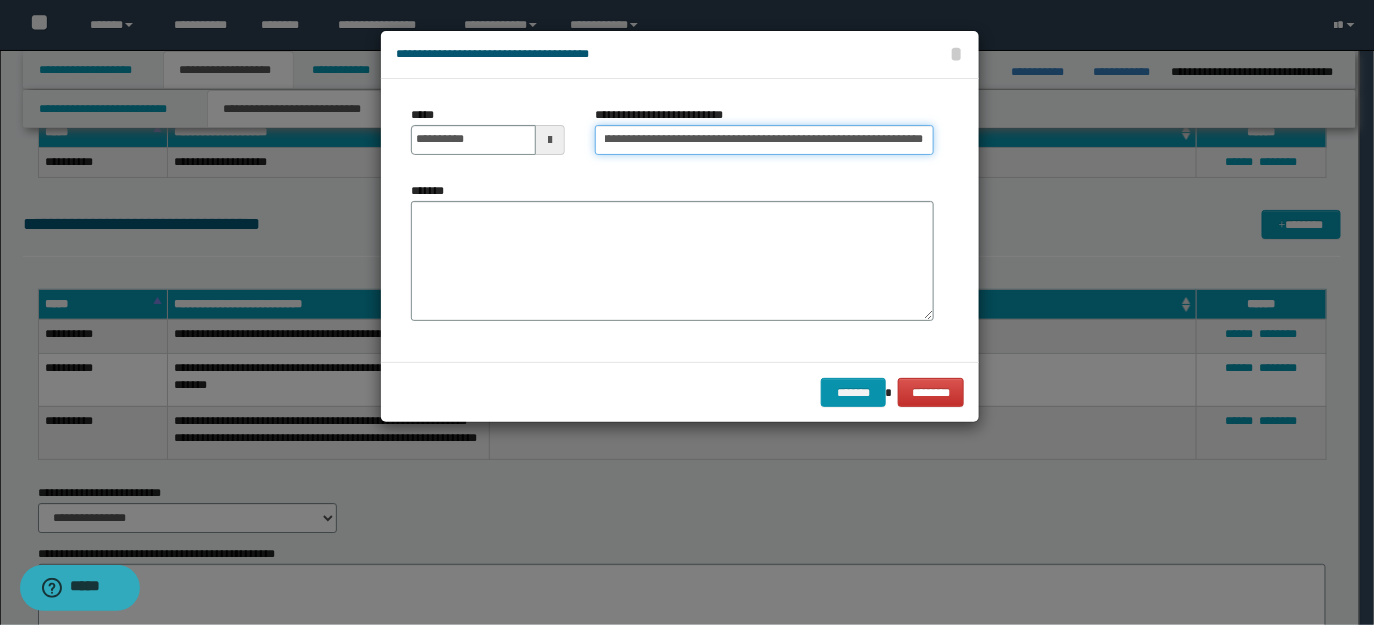 click on "**********" at bounding box center [764, 140] 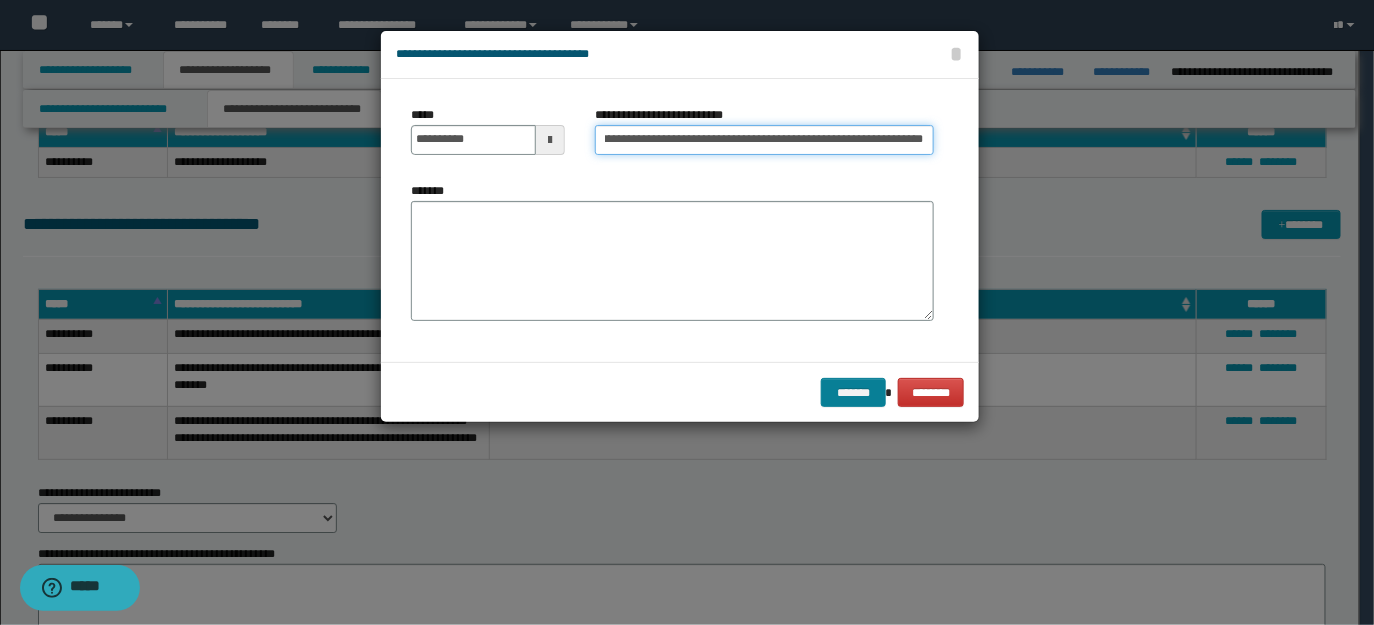 type on "**********" 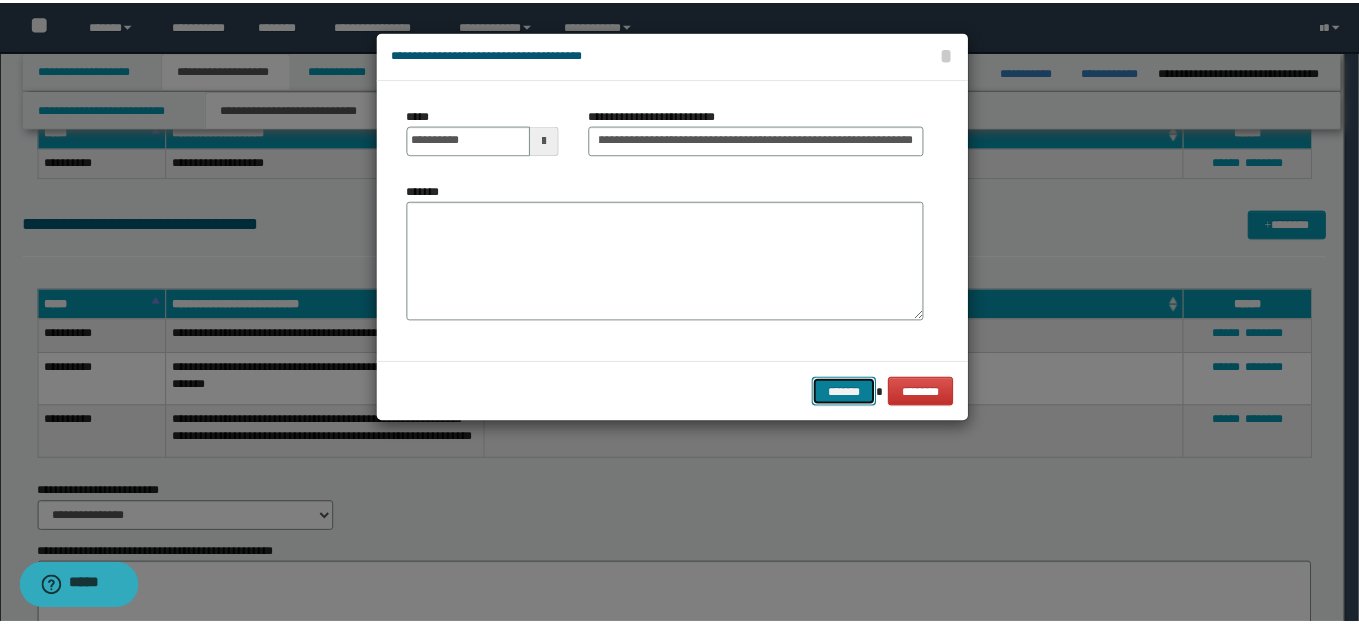 scroll, scrollTop: 0, scrollLeft: 0, axis: both 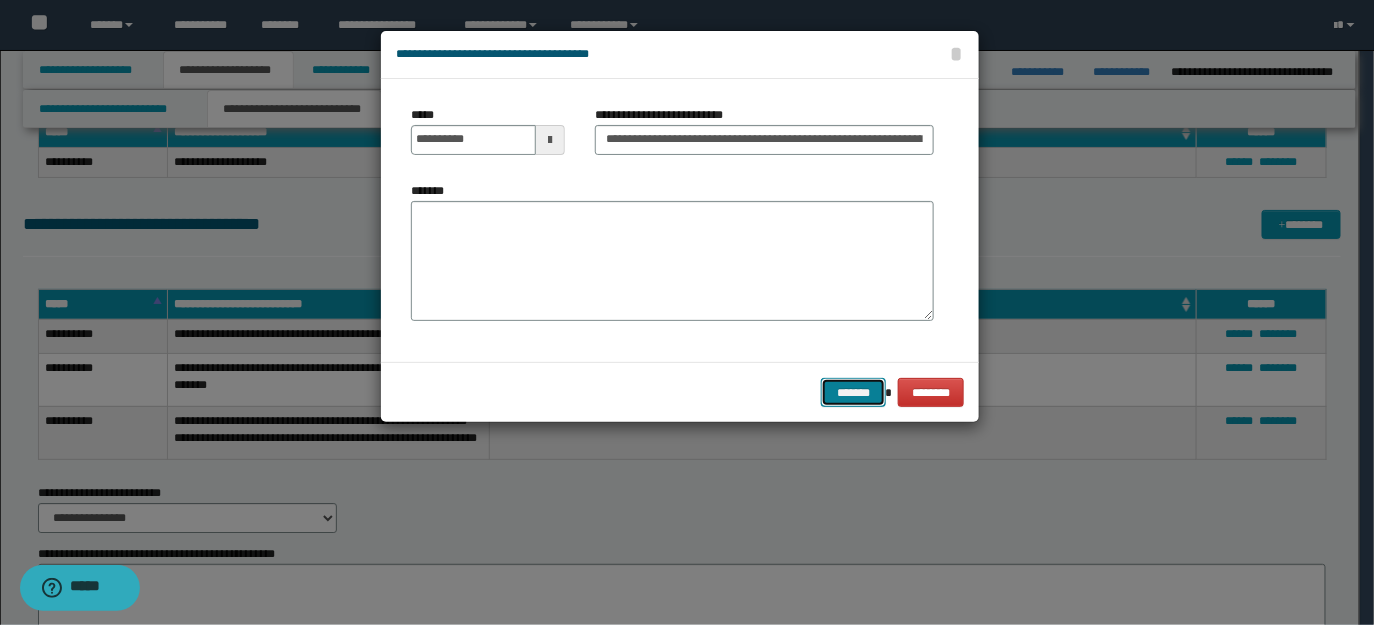 click on "*******" at bounding box center (853, 392) 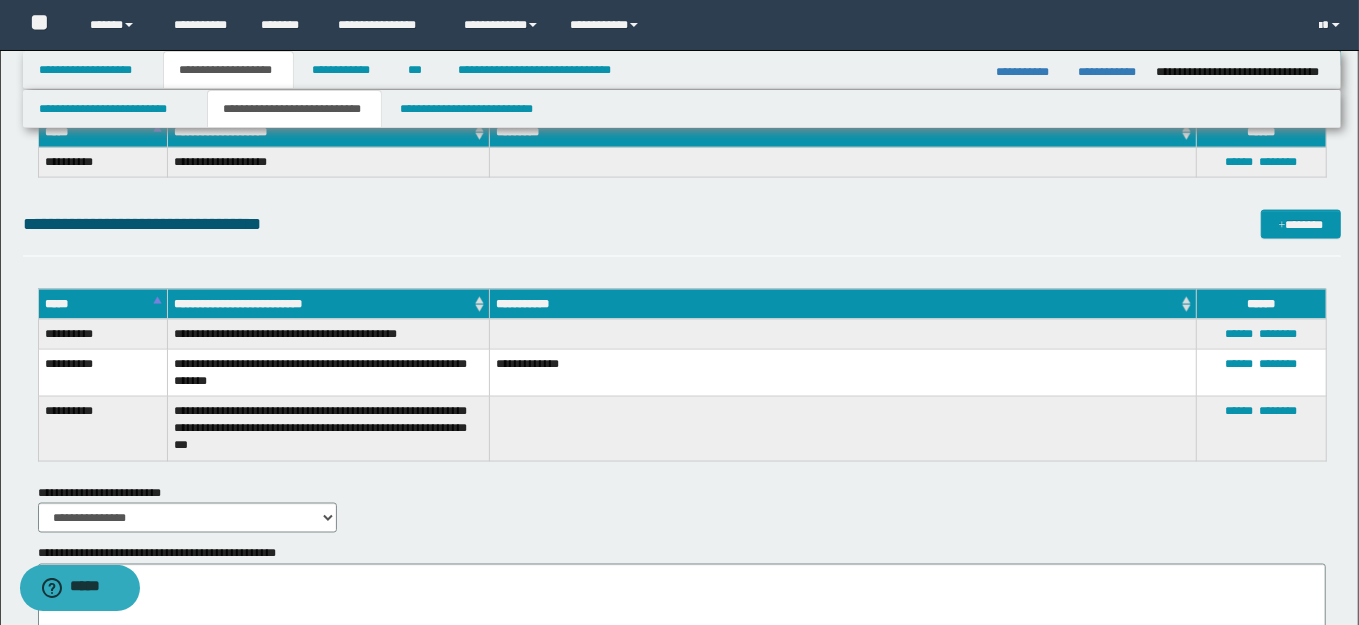 scroll, scrollTop: 2160, scrollLeft: 0, axis: vertical 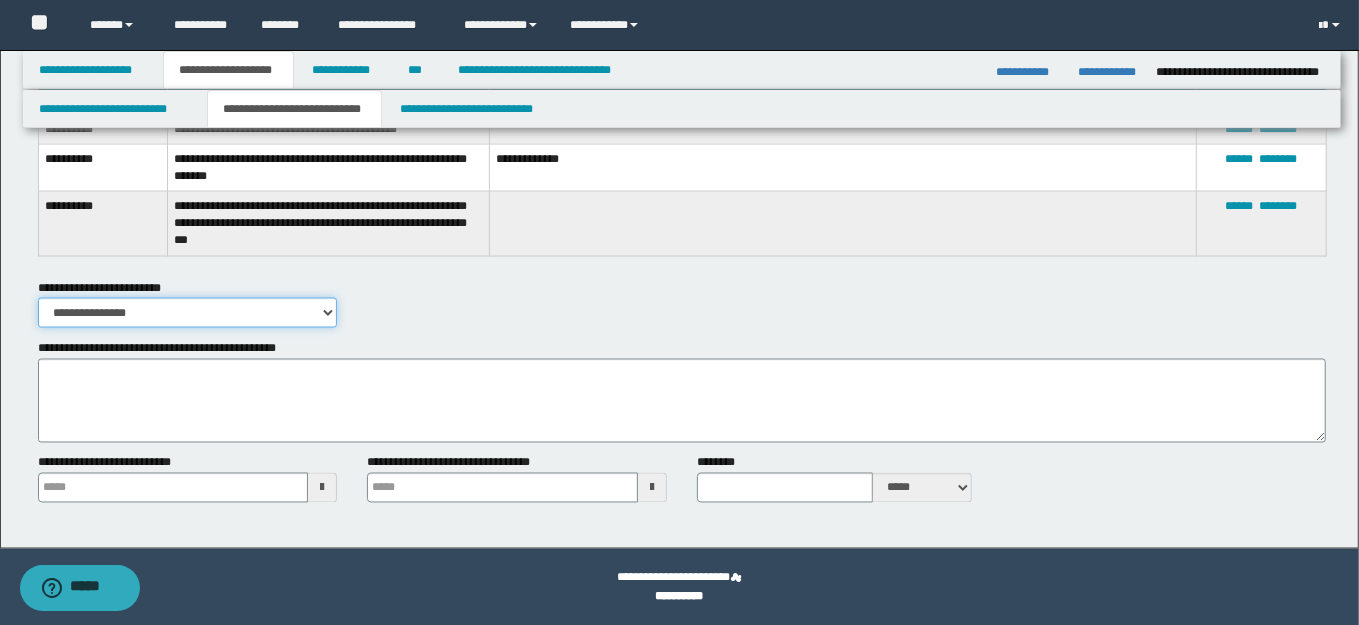 click on "**********" at bounding box center (188, 313) 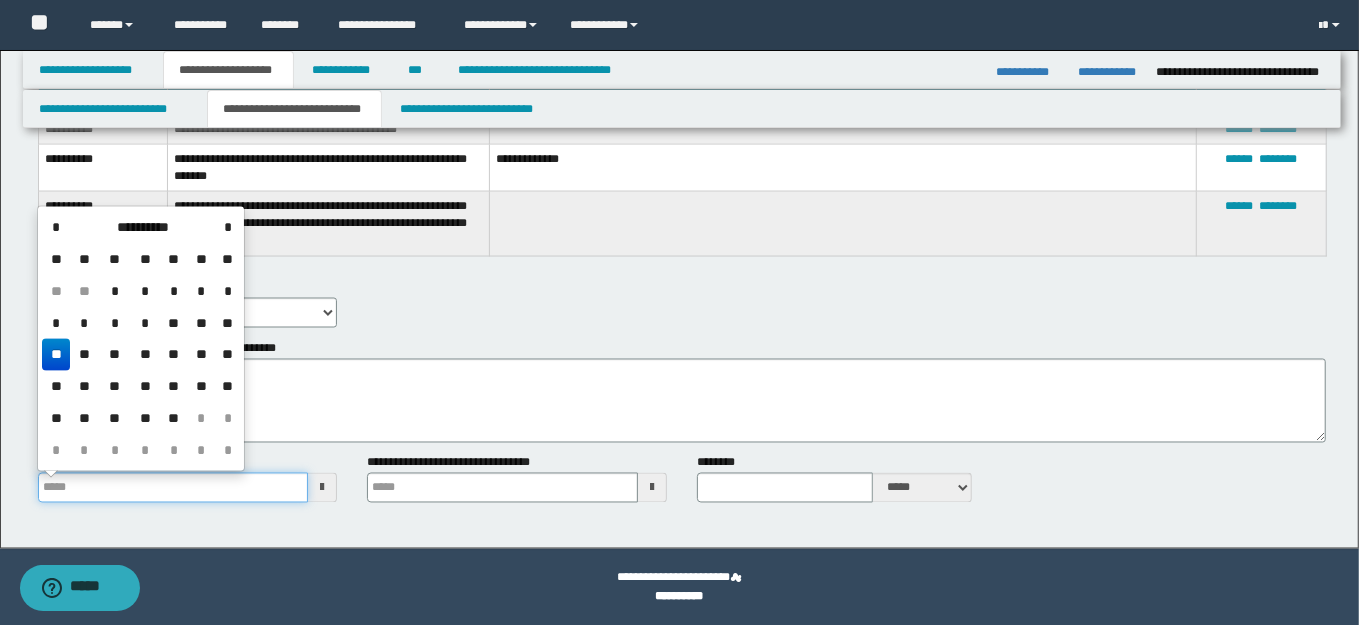 click on "**********" at bounding box center [173, 488] 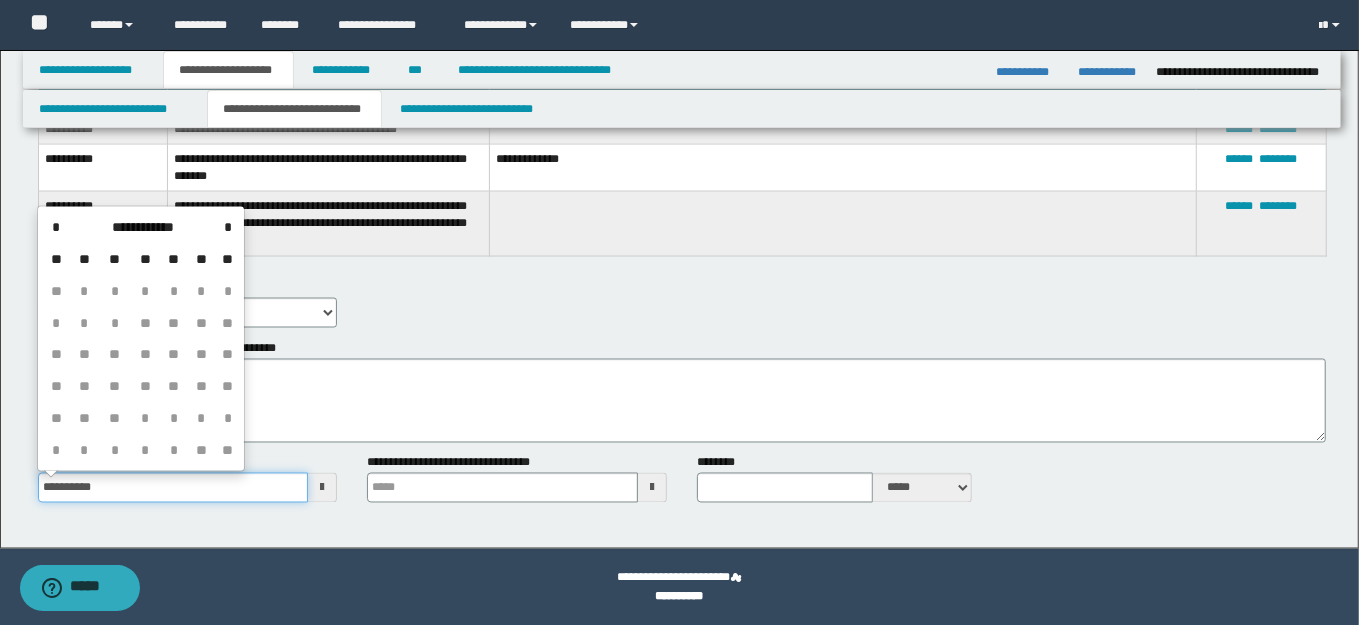 type on "**********" 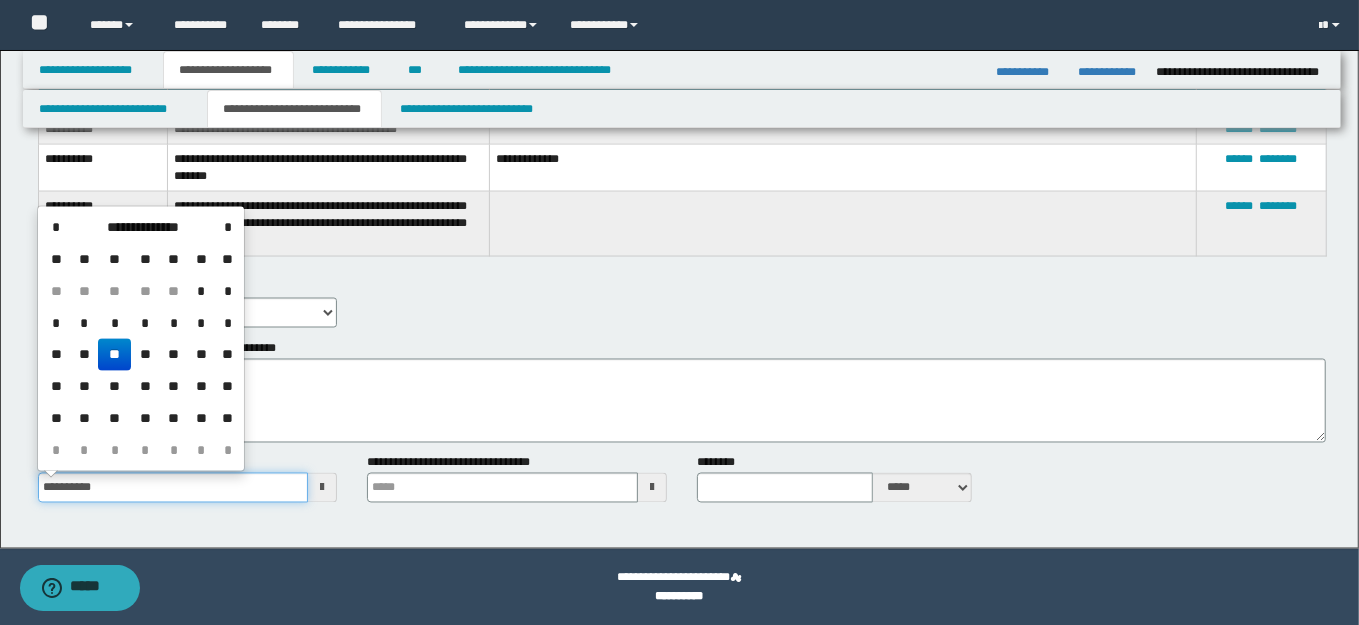 type 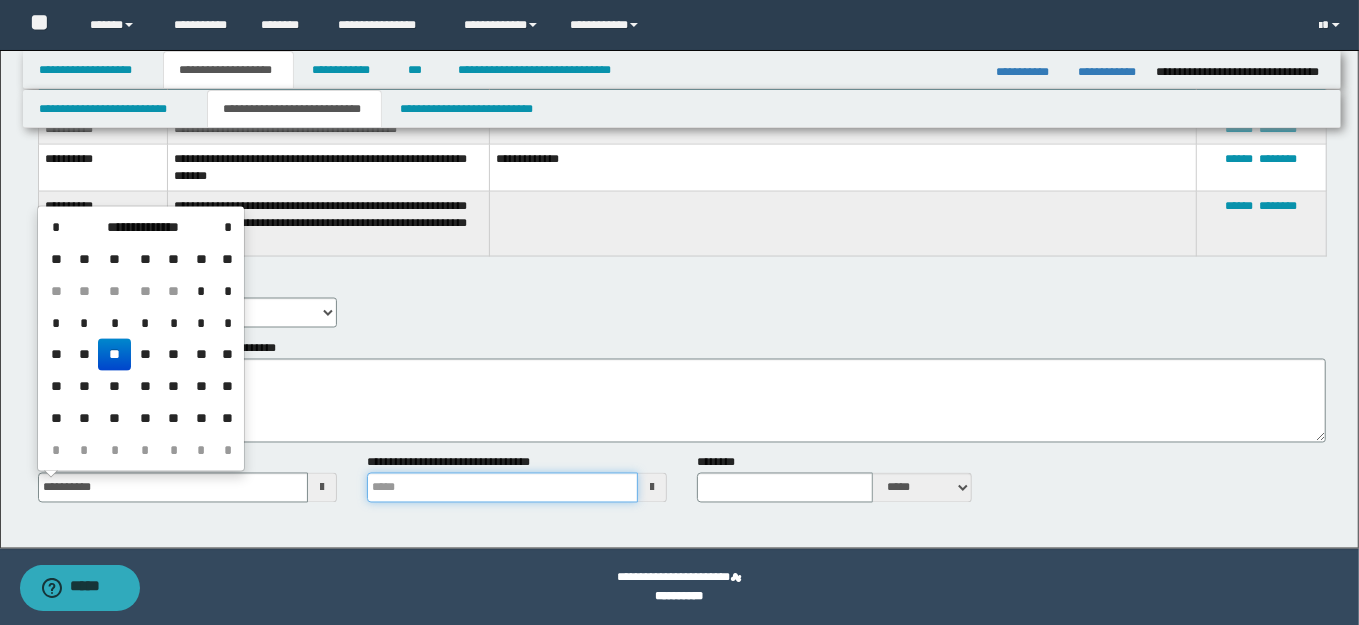 type on "**********" 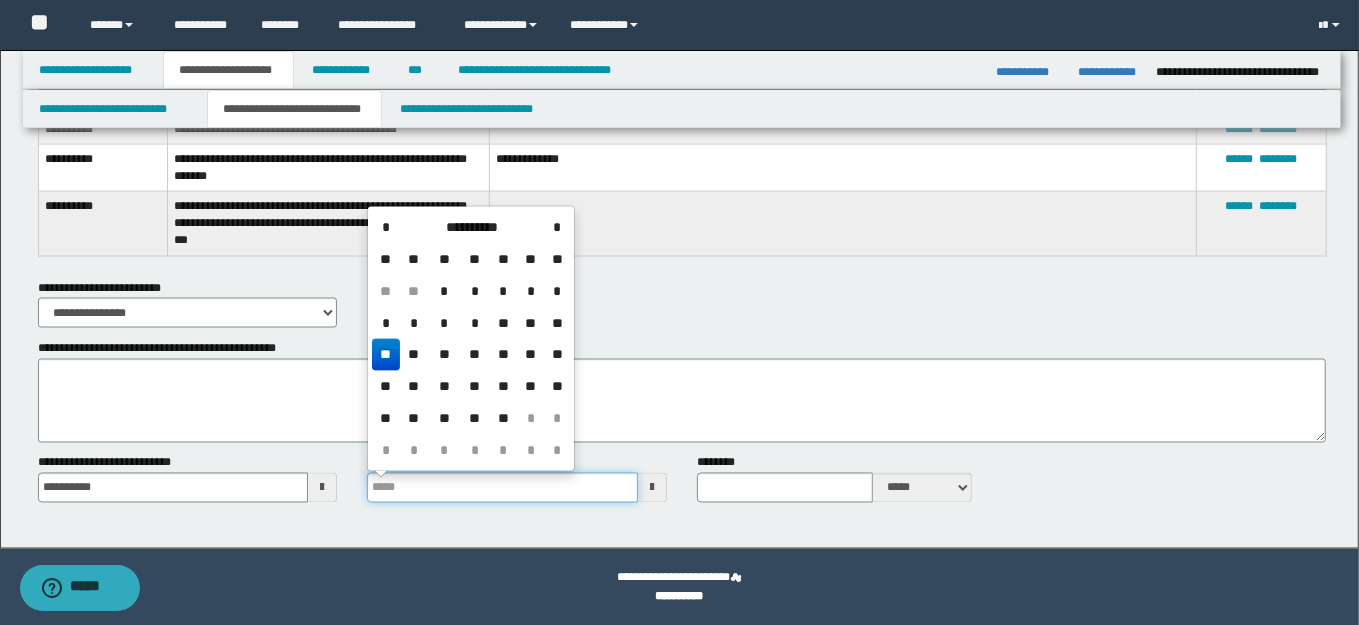 click on "**********" at bounding box center (502, 488) 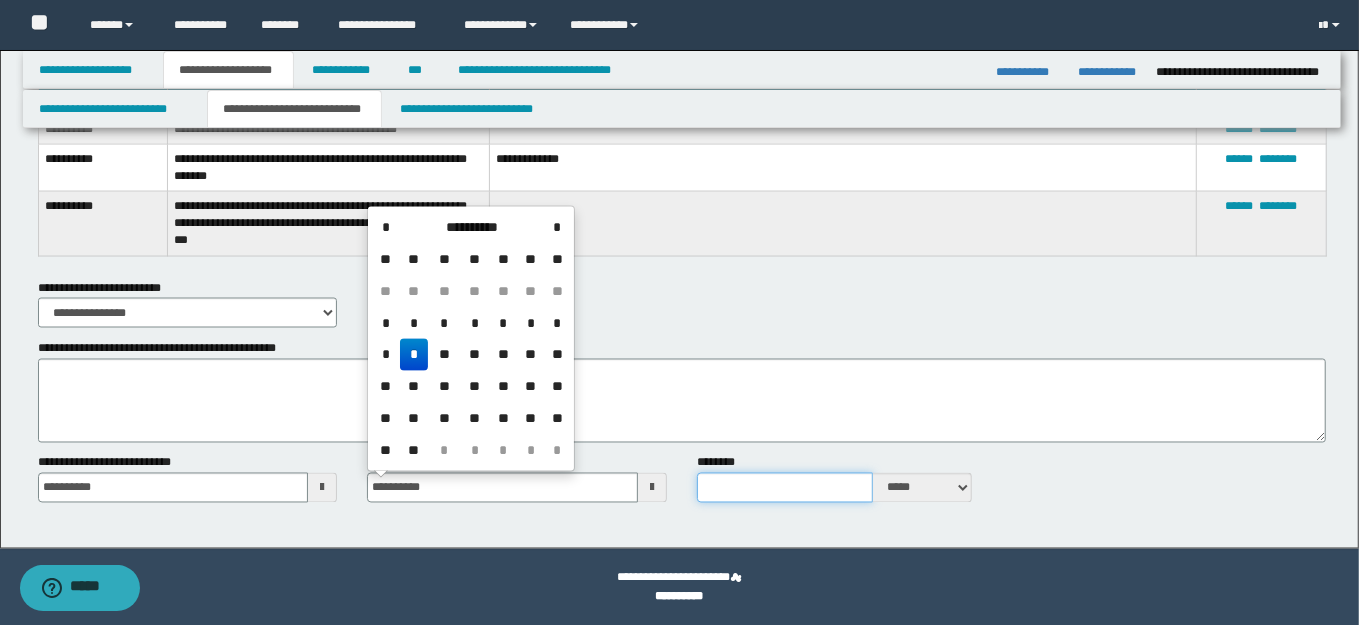 type on "**********" 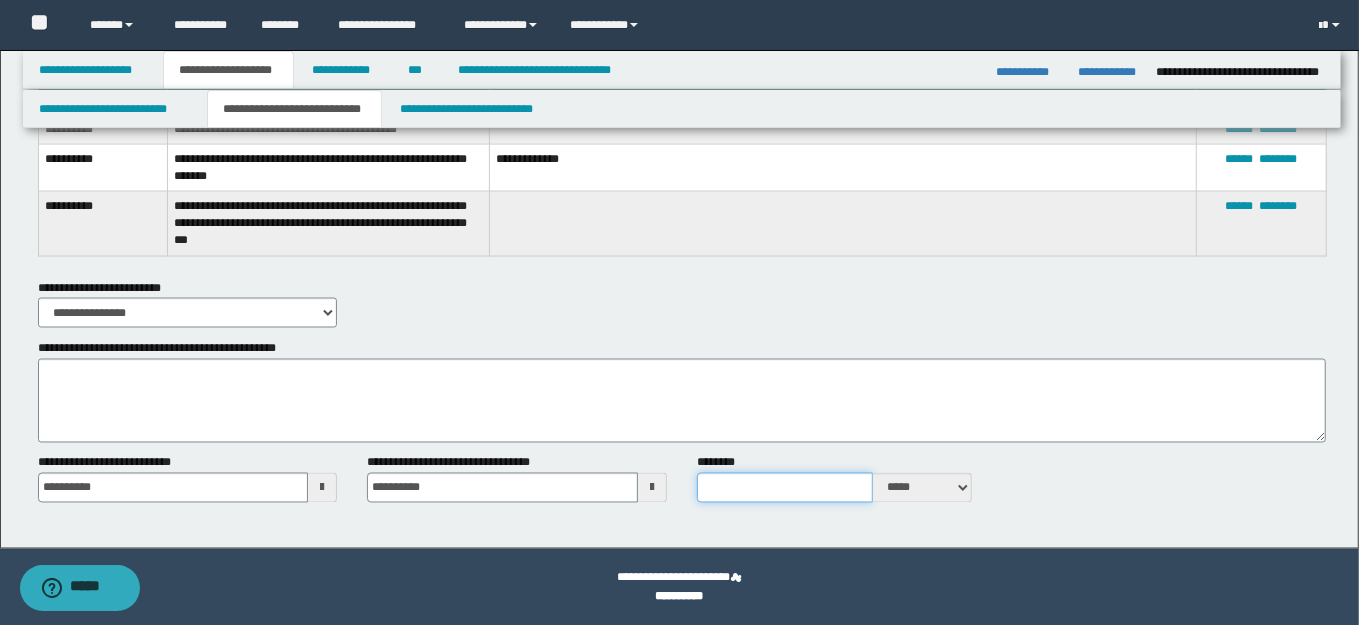 click on "********" at bounding box center [785, 488] 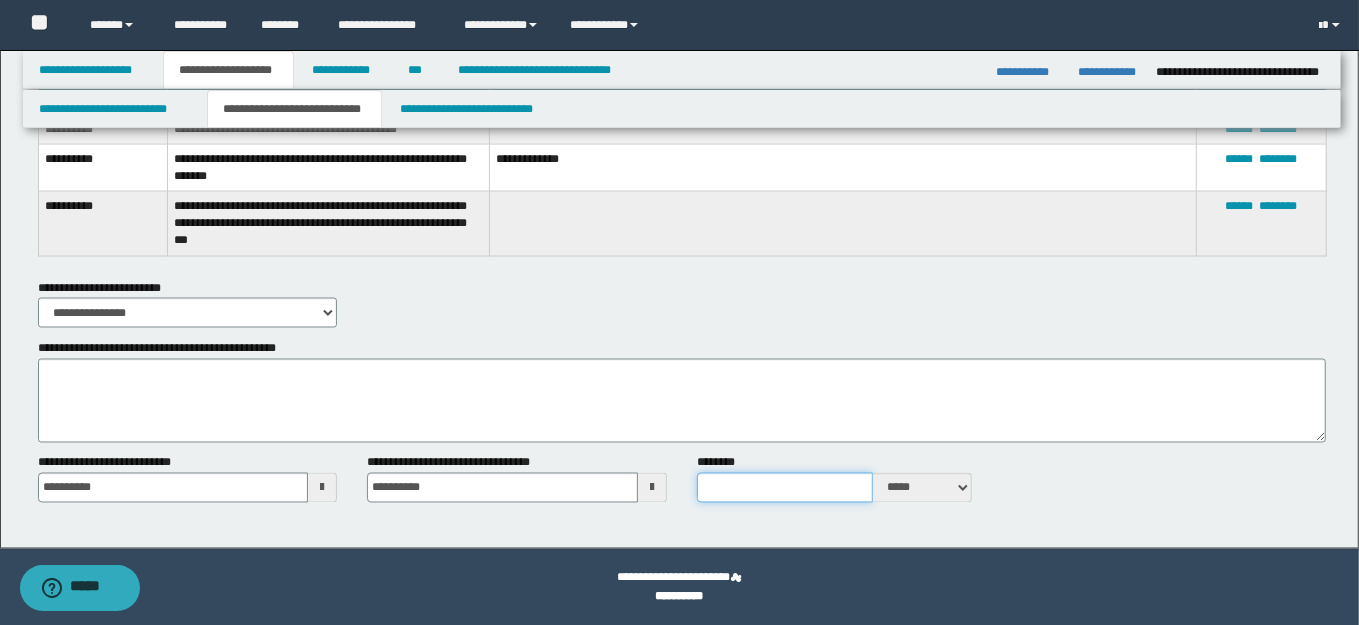 type on "*" 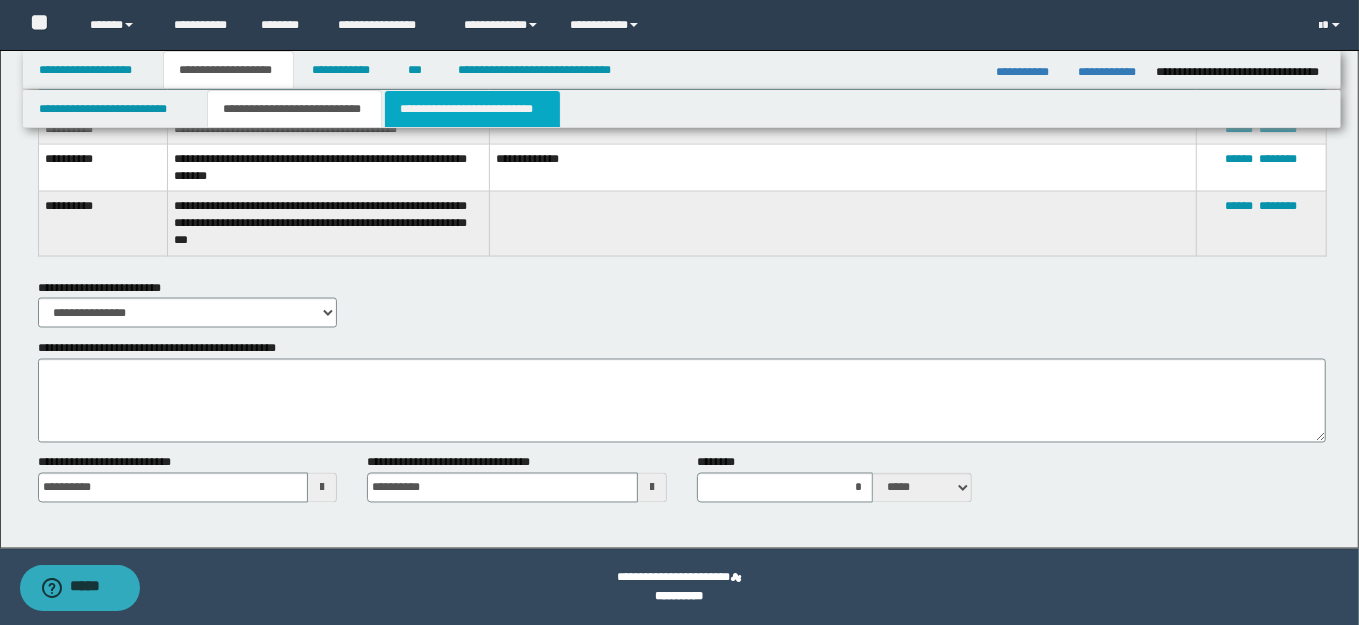 click on "**********" at bounding box center (472, 109) 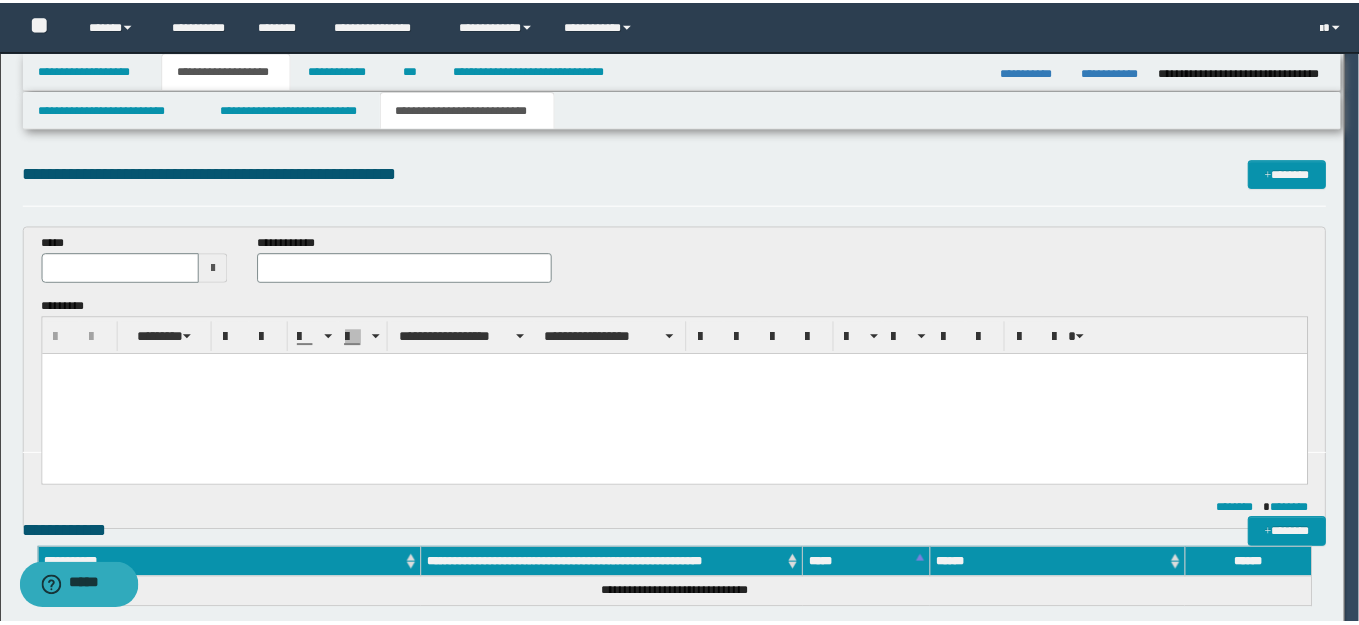 scroll, scrollTop: 0, scrollLeft: 0, axis: both 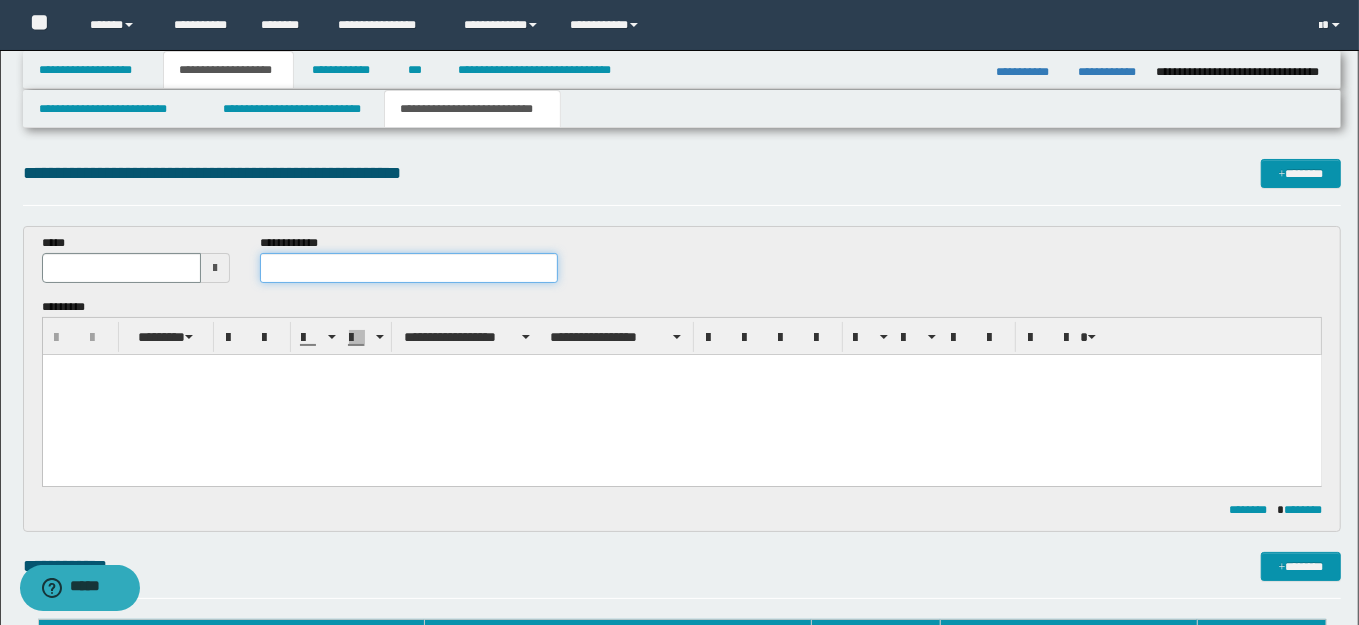 click at bounding box center (409, 268) 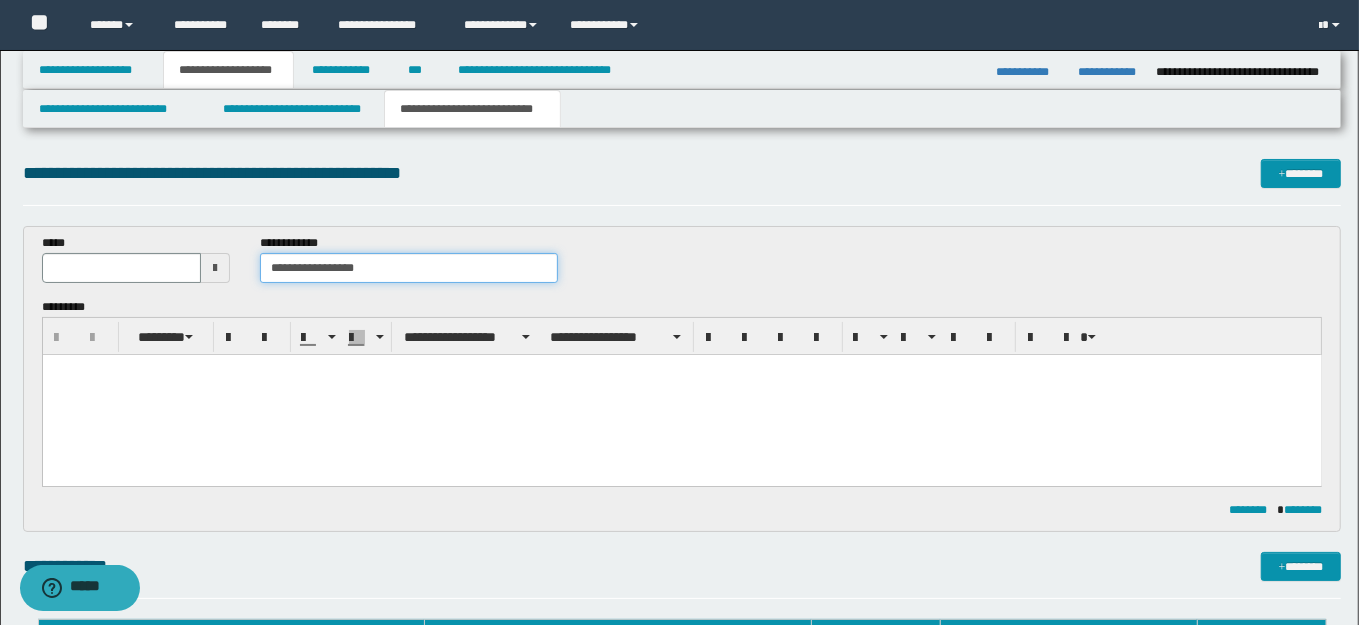 type on "**********" 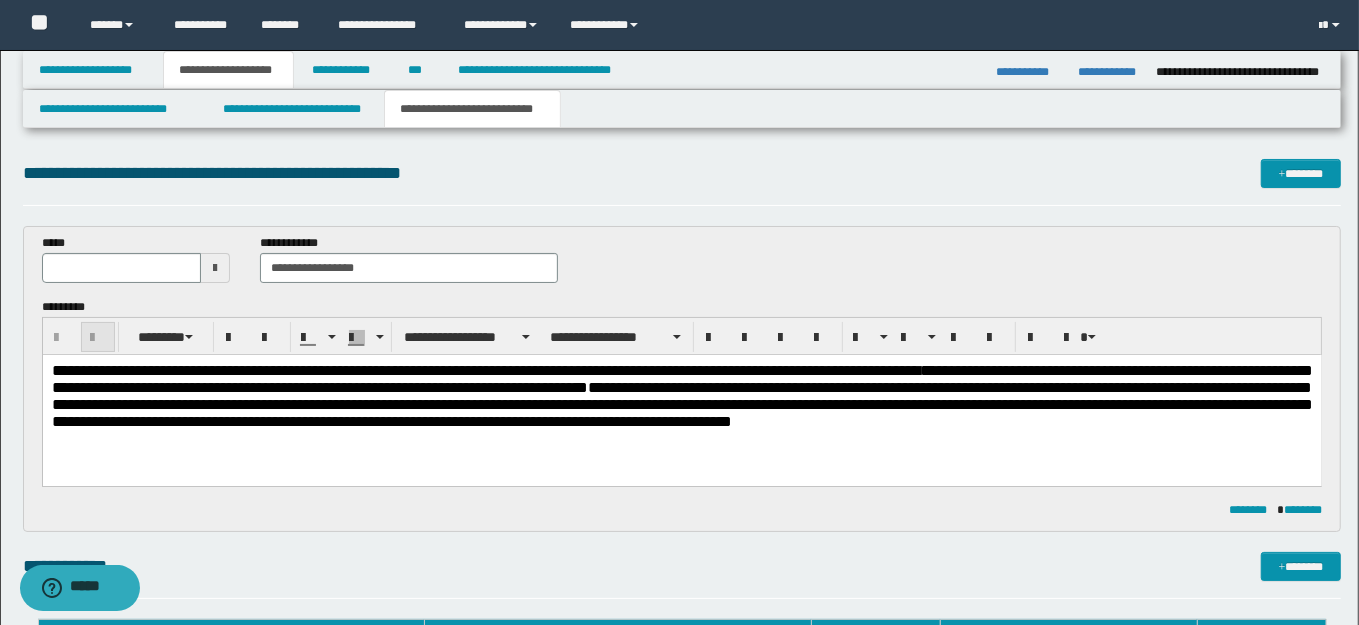 type 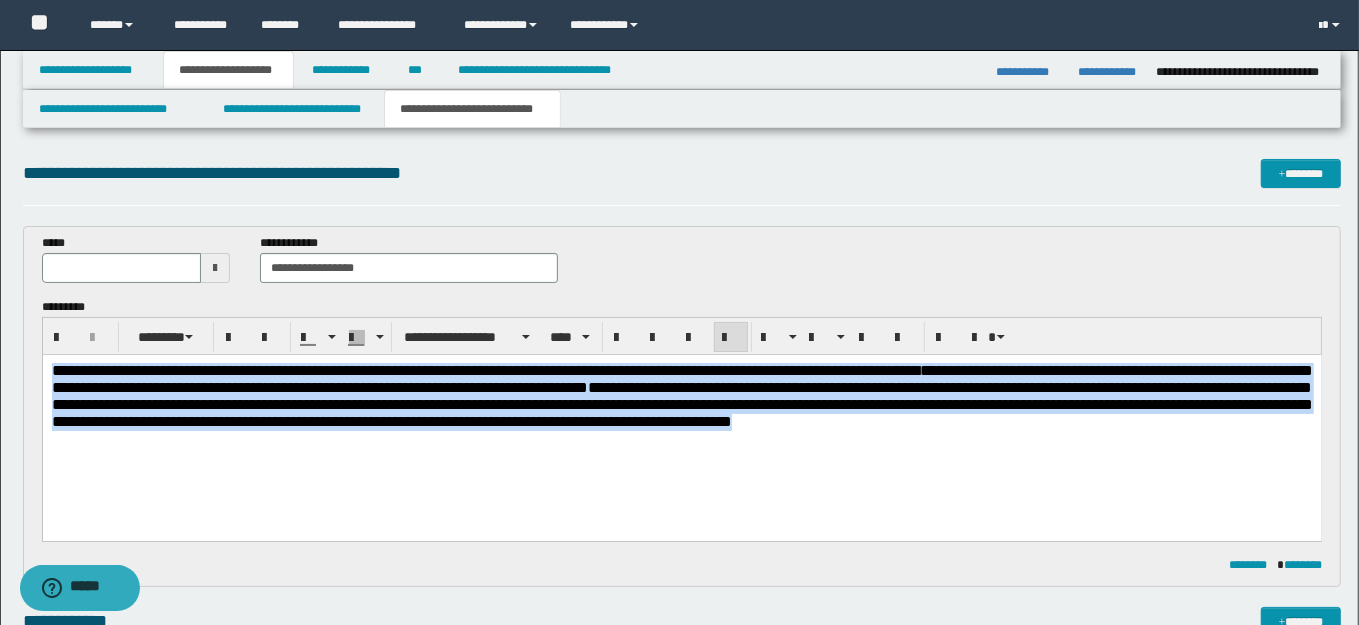 drag, startPoint x: 54, startPoint y: 368, endPoint x: 1166, endPoint y: 435, distance: 1114.0166 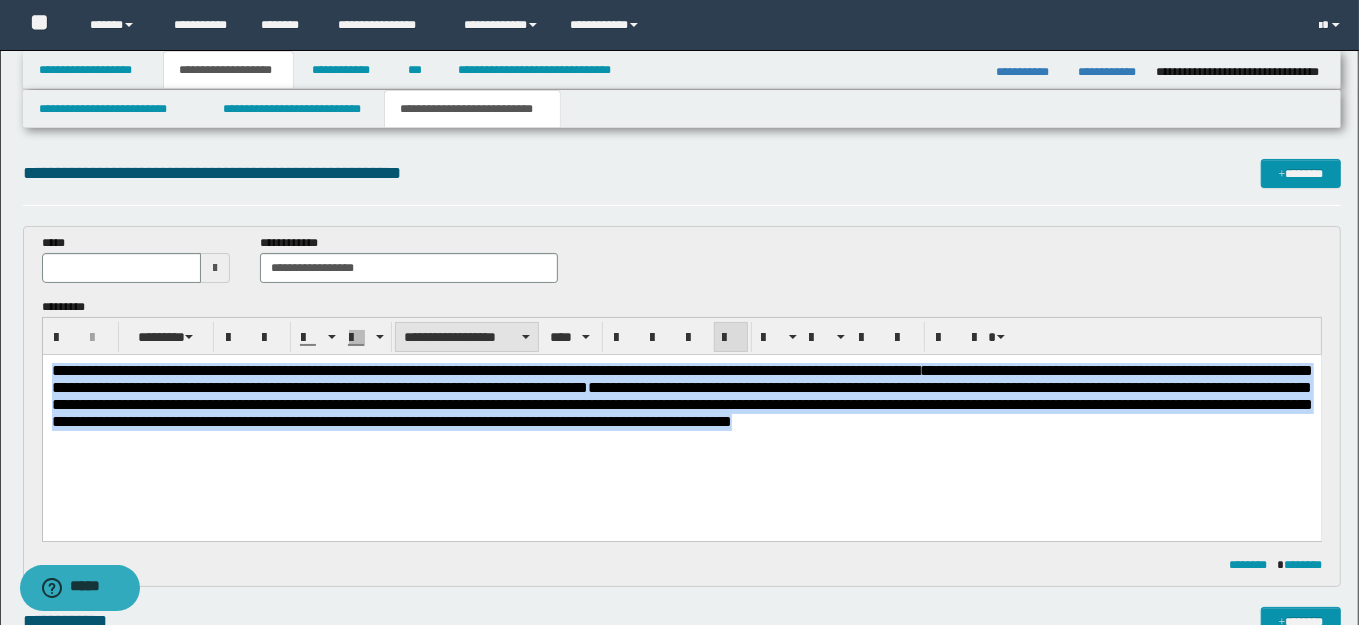 click at bounding box center [526, 337] 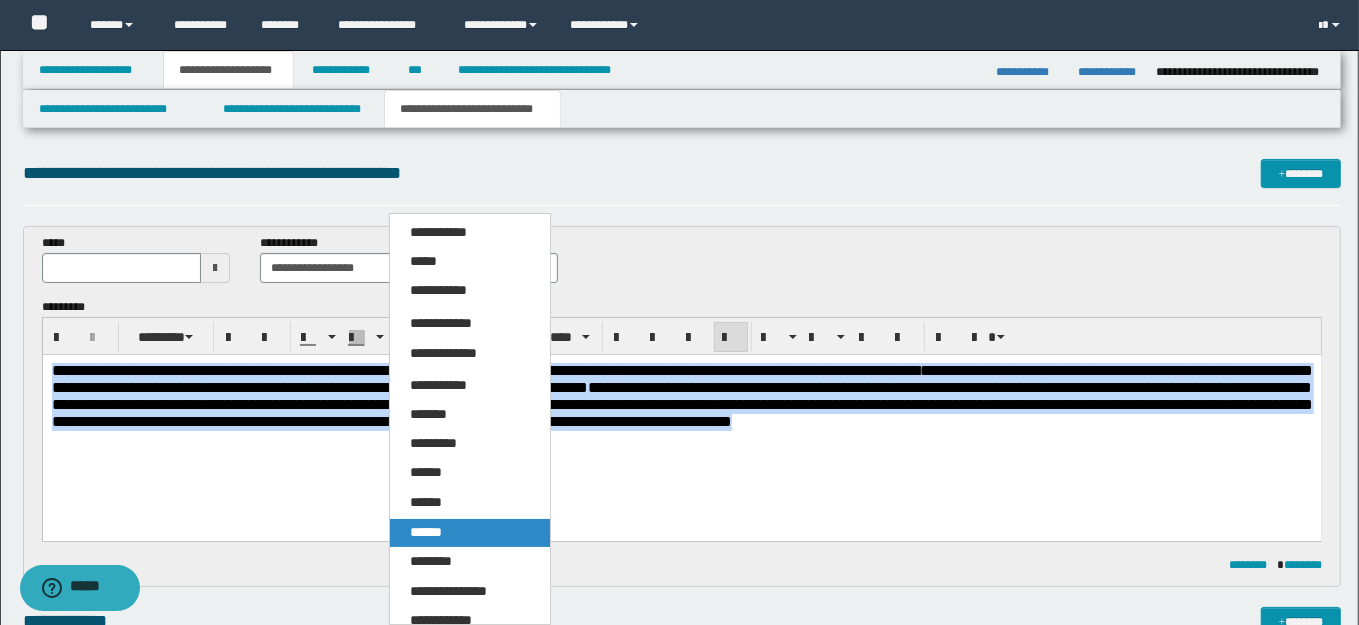 click on "******" at bounding box center (469, 533) 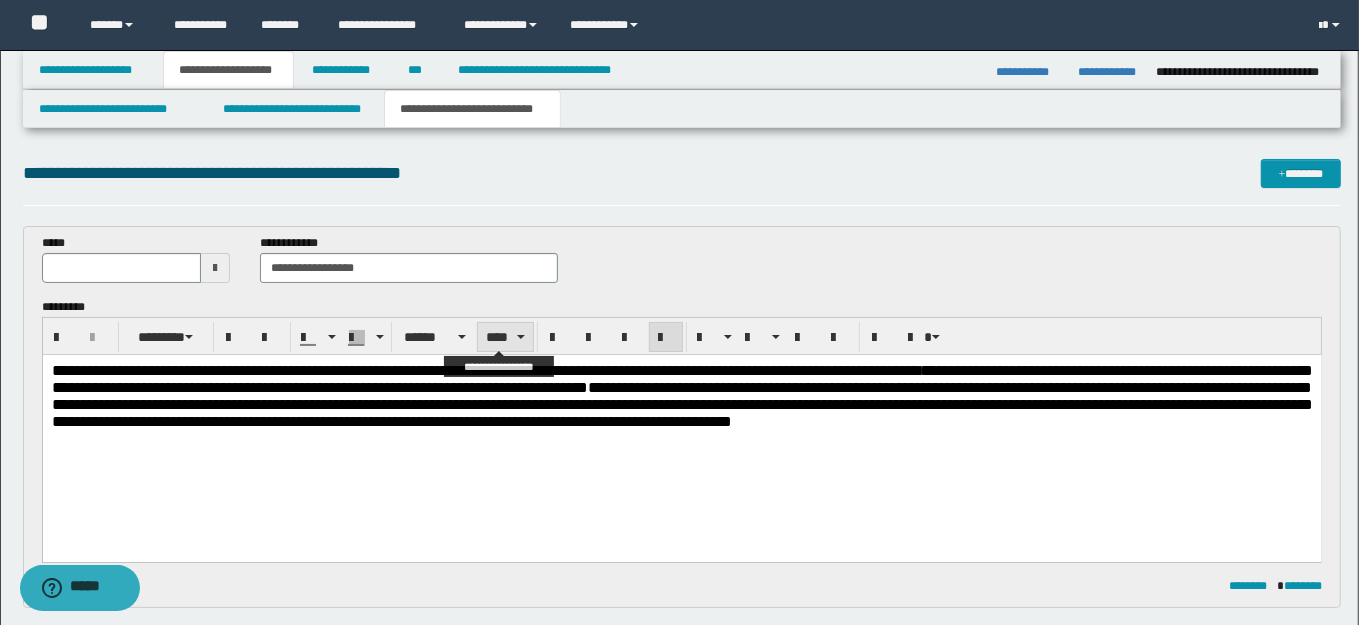 click on "****" at bounding box center (505, 337) 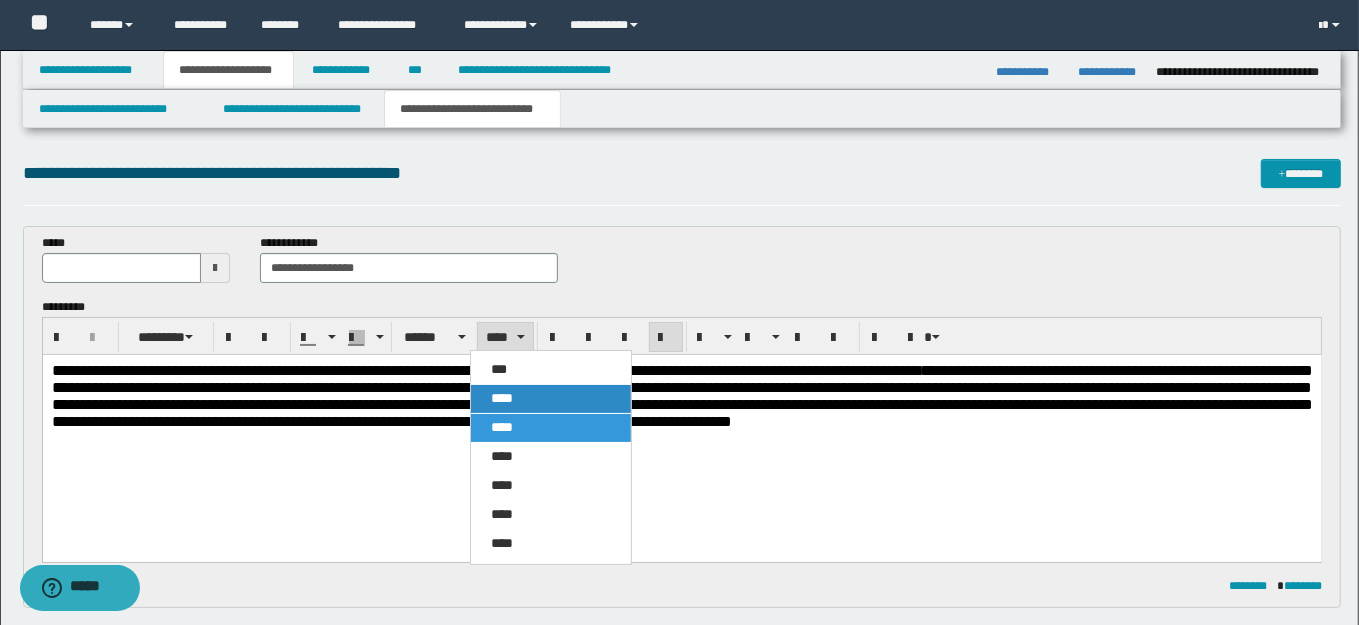 click on "****" at bounding box center (502, 398) 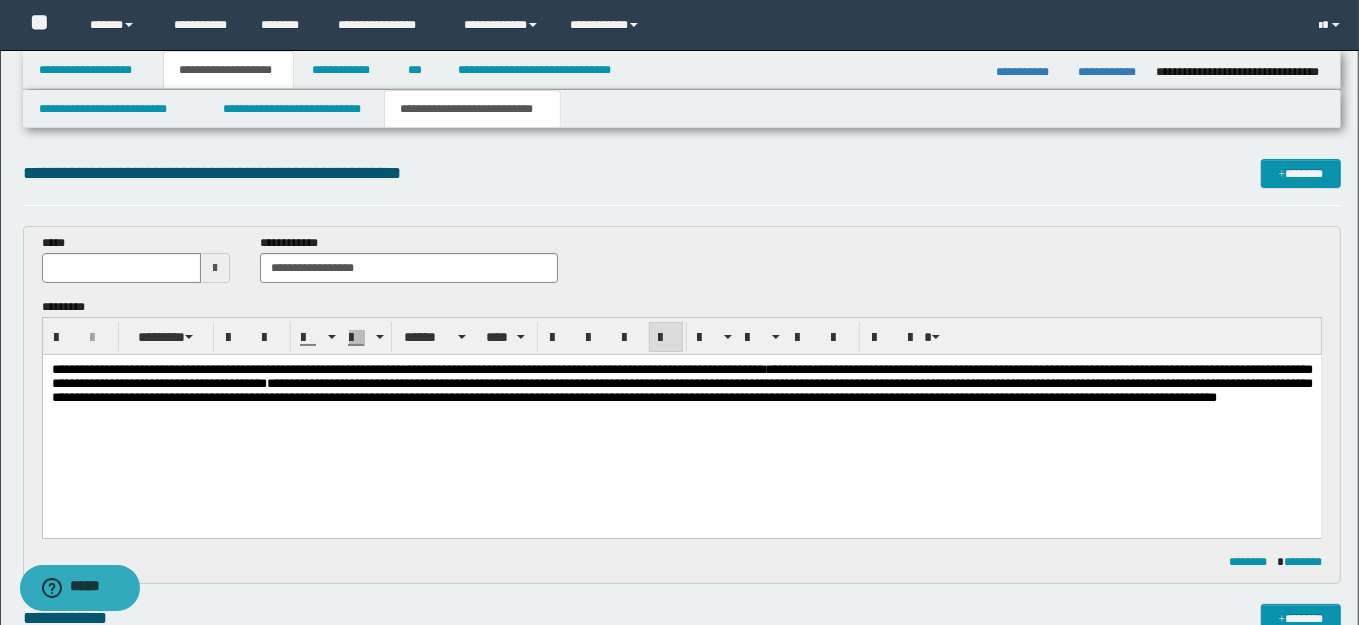 click on "**********" at bounding box center [681, 408] 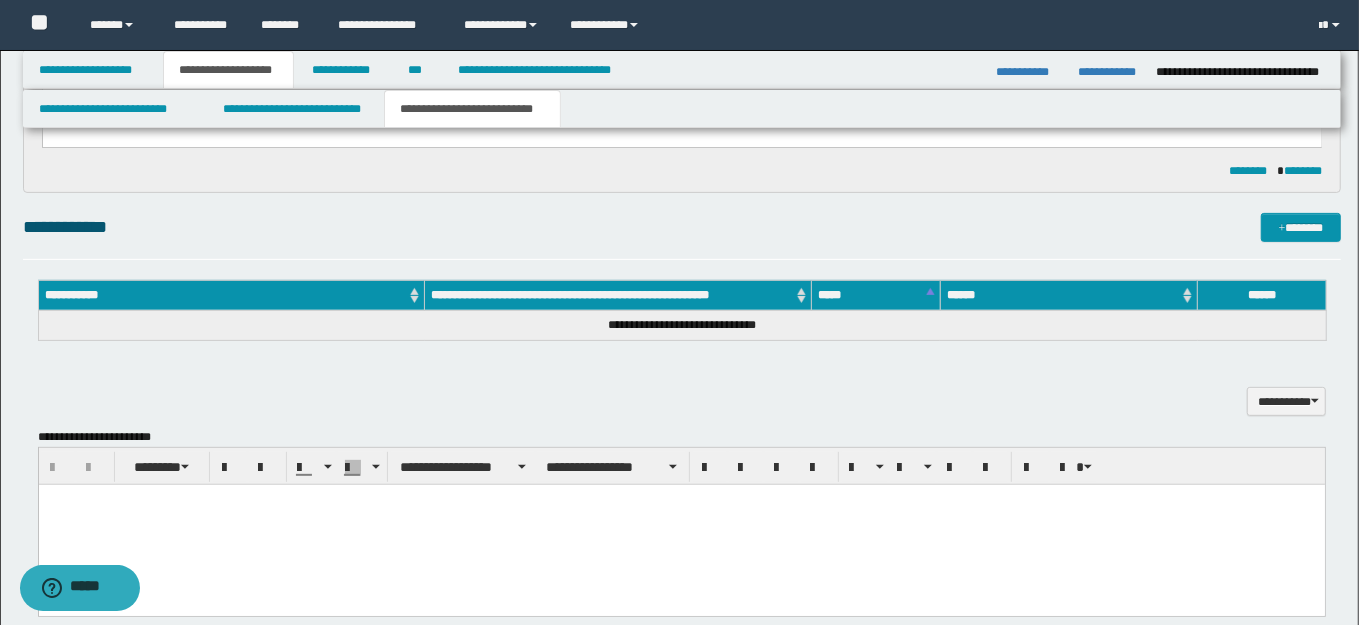 scroll, scrollTop: 398, scrollLeft: 0, axis: vertical 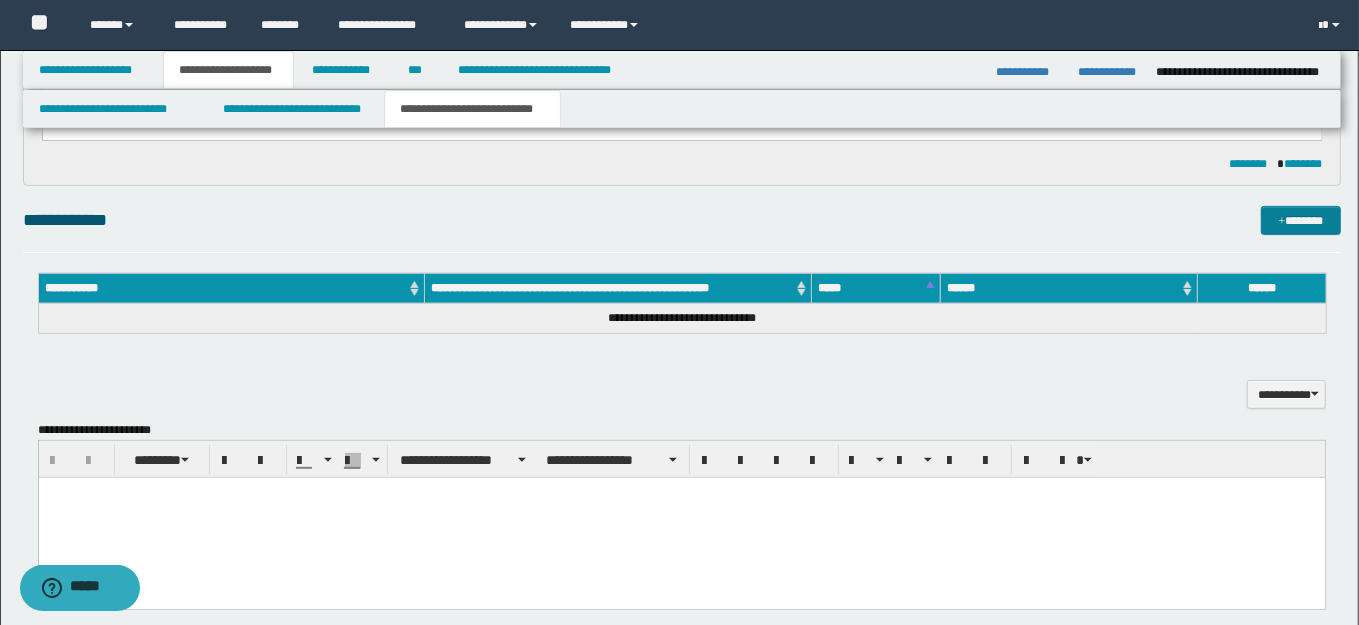 click on "*******" at bounding box center [1300, 220] 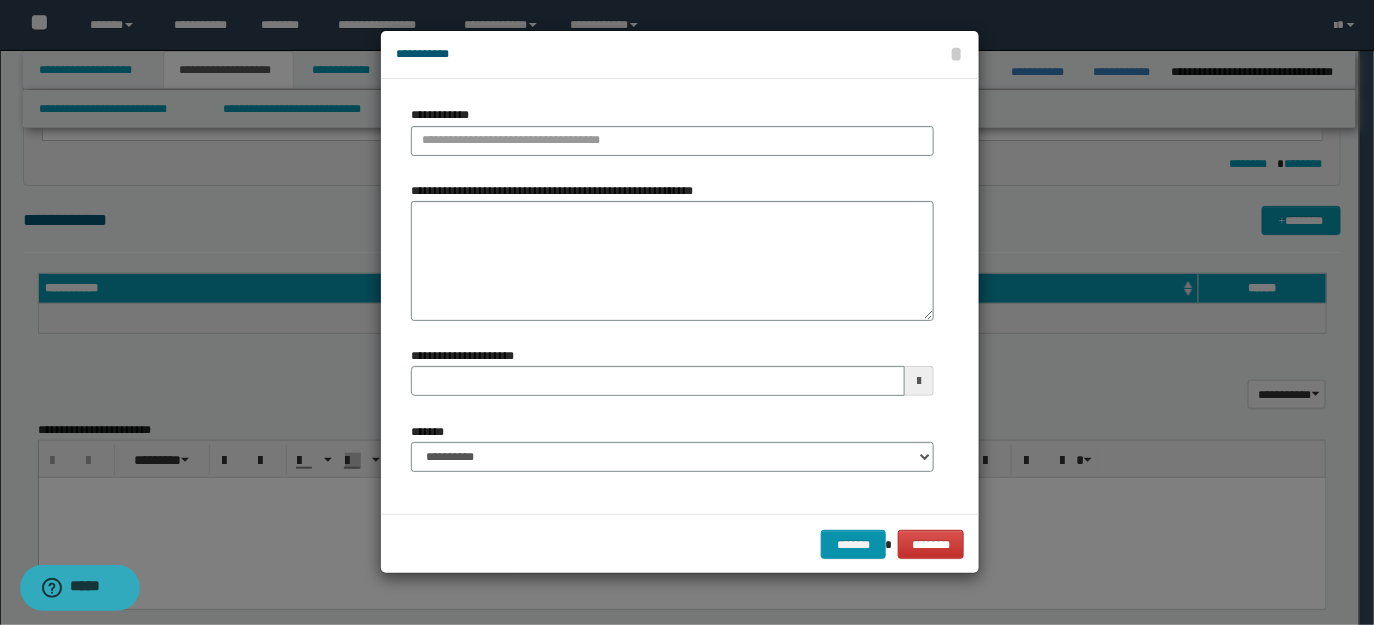 type 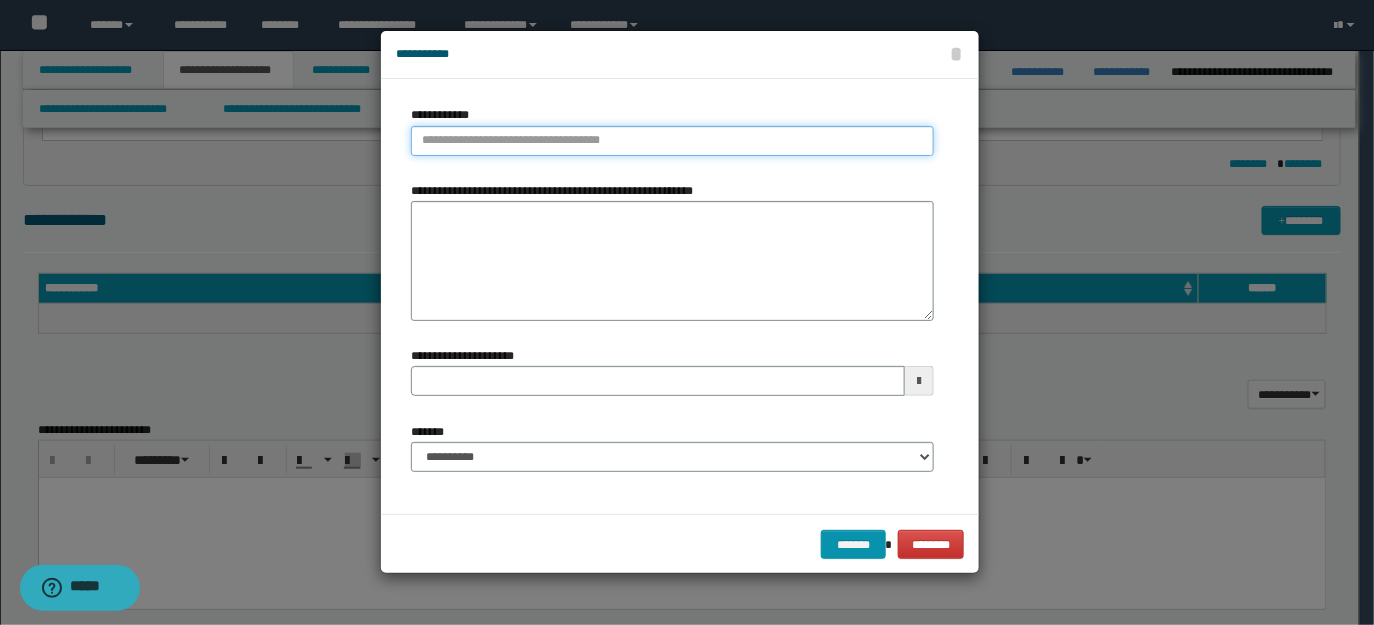 paste on "****" 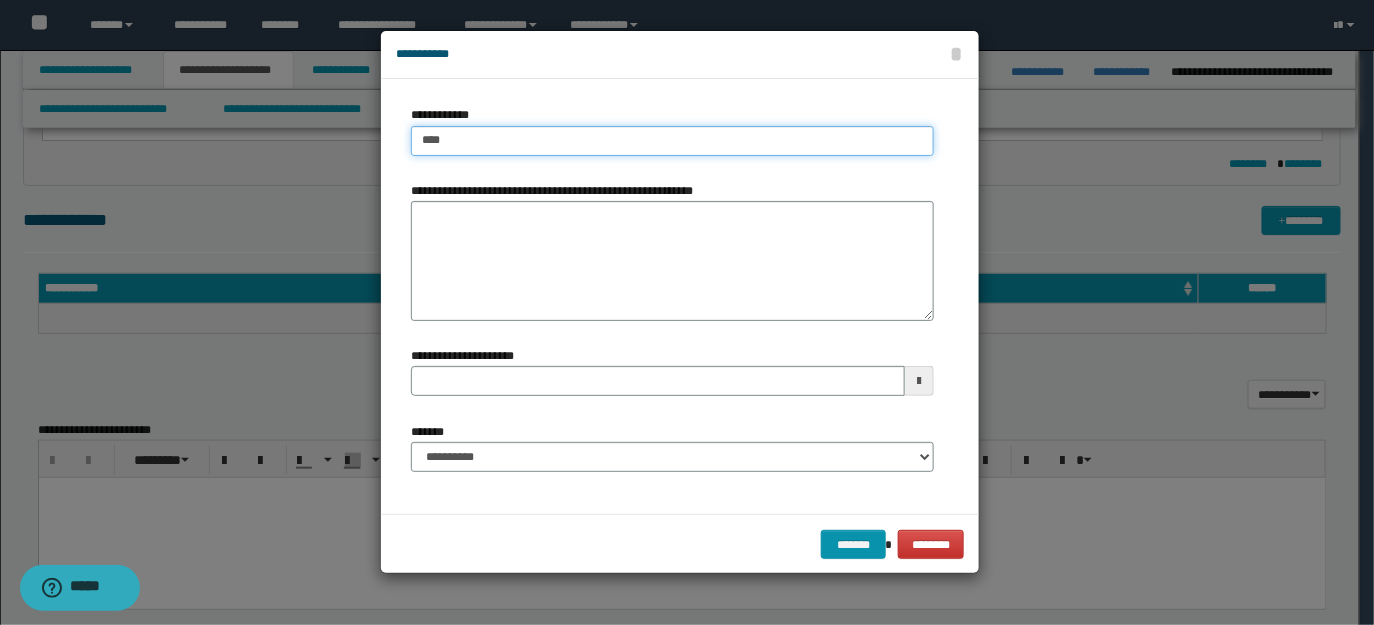 type on "****" 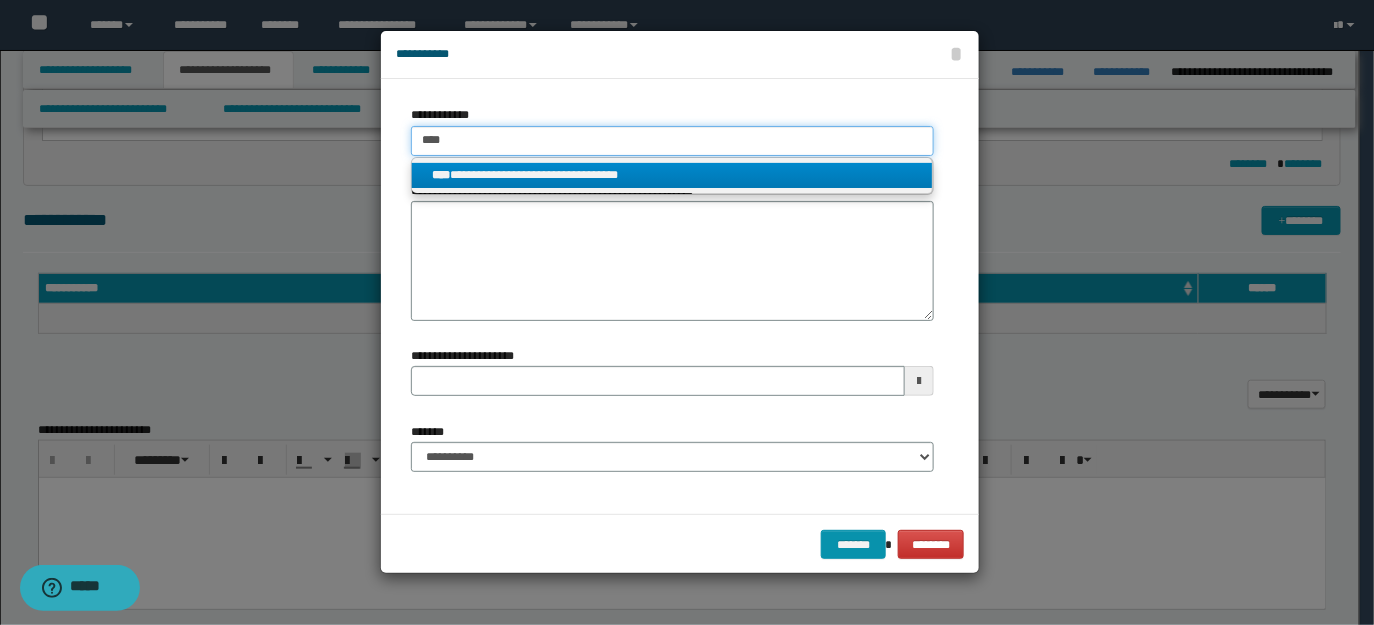 type on "****" 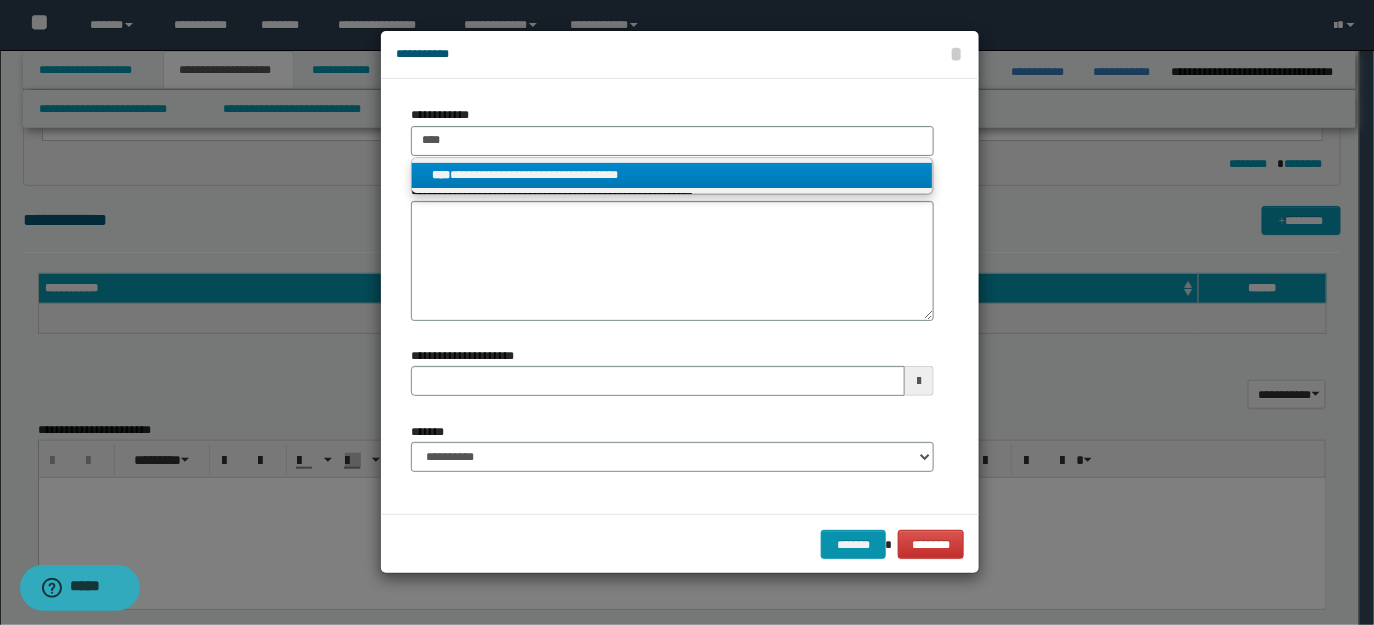 click on "**********" at bounding box center [672, 175] 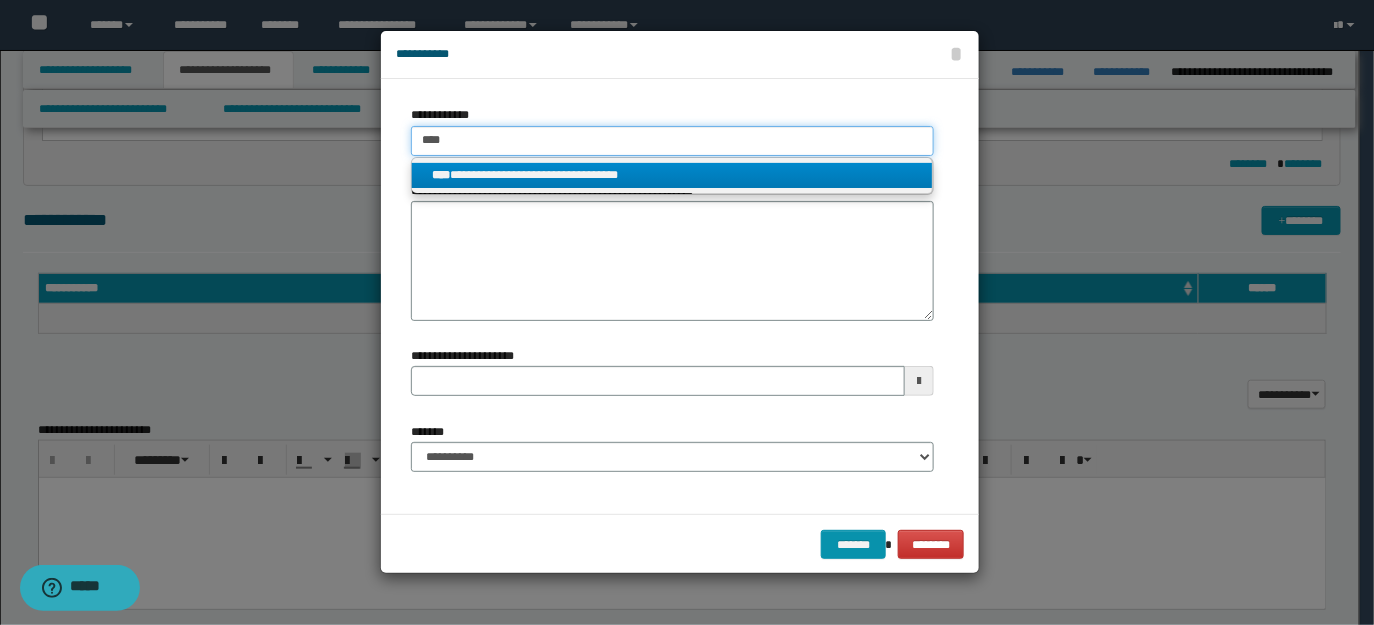 type 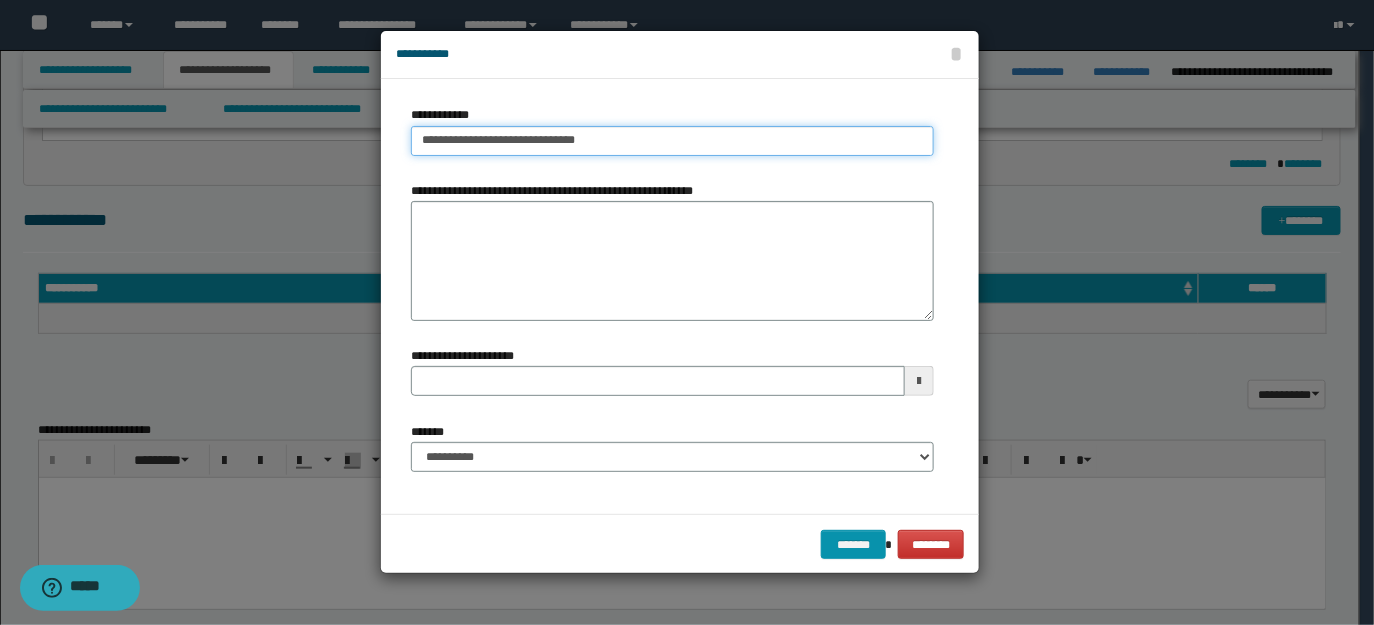 type 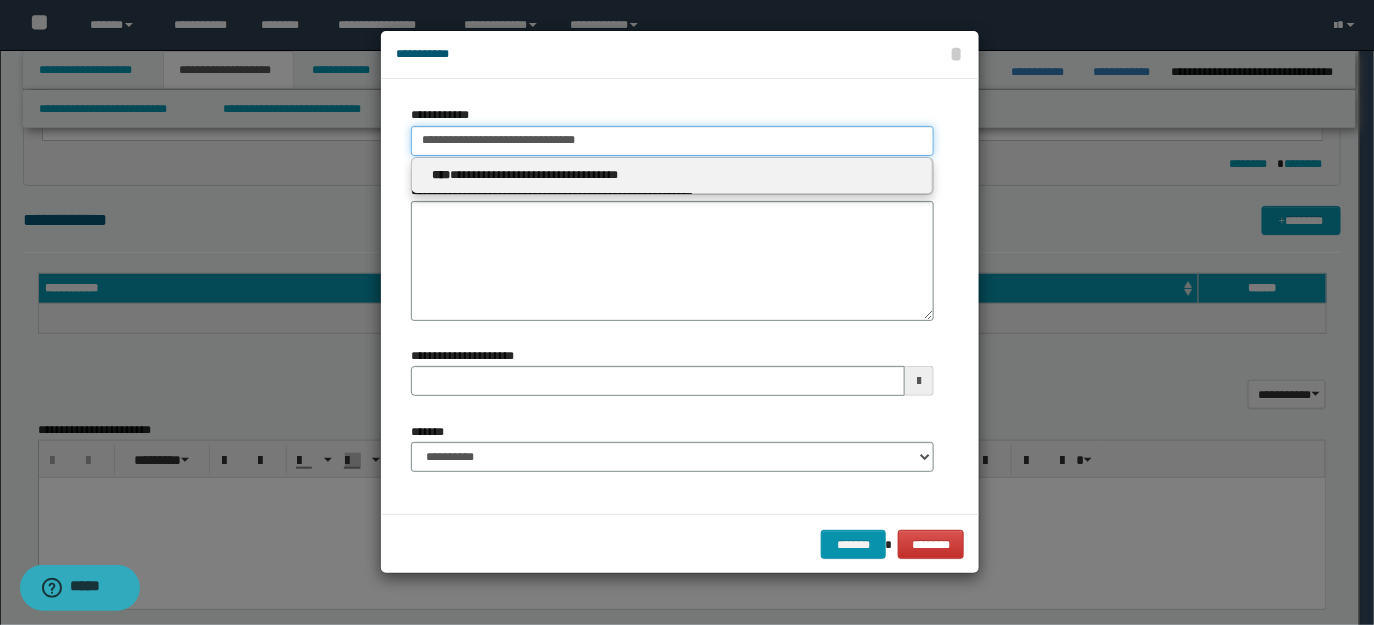 type 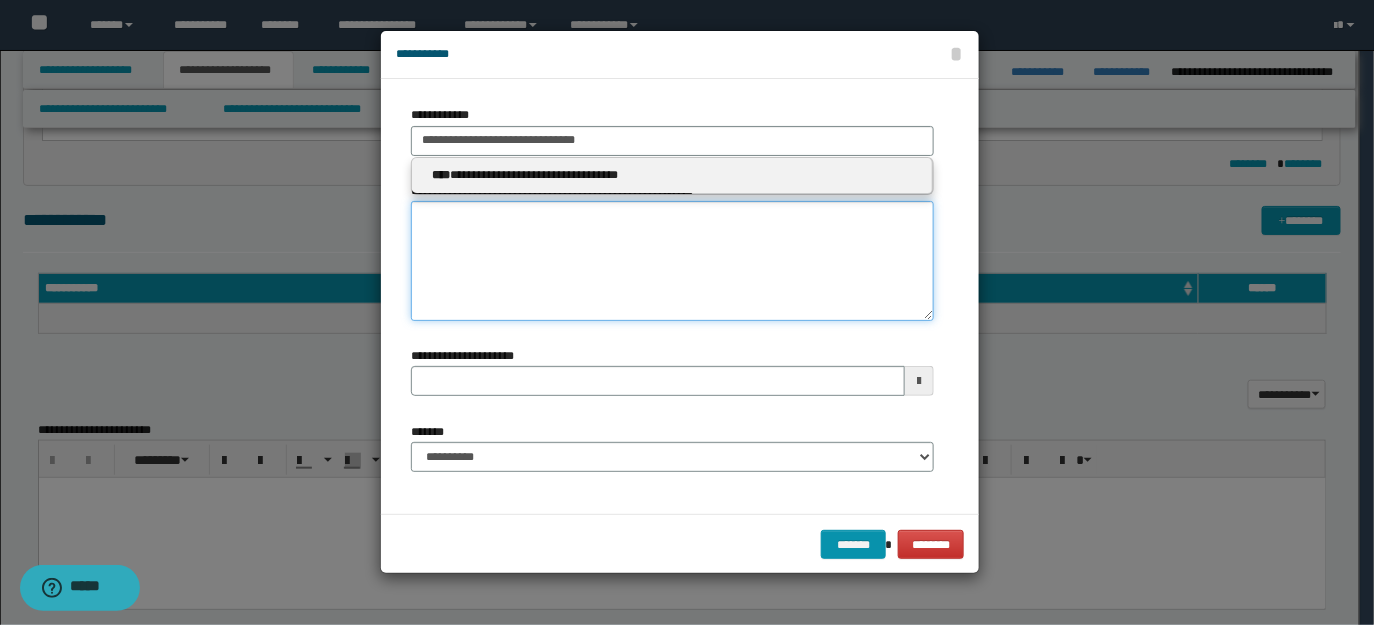 type 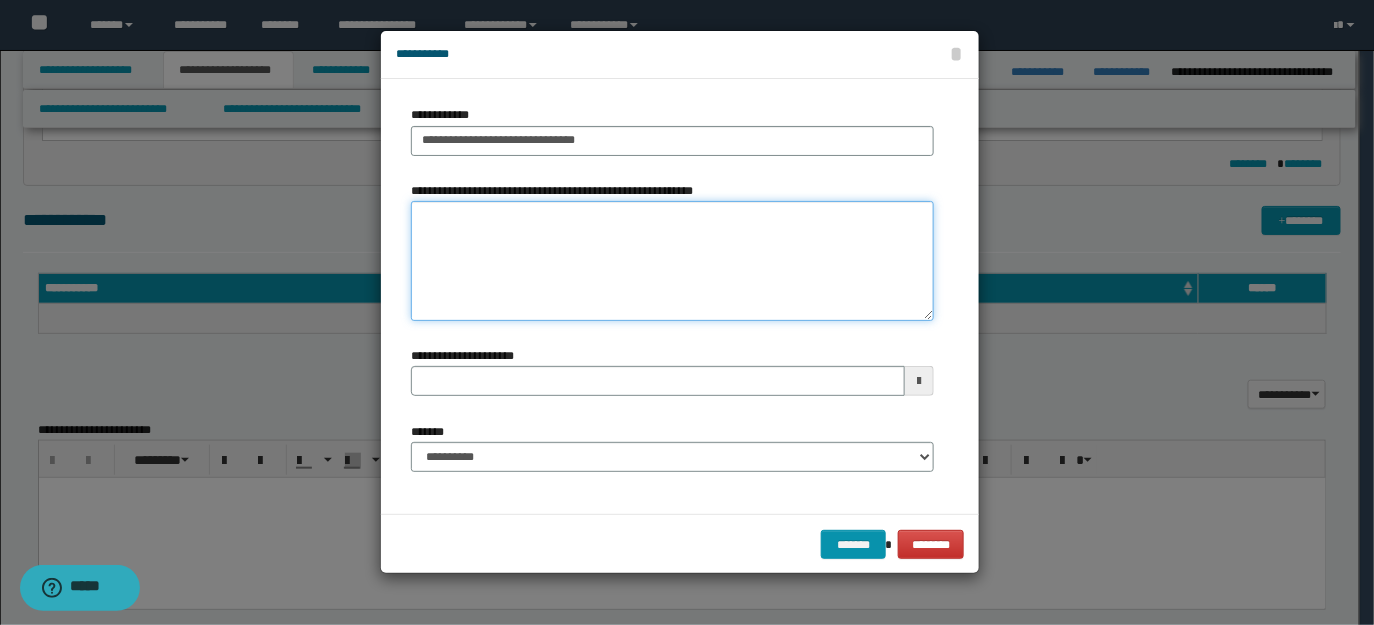 paste on "**********" 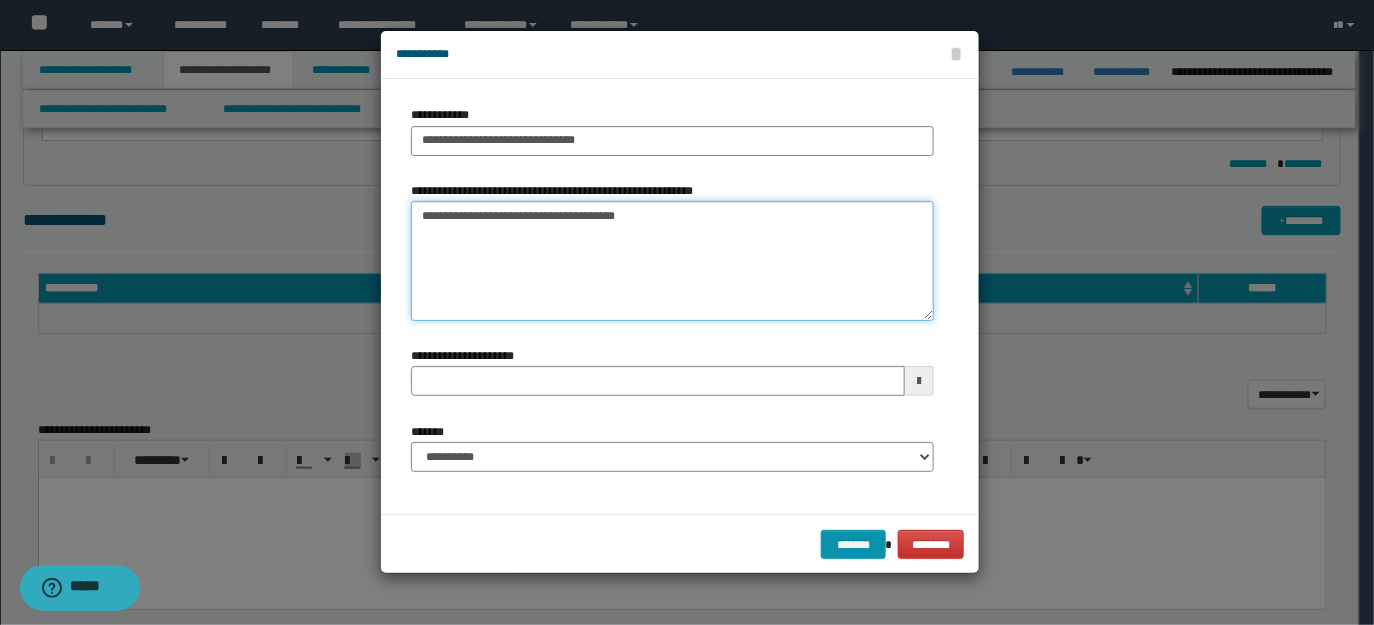 type 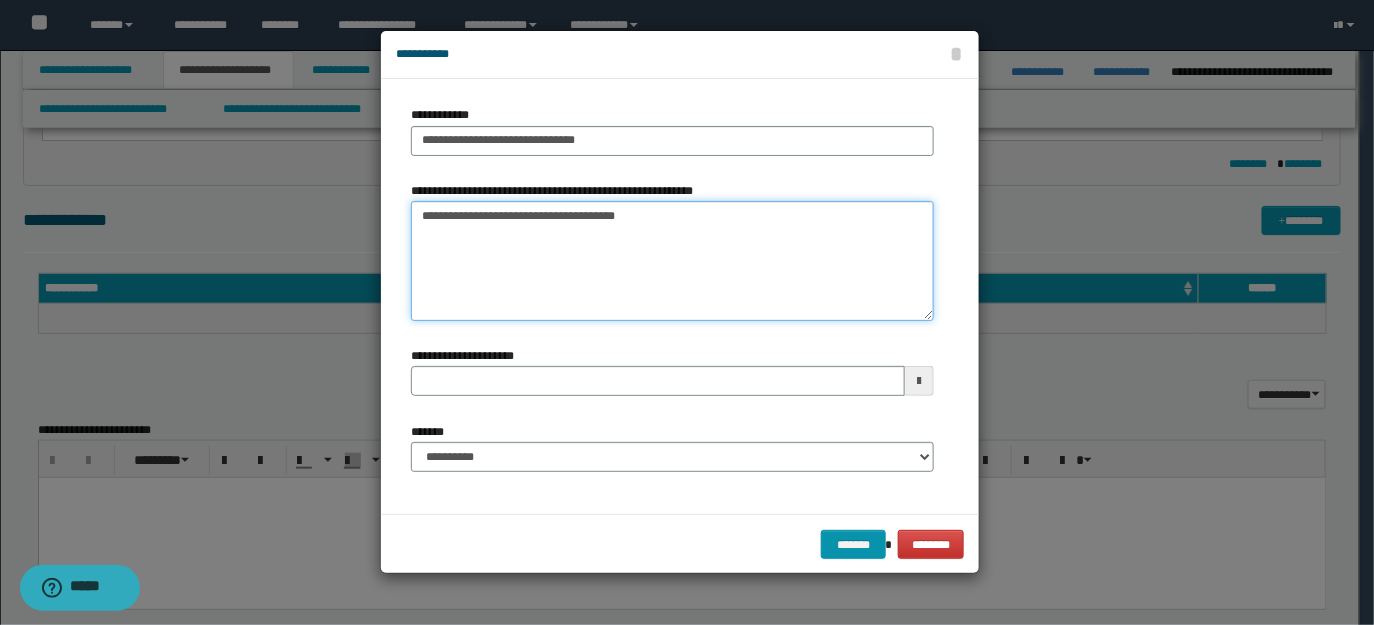 type on "**********" 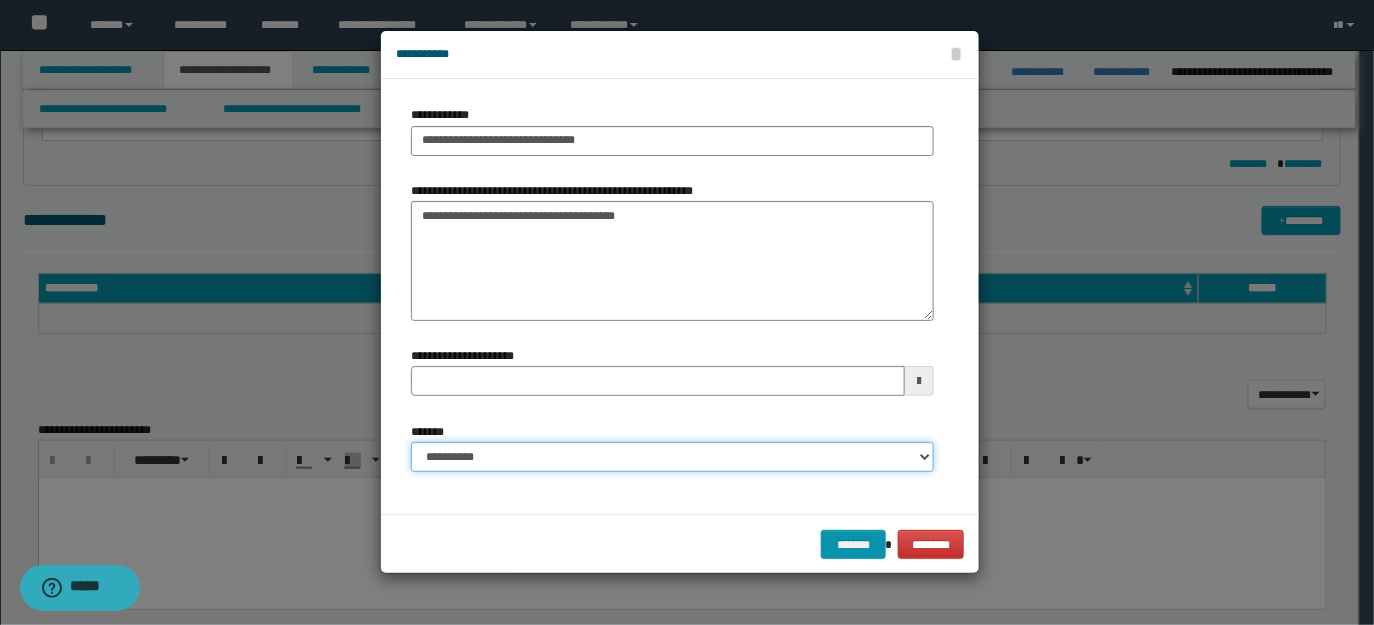 drag, startPoint x: 927, startPoint y: 450, endPoint x: 896, endPoint y: 450, distance: 31 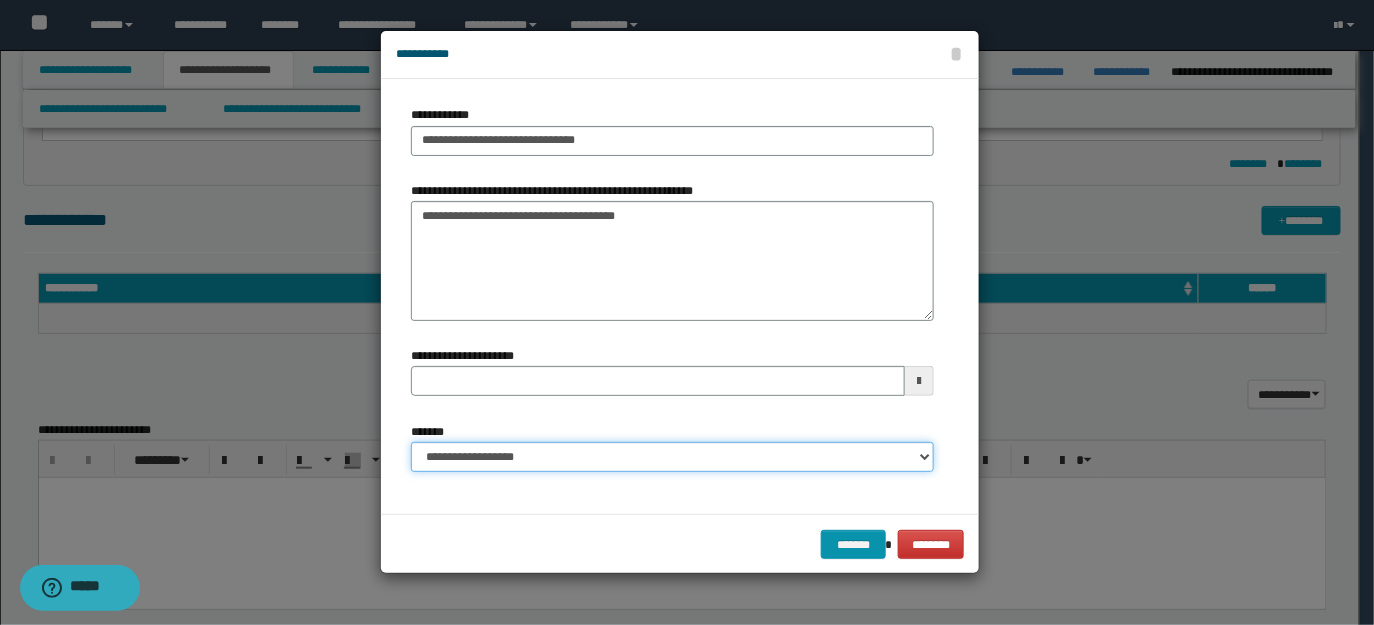 type 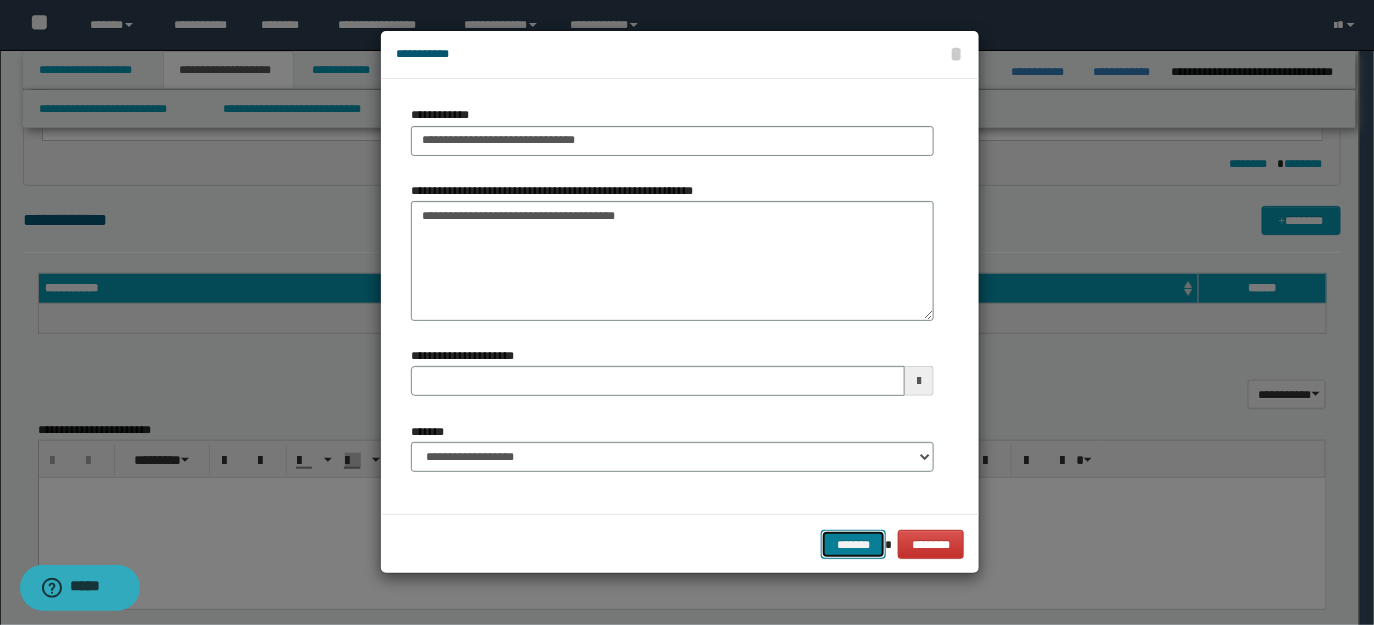 click on "*******" at bounding box center (853, 544) 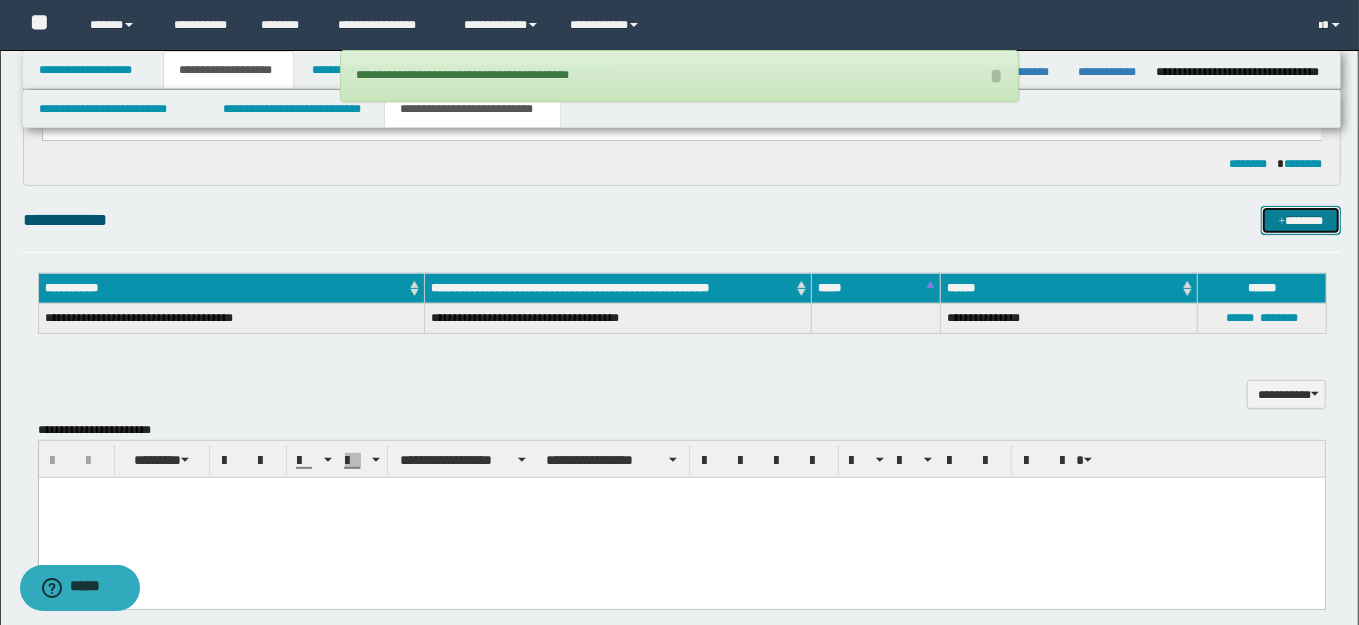 scroll, scrollTop: 932, scrollLeft: 0, axis: vertical 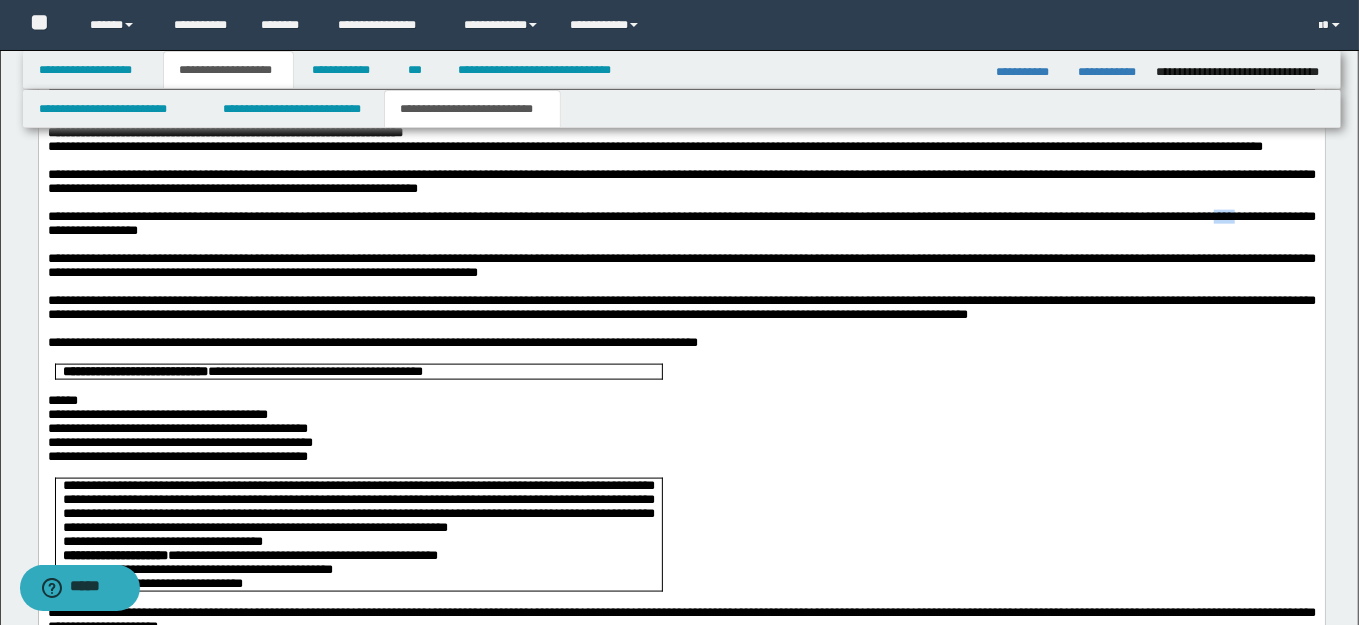 type 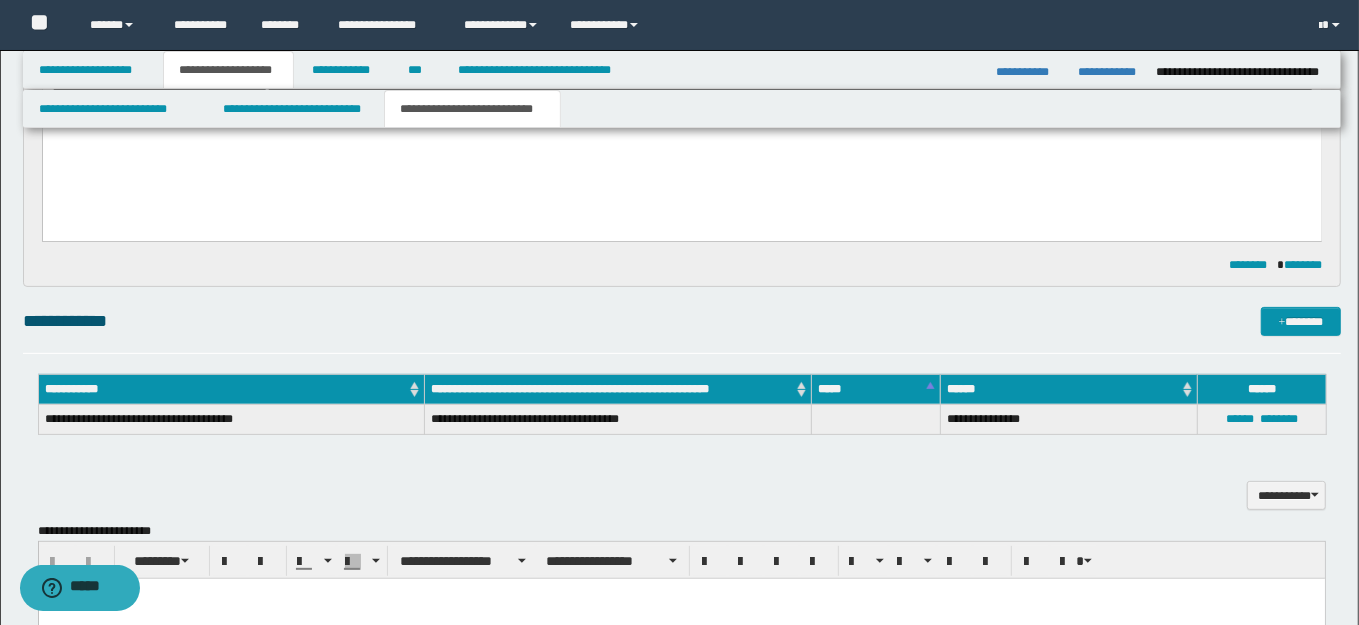 scroll, scrollTop: 289, scrollLeft: 0, axis: vertical 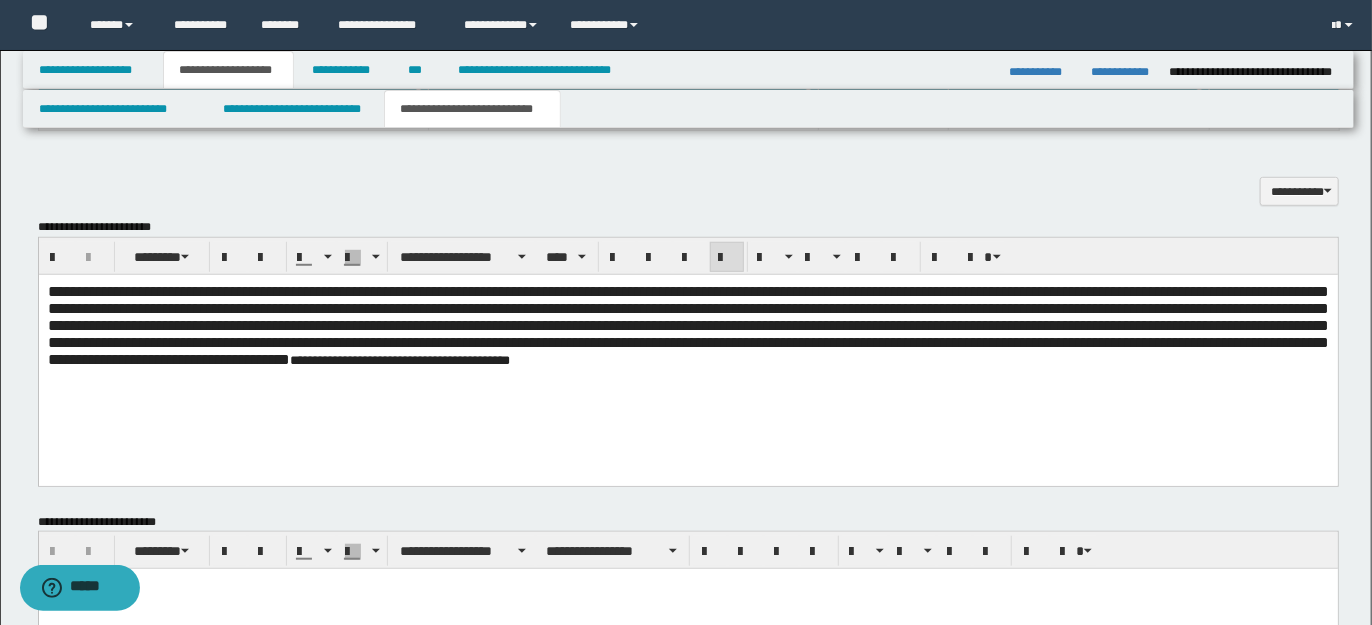 drag, startPoint x: 45, startPoint y: 286, endPoint x: 973, endPoint y: 427, distance: 938.65063 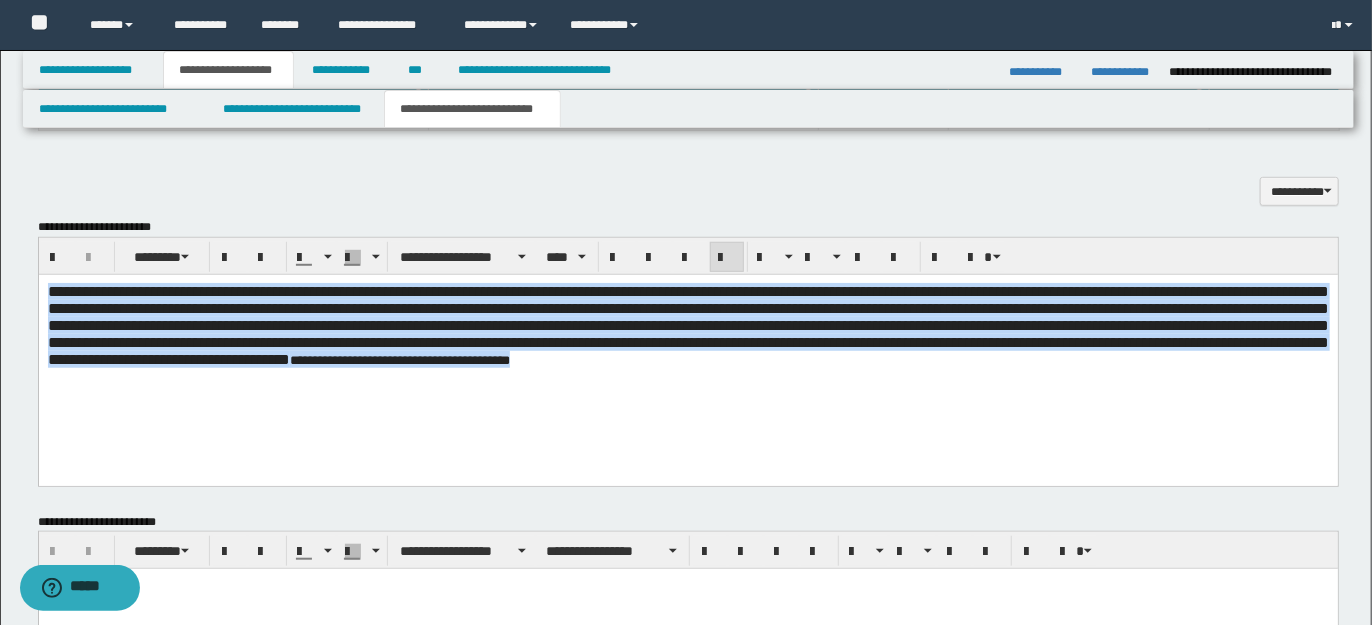 drag, startPoint x: 48, startPoint y: 289, endPoint x: 984, endPoint y: 389, distance: 941.3267 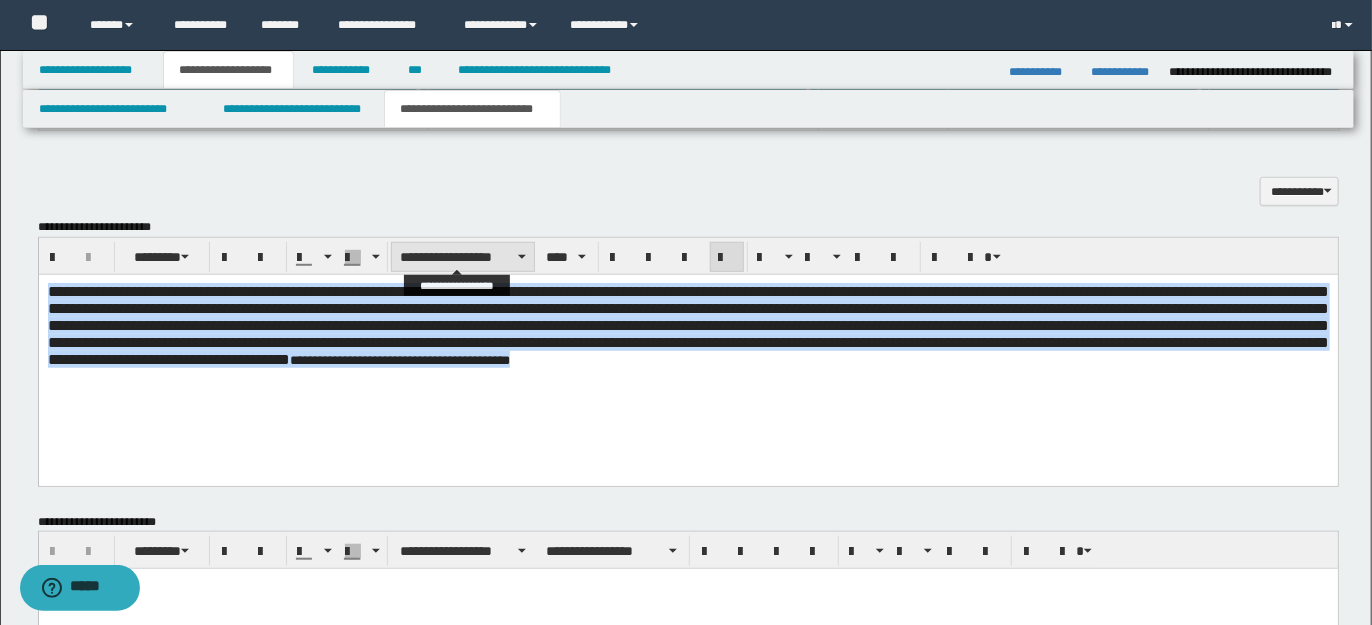 click at bounding box center (522, 257) 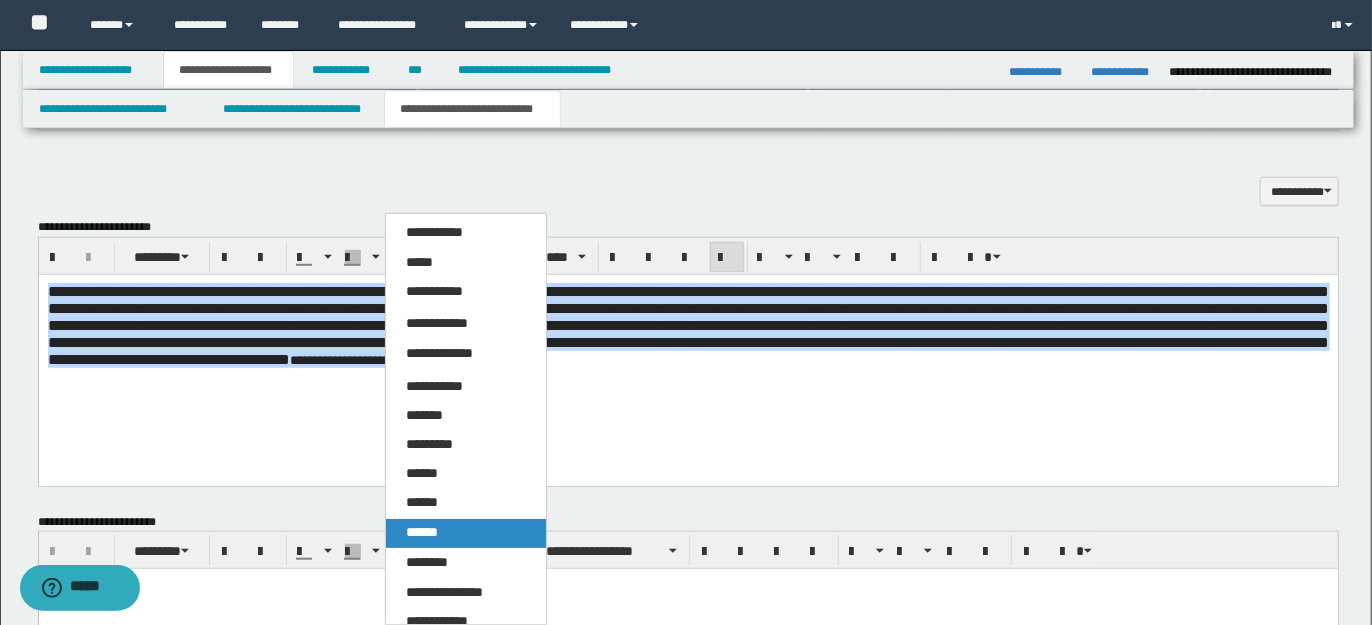 click on "******" at bounding box center (422, 532) 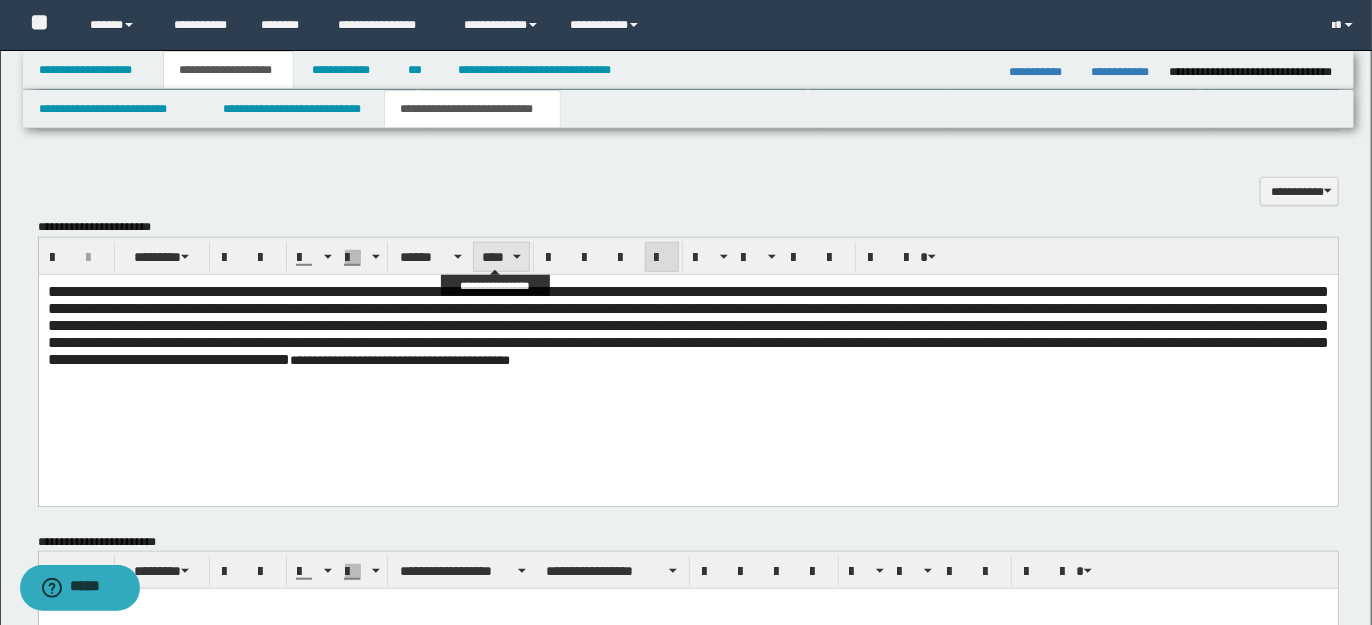 click on "****" at bounding box center [501, 257] 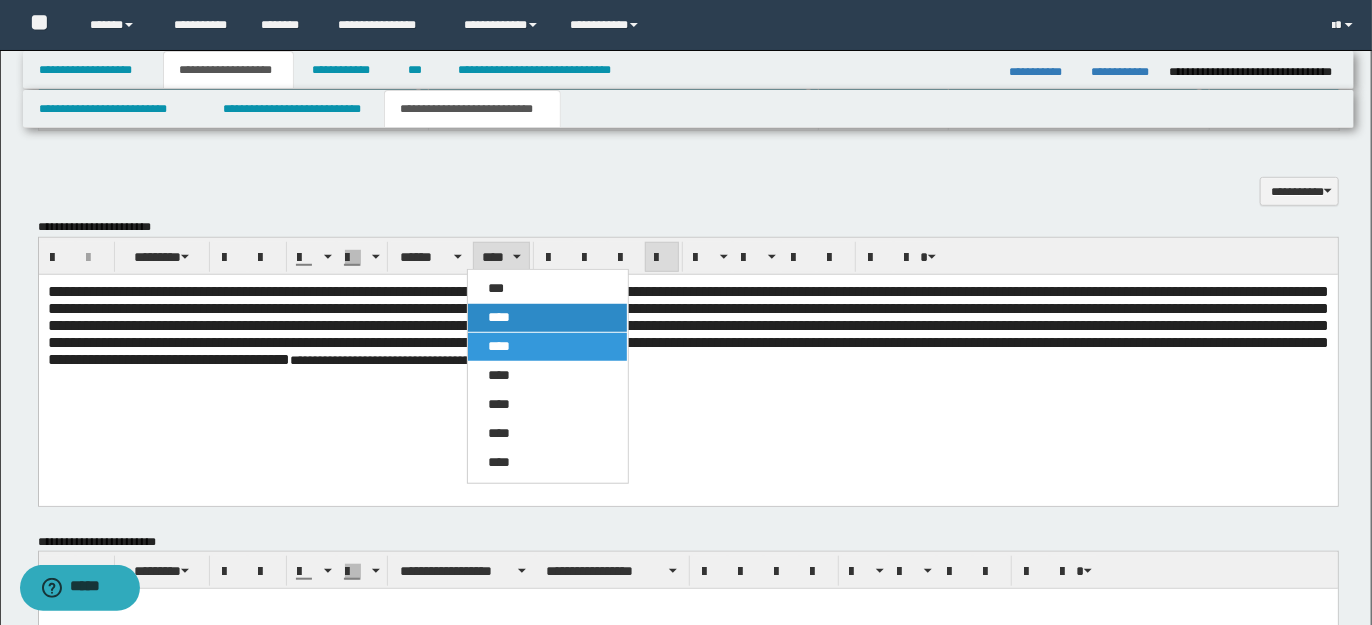 drag, startPoint x: 448, startPoint y: 65, endPoint x: 499, endPoint y: 316, distance: 256.12888 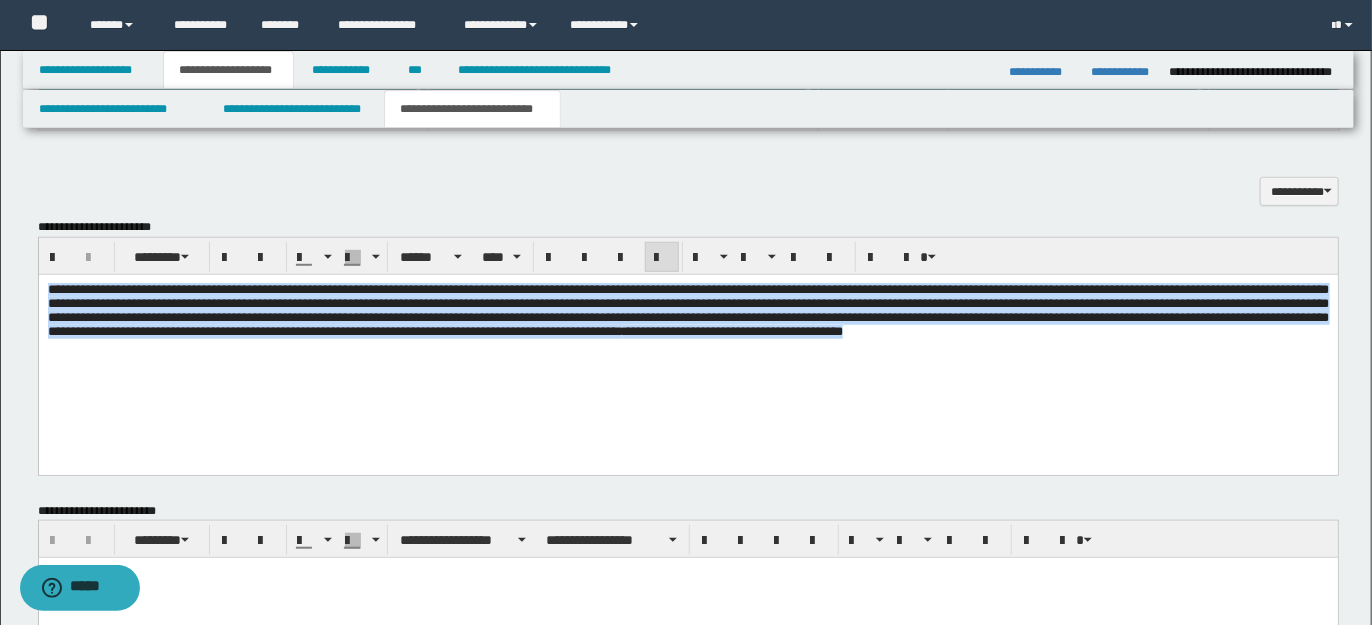 click on "**********" at bounding box center (687, 310) 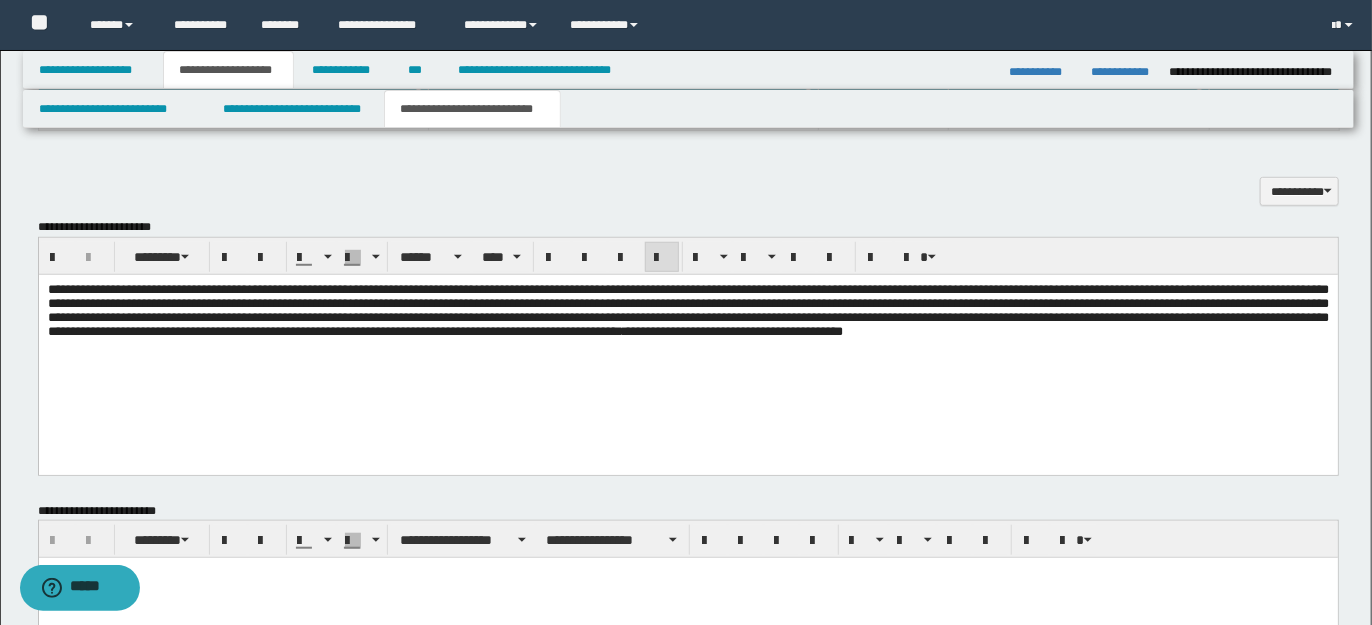 click on "**********" at bounding box center (687, 310) 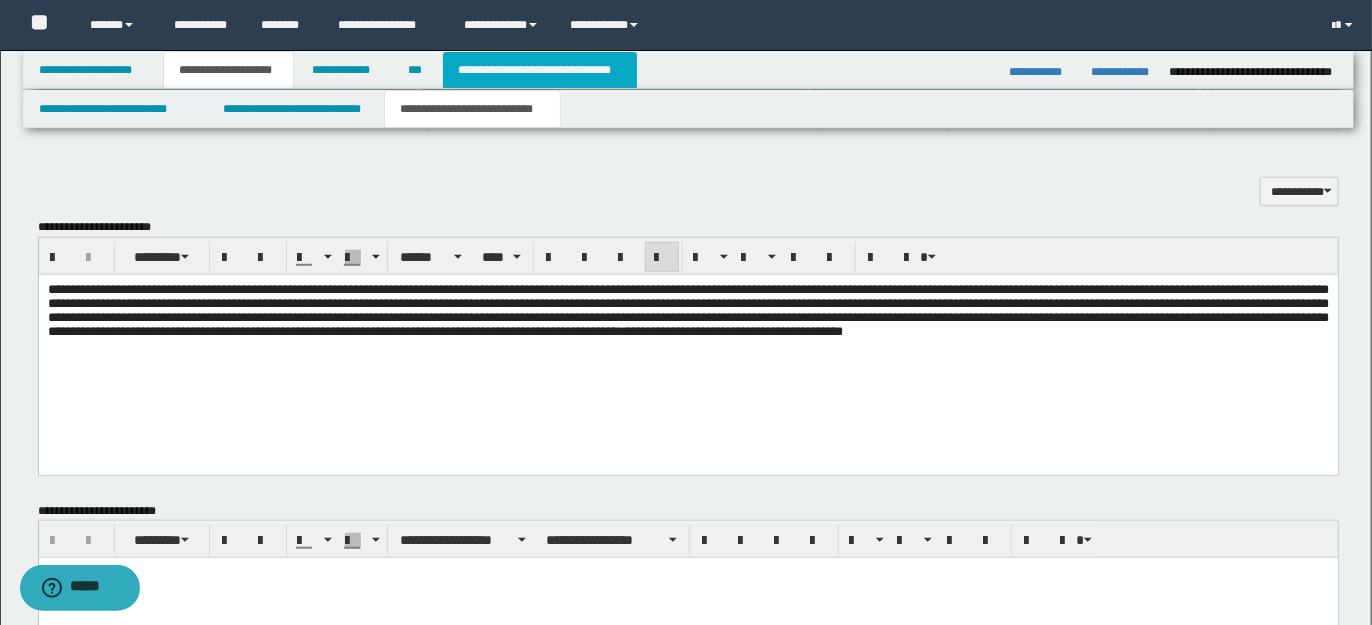 click on "**********" at bounding box center (540, 70) 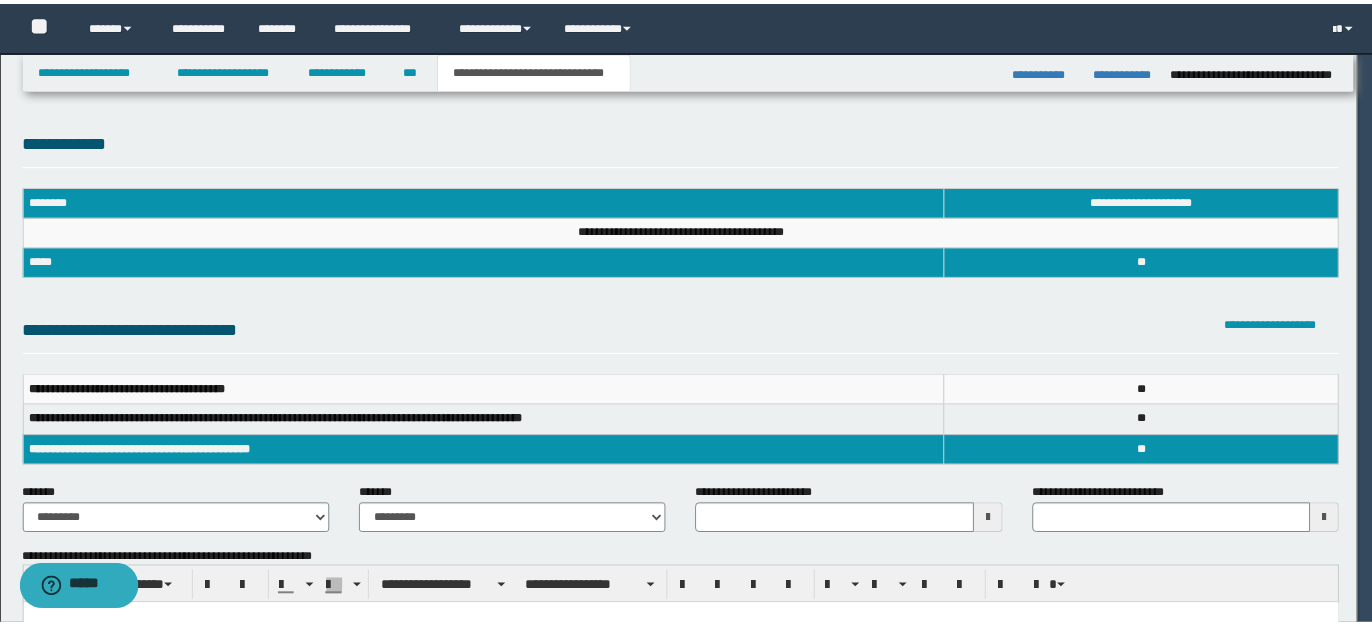 scroll, scrollTop: 0, scrollLeft: 0, axis: both 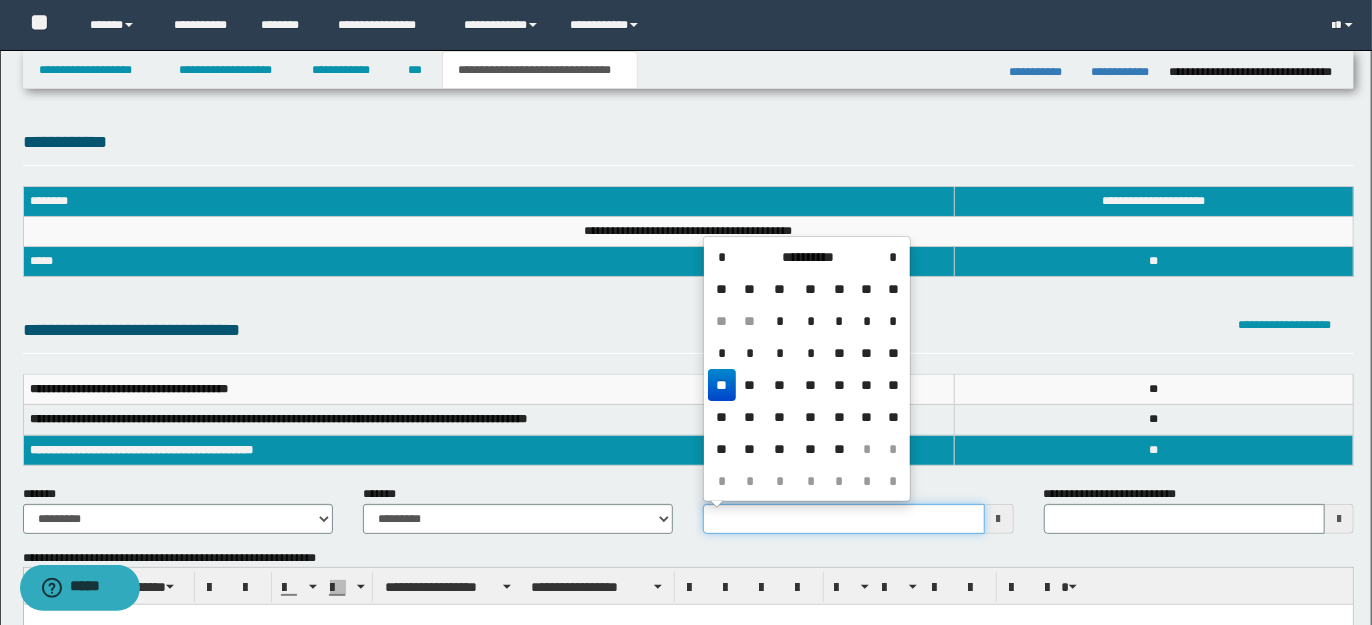 click on "**********" at bounding box center (843, 519) 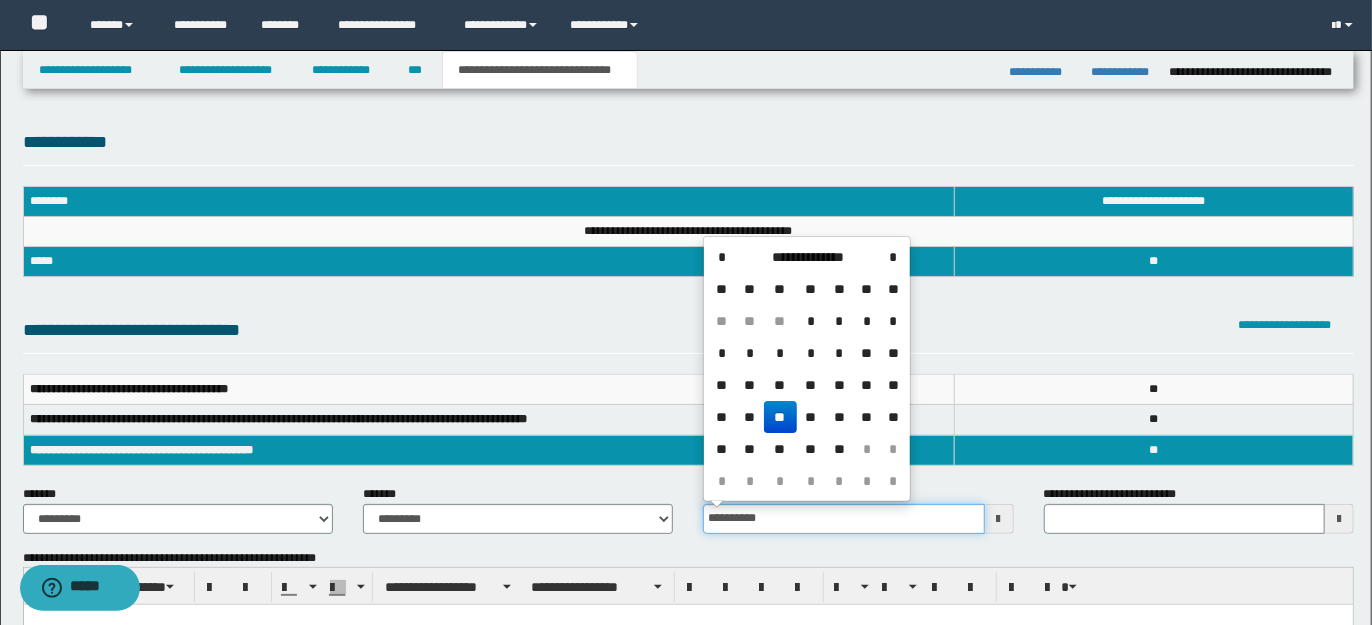 type on "**********" 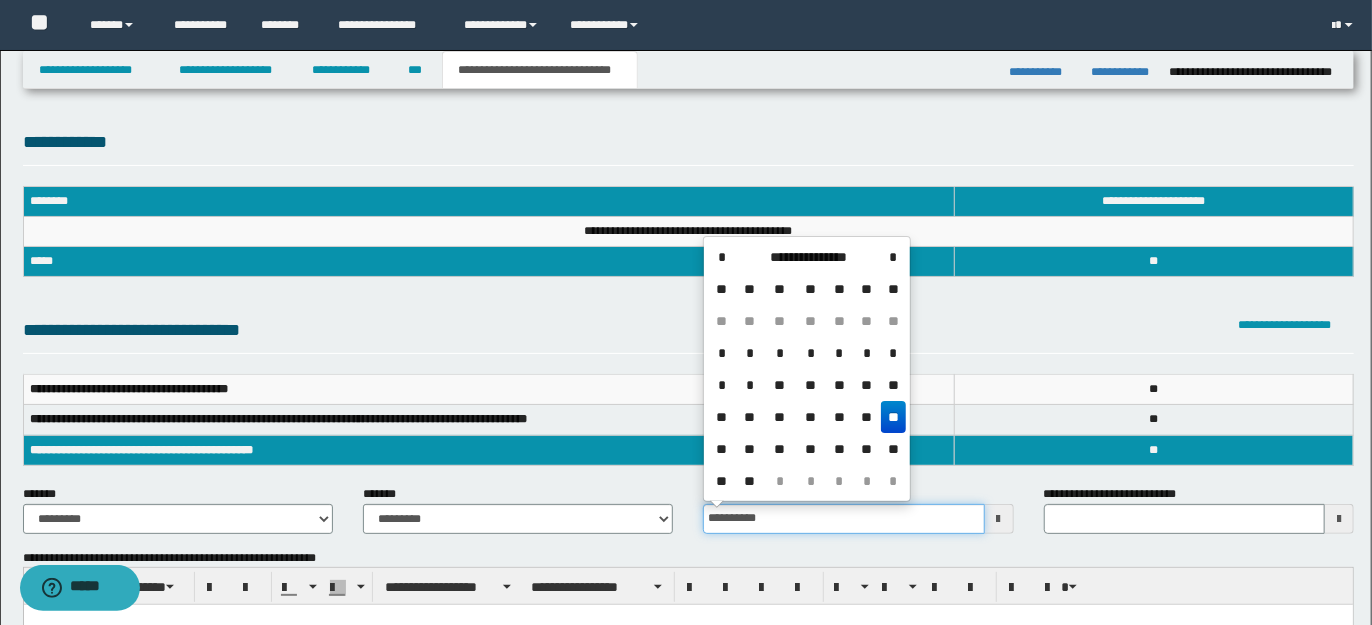 type 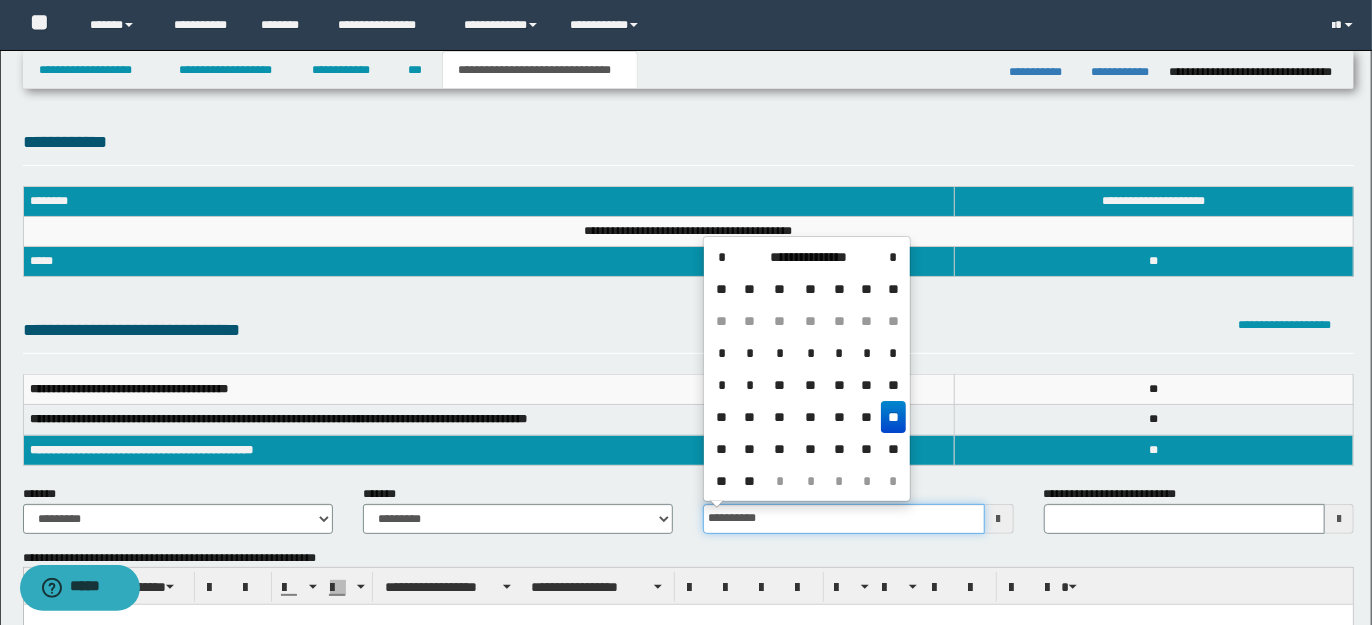 type on "**********" 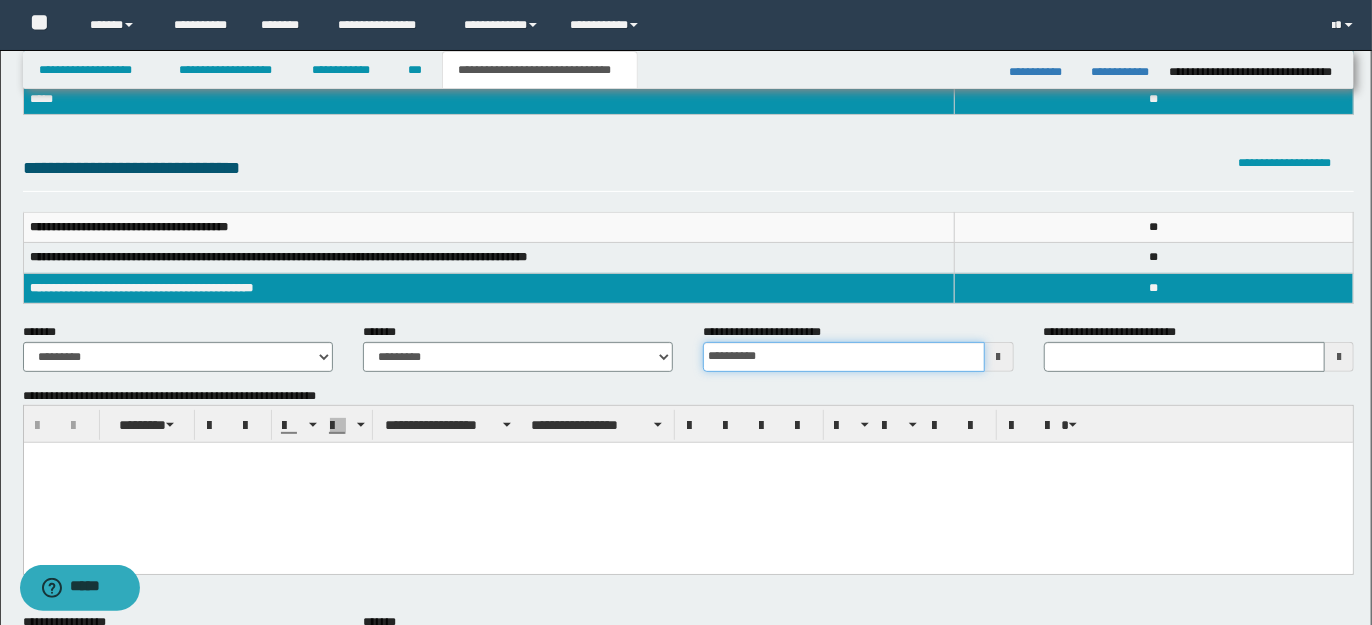 scroll, scrollTop: 262, scrollLeft: 0, axis: vertical 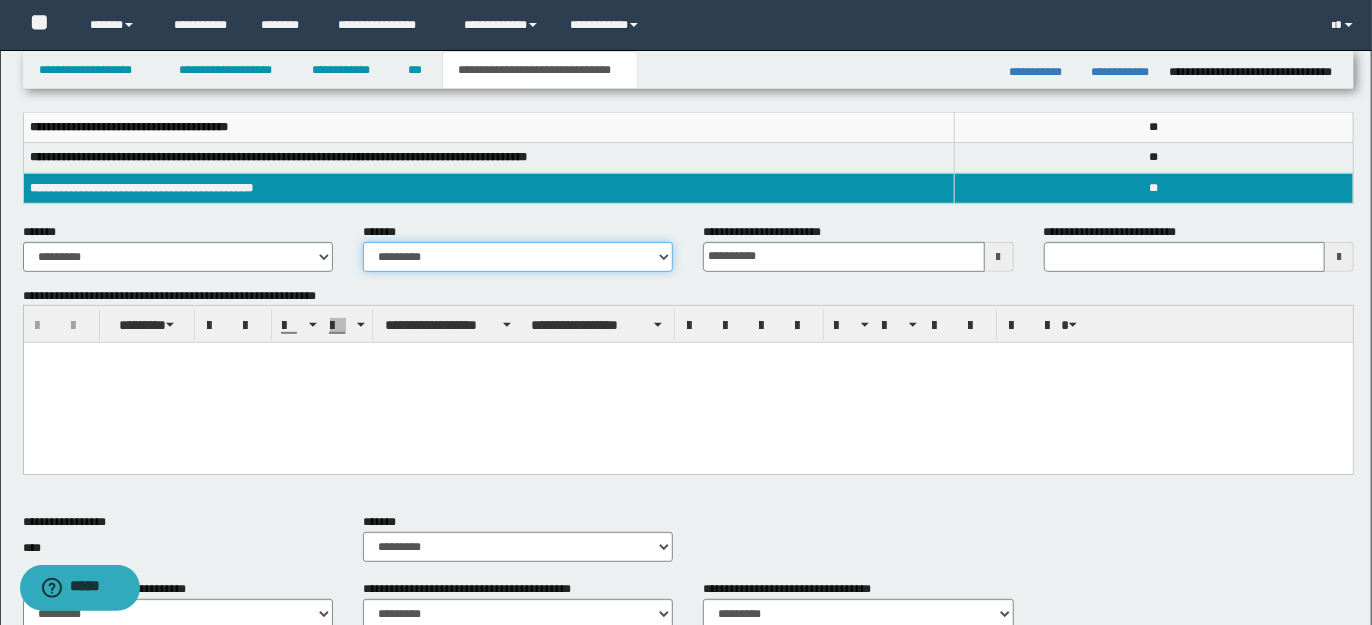 drag, startPoint x: 661, startPoint y: 248, endPoint x: 640, endPoint y: 248, distance: 21 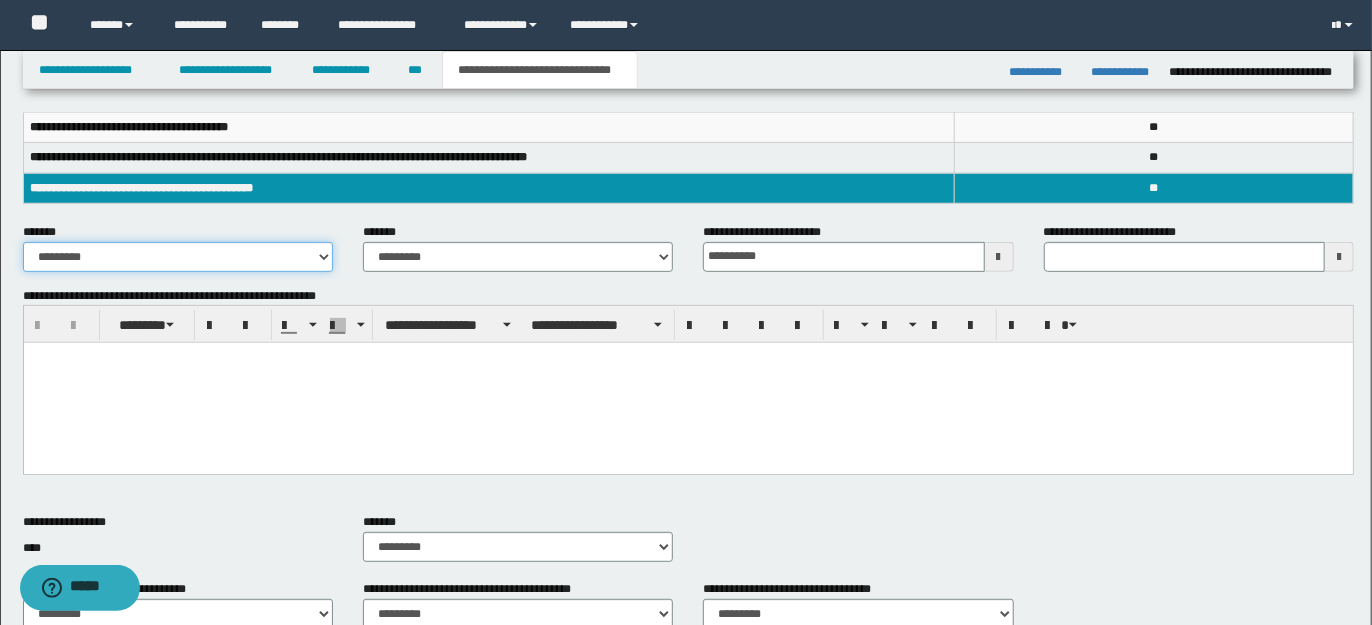 drag, startPoint x: 322, startPoint y: 254, endPoint x: 277, endPoint y: 266, distance: 46.572525 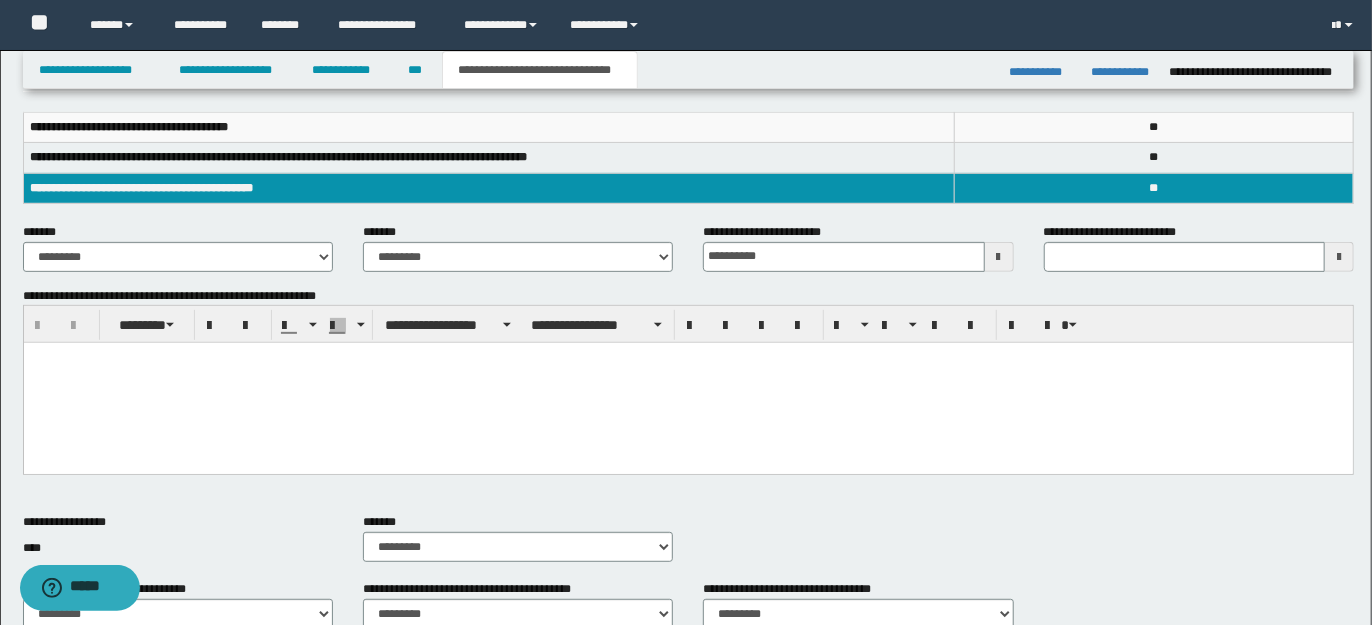 click at bounding box center [687, 358] 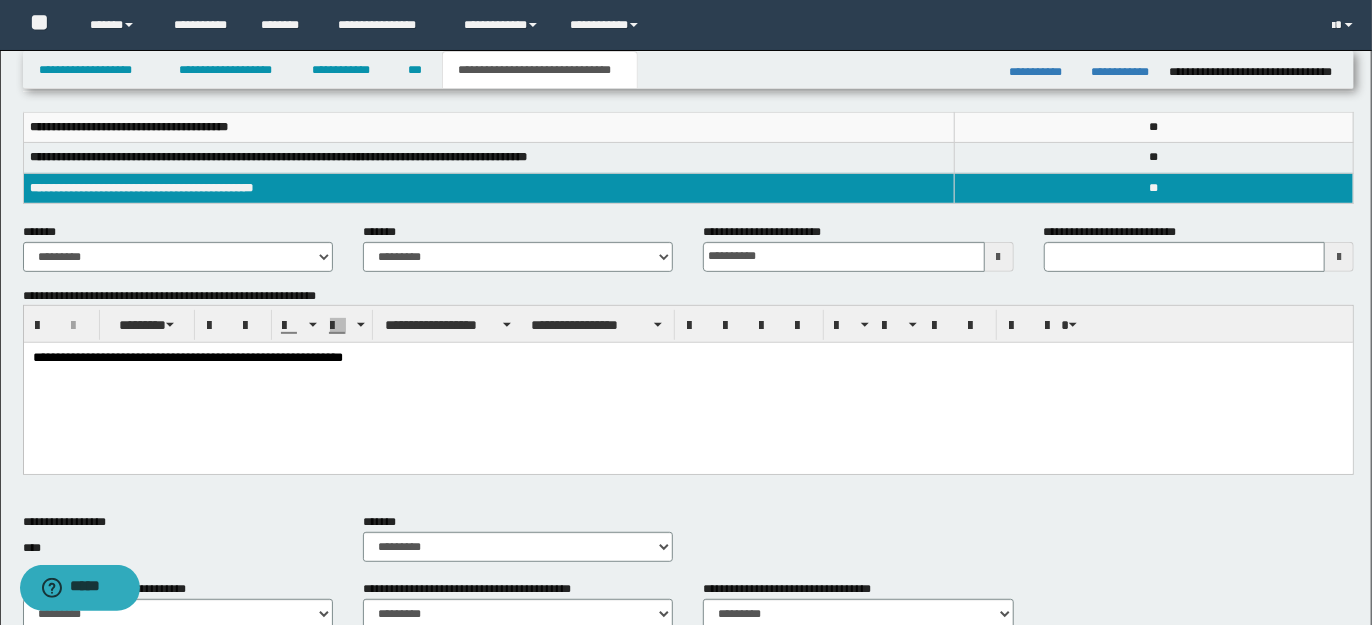 click on "**********" at bounding box center [687, 383] 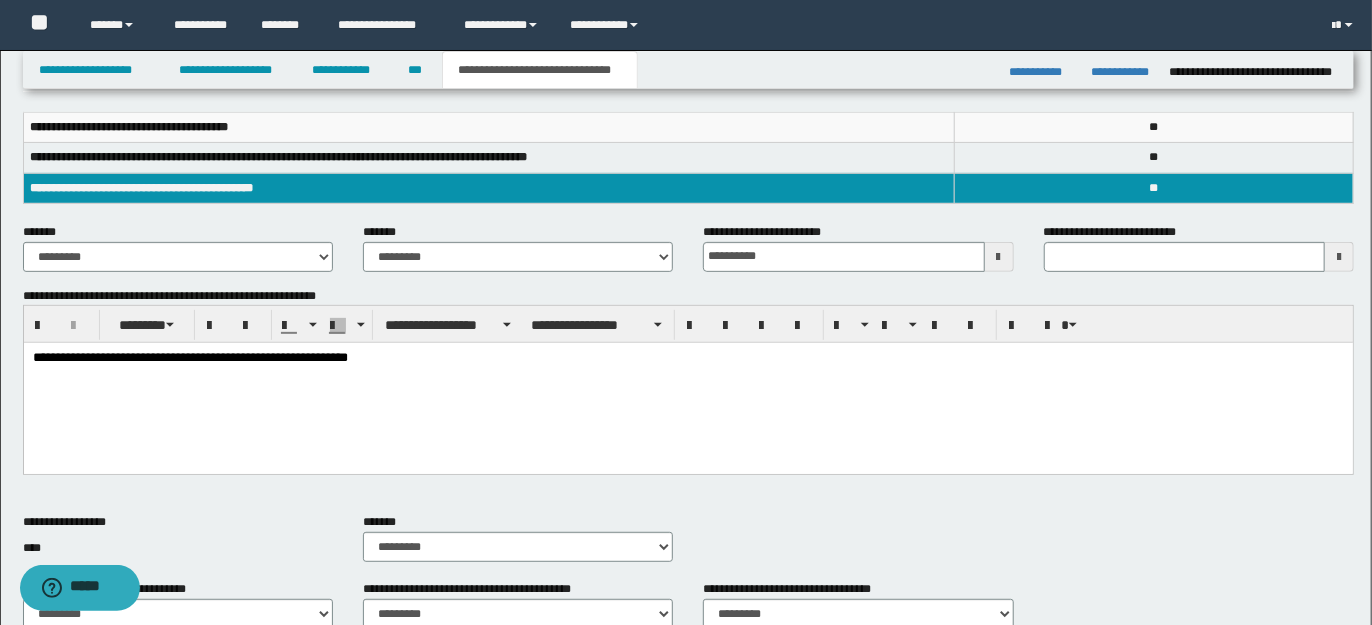 drag, startPoint x: 114, startPoint y: 359, endPoint x: 230, endPoint y: 359, distance: 116 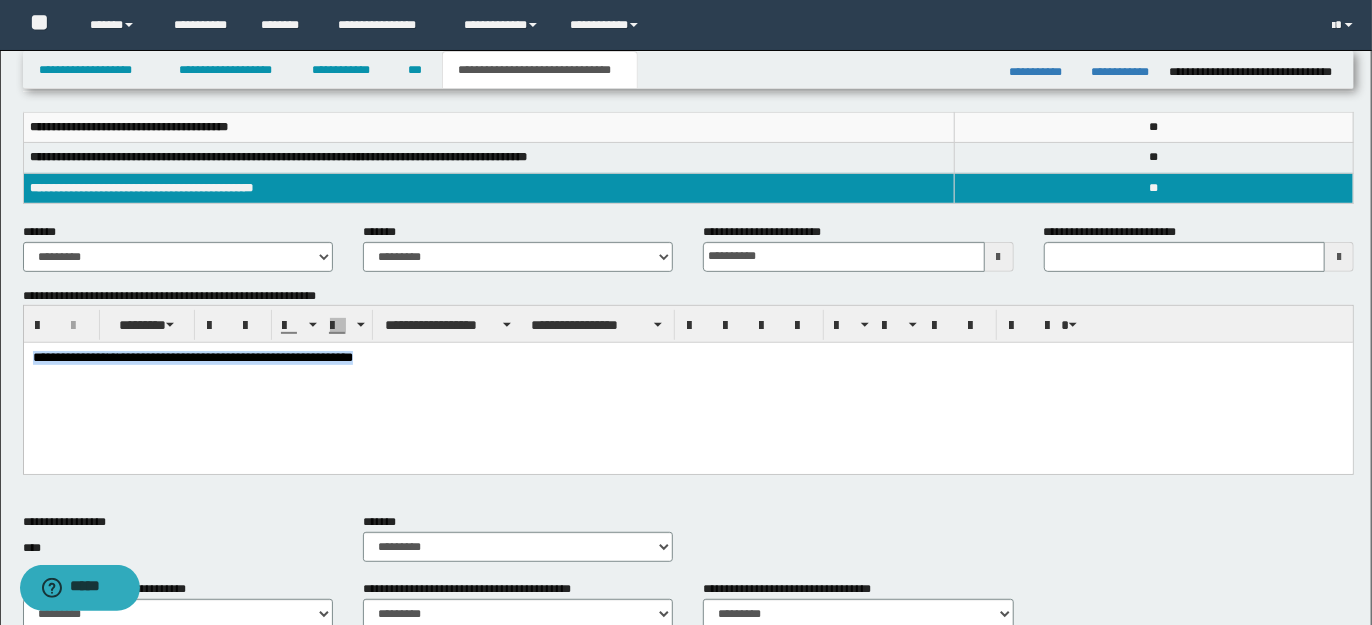 drag, startPoint x: 33, startPoint y: 361, endPoint x: 453, endPoint y: 378, distance: 420.3439 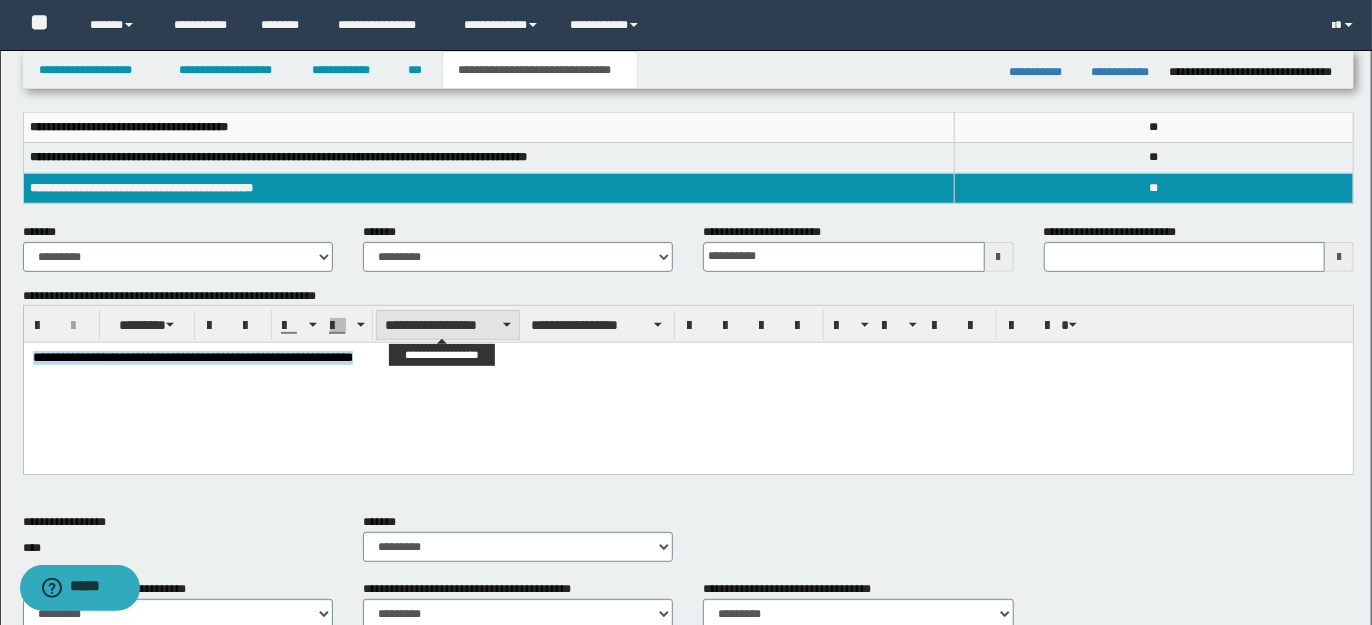 click on "**********" at bounding box center [448, 325] 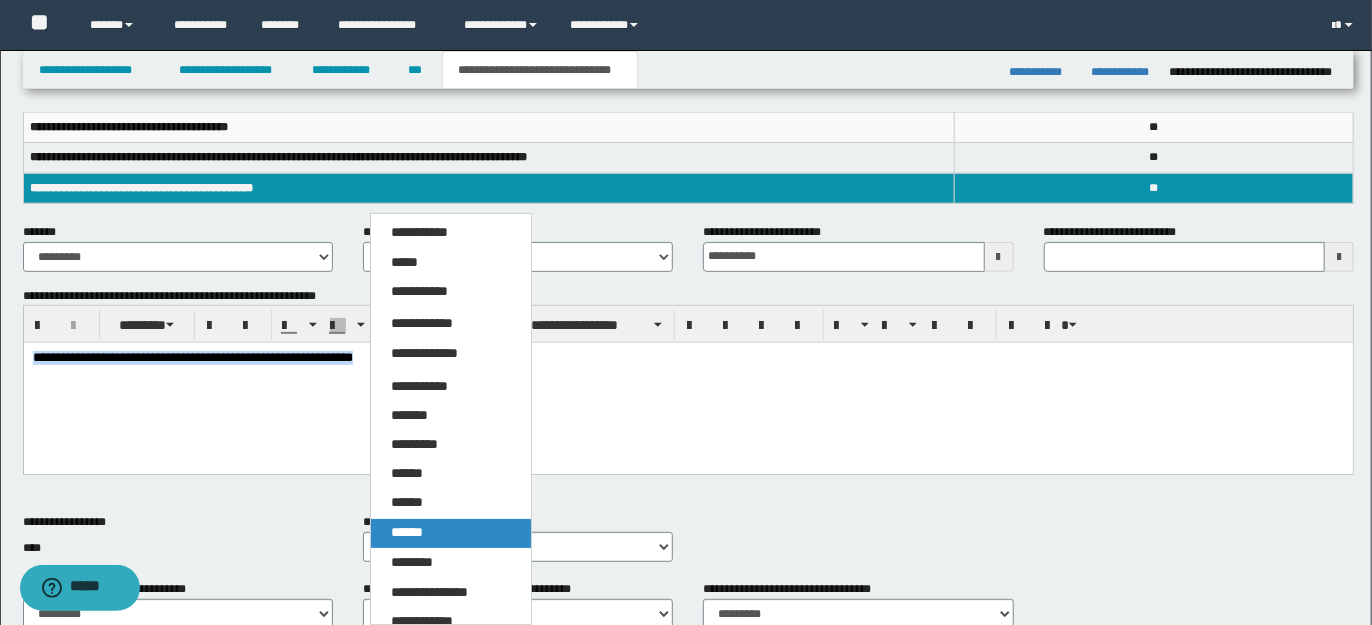 click on "******" at bounding box center (450, 533) 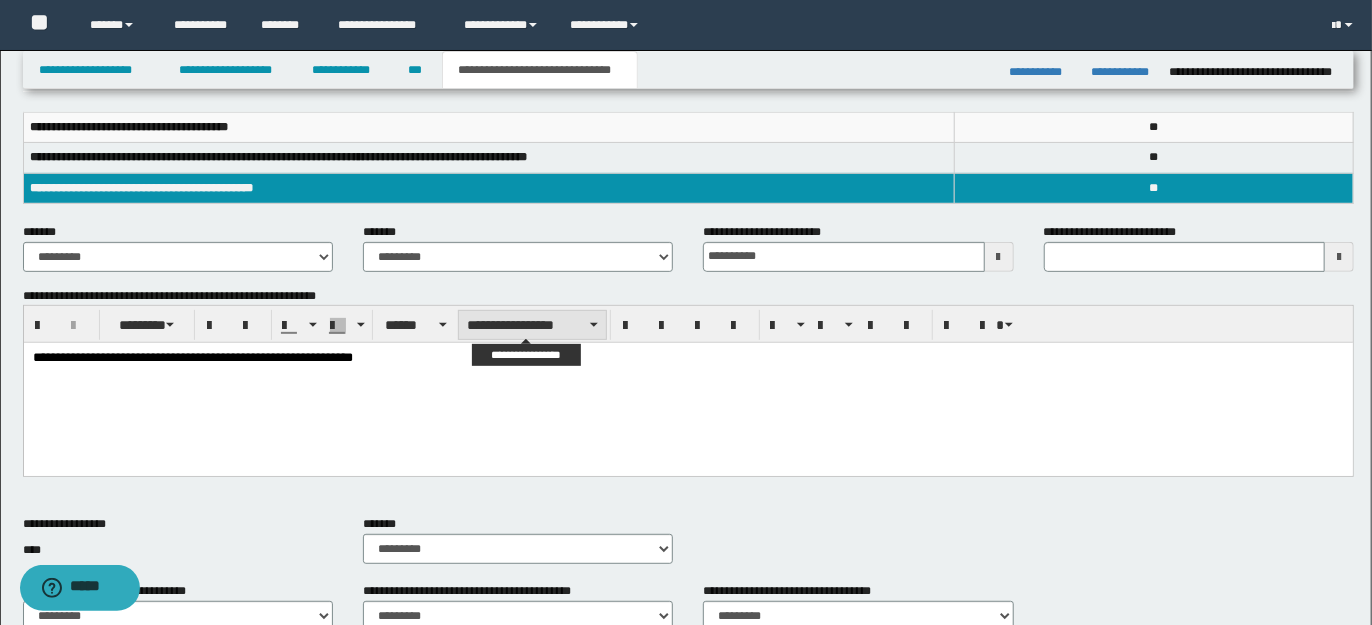 click on "**********" at bounding box center (532, 325) 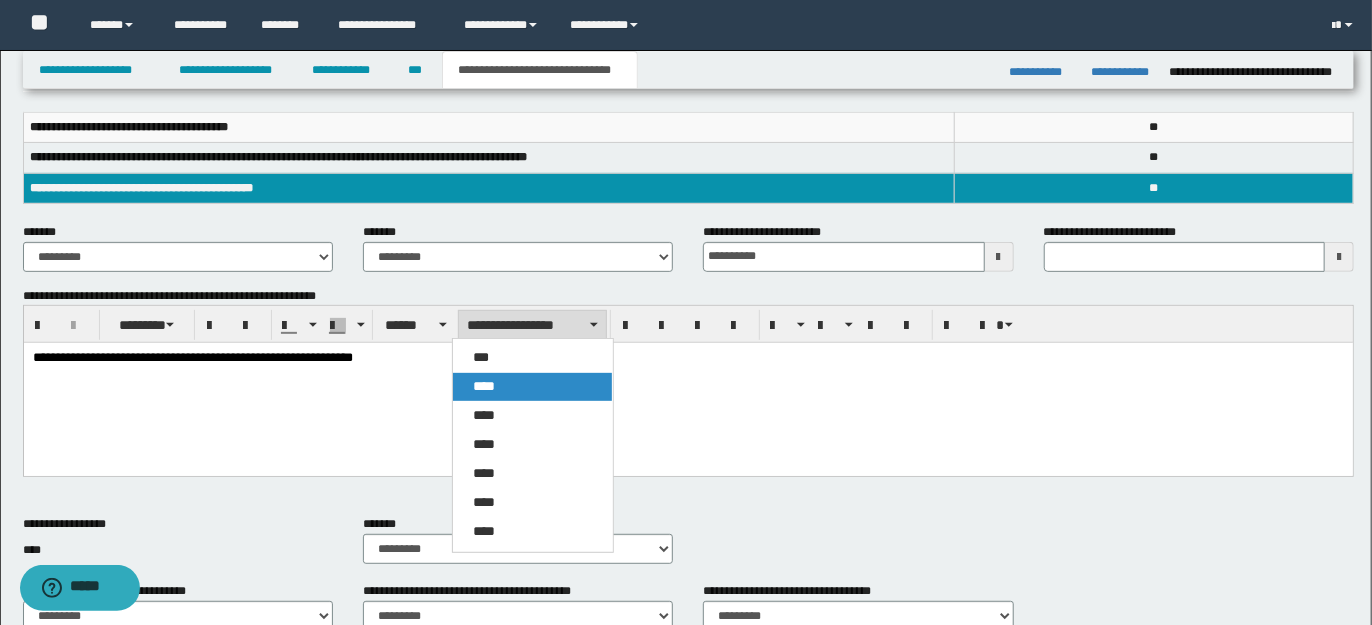 click on "****" at bounding box center (532, 387) 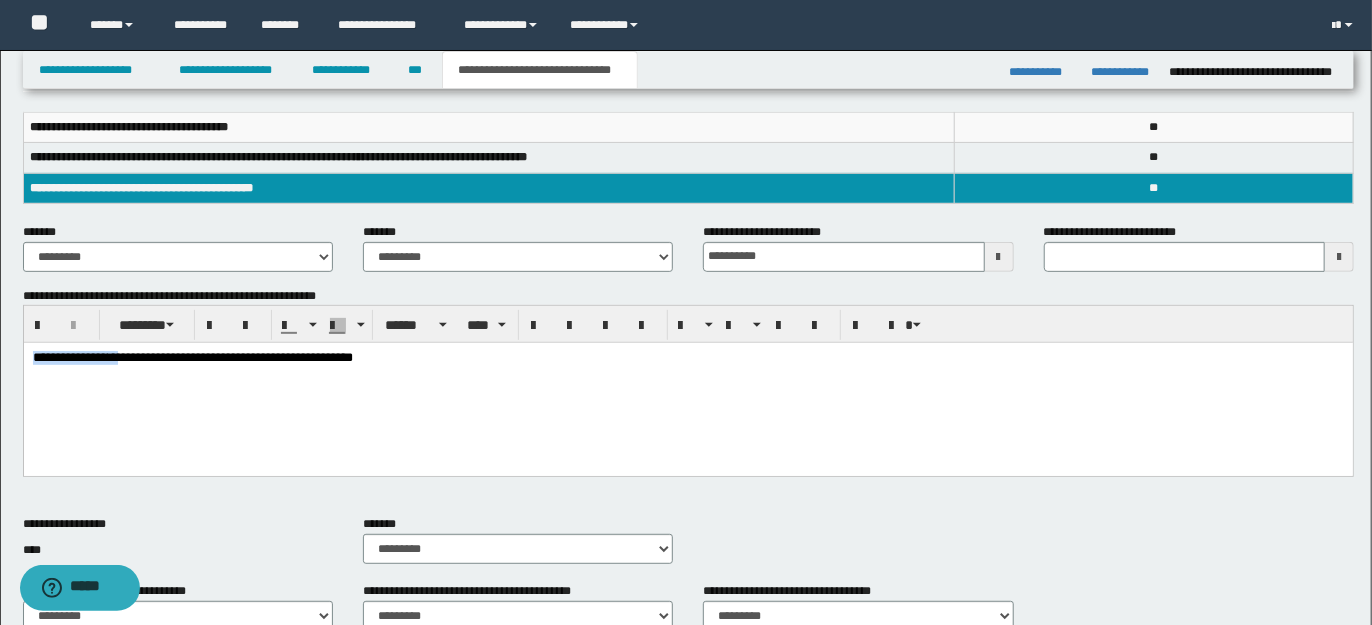 click on "**********" at bounding box center [687, 384] 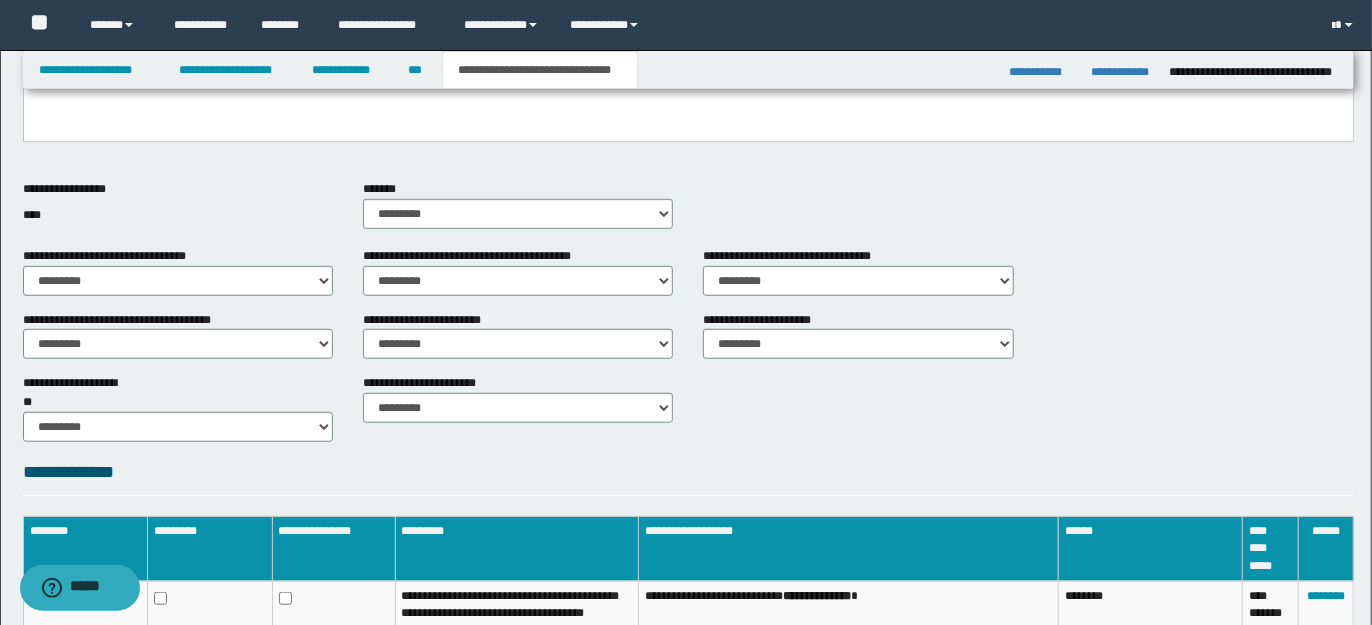 scroll, scrollTop: 598, scrollLeft: 0, axis: vertical 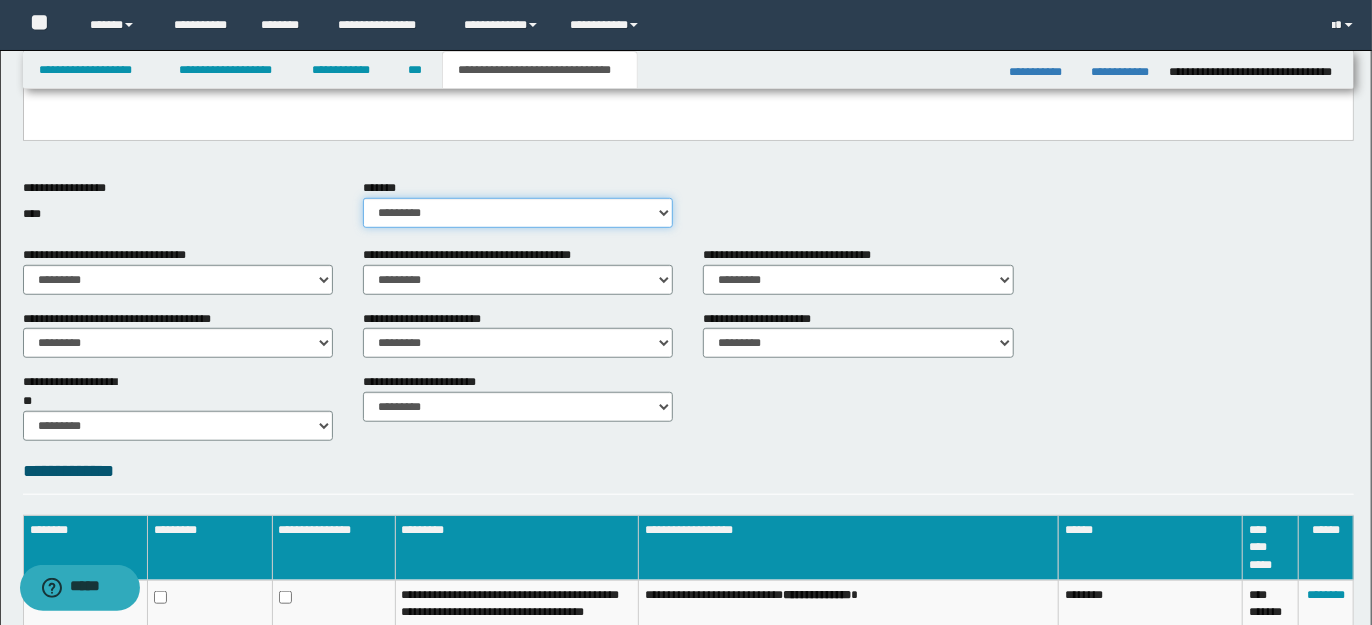 click on "*********
**
**" at bounding box center [518, 213] 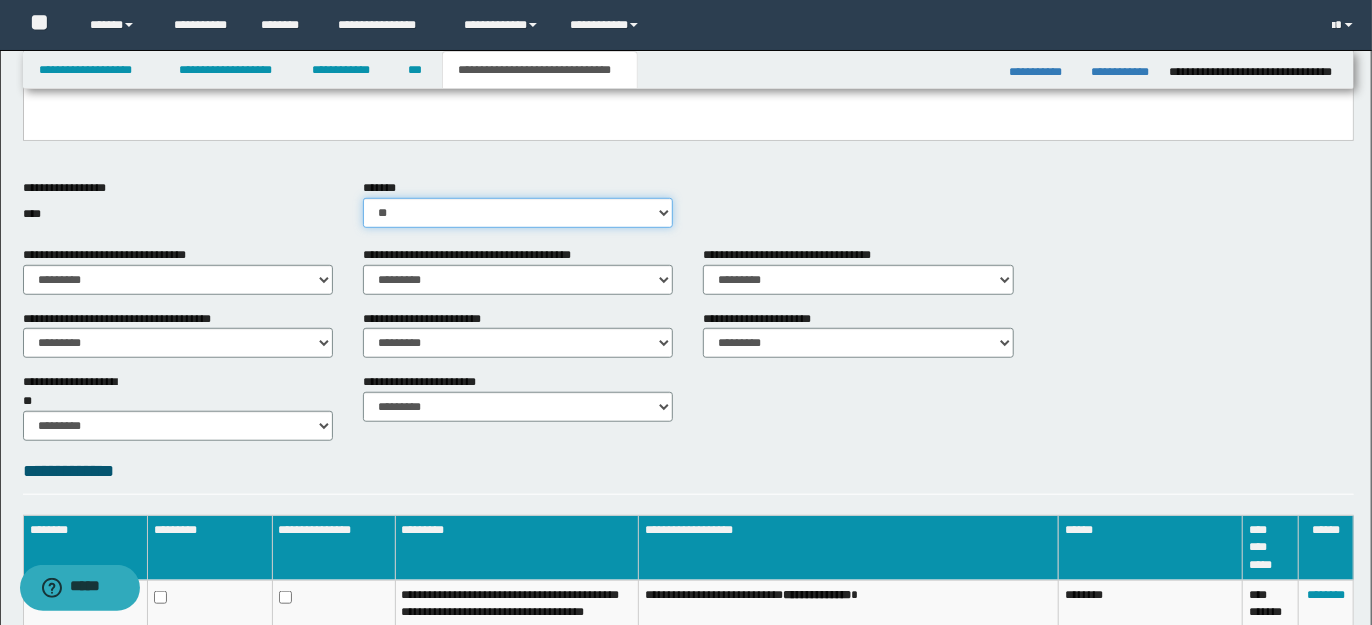 click on "*********
**
**" at bounding box center (518, 213) 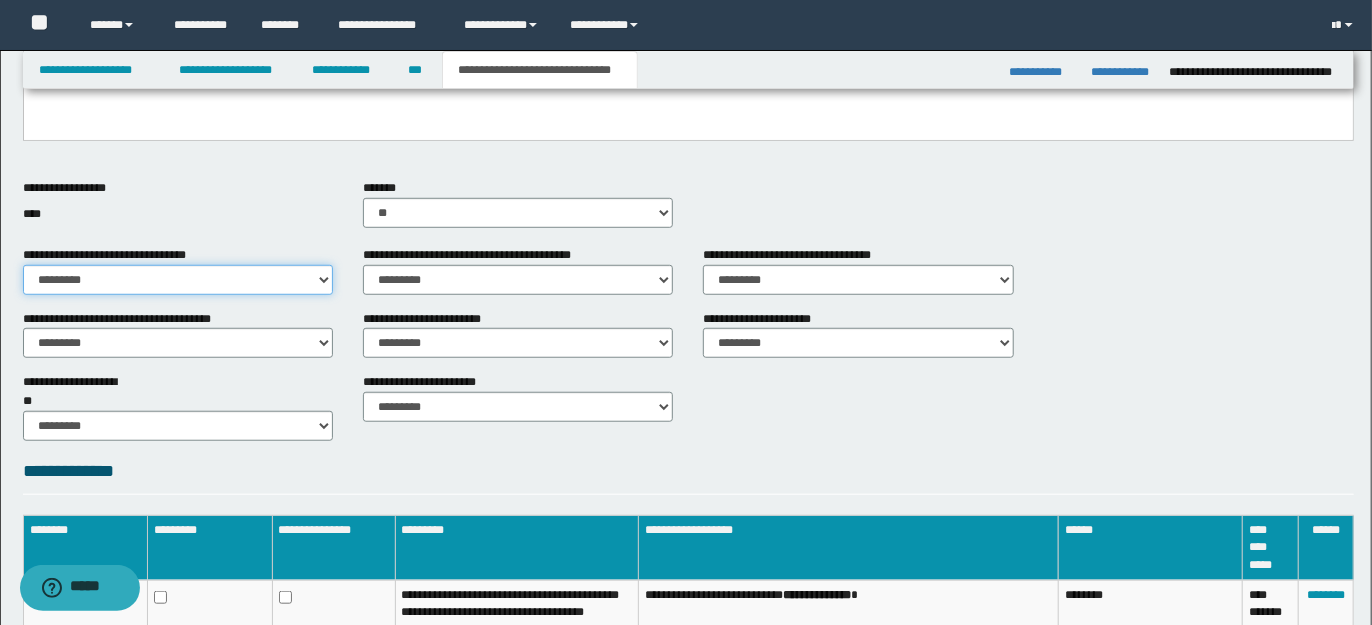click on "*********
**
**" at bounding box center (178, 280) 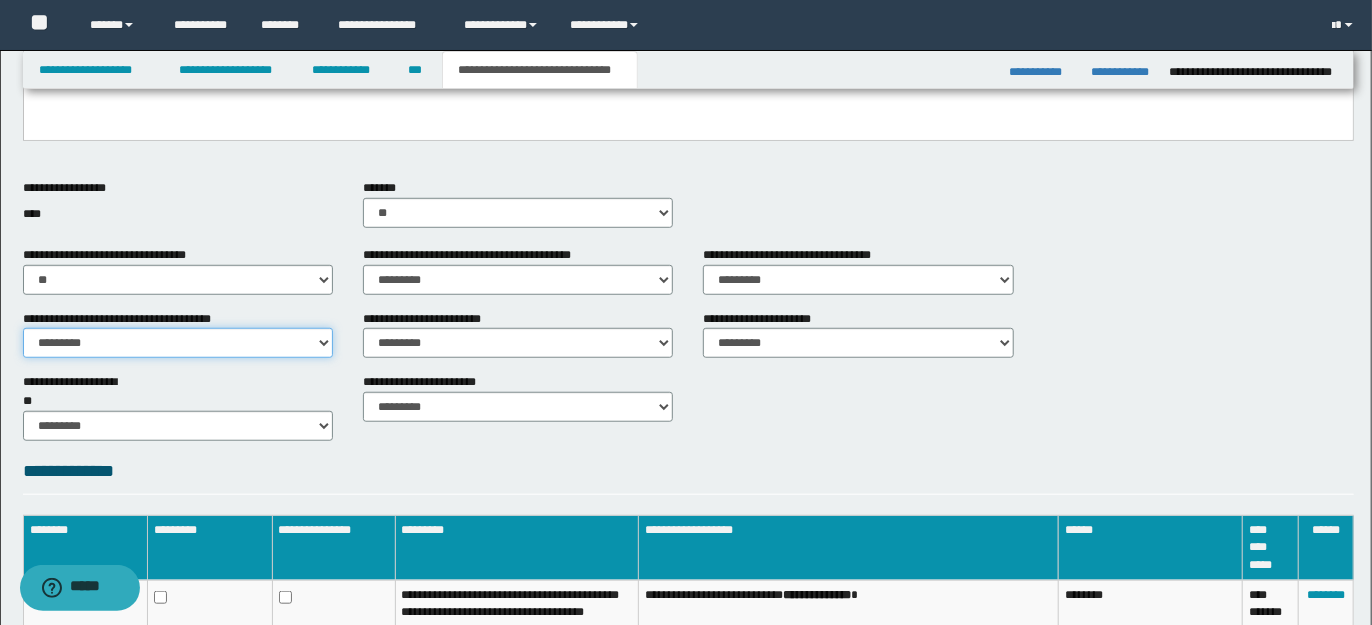 drag, startPoint x: 318, startPoint y: 341, endPoint x: 307, endPoint y: 346, distance: 12.083046 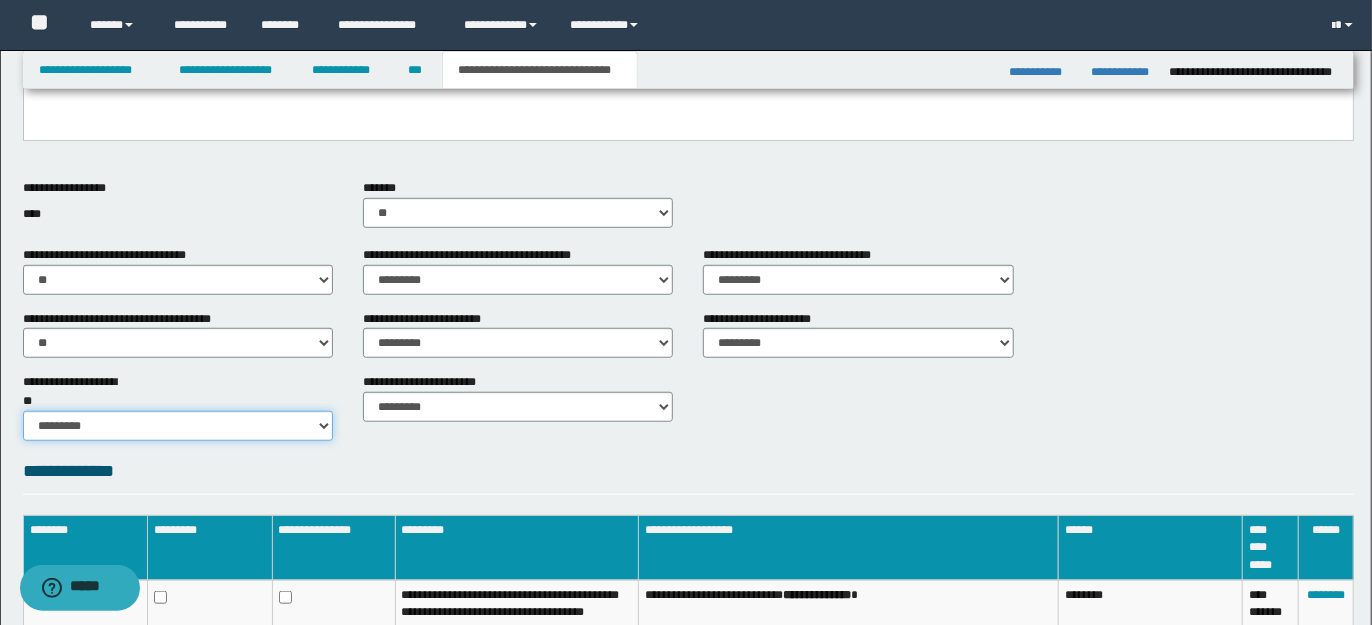 click on "*********
**
**" at bounding box center (178, 426) 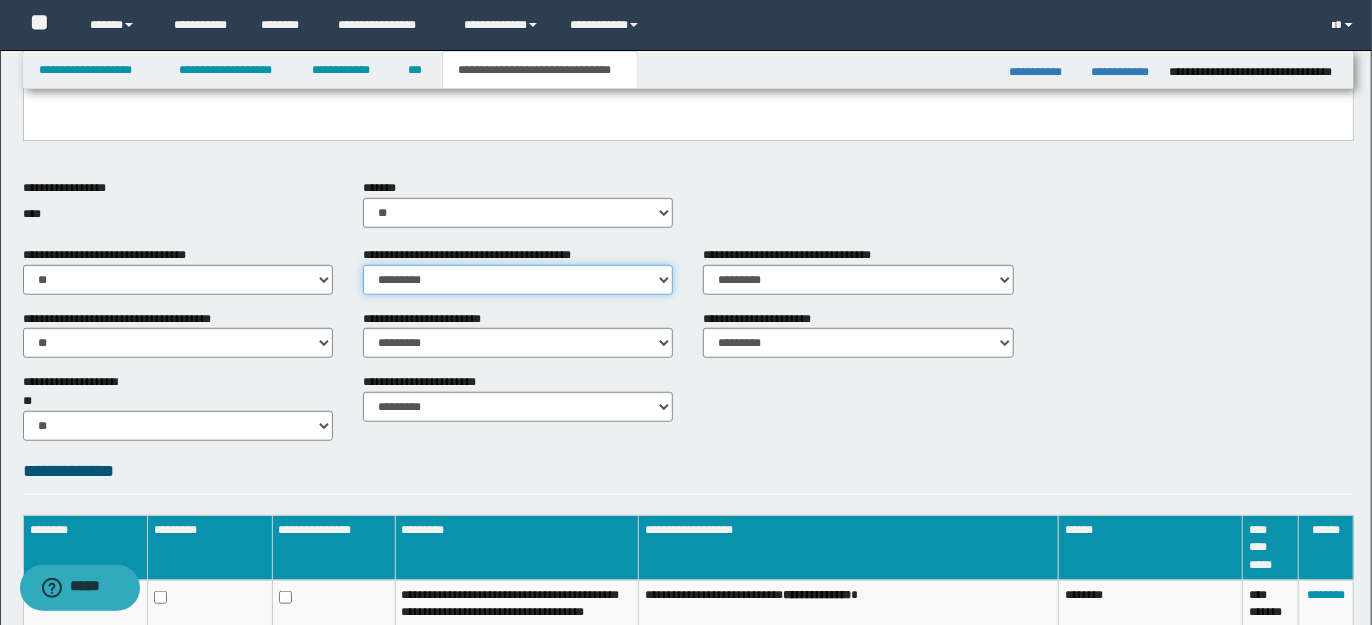 drag, startPoint x: 663, startPoint y: 279, endPoint x: 640, endPoint y: 290, distance: 25.495098 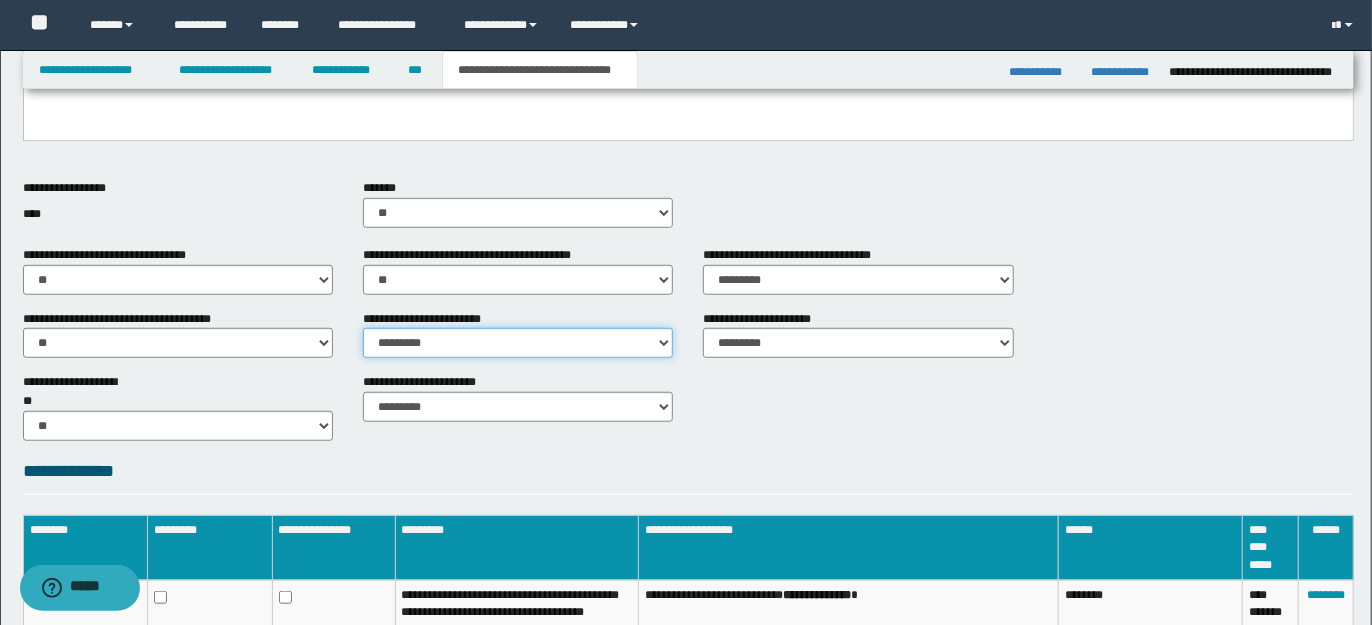 click on "*********
**
**" at bounding box center [518, 343] 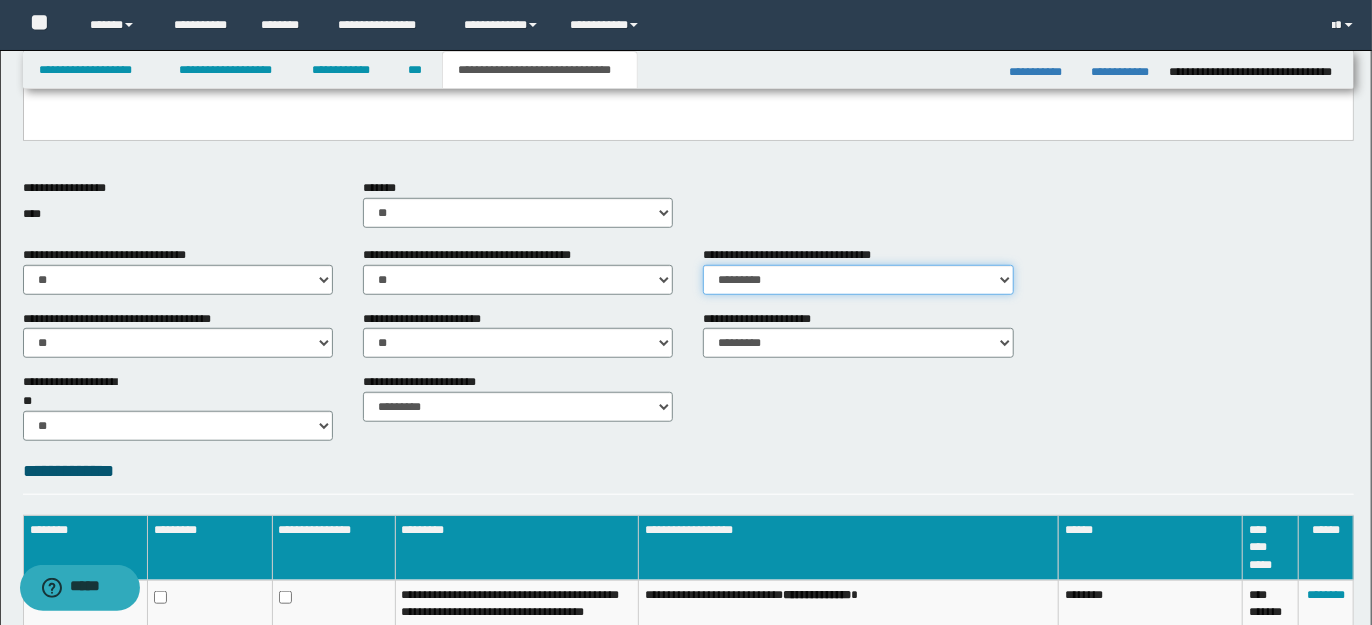 click on "*********
**
**" at bounding box center [858, 280] 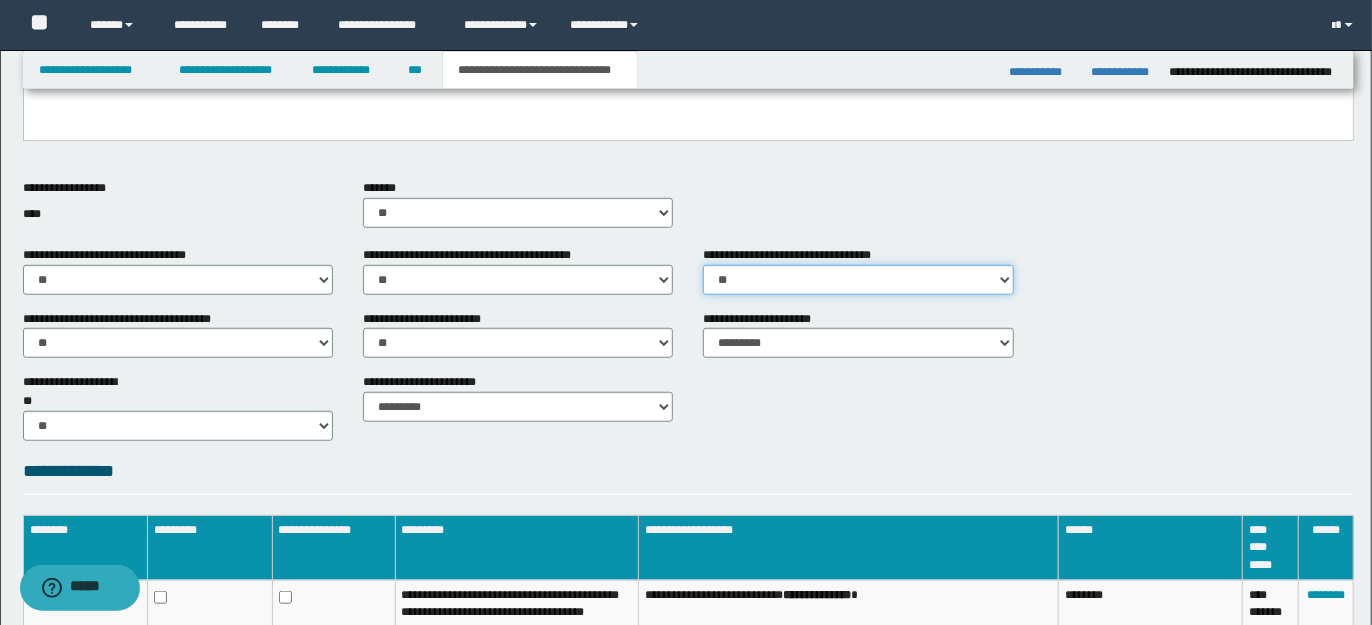 click on "*********
**
**" at bounding box center [858, 280] 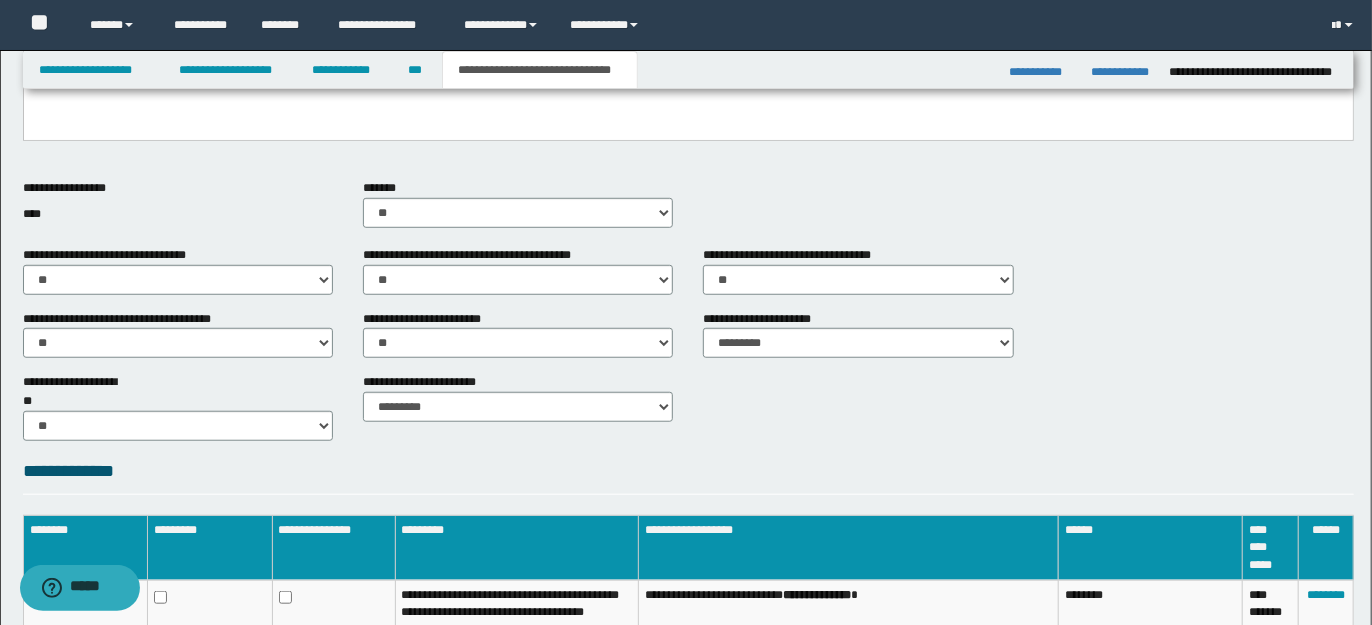 click on "**********" at bounding box center (858, 342) 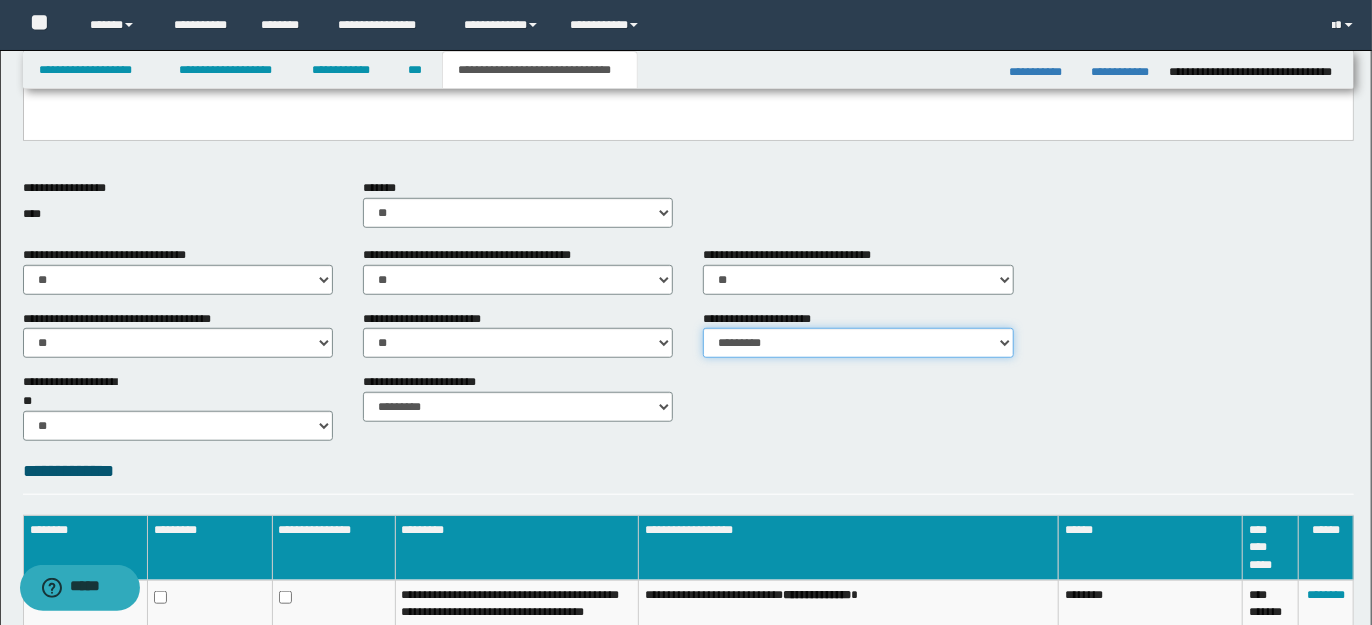 drag, startPoint x: 1002, startPoint y: 338, endPoint x: 976, endPoint y: 348, distance: 27.856777 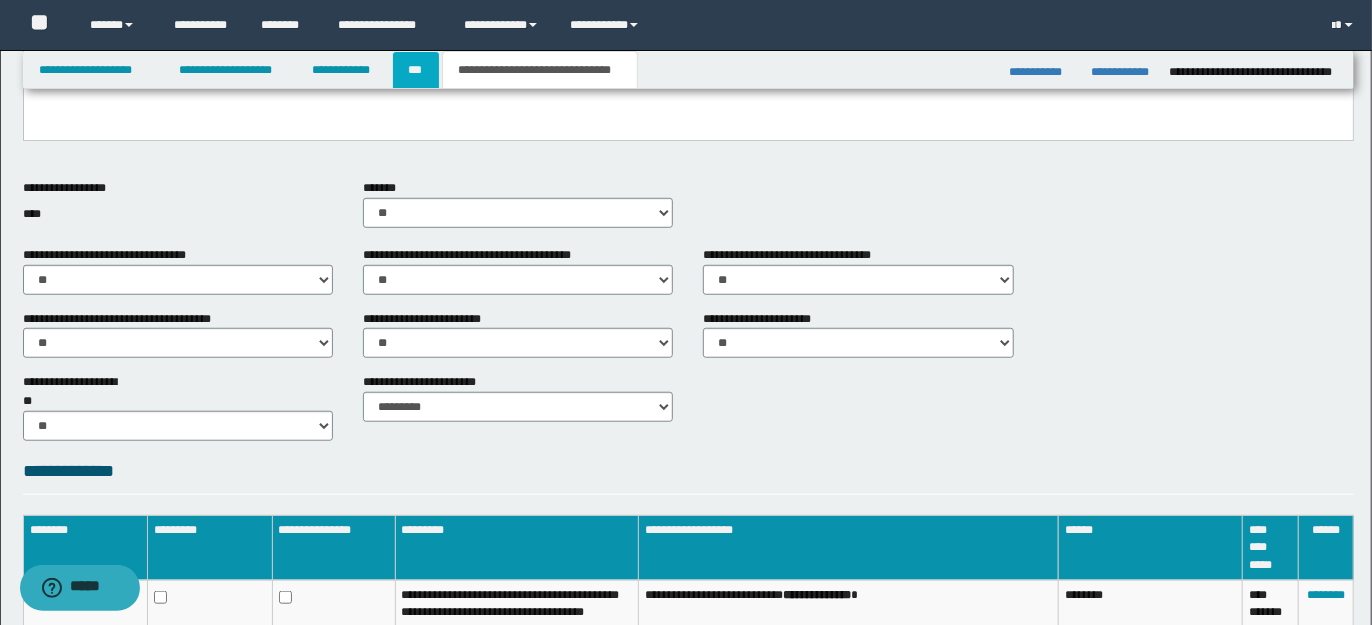 click on "***" at bounding box center (416, 70) 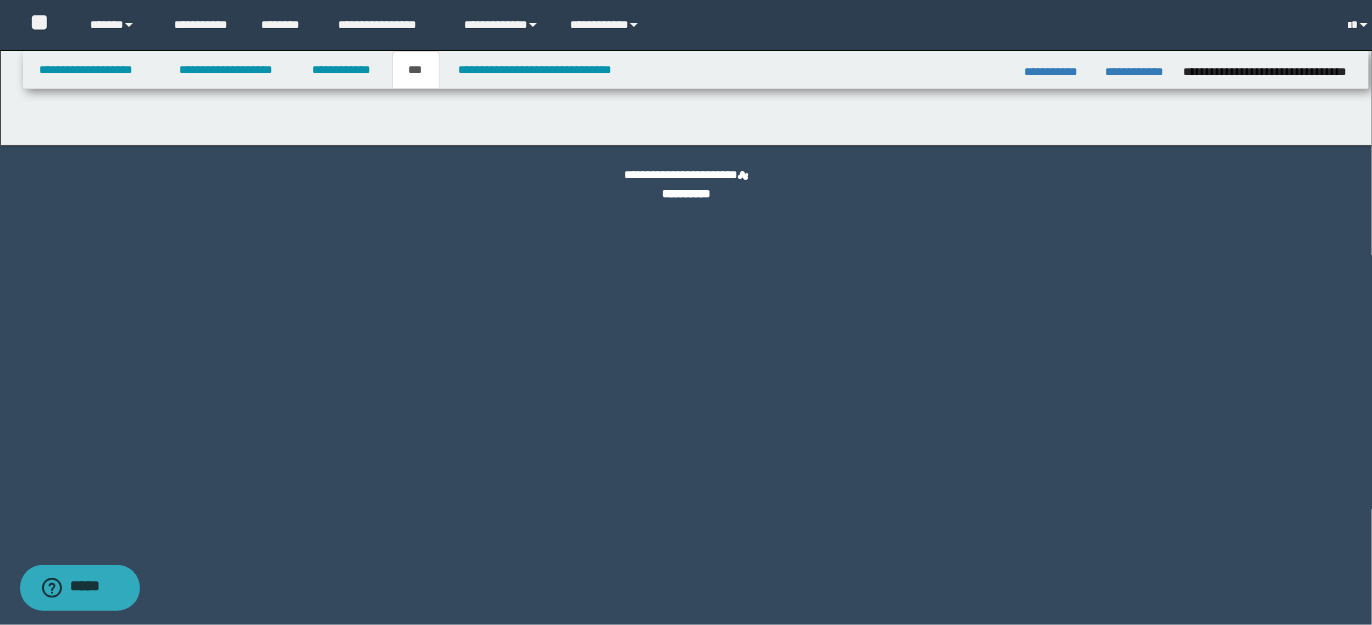 scroll, scrollTop: 0, scrollLeft: 0, axis: both 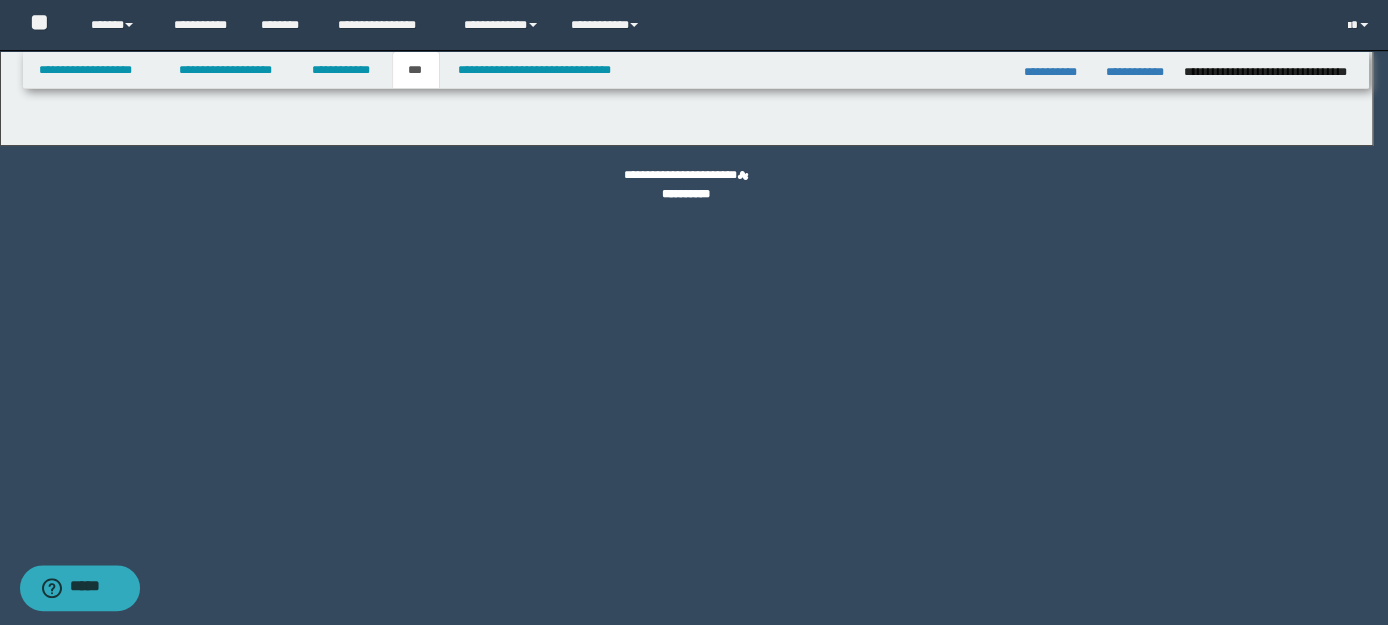 select on "***" 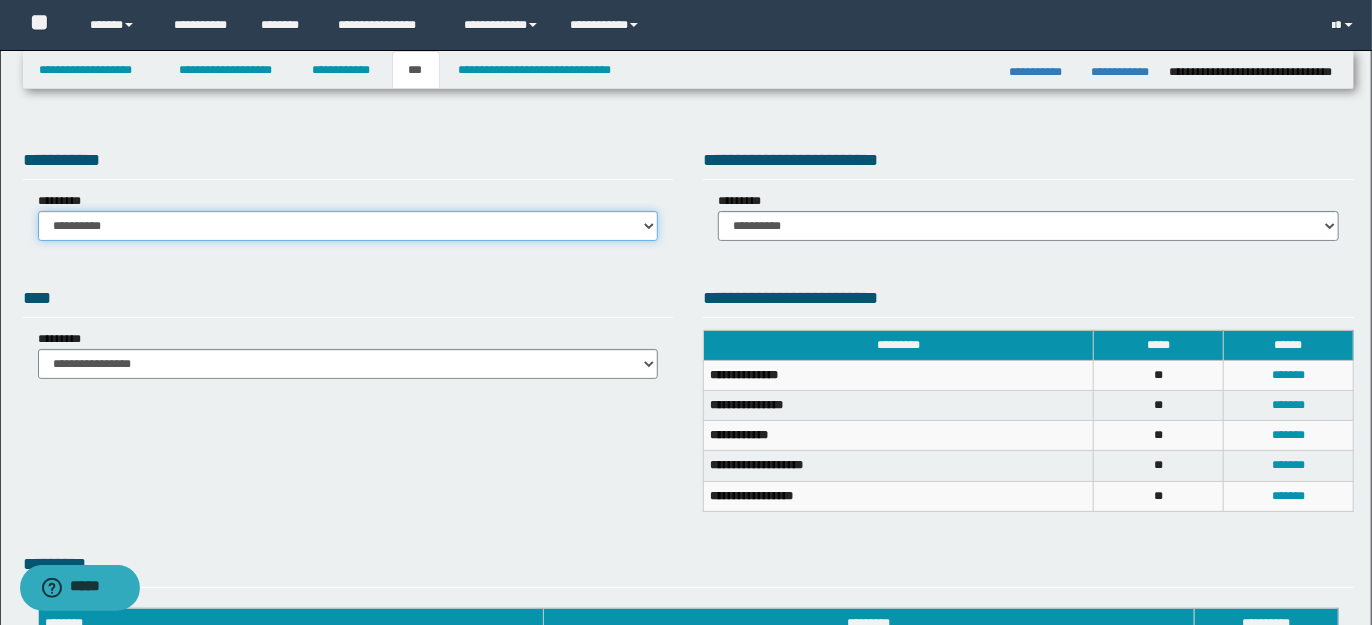 click on "**********" at bounding box center (348, 226) 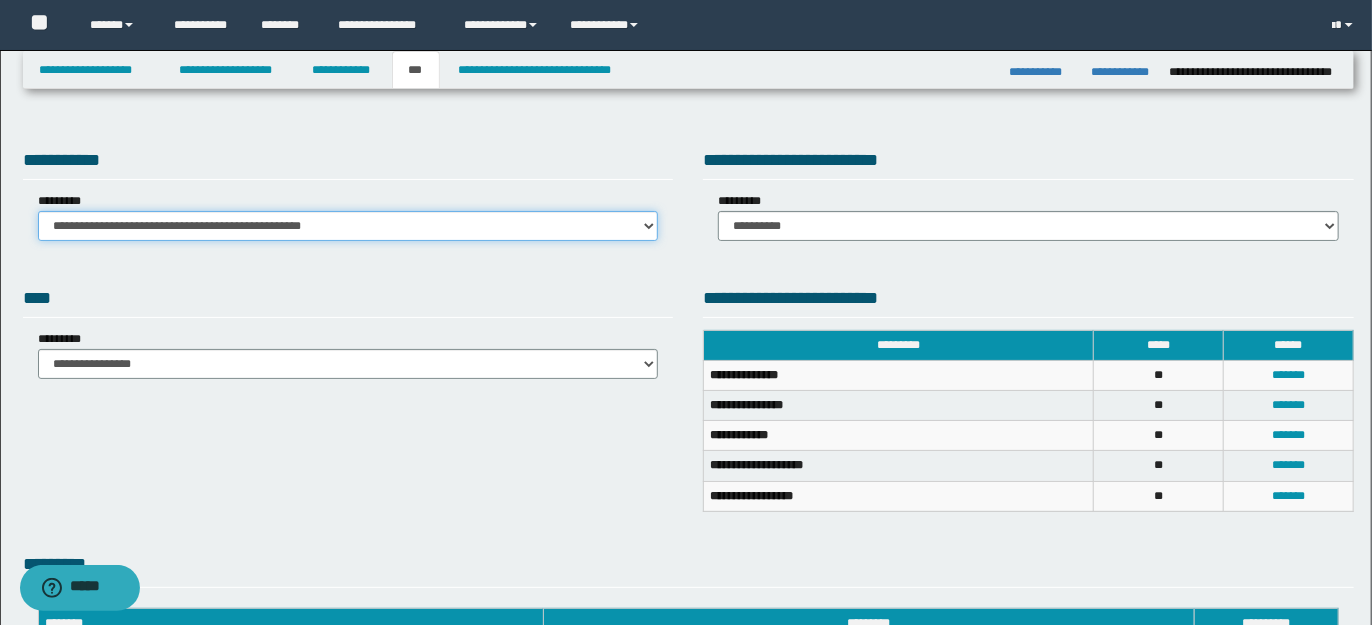 click on "**********" at bounding box center (348, 226) 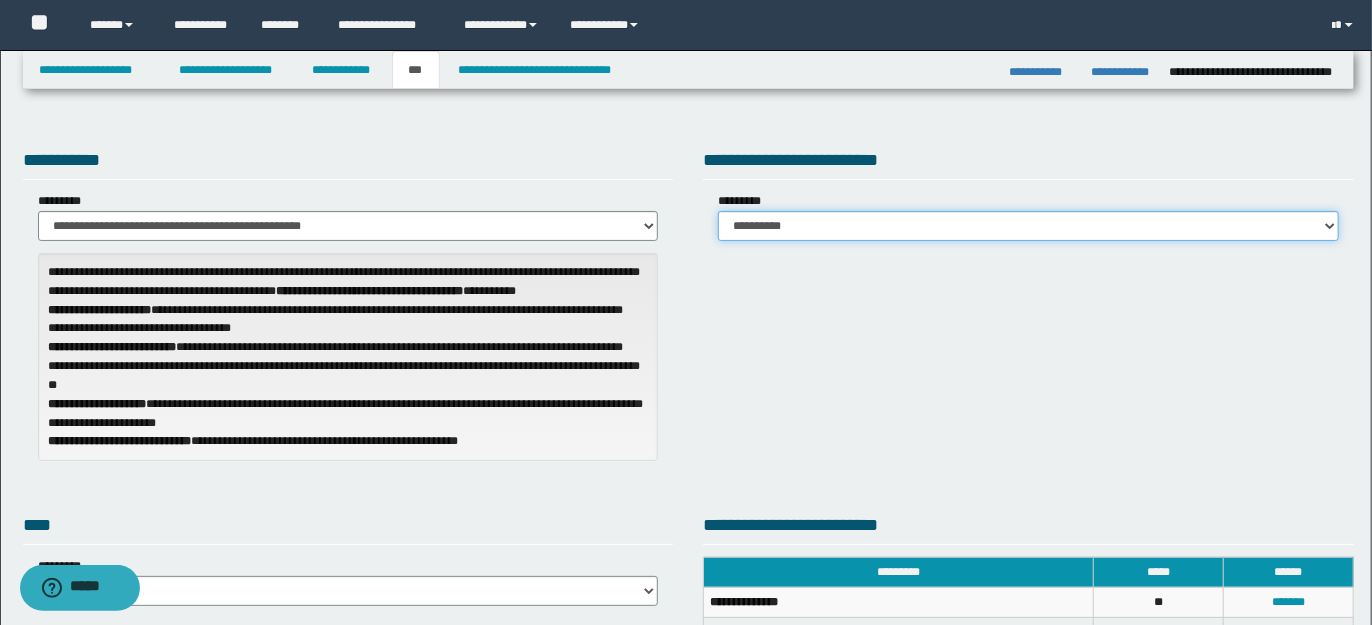 drag, startPoint x: 1335, startPoint y: 222, endPoint x: 1322, endPoint y: 222, distance: 13 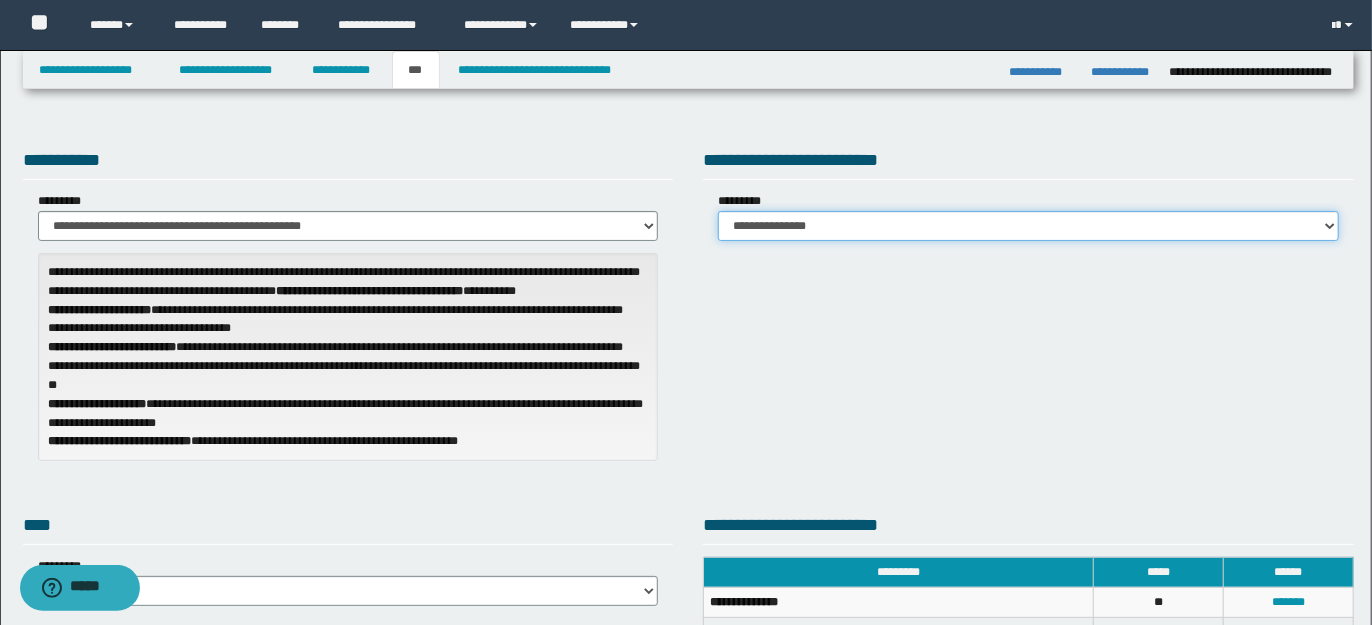 click on "**********" at bounding box center [1028, 226] 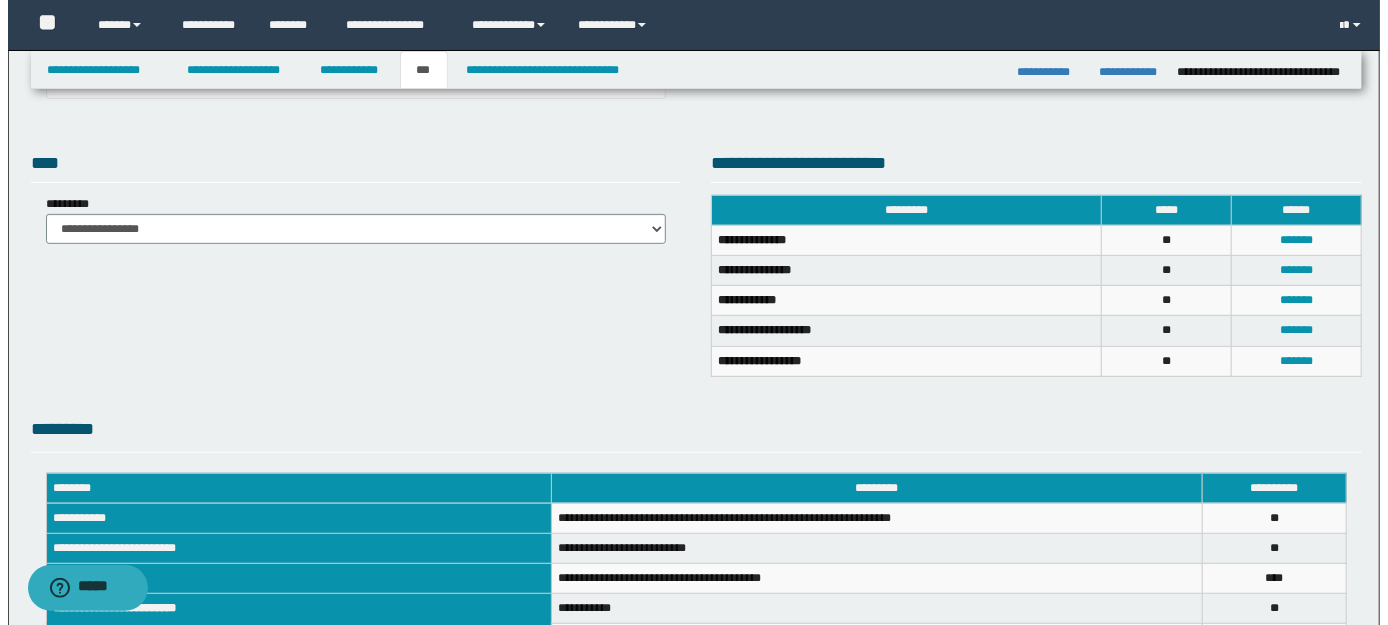 scroll, scrollTop: 377, scrollLeft: 0, axis: vertical 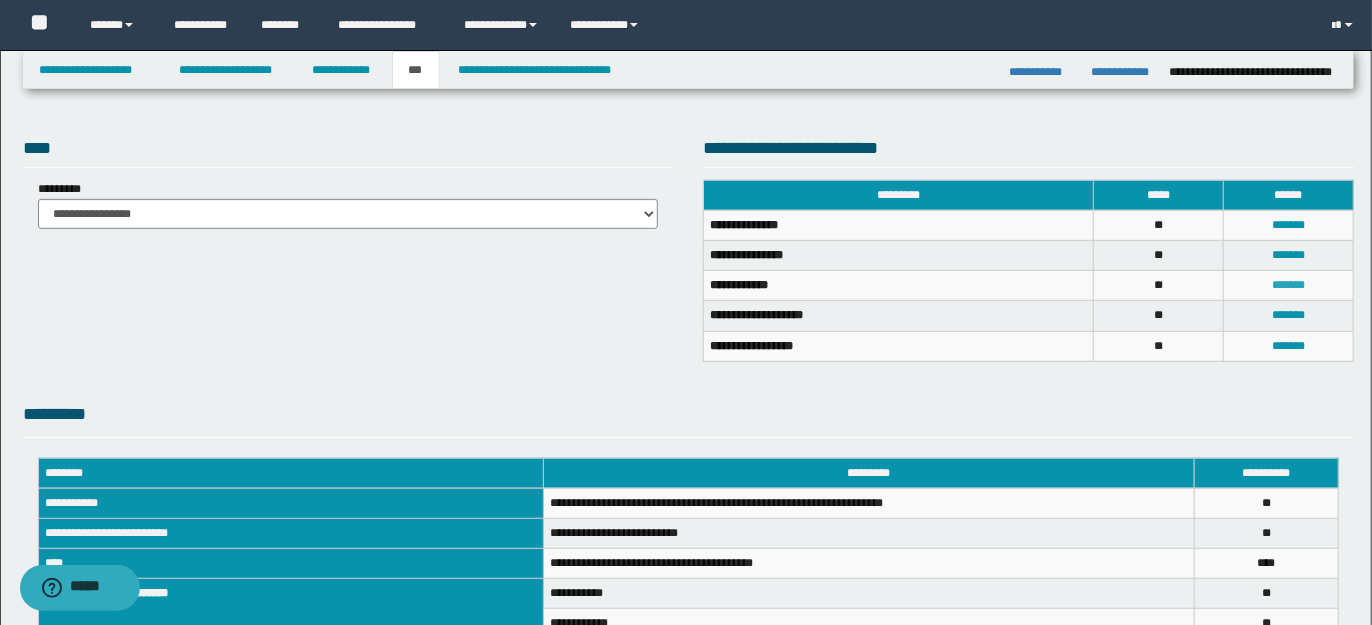 click on "*******" at bounding box center [1288, 285] 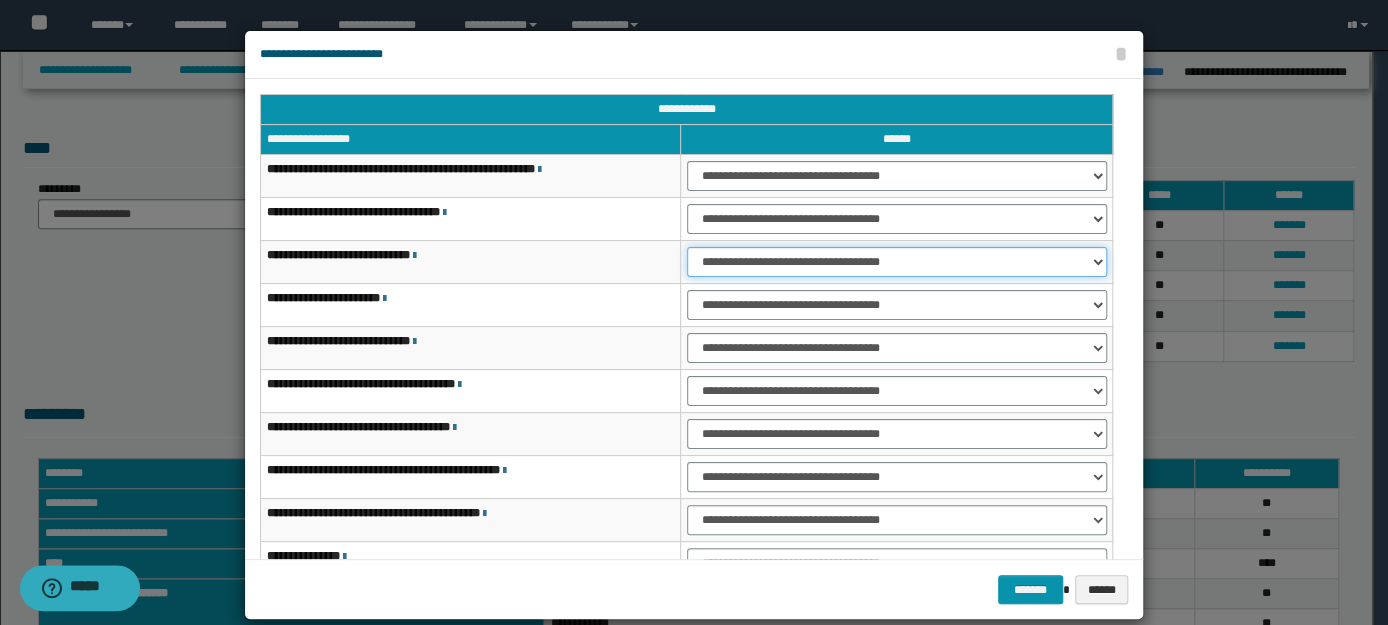 click on "**********" at bounding box center (897, 262) 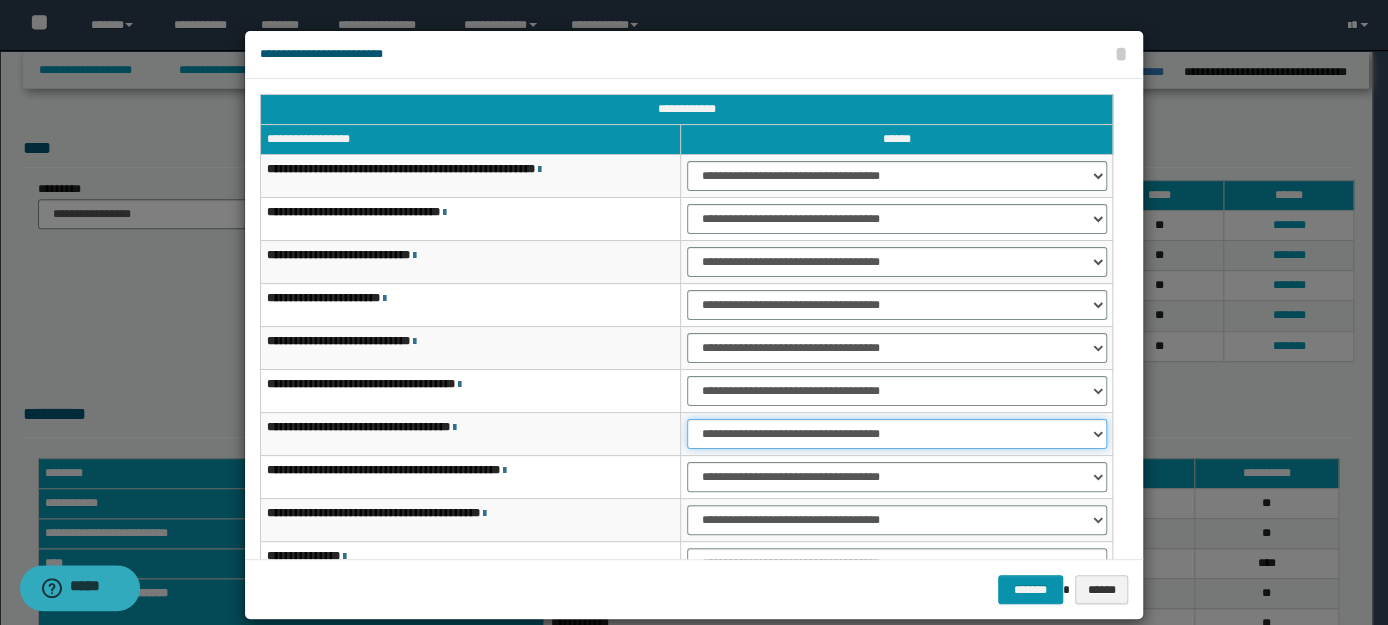 drag, startPoint x: 1090, startPoint y: 427, endPoint x: 1074, endPoint y: 427, distance: 16 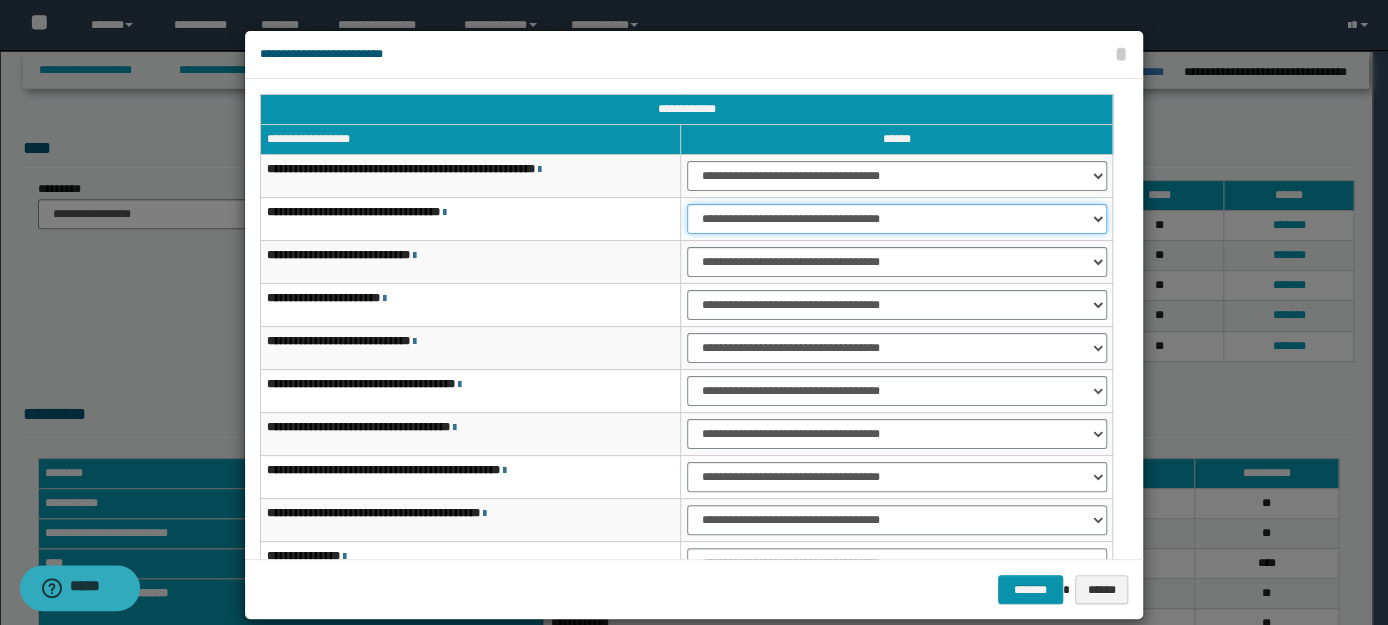 click on "**********" at bounding box center [897, 219] 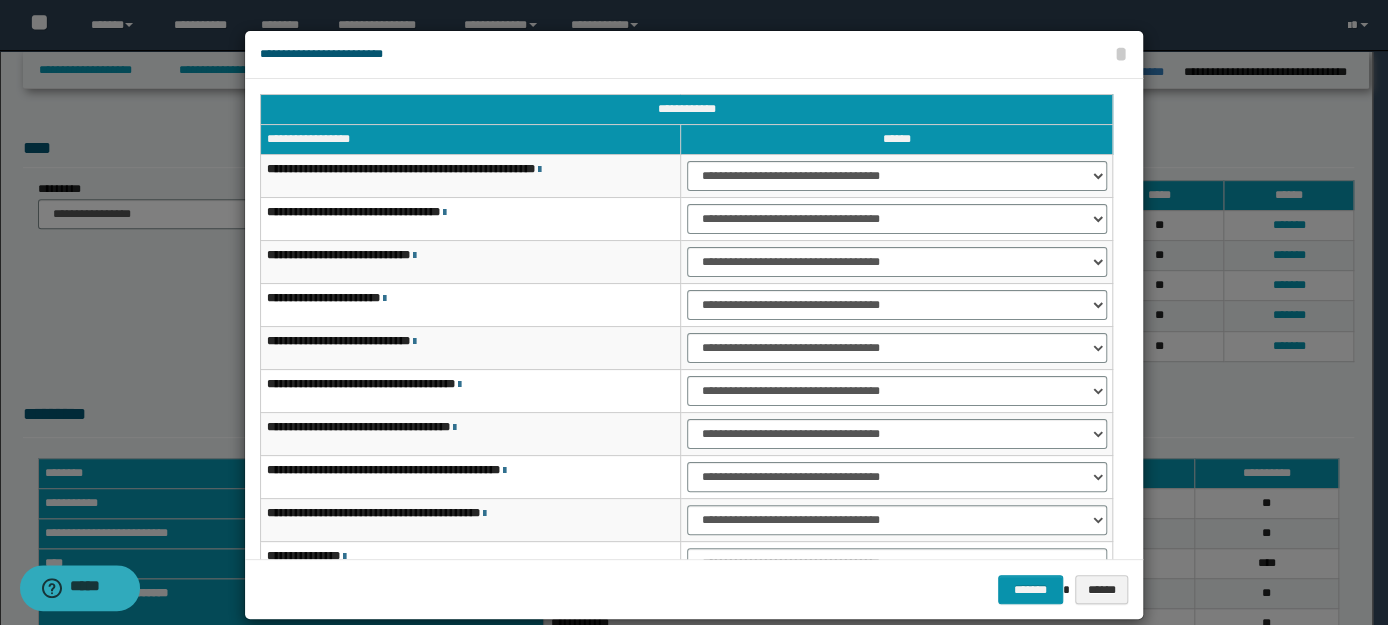 click at bounding box center [539, 170] 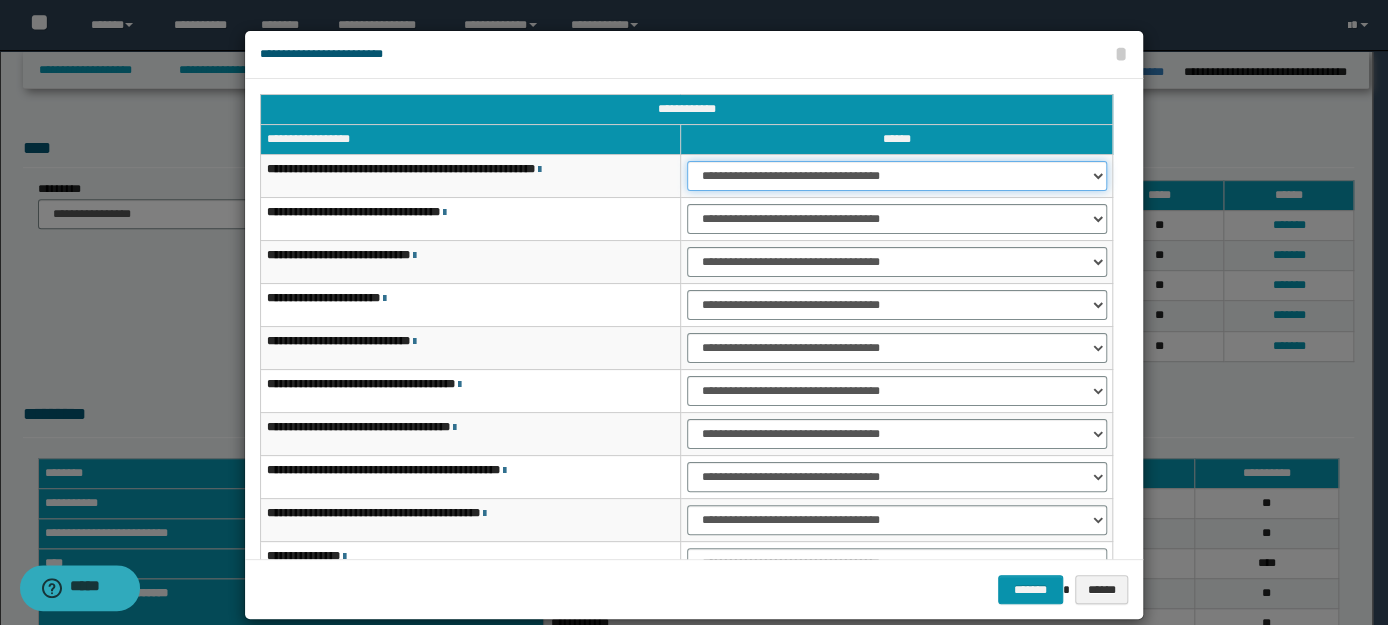 click on "**********" at bounding box center [897, 176] 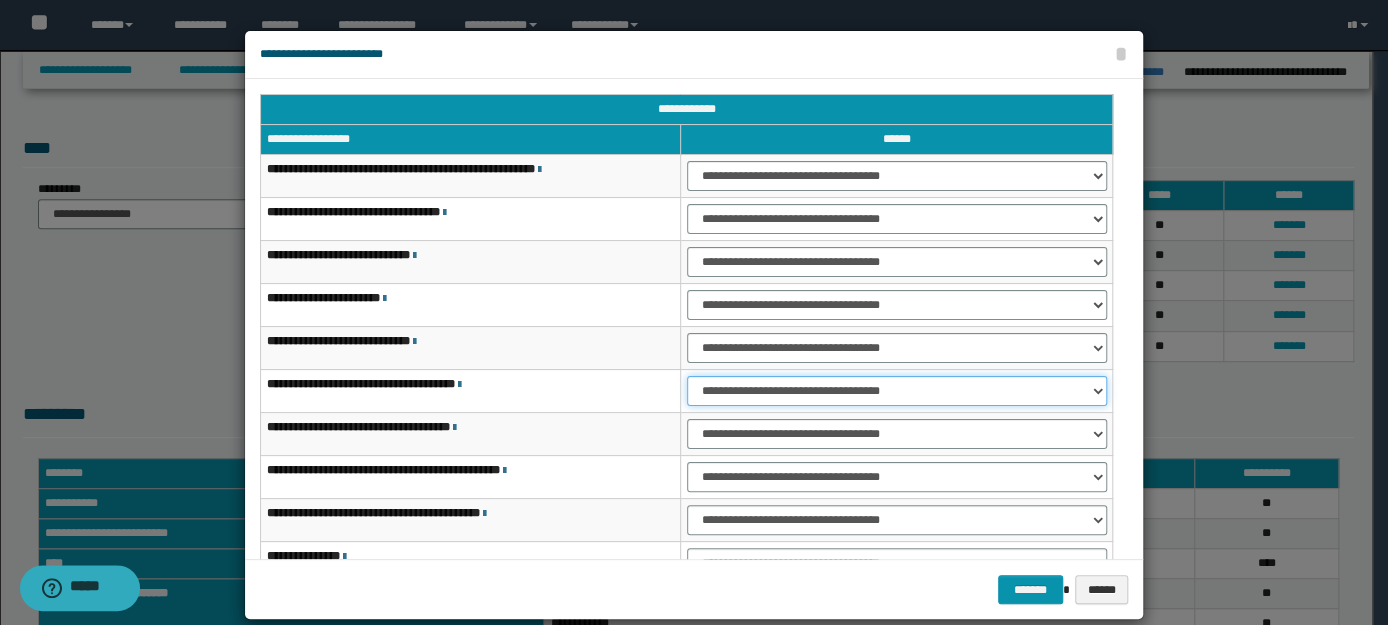 drag, startPoint x: 1082, startPoint y: 384, endPoint x: 1025, endPoint y: 395, distance: 58.0517 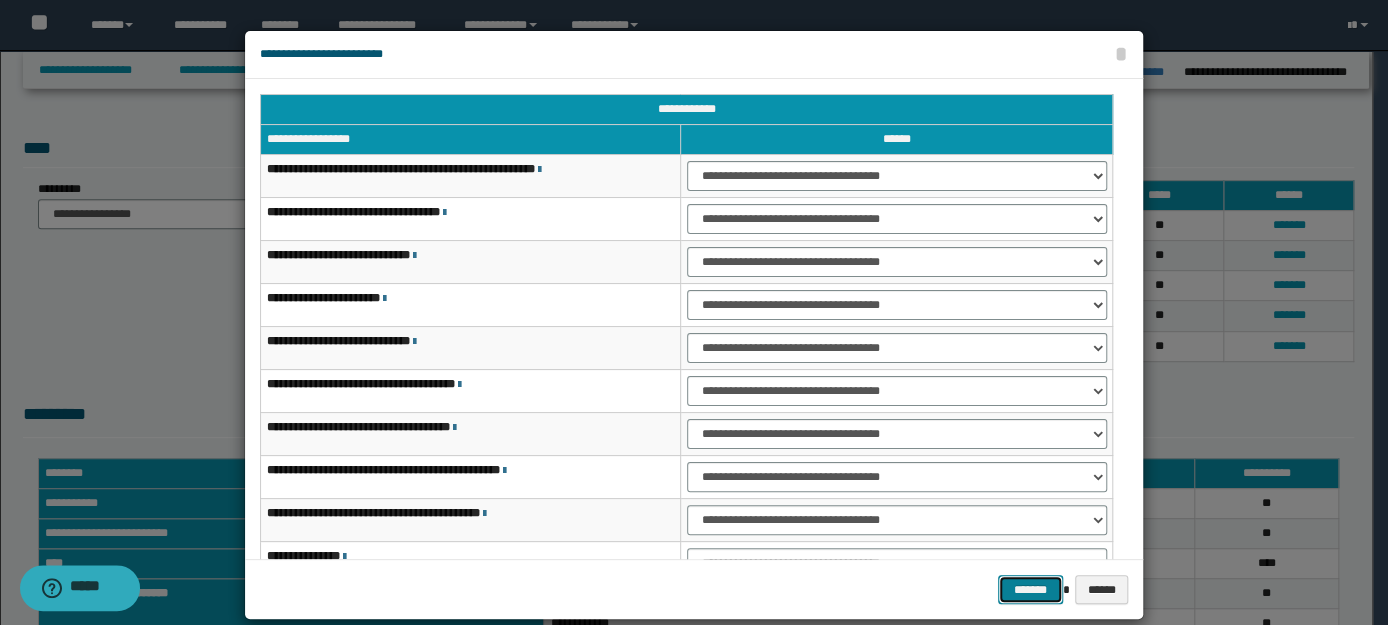 click on "*******" at bounding box center (1030, 589) 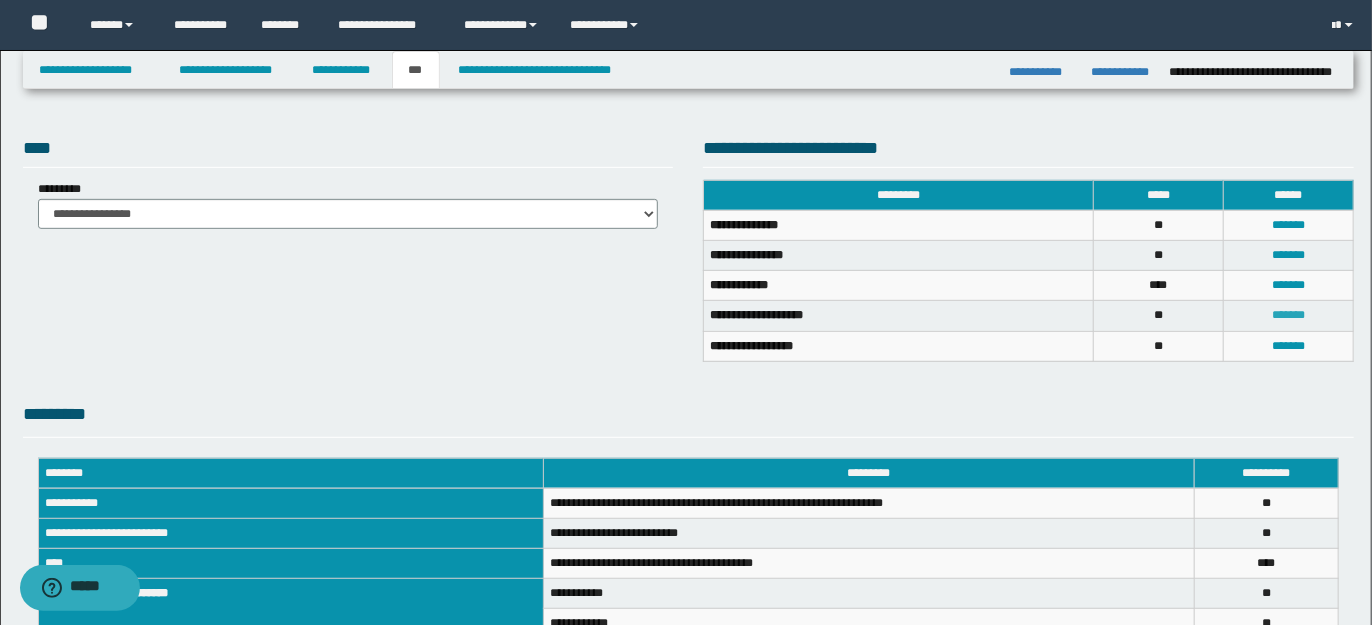 click on "*******" at bounding box center [1288, 315] 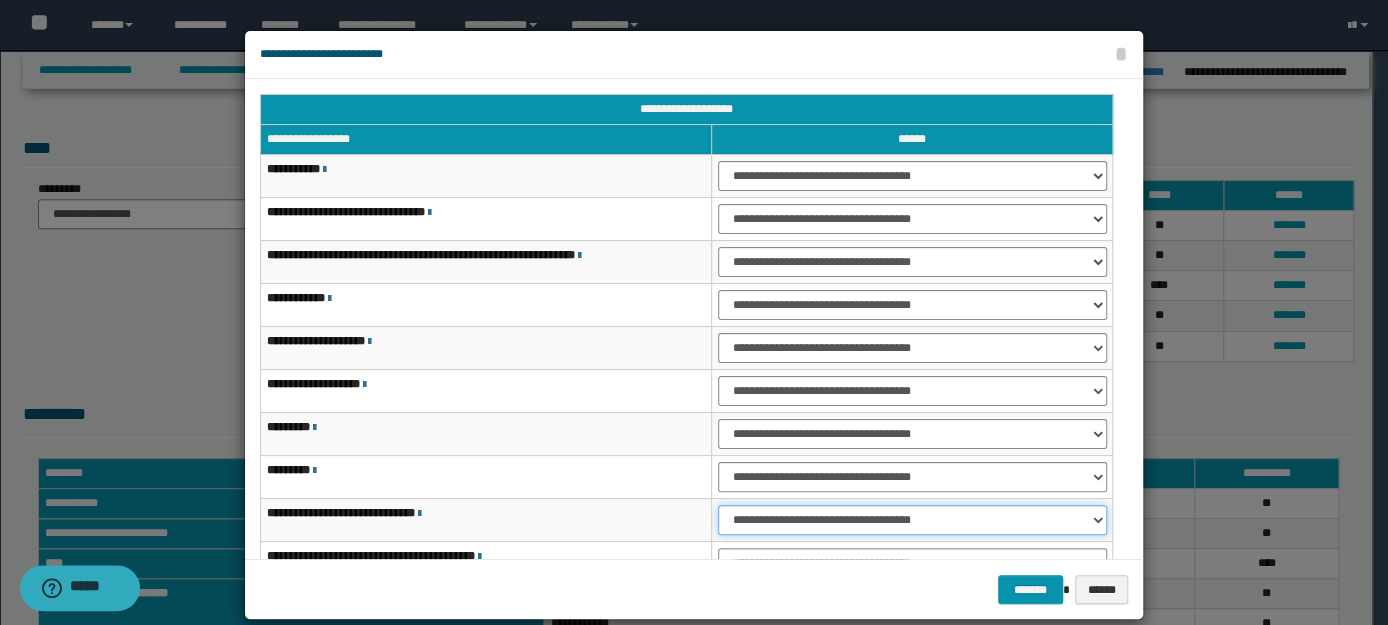 click on "**********" at bounding box center [912, 520] 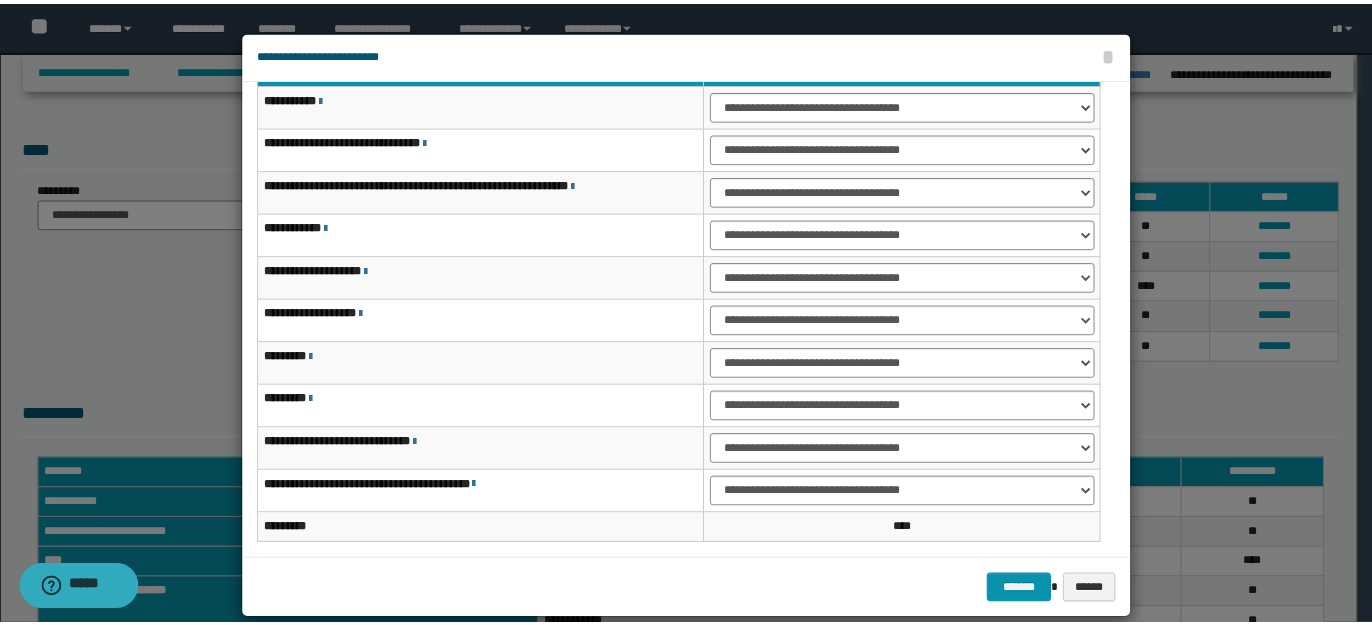 scroll, scrollTop: 117, scrollLeft: 0, axis: vertical 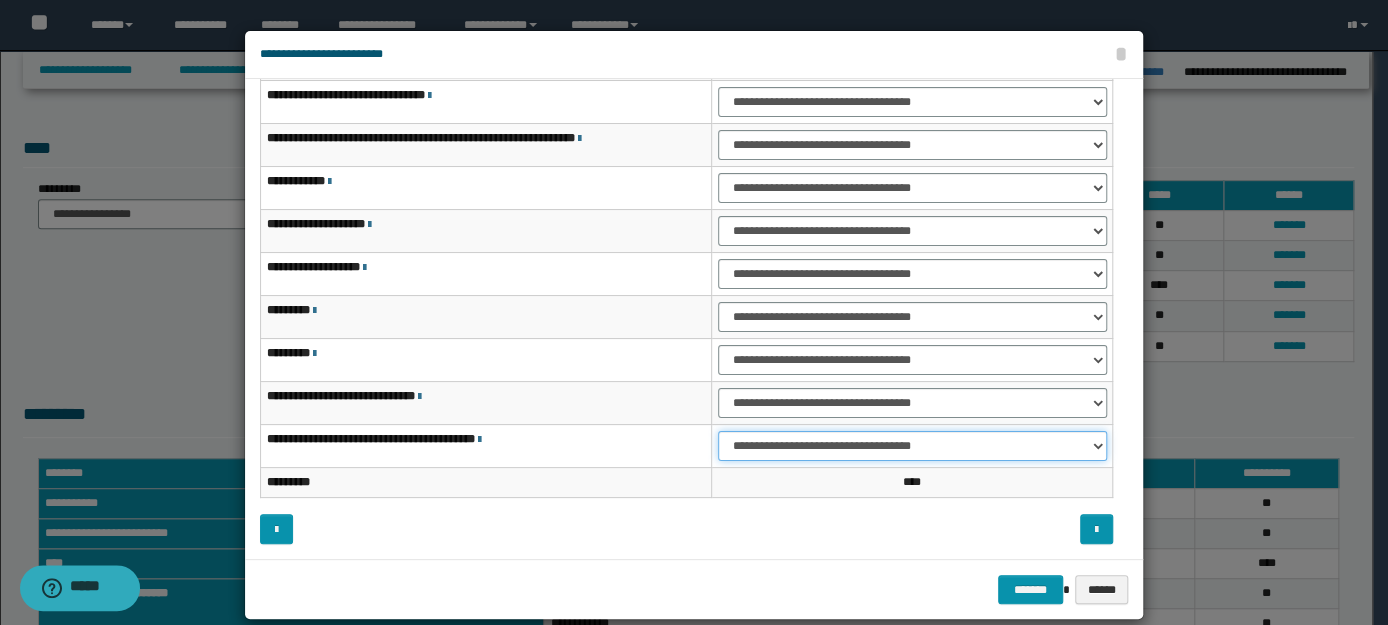 click on "**********" at bounding box center (912, 446) 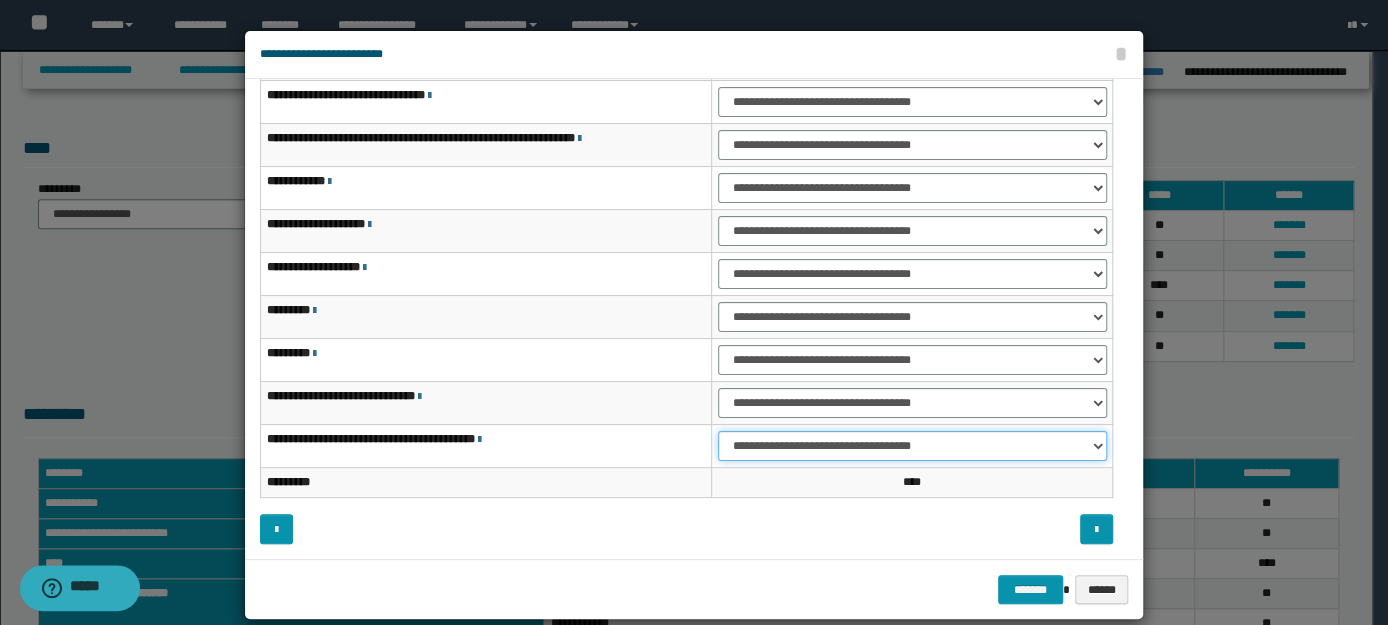 select on "***" 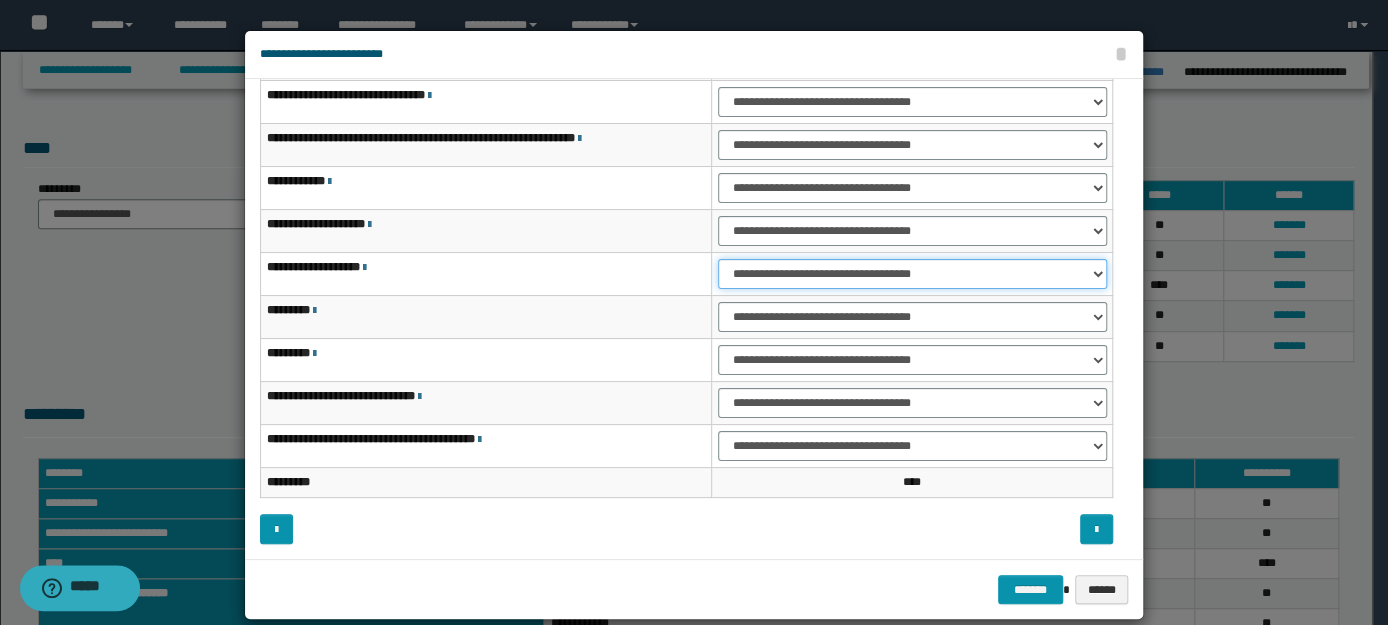 click on "**********" at bounding box center [912, 274] 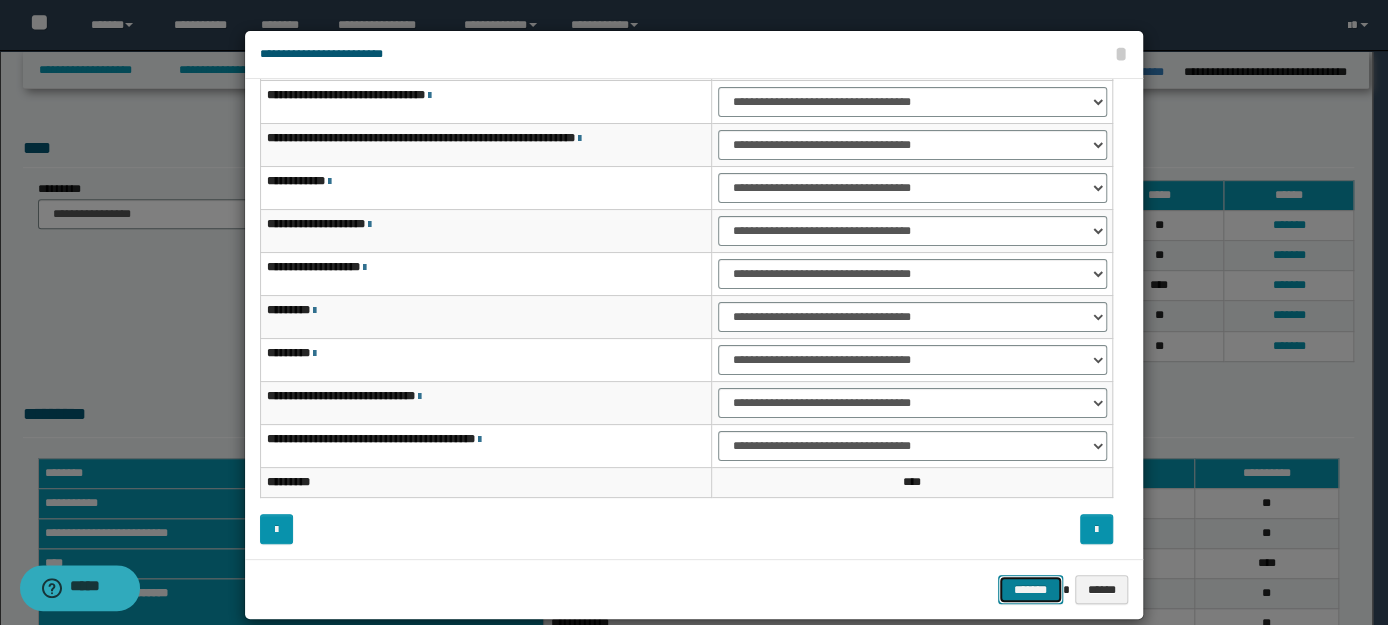 click on "*******" at bounding box center [1030, 589] 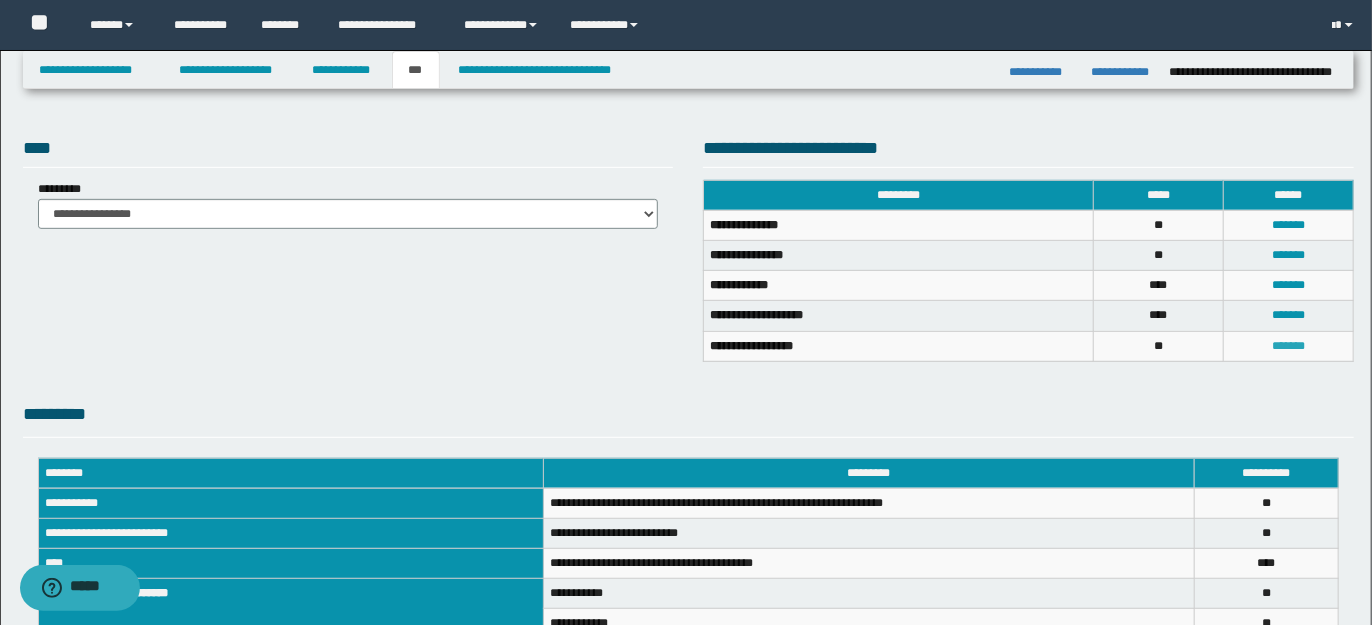 click on "*******" at bounding box center (1288, 346) 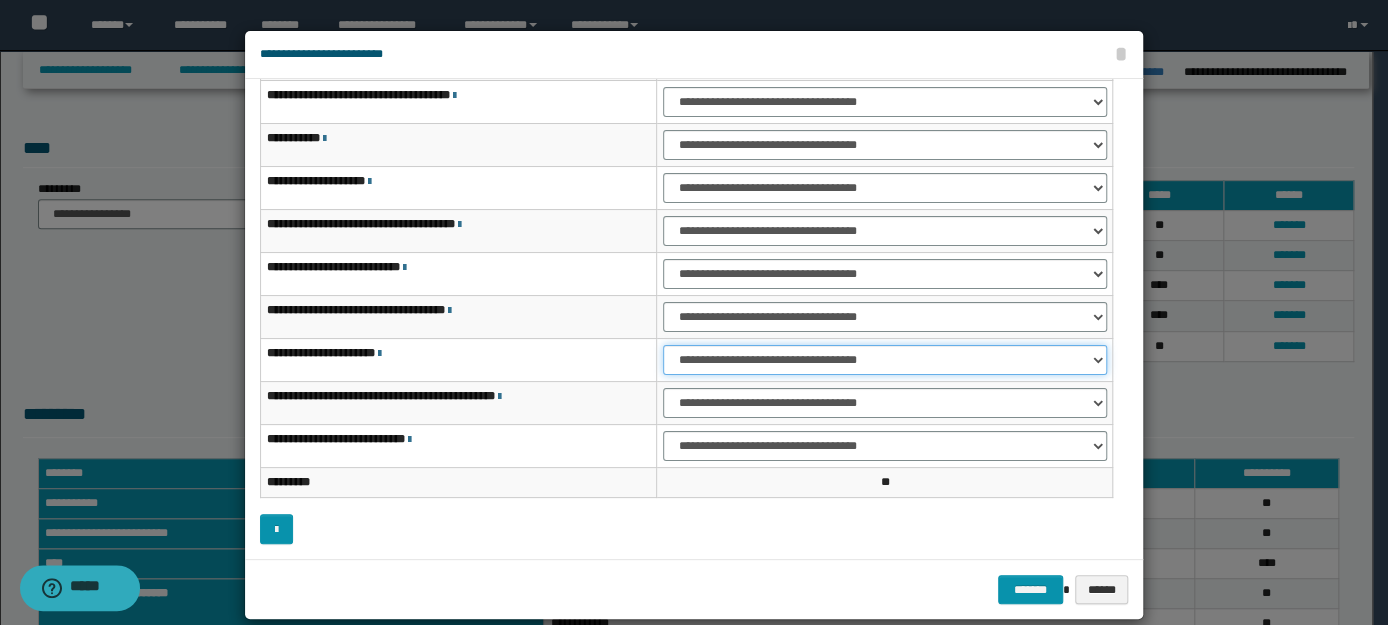 click on "**********" at bounding box center [884, 360] 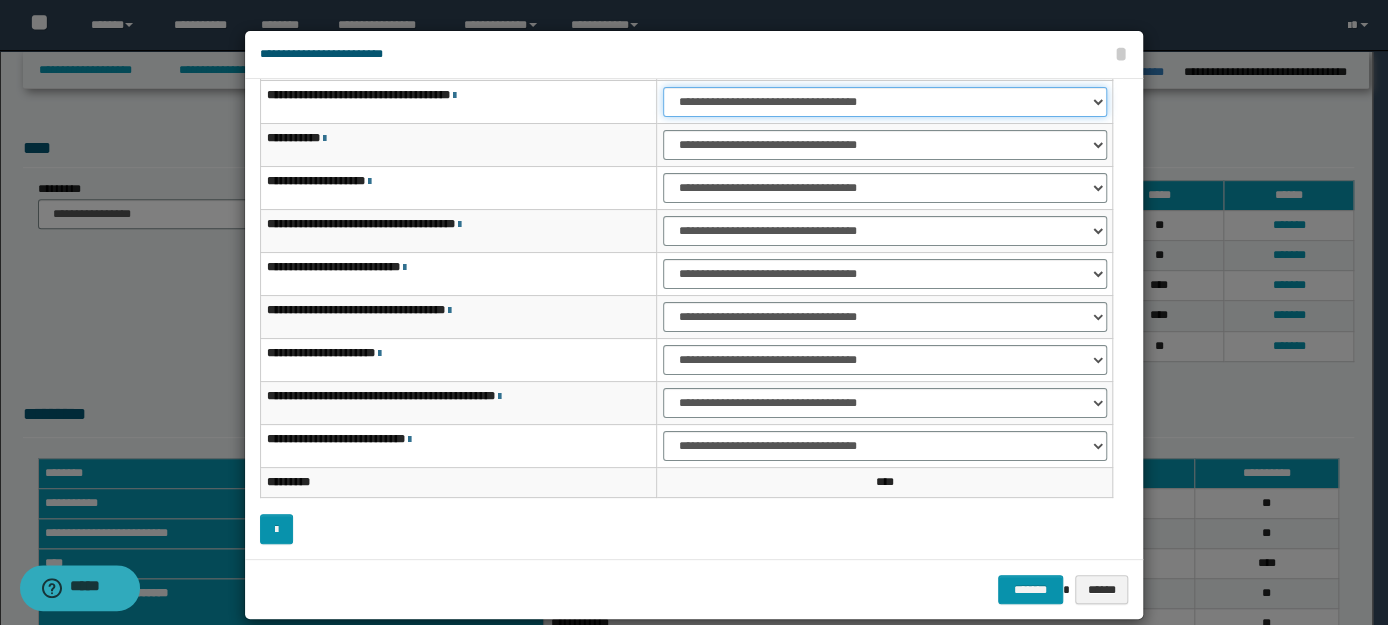 drag, startPoint x: 1085, startPoint y: 96, endPoint x: 1023, endPoint y: 110, distance: 63.560993 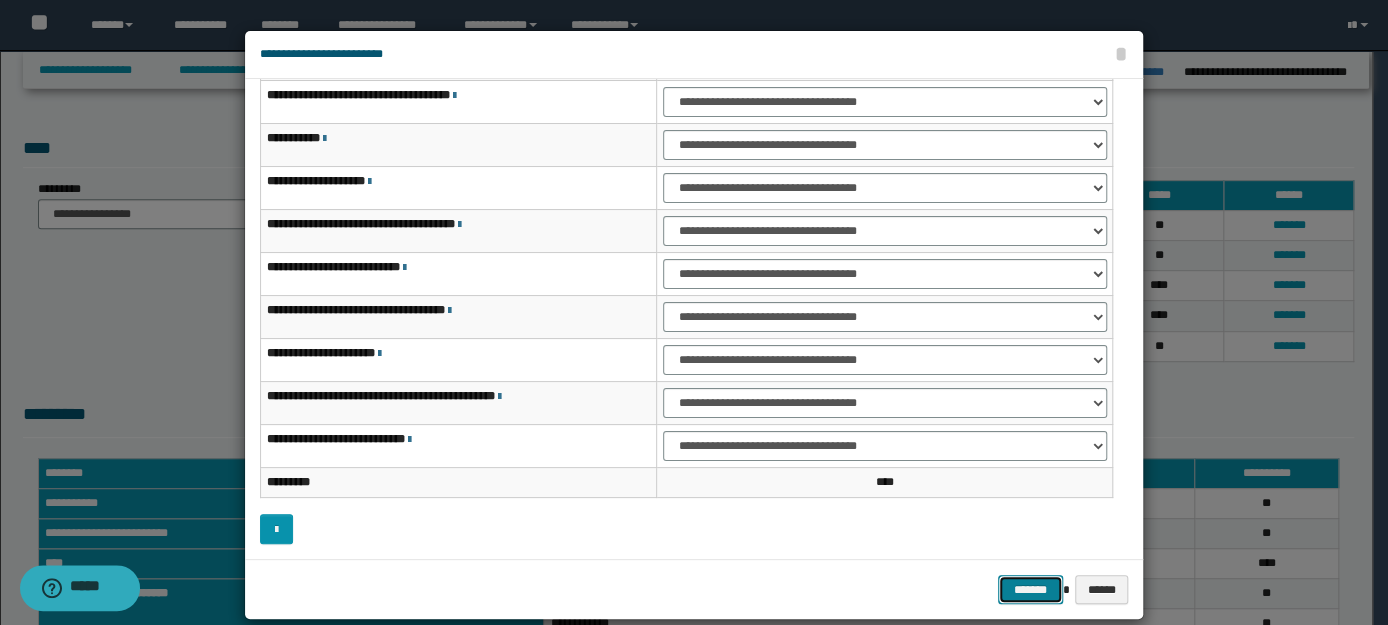 click on "*******" at bounding box center (1030, 589) 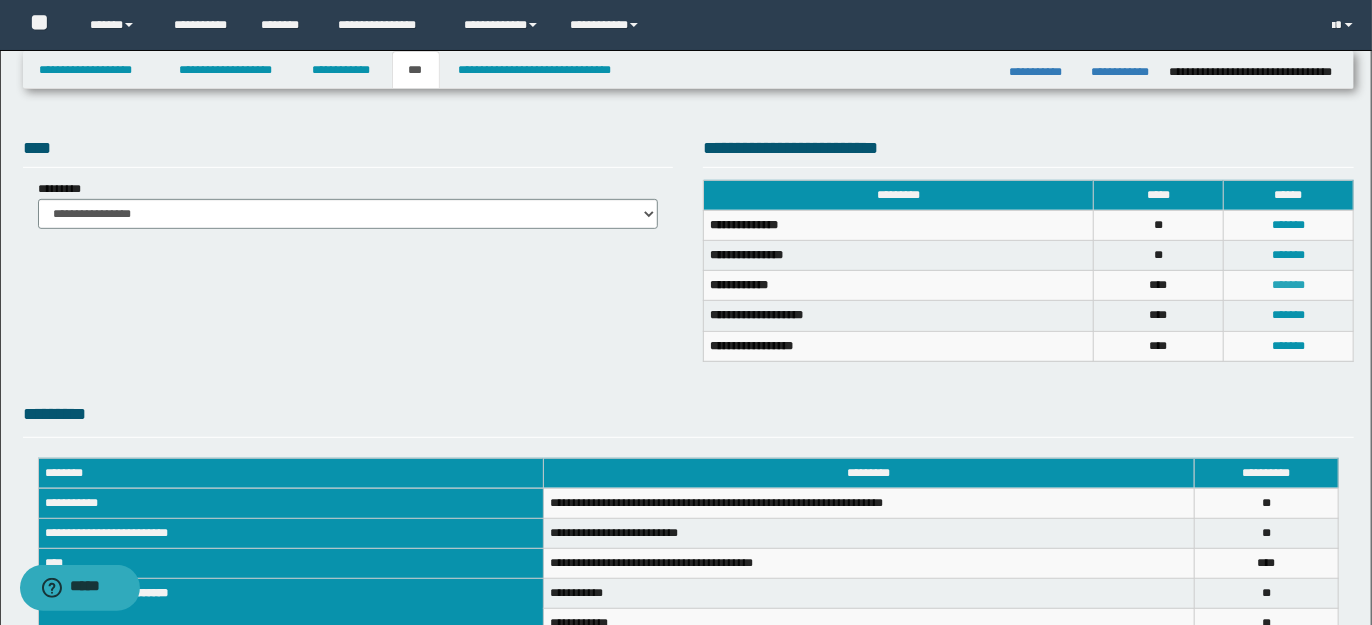click on "*******" at bounding box center [1288, 285] 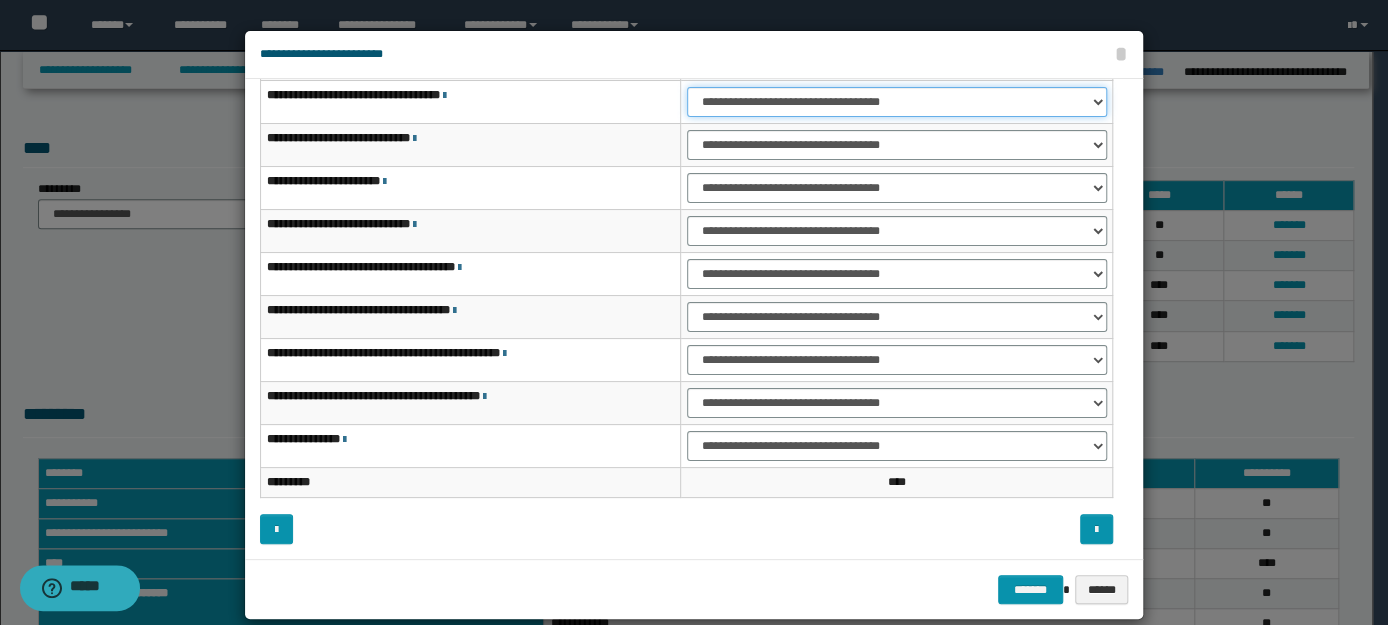 click on "**********" at bounding box center (897, 102) 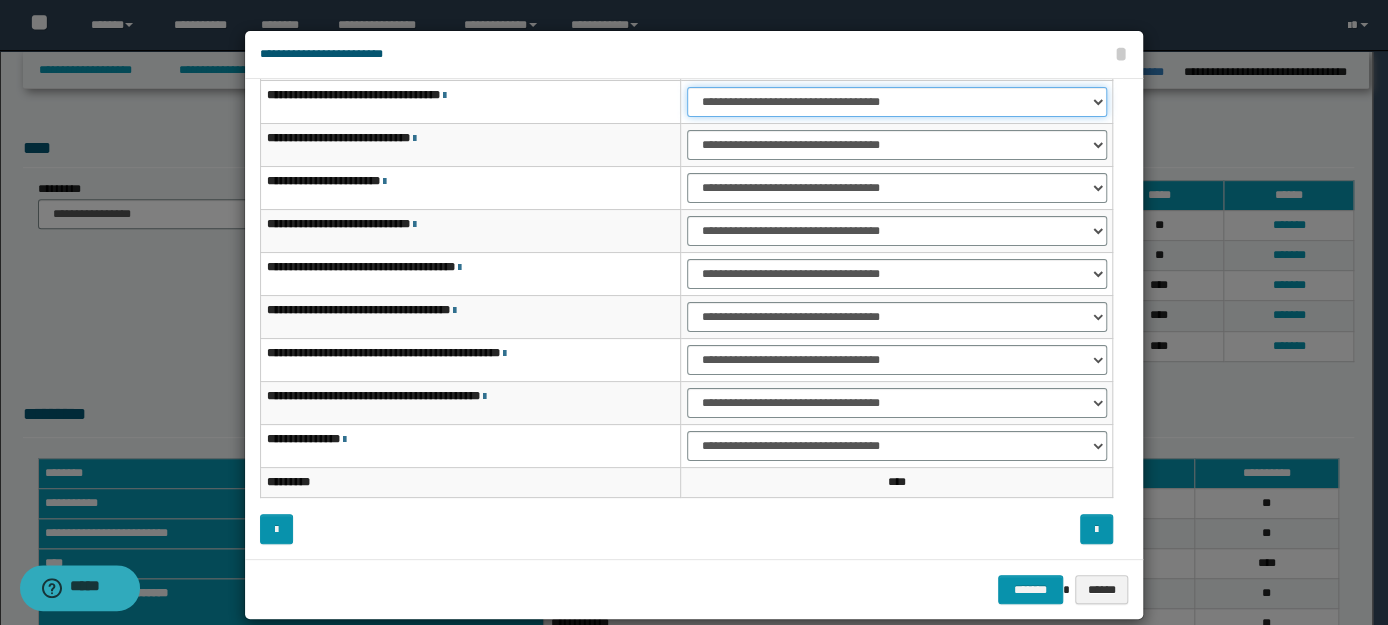 select on "***" 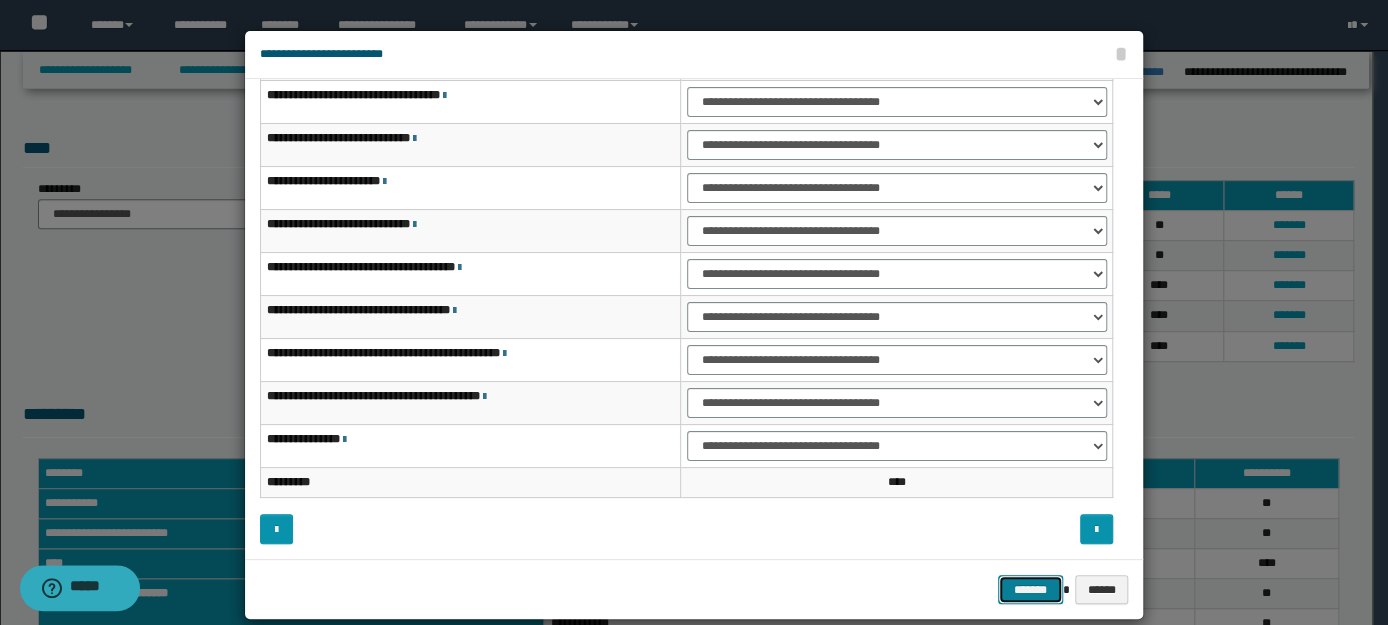 click on "*******" at bounding box center [1030, 589] 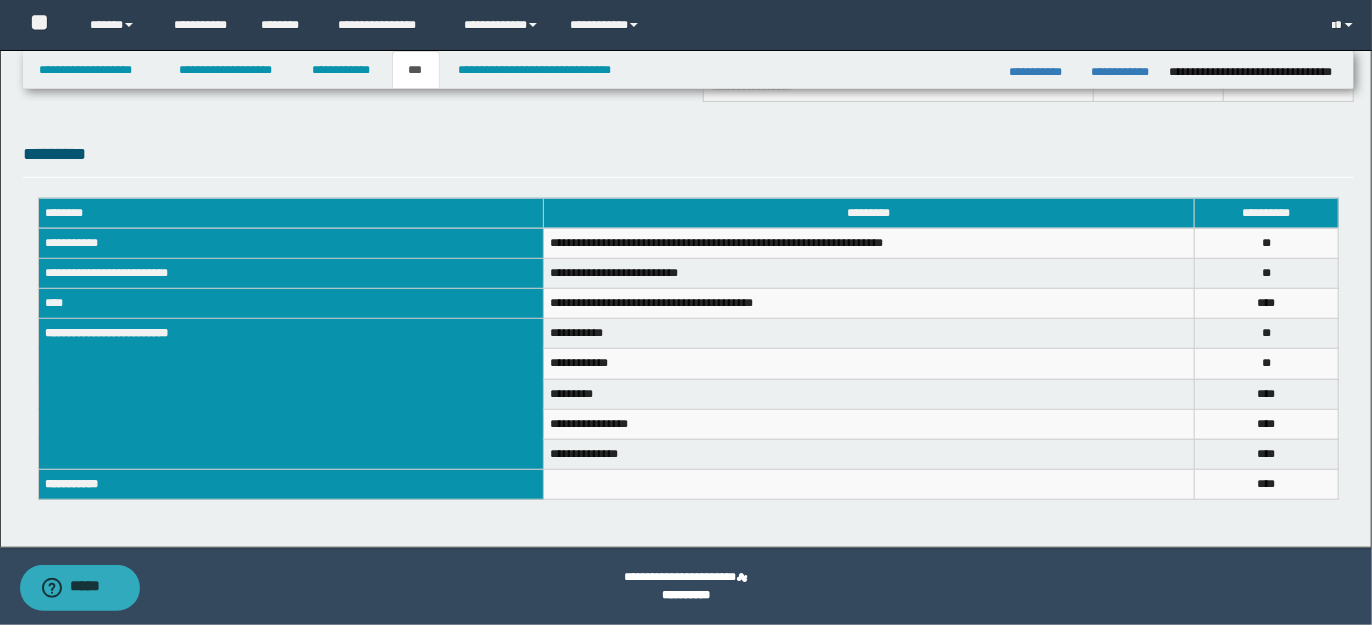 scroll, scrollTop: 0, scrollLeft: 0, axis: both 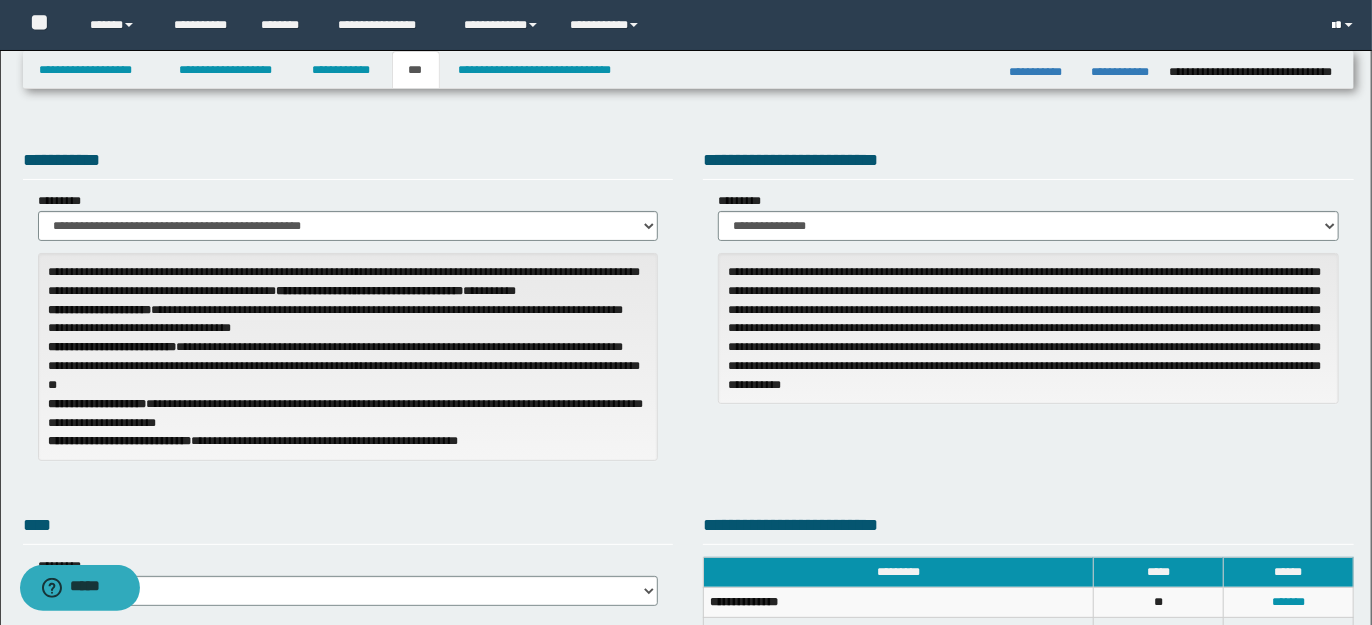 click at bounding box center [1349, 25] 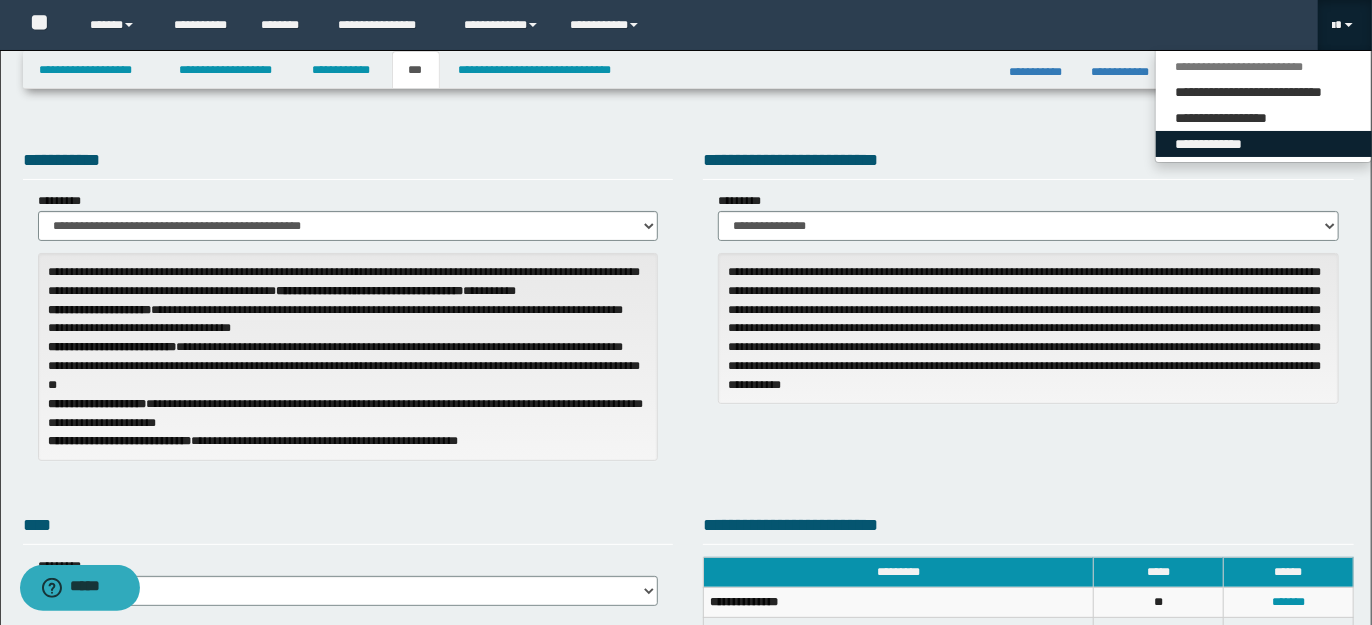 click on "**********" at bounding box center [1264, 144] 